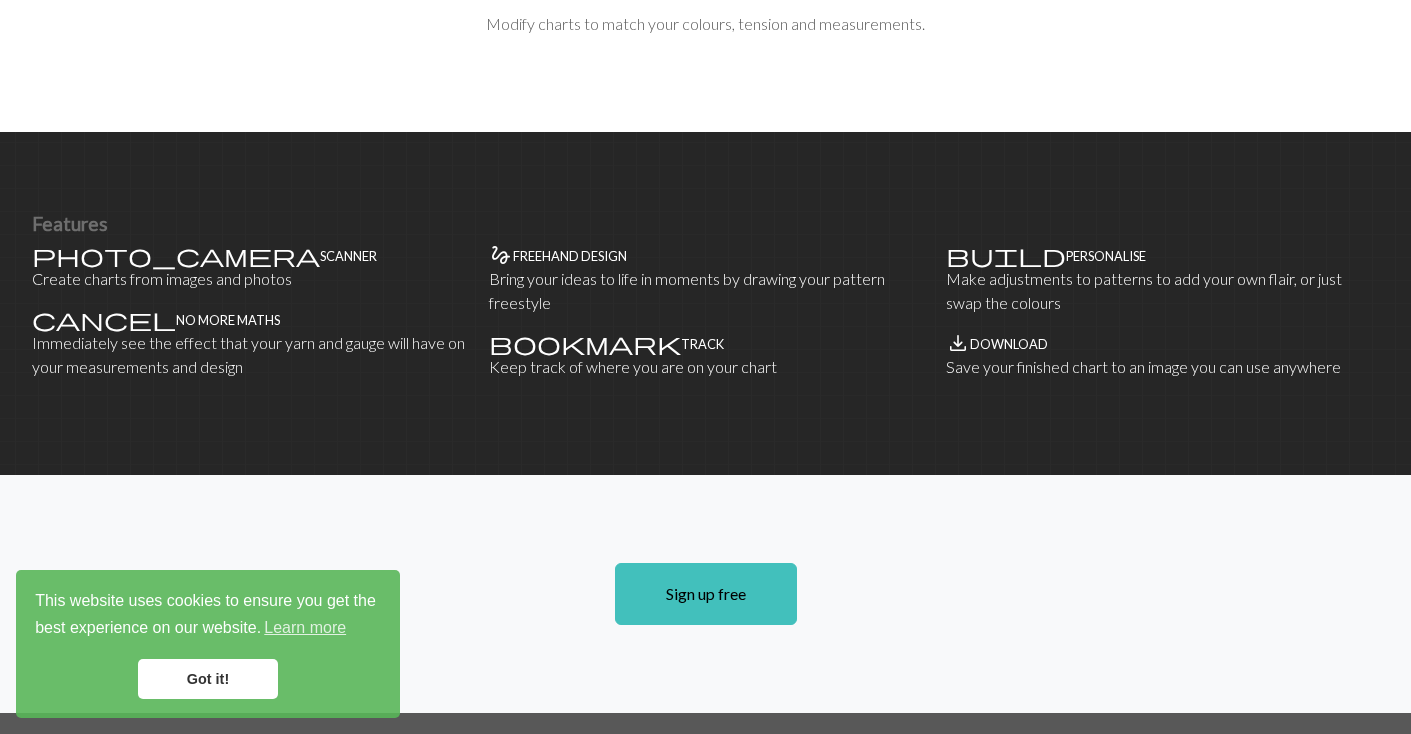 scroll, scrollTop: 1127, scrollLeft: 0, axis: vertical 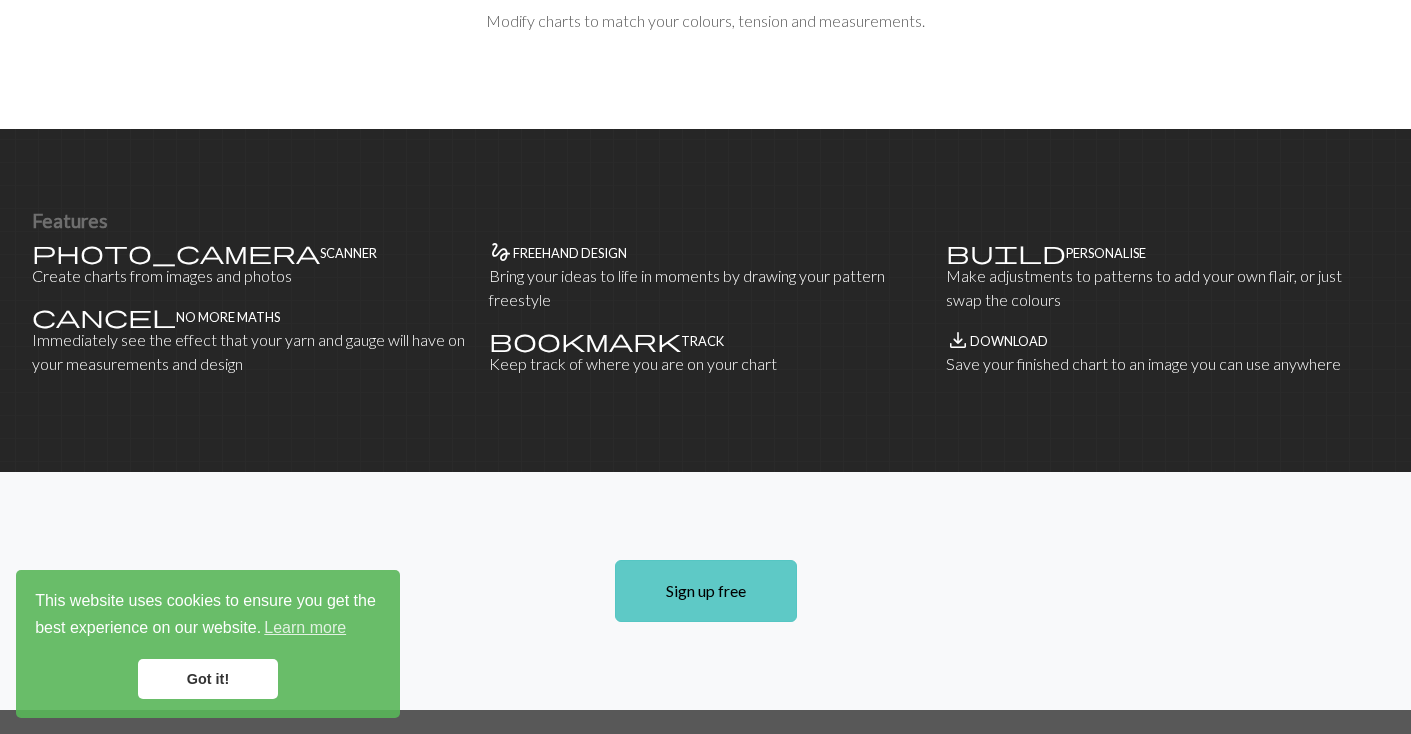 click on "Sign up free" at bounding box center (706, 591) 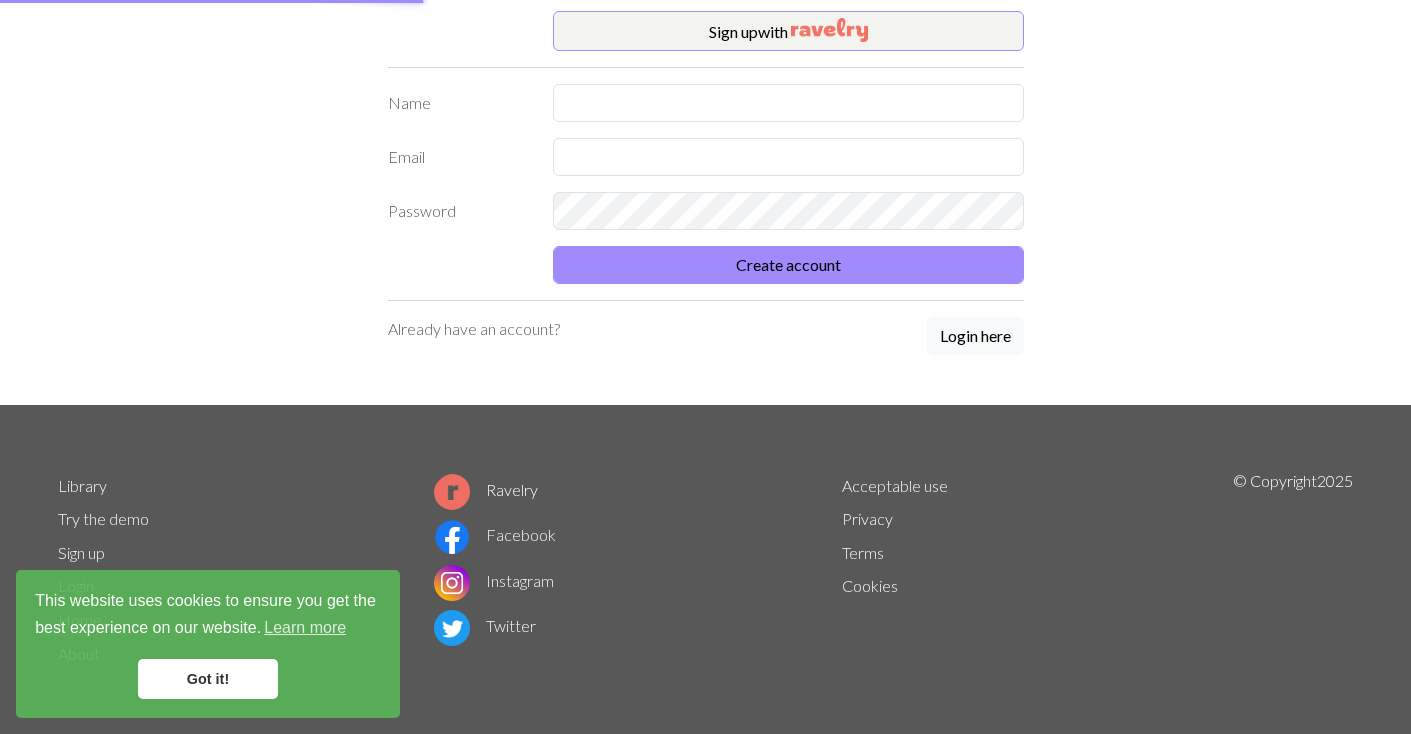 scroll, scrollTop: 0, scrollLeft: 0, axis: both 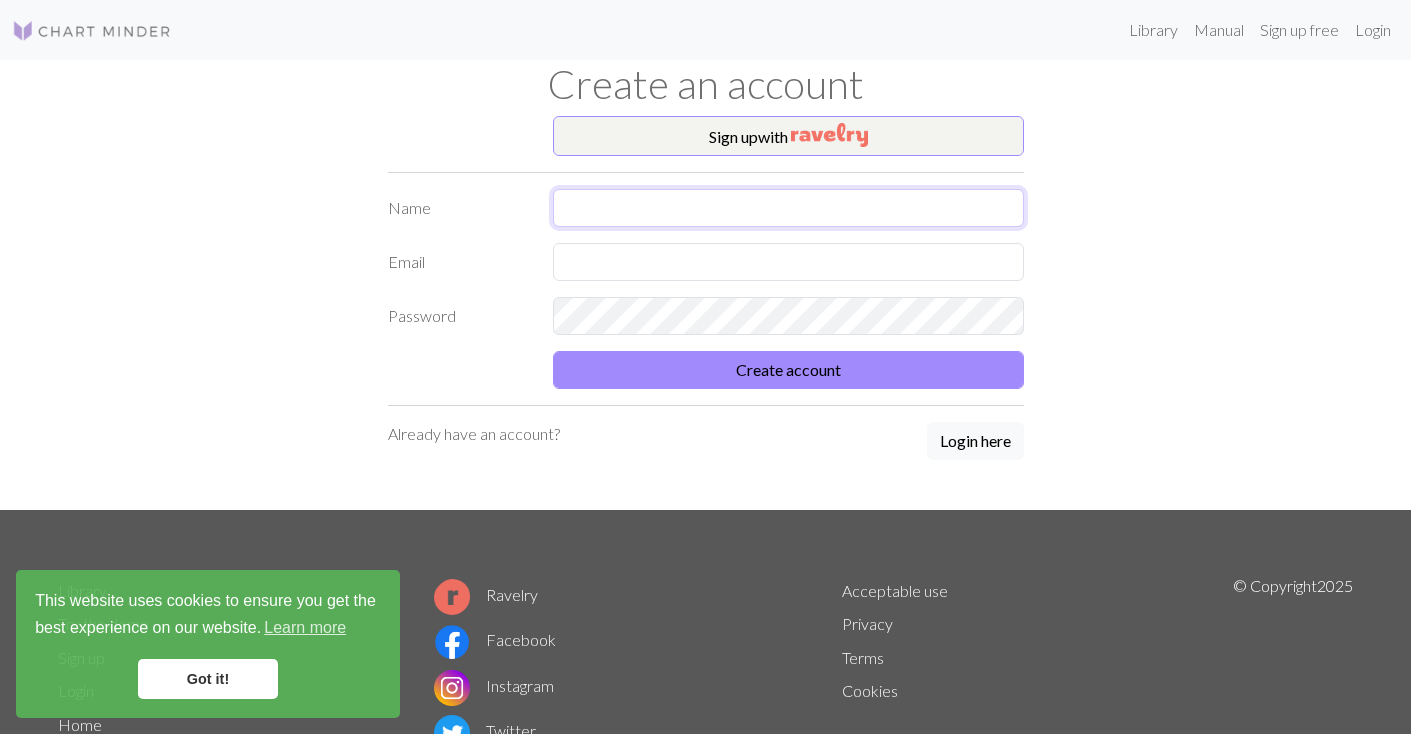 click at bounding box center (788, 208) 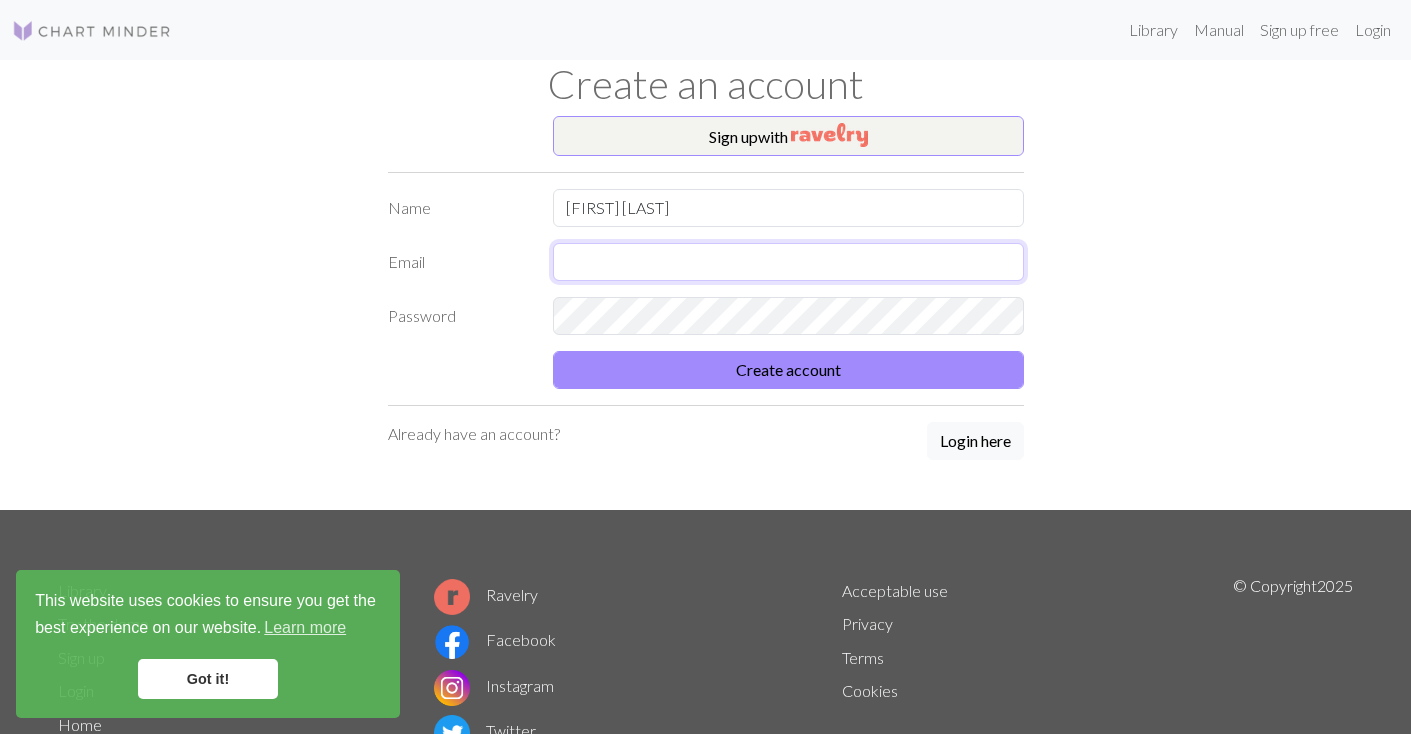click at bounding box center [788, 262] 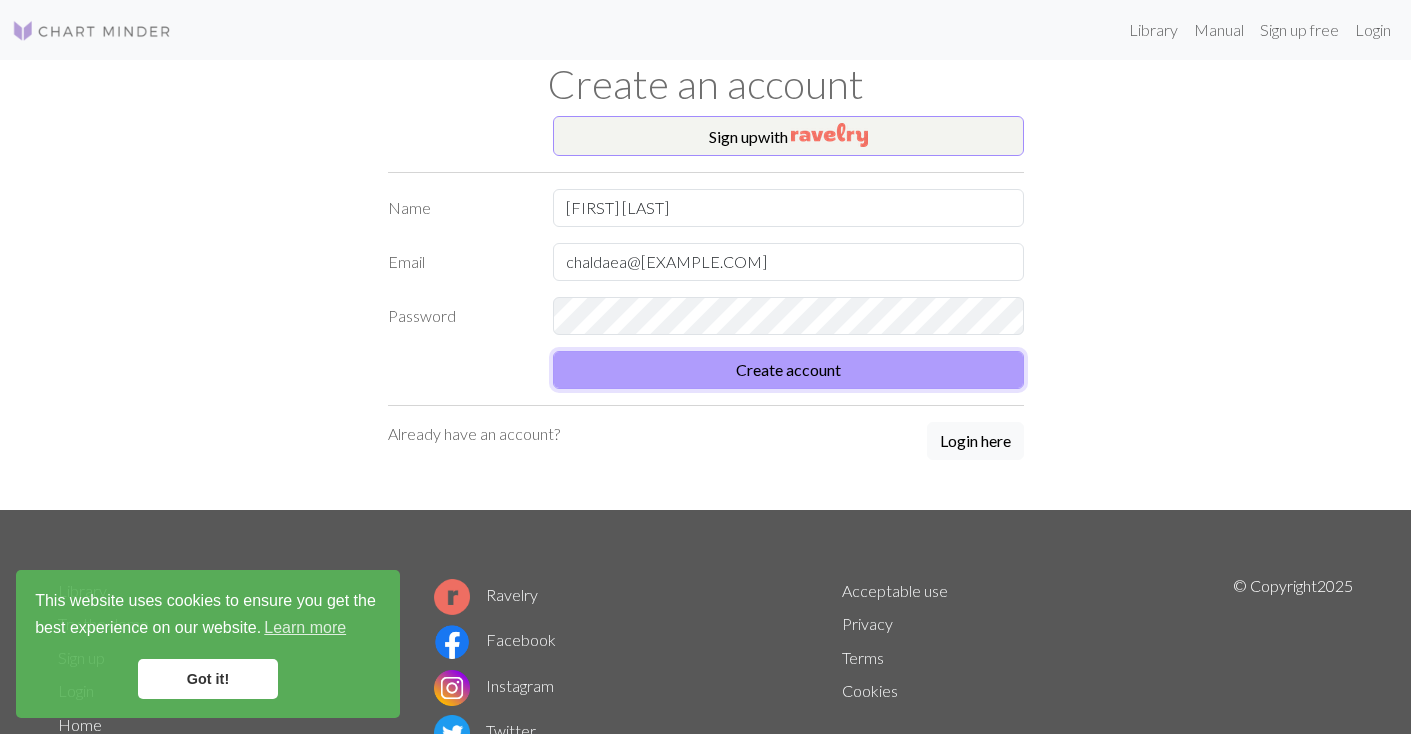click on "Create account" at bounding box center (788, 370) 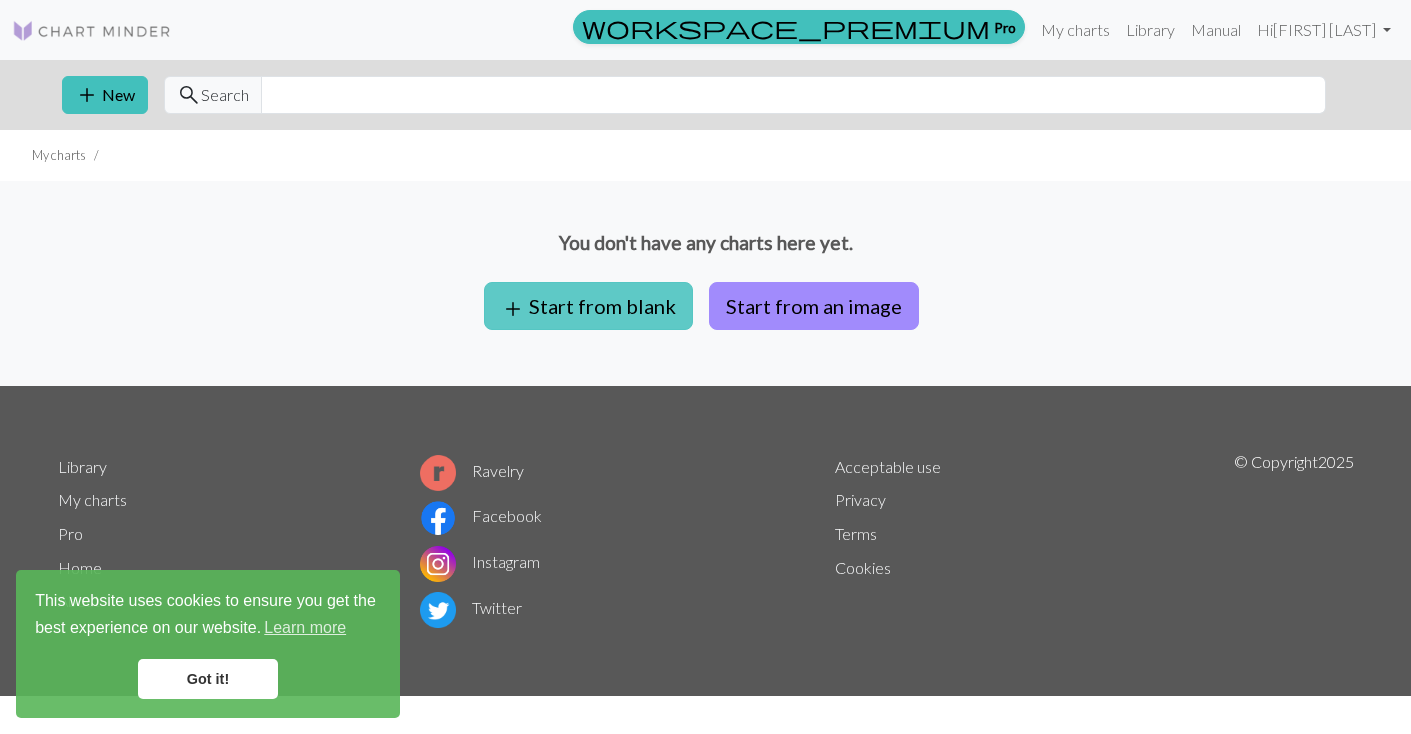 click on "add   Start from blank" at bounding box center [588, 306] 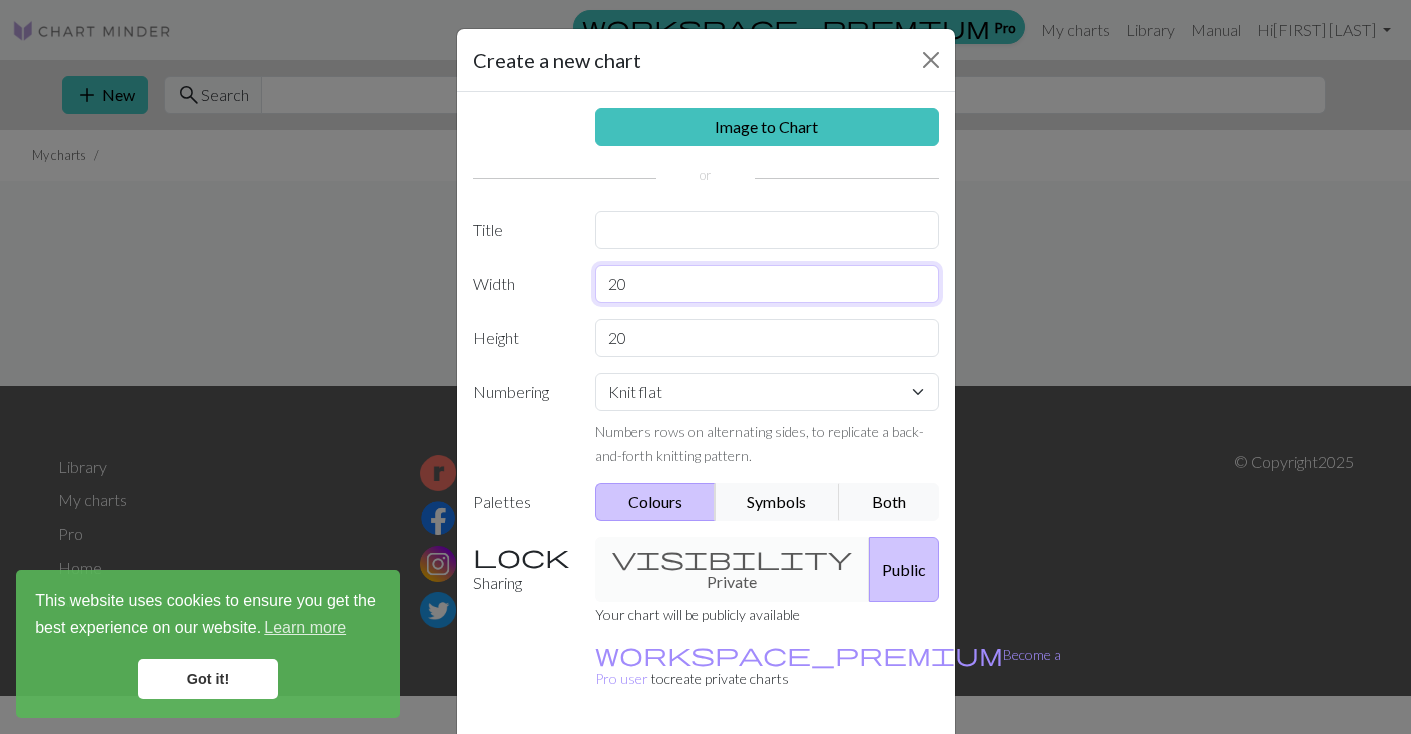 drag, startPoint x: 628, startPoint y: 285, endPoint x: 600, endPoint y: 285, distance: 28 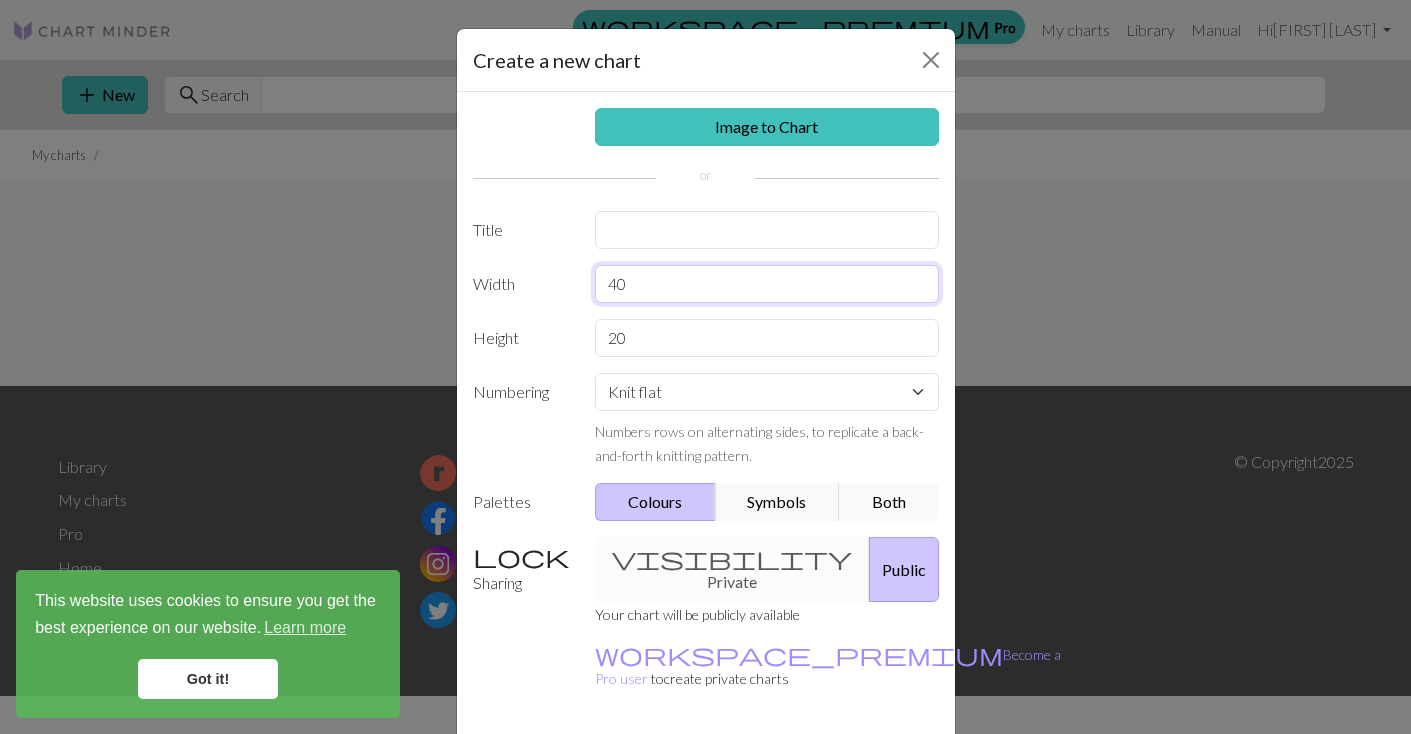 type on "40" 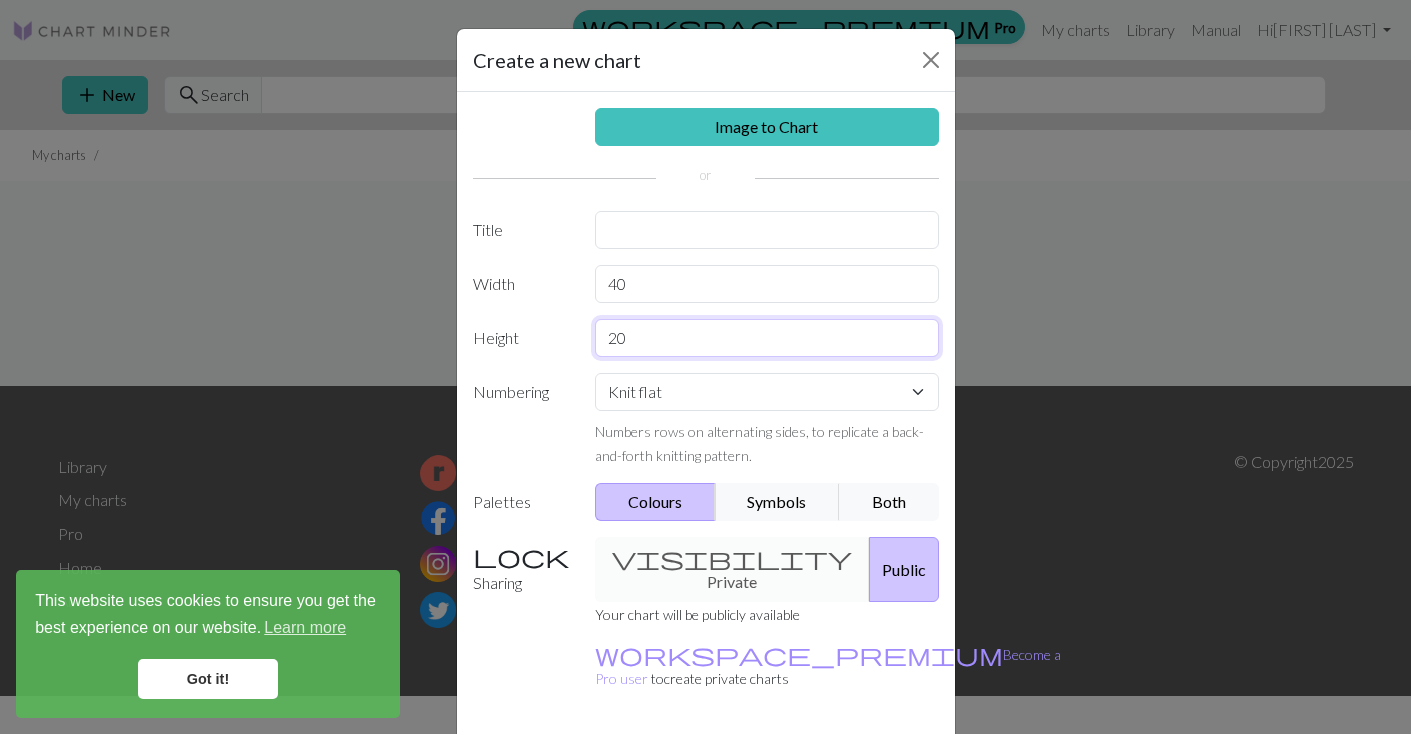 drag, startPoint x: 634, startPoint y: 340, endPoint x: 597, endPoint y: 338, distance: 37.054016 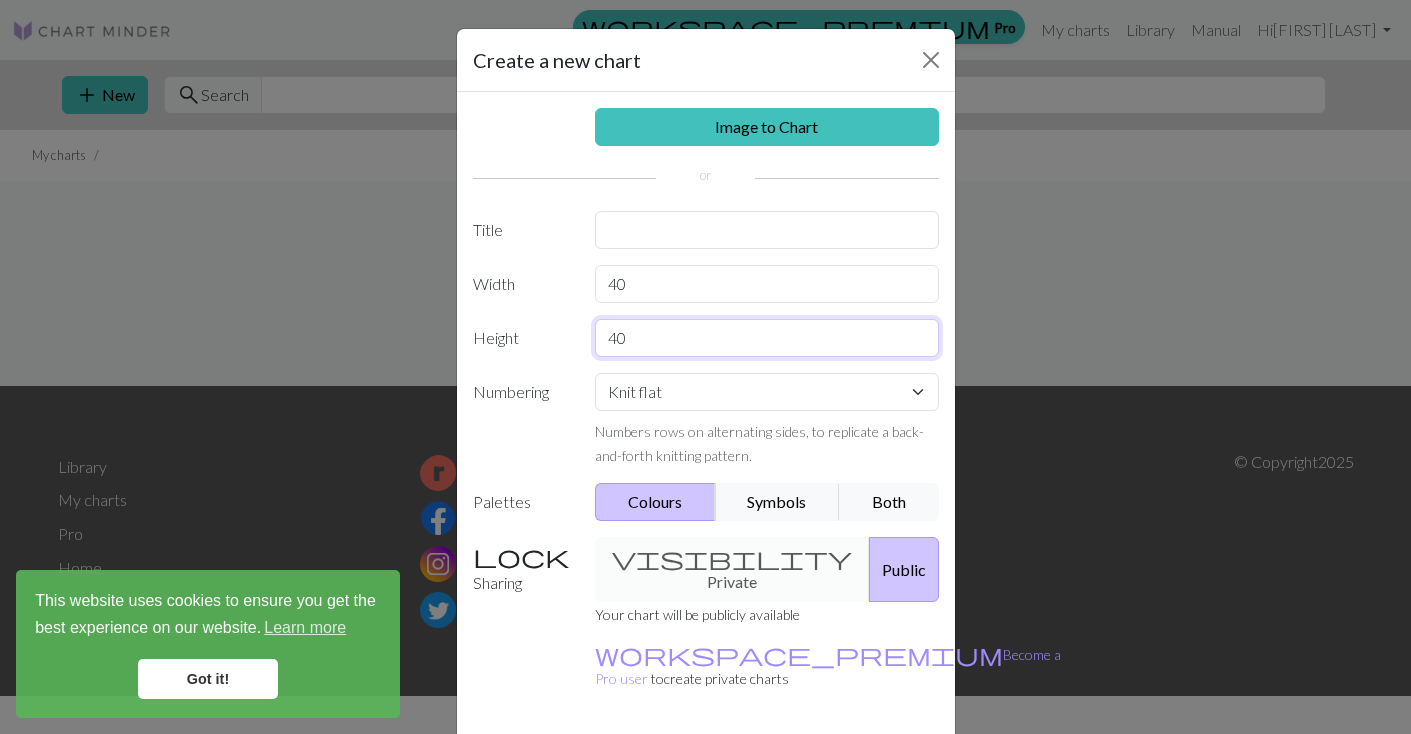 type on "40" 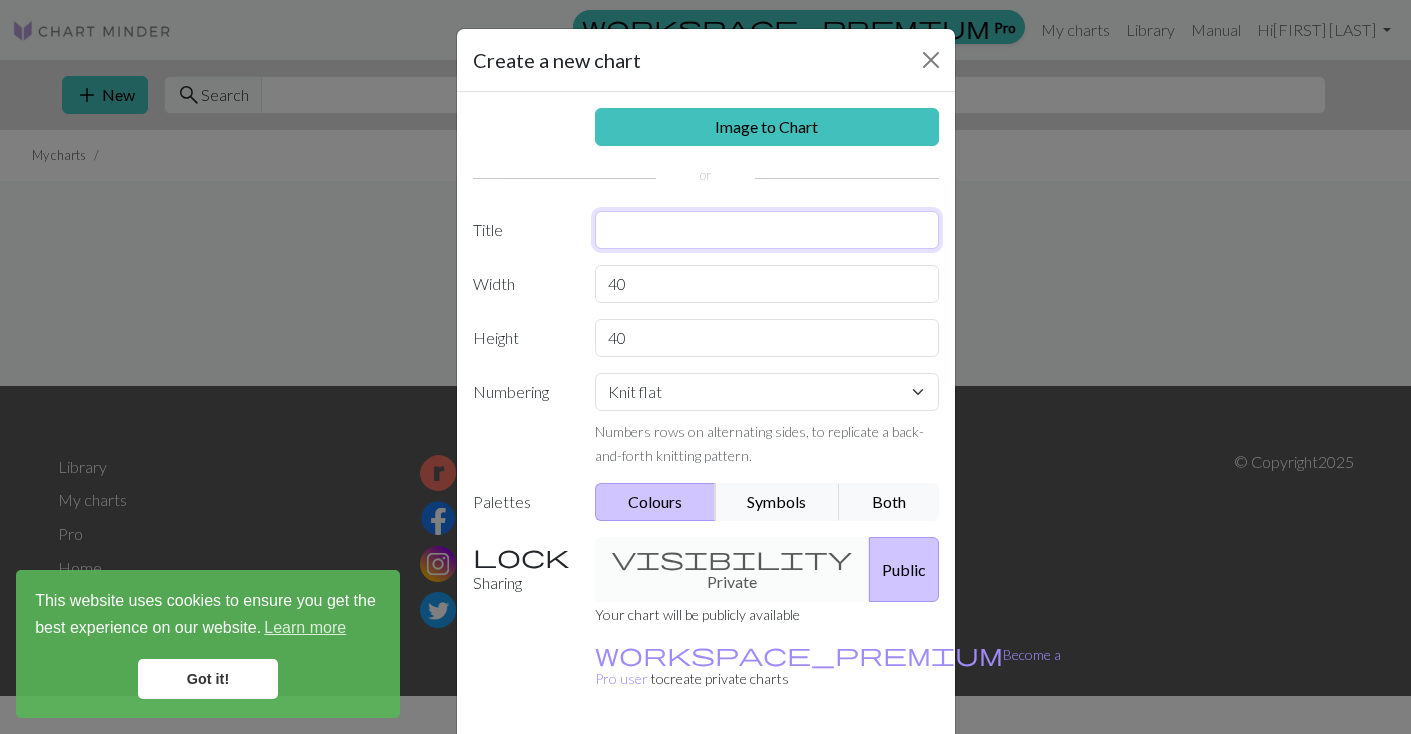 click at bounding box center (767, 230) 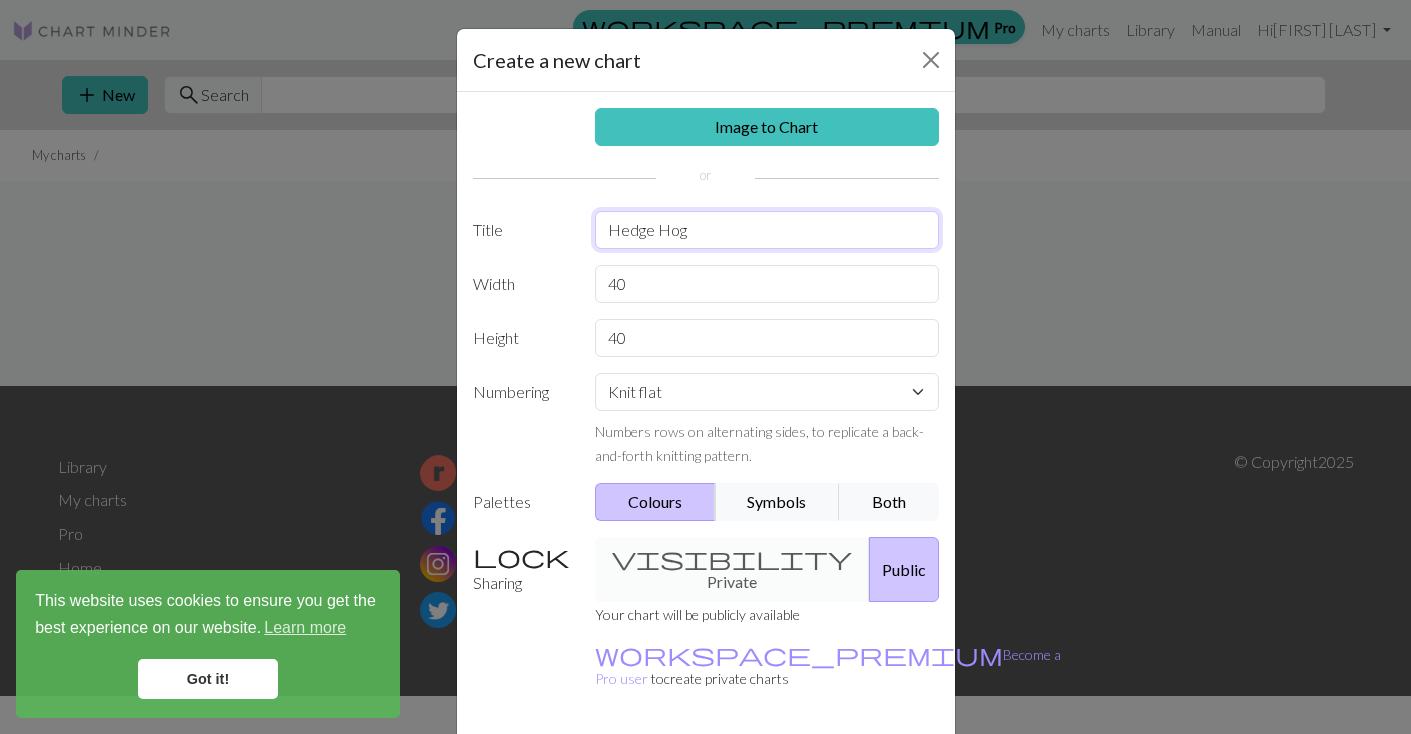 type on "Hedge Hog" 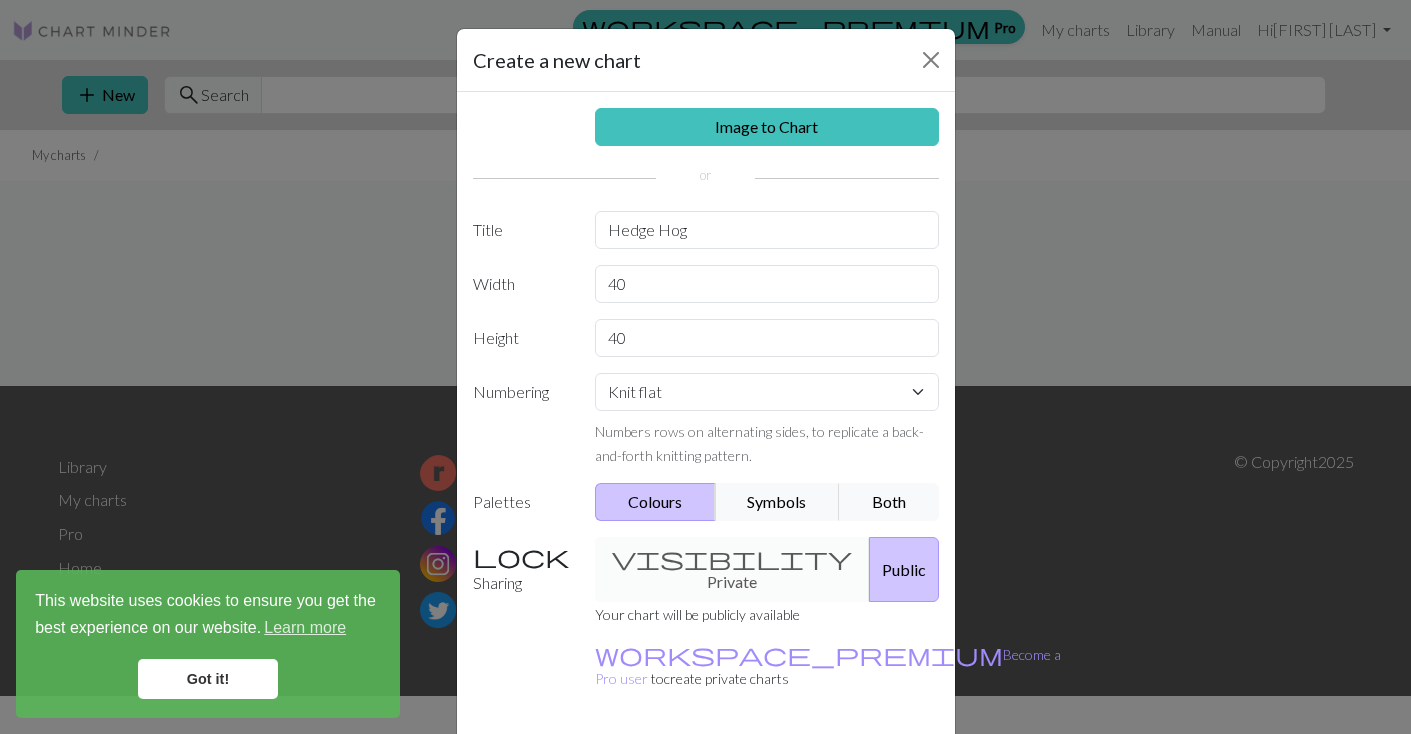 click on "visibility  Private Public" at bounding box center [767, 569] 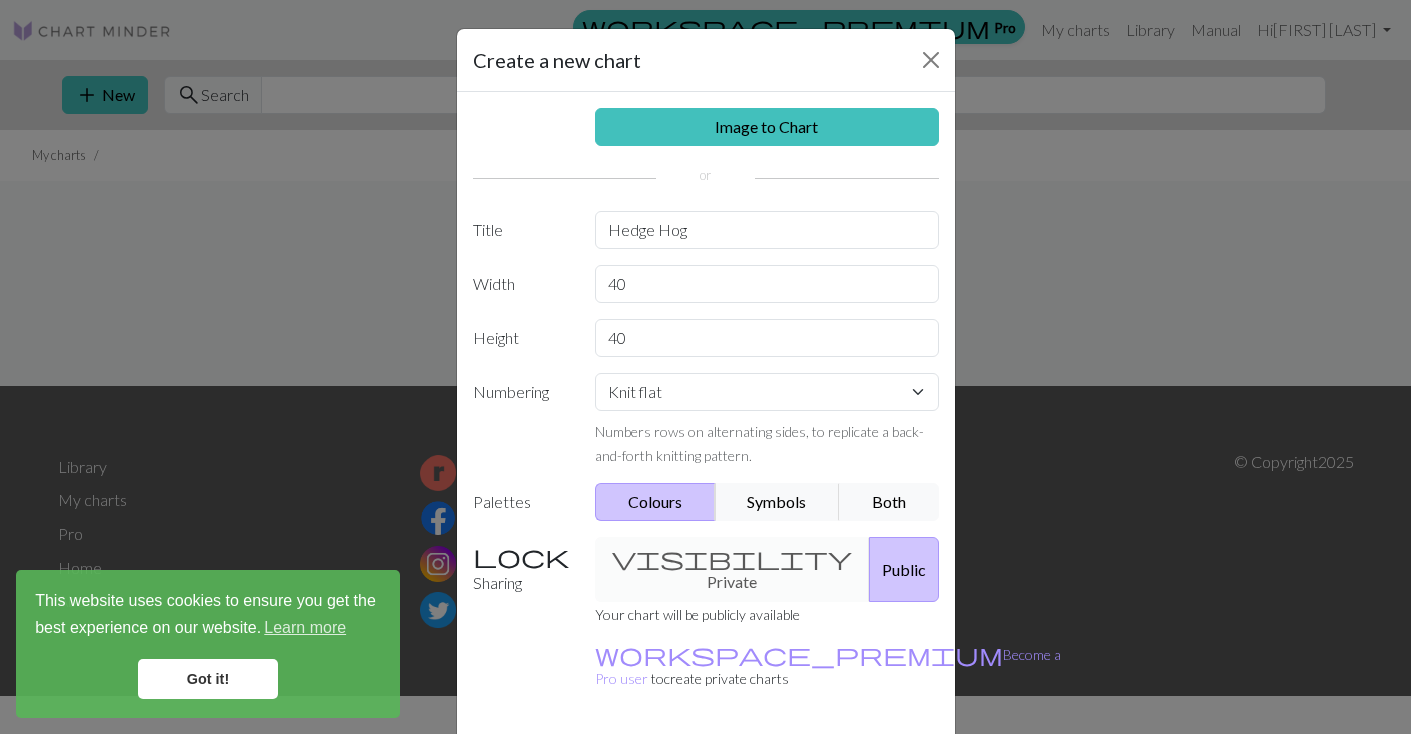 scroll, scrollTop: 55, scrollLeft: 0, axis: vertical 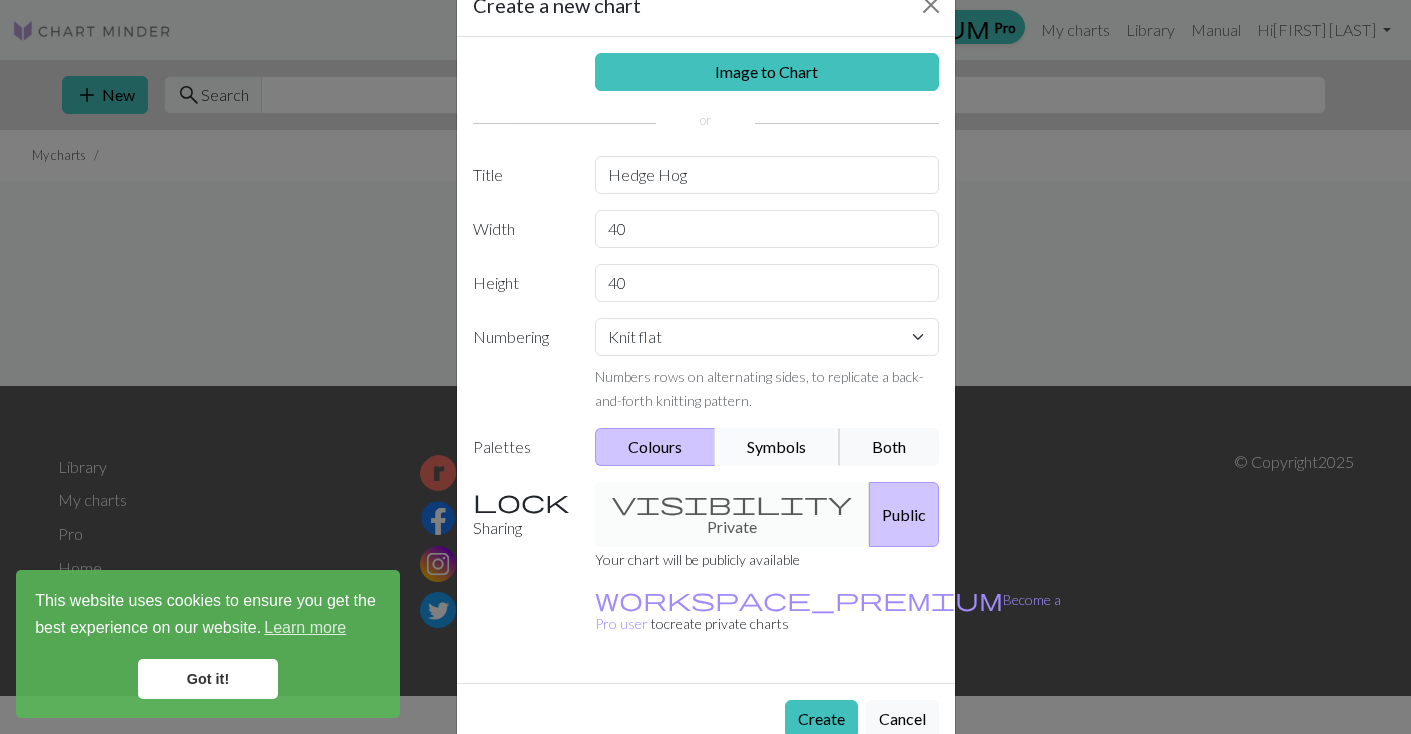 click on "Symbols" at bounding box center [778, 447] 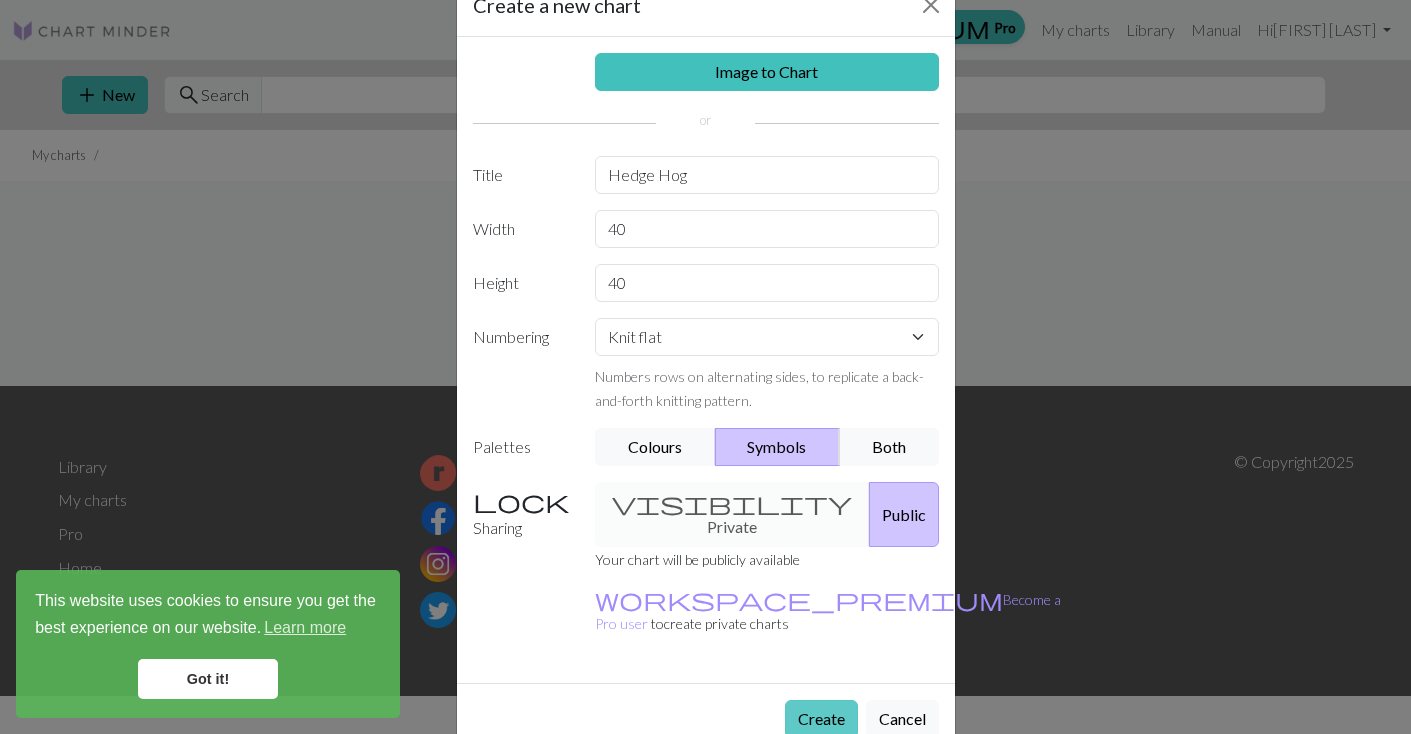 click on "Create" at bounding box center [821, 719] 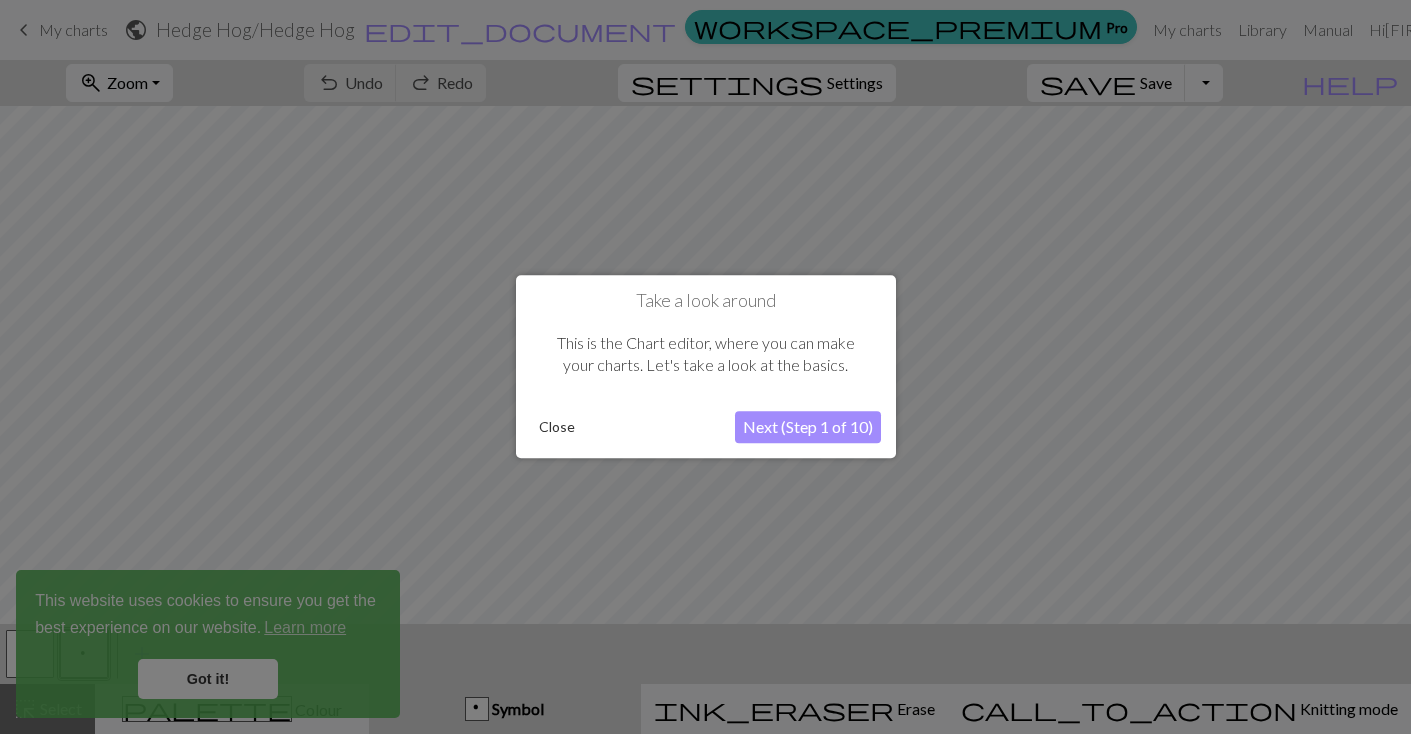 click at bounding box center (705, 367) 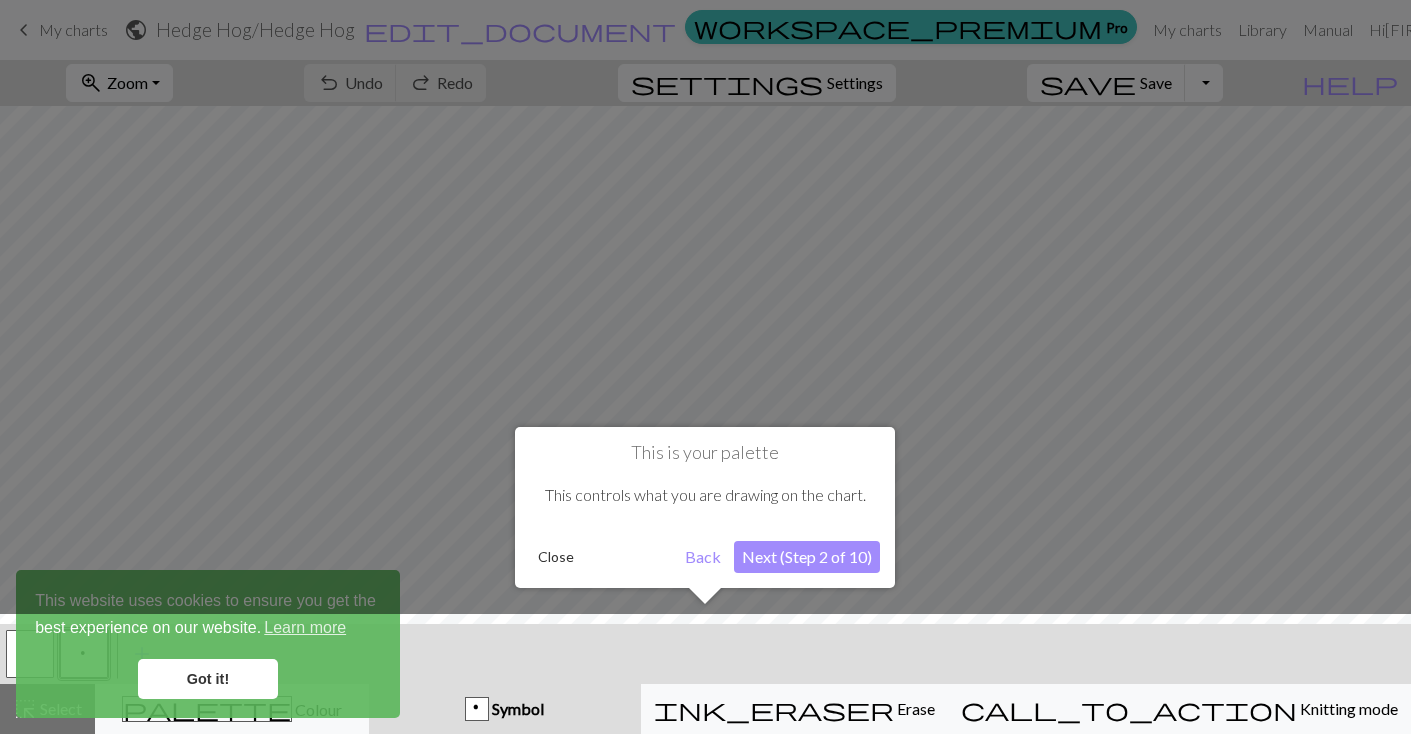 click on "Next (Step 2 of 10)" at bounding box center [807, 557] 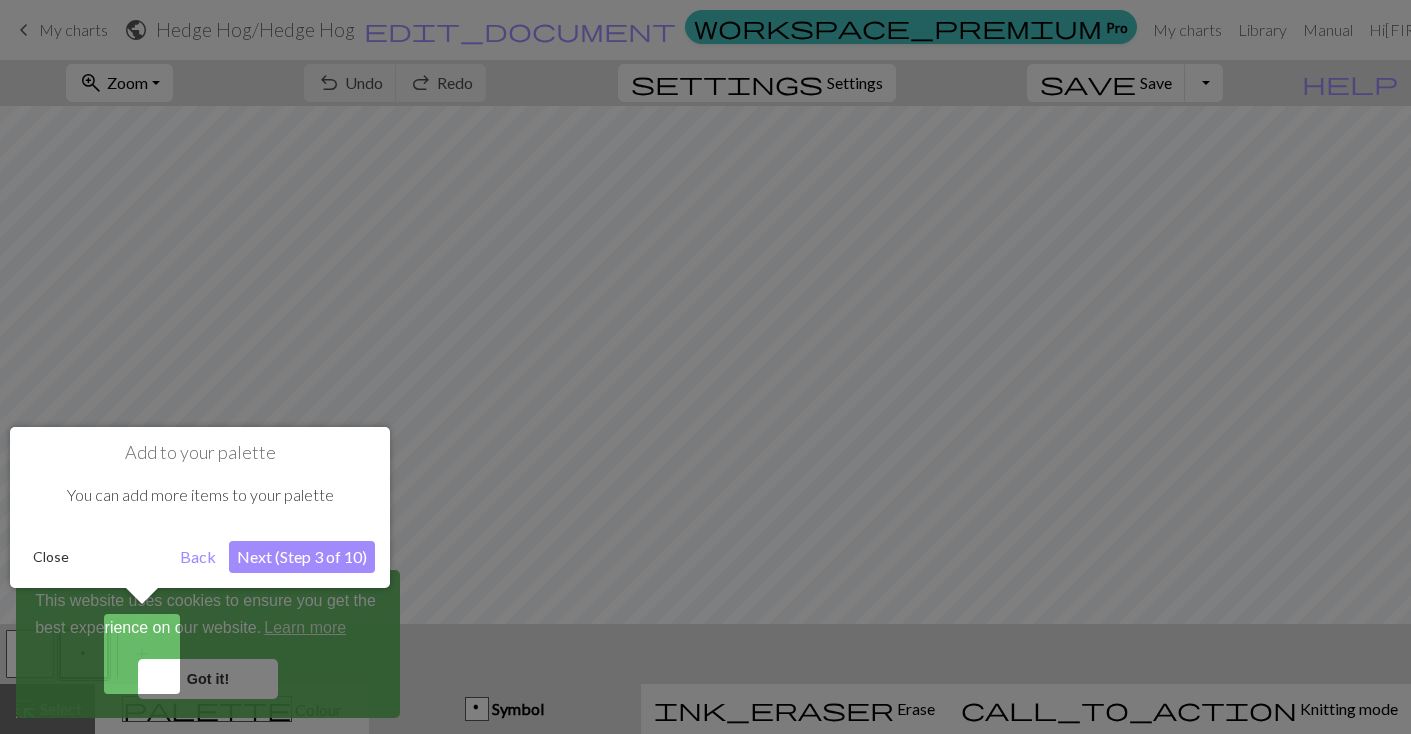 click on "Next (Step 3 of 10)" at bounding box center [302, 557] 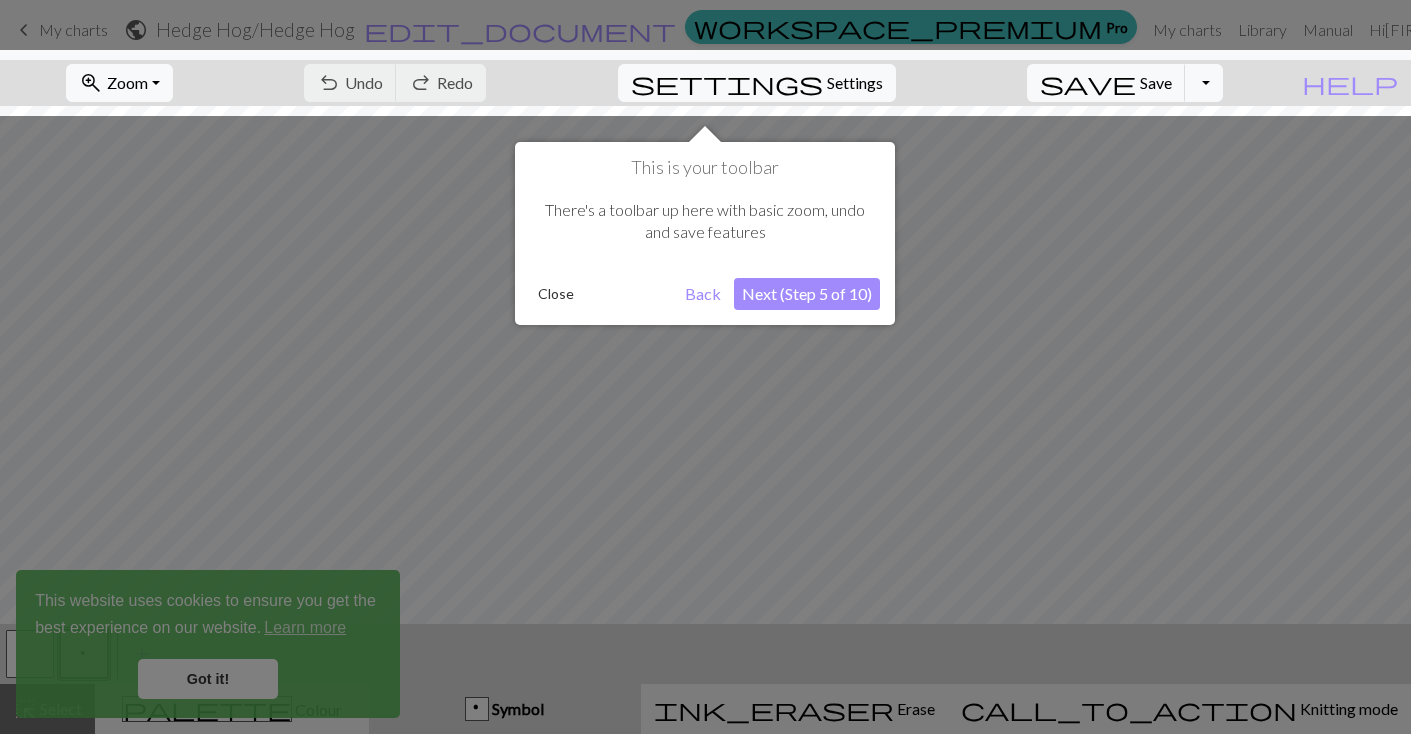 click on "Next (Step 5 of 10)" at bounding box center (807, 294) 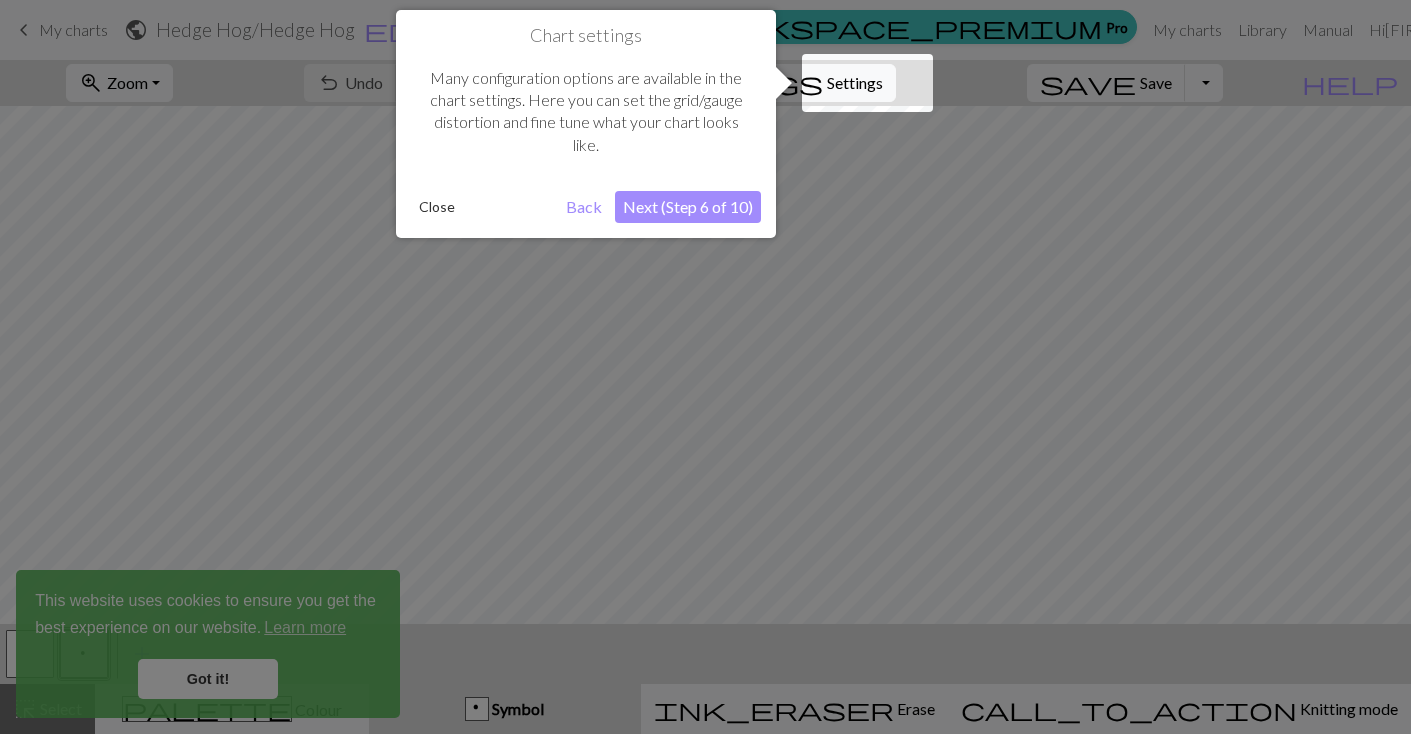 click on "Next (Step 6 of 10)" at bounding box center [688, 207] 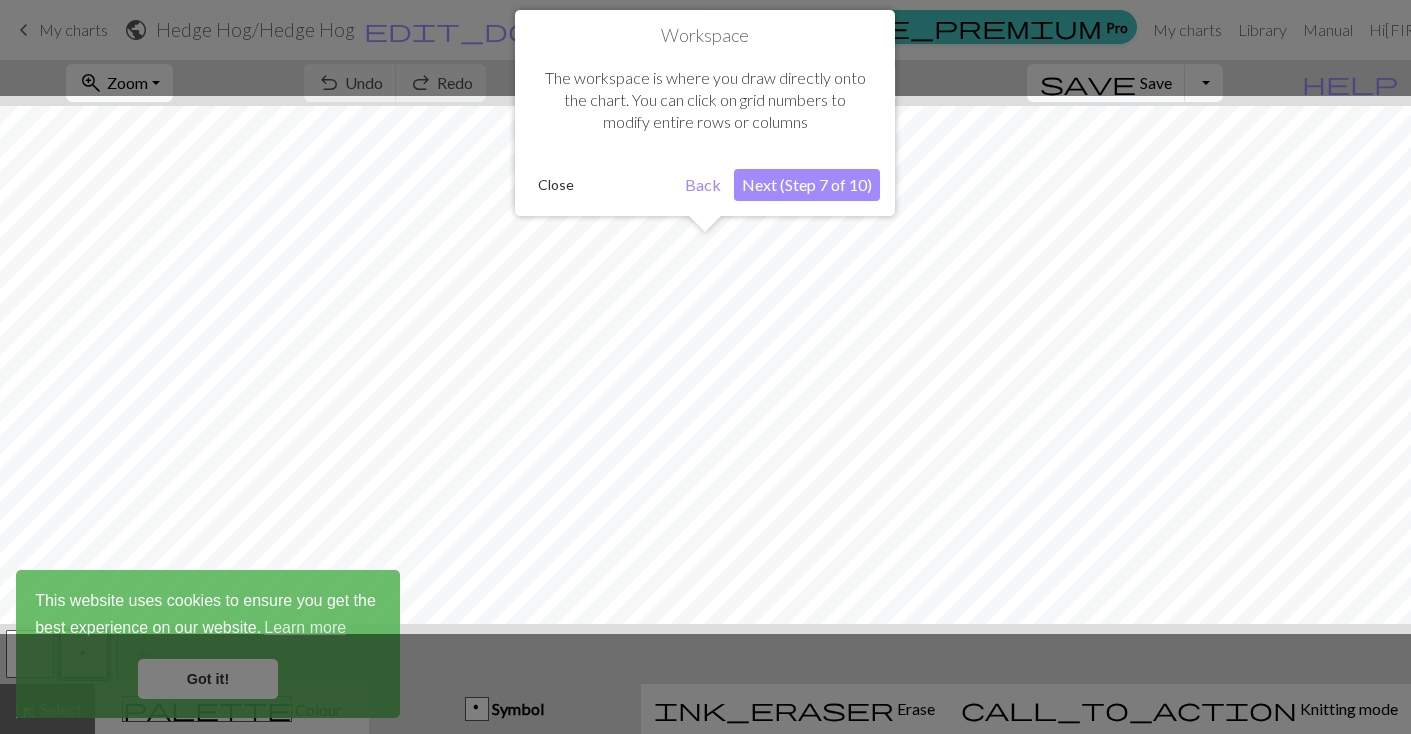 click on "Next (Step 7 of 10)" at bounding box center (807, 185) 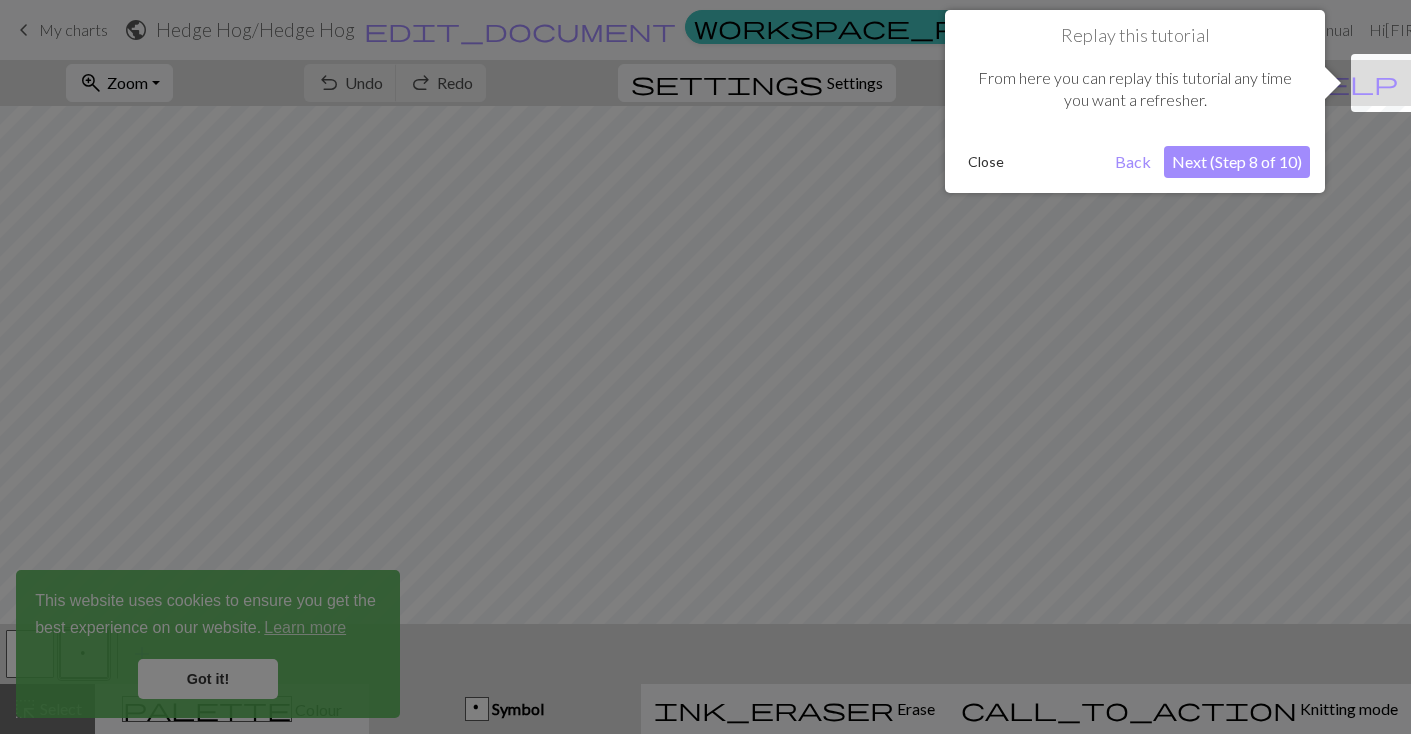 click on "Next (Step 8 of 10)" at bounding box center (1237, 162) 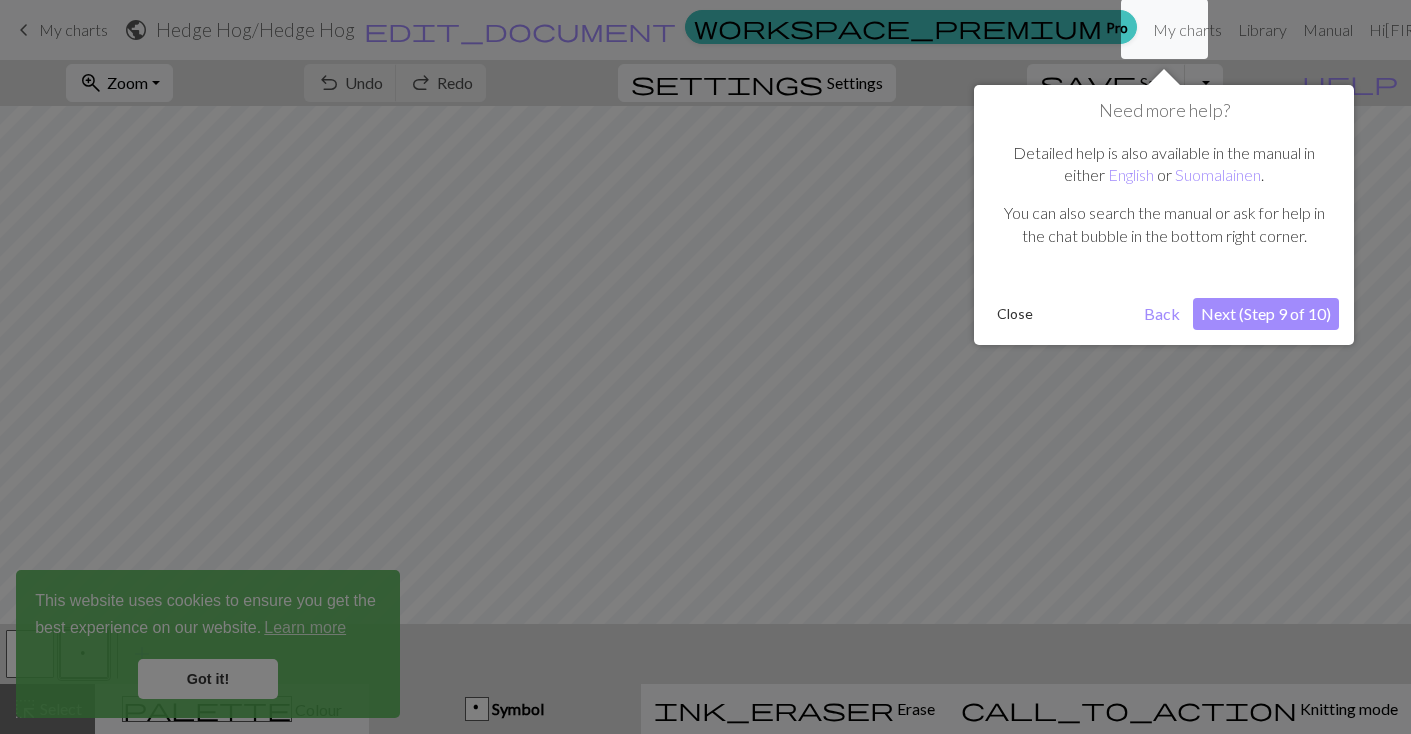 click on "Next (Step 9 of 10)" at bounding box center (1266, 314) 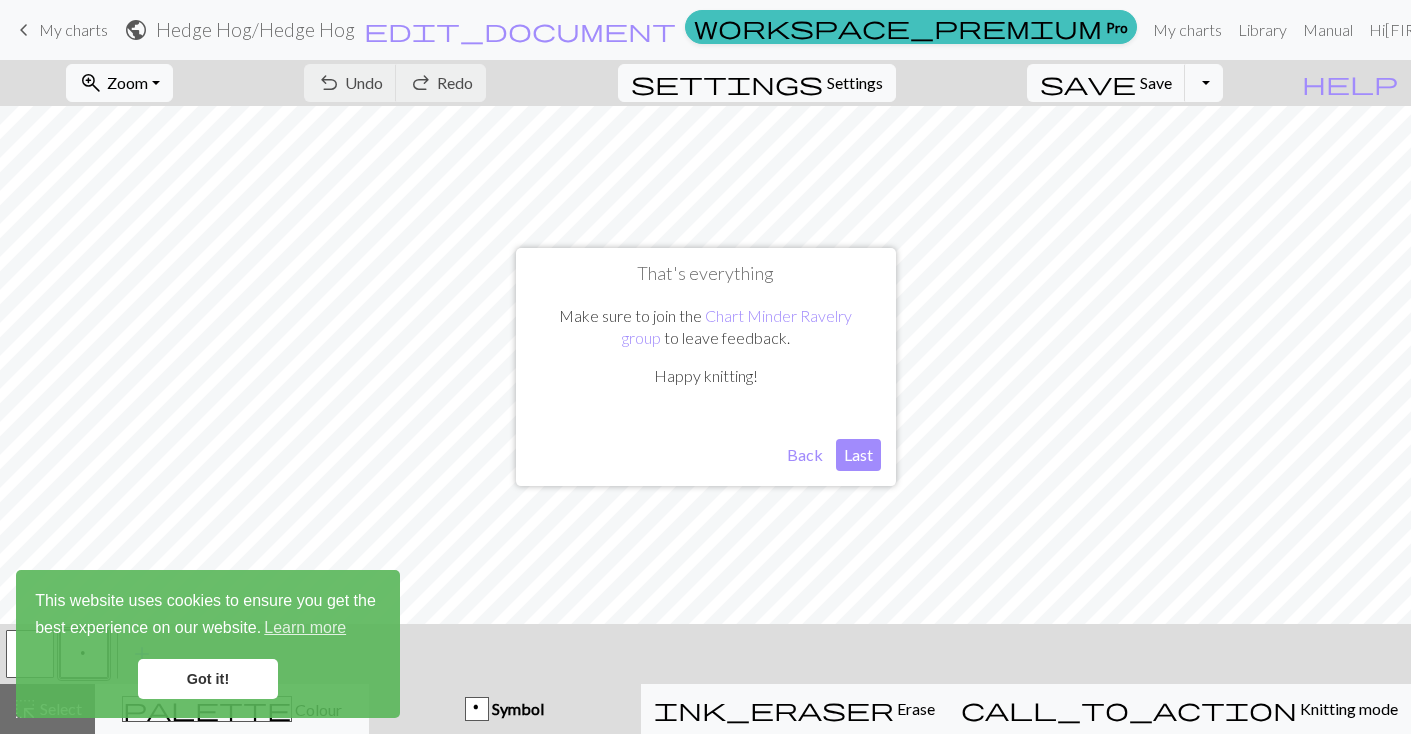 click on "Last" at bounding box center (858, 455) 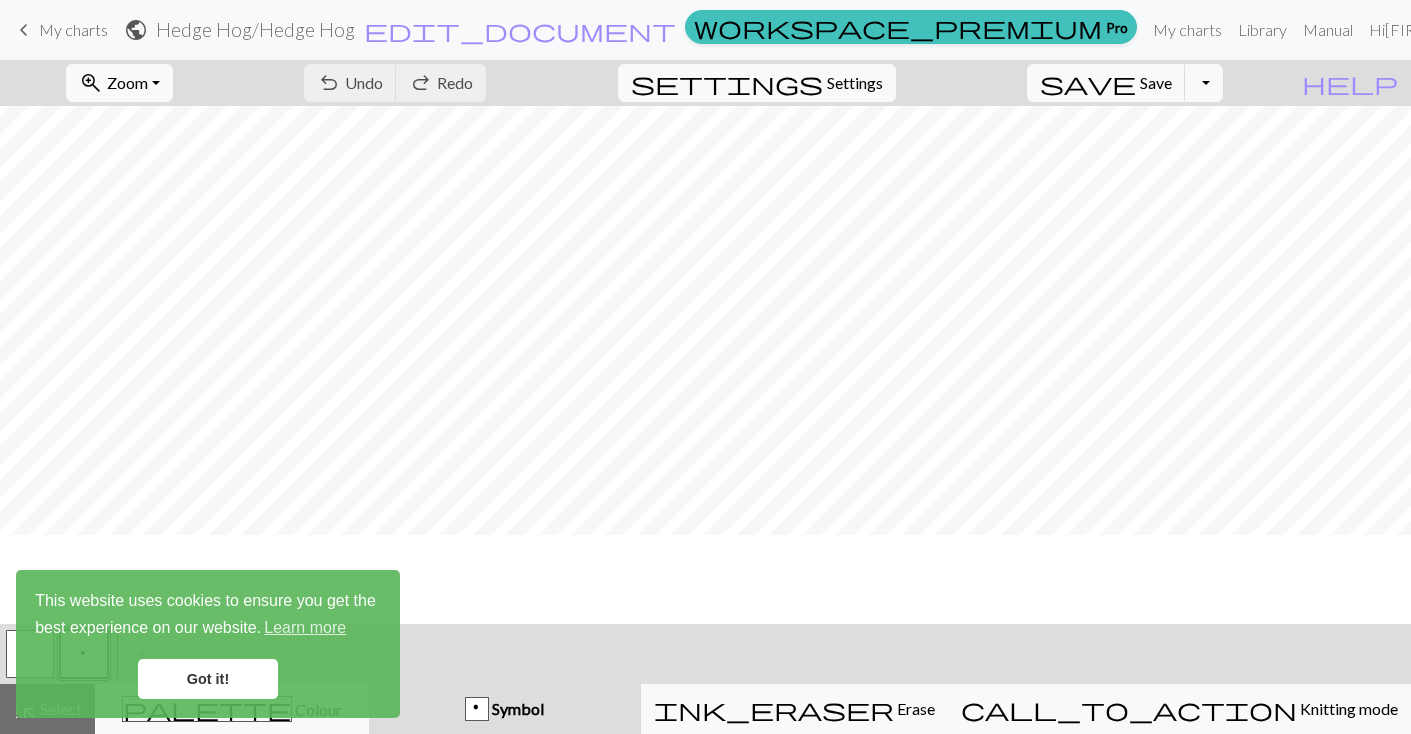 scroll, scrollTop: 0, scrollLeft: 0, axis: both 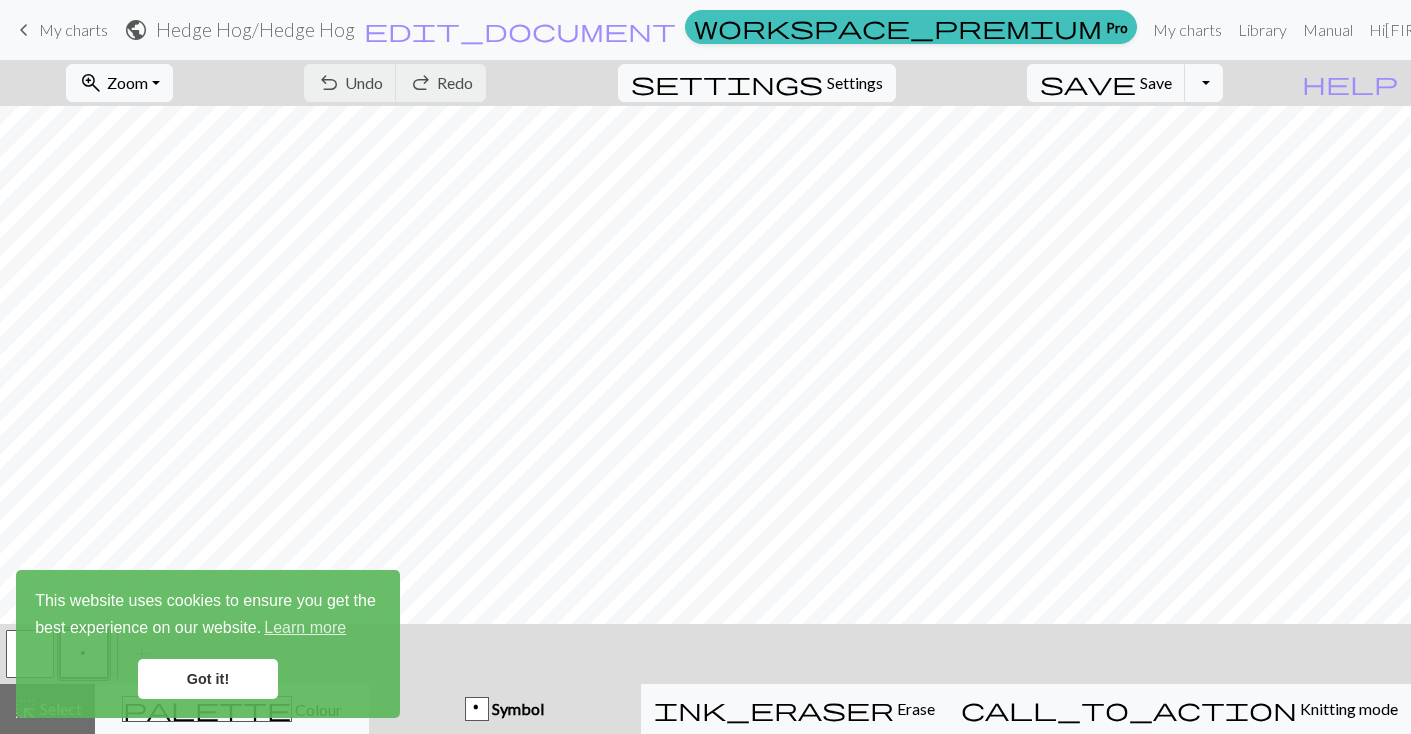 click on "Got it!" at bounding box center [208, 679] 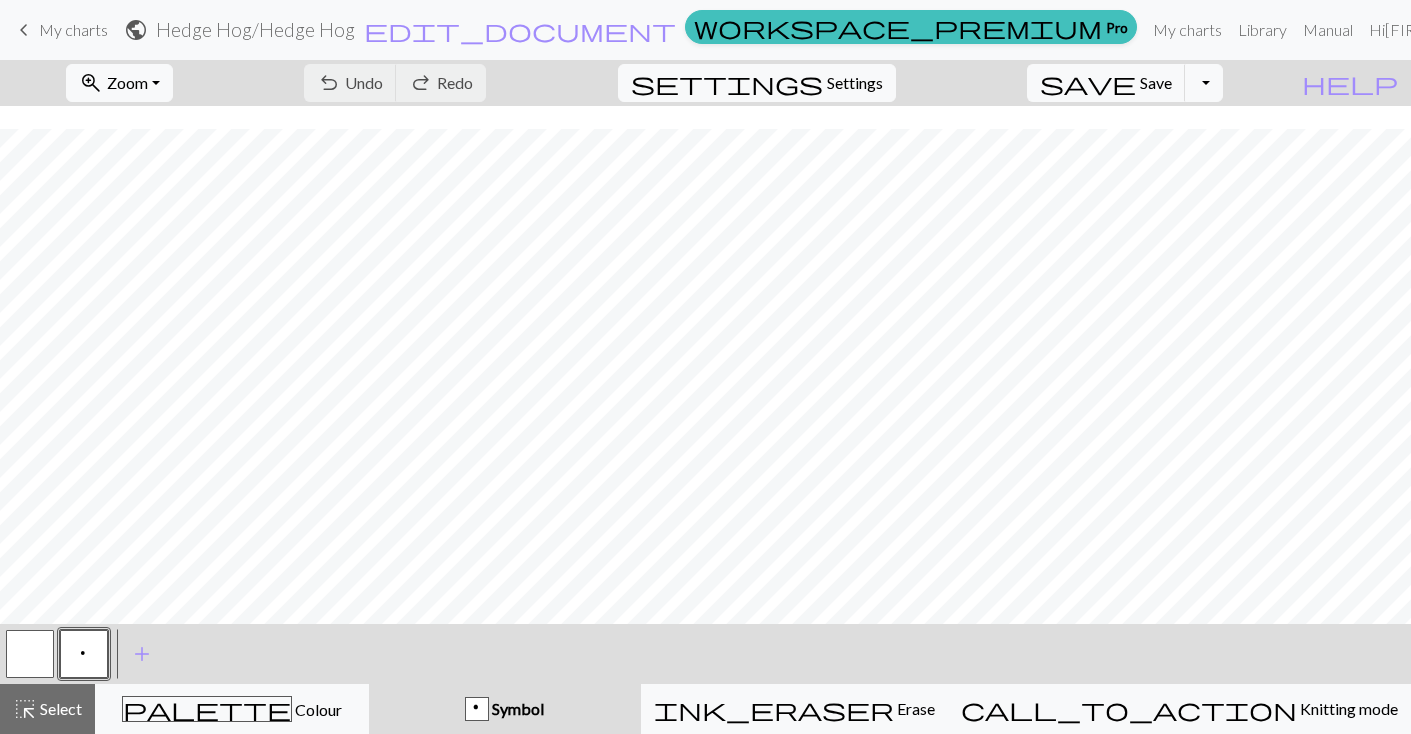 scroll, scrollTop: 225, scrollLeft: 0, axis: vertical 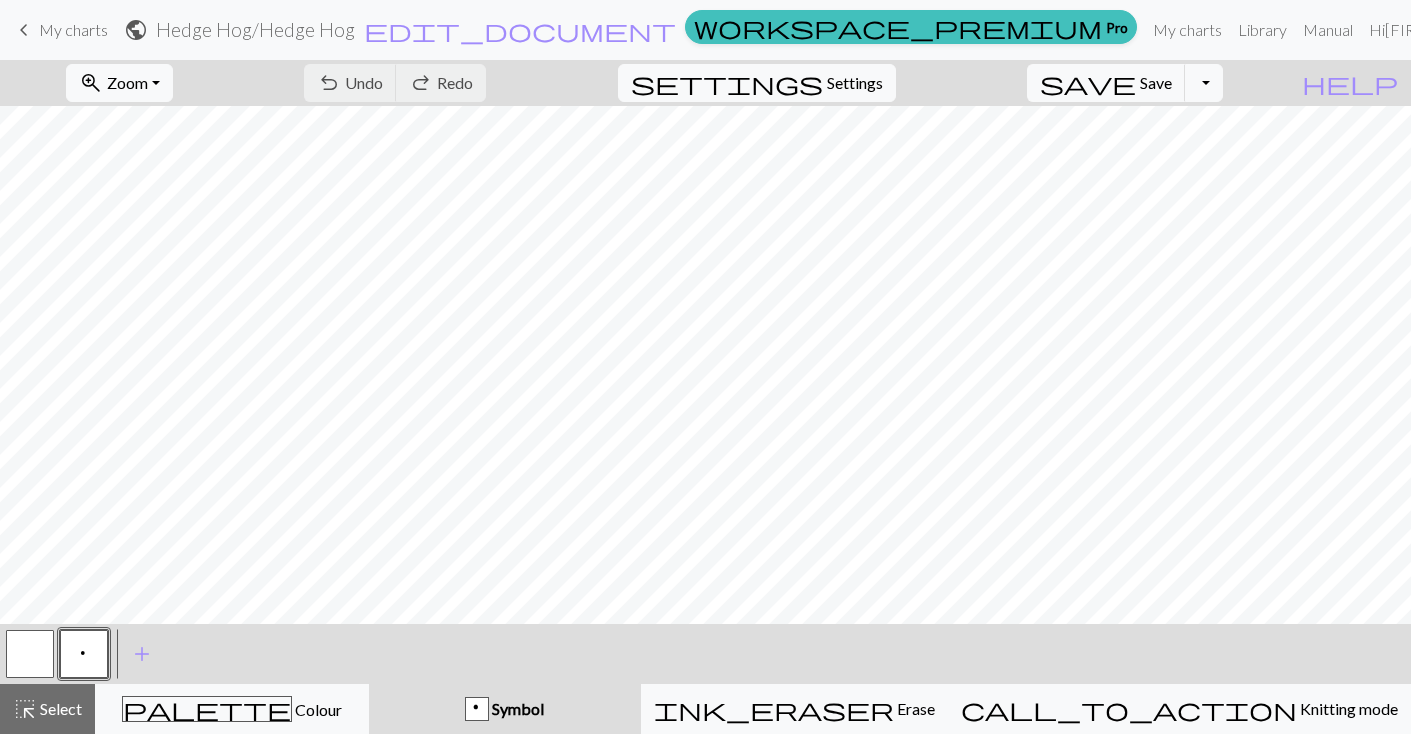 click on "Symbol" at bounding box center [516, 708] 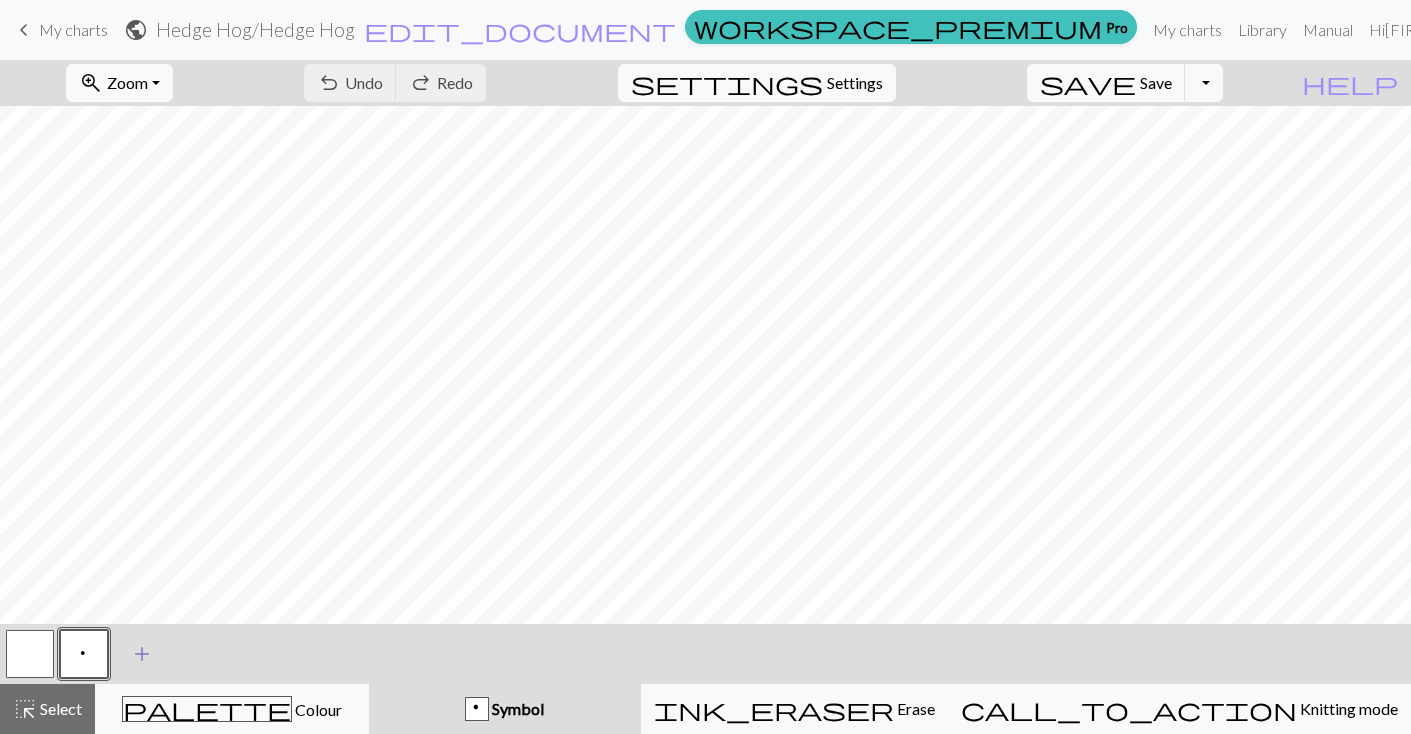 click on "add" at bounding box center [142, 654] 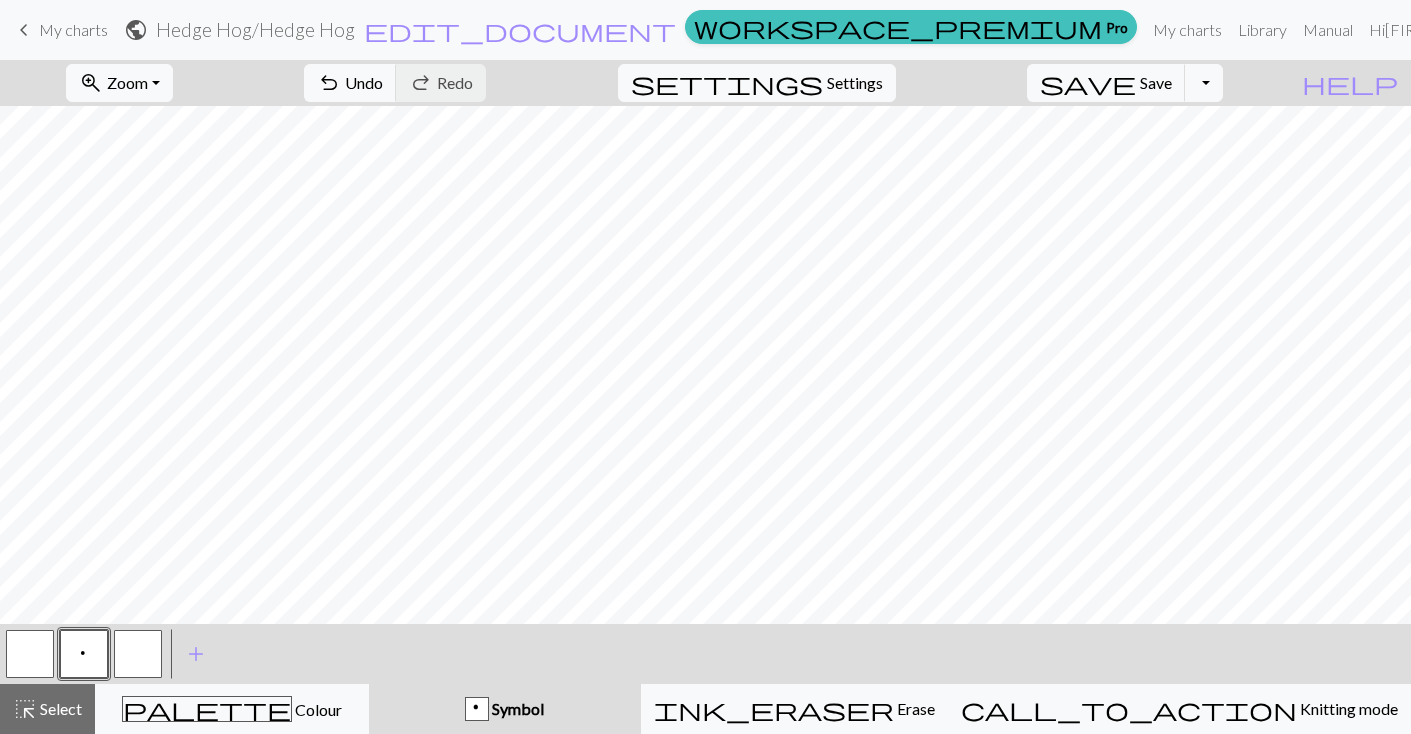 click at bounding box center [30, 654] 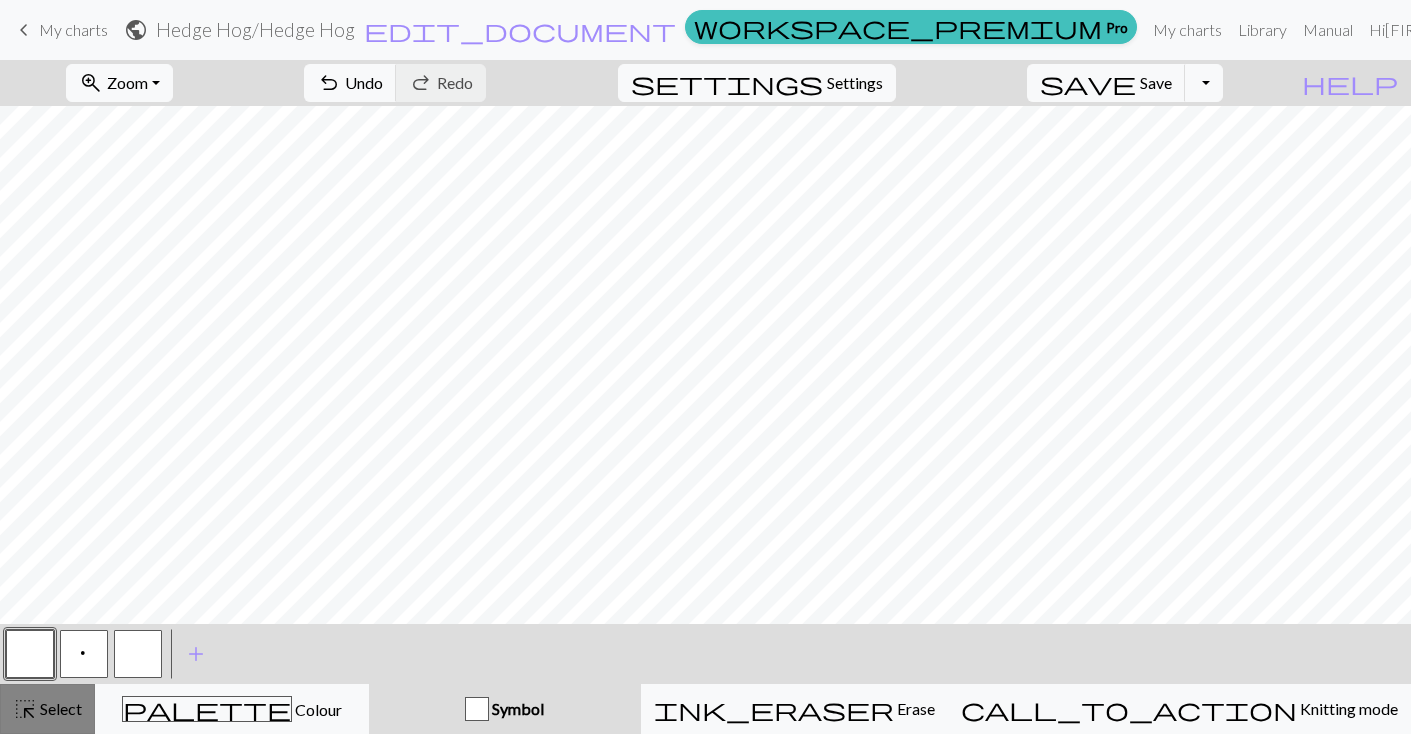 click on "highlight_alt" at bounding box center [25, 709] 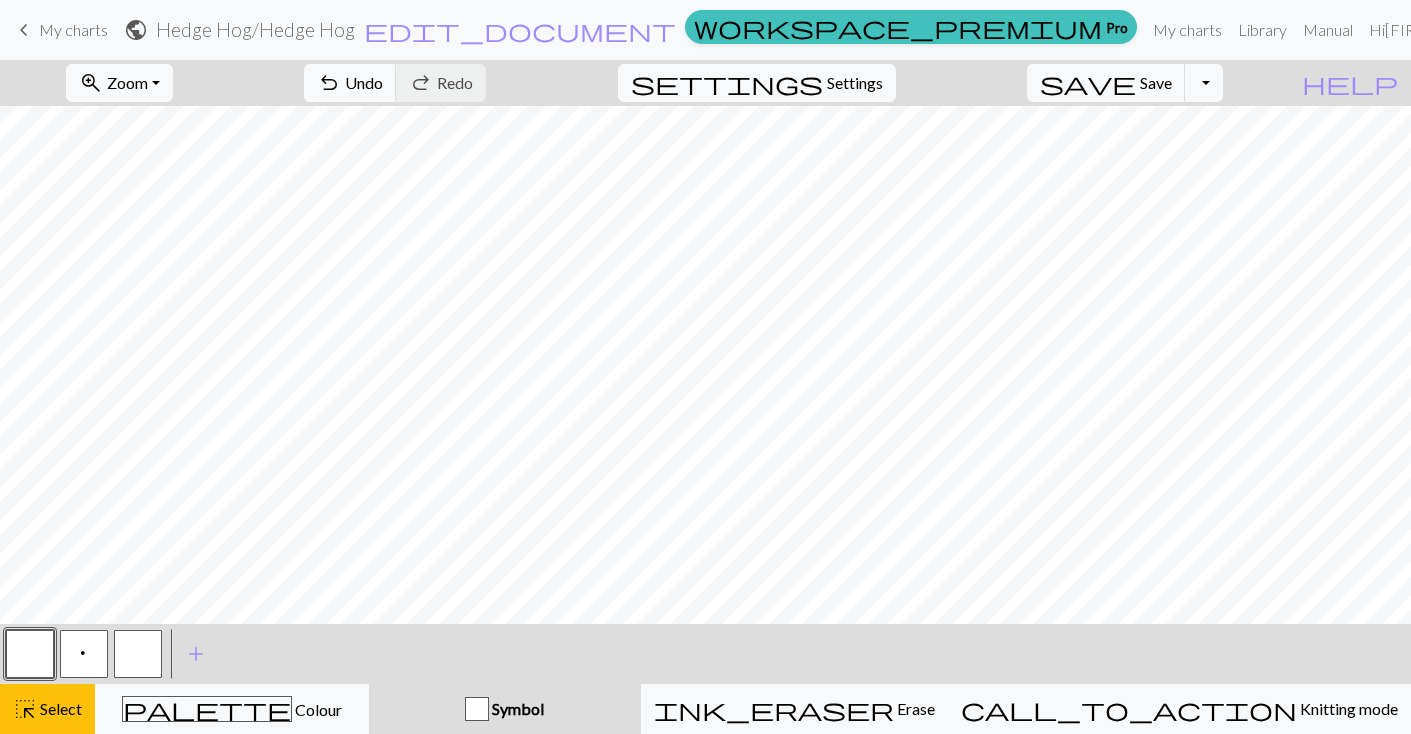 click at bounding box center (138, 654) 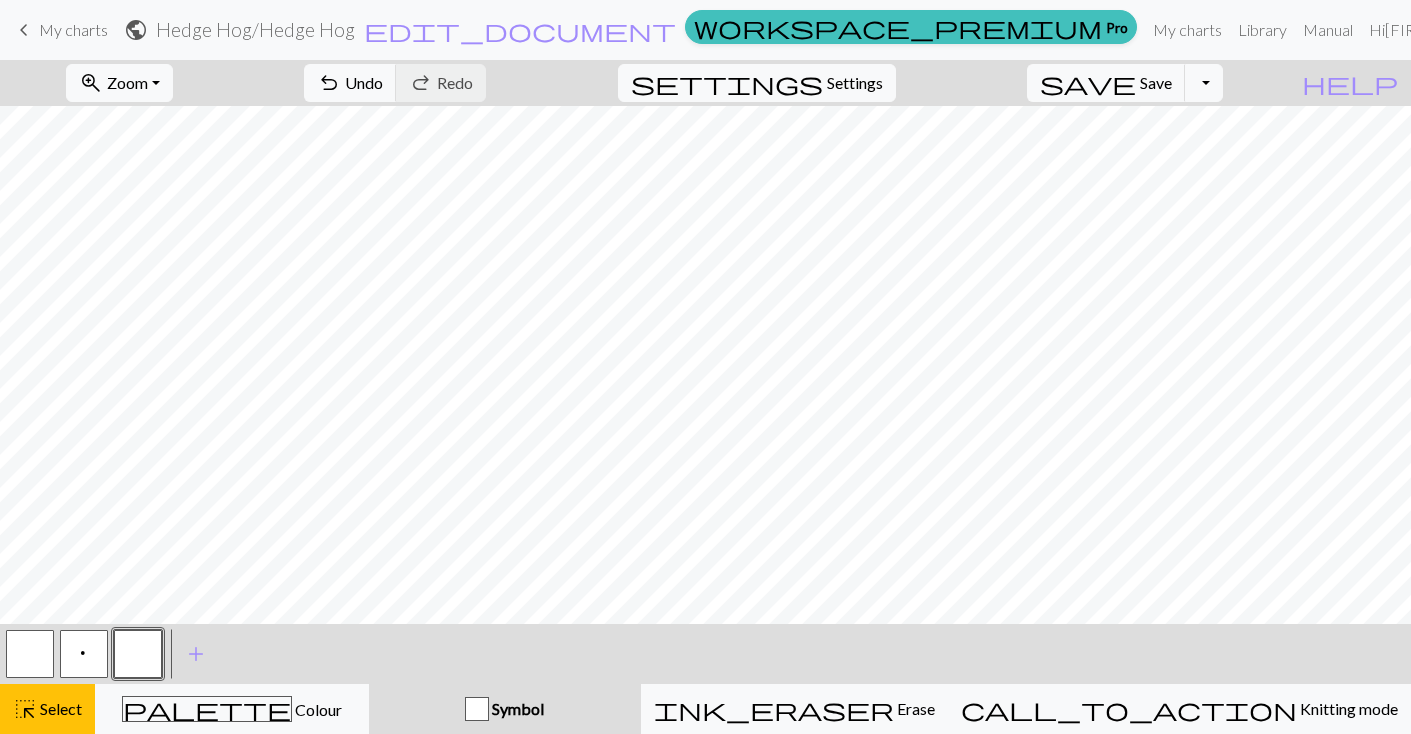 click on "Symbol" at bounding box center (516, 708) 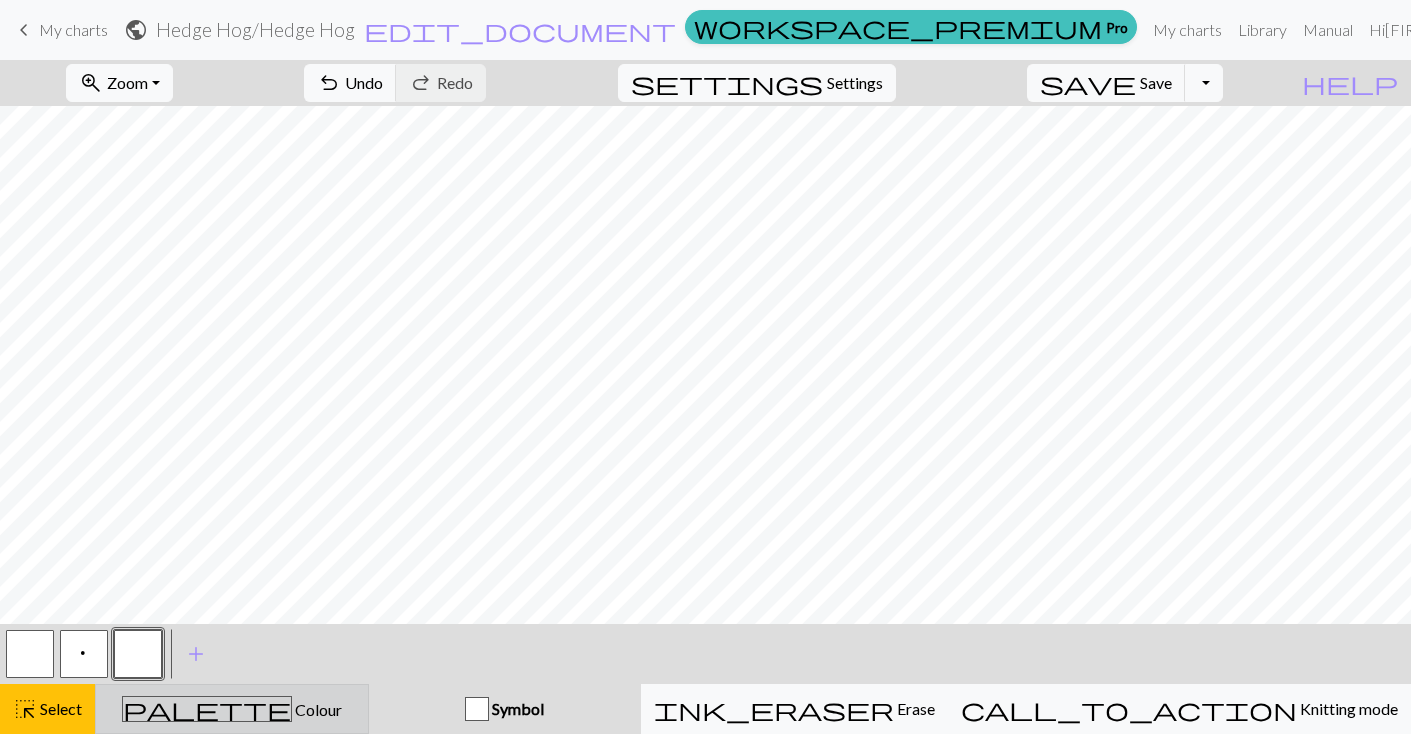 click on "Colour" at bounding box center (317, 709) 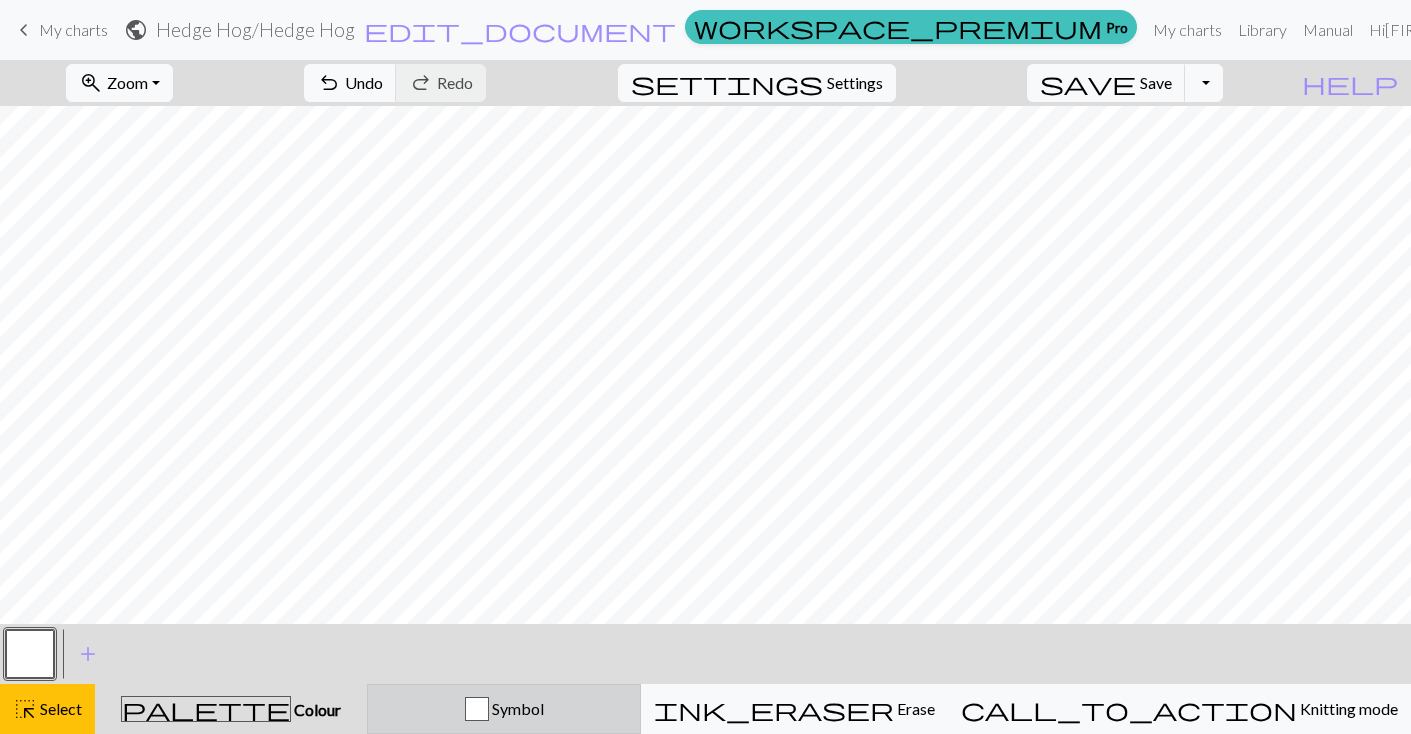 click on "Symbol" at bounding box center (516, 708) 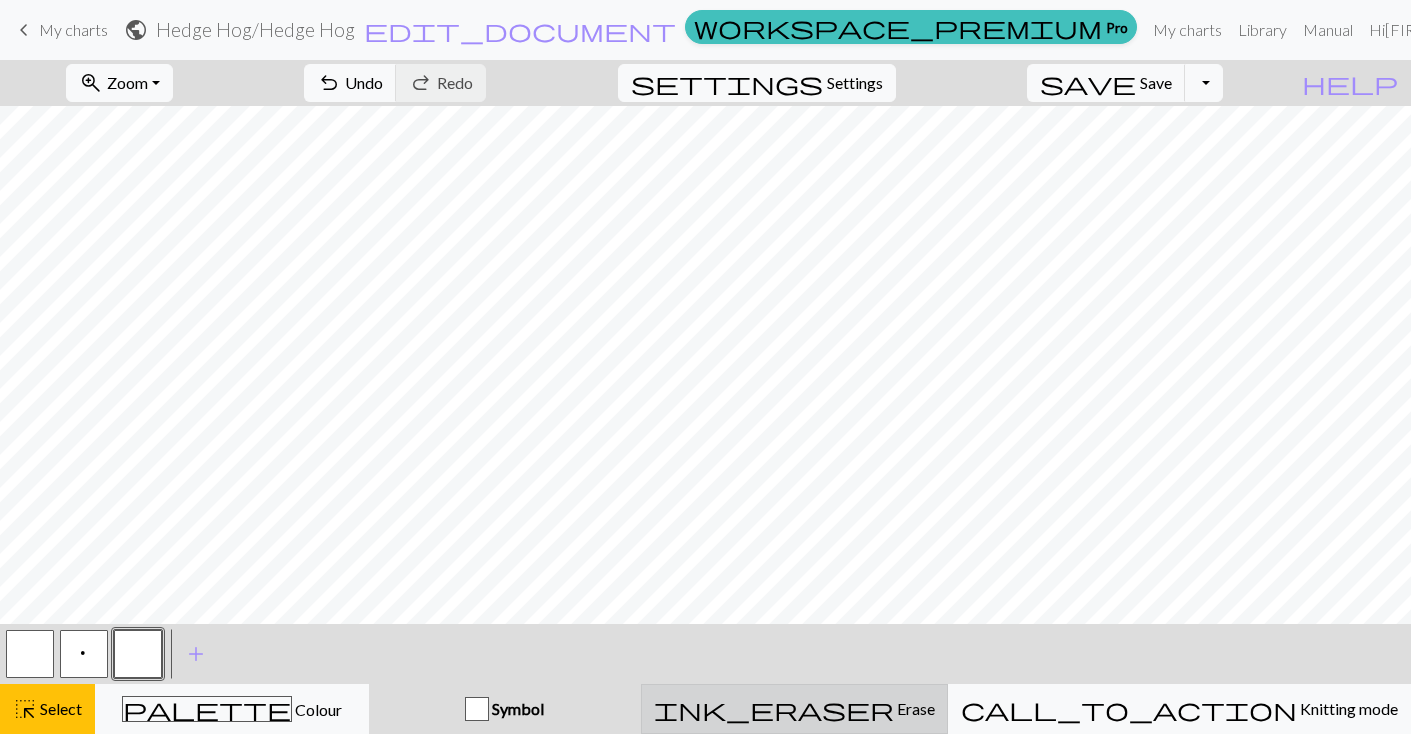 click on "ink_eraser   Erase   Erase" at bounding box center (794, 709) 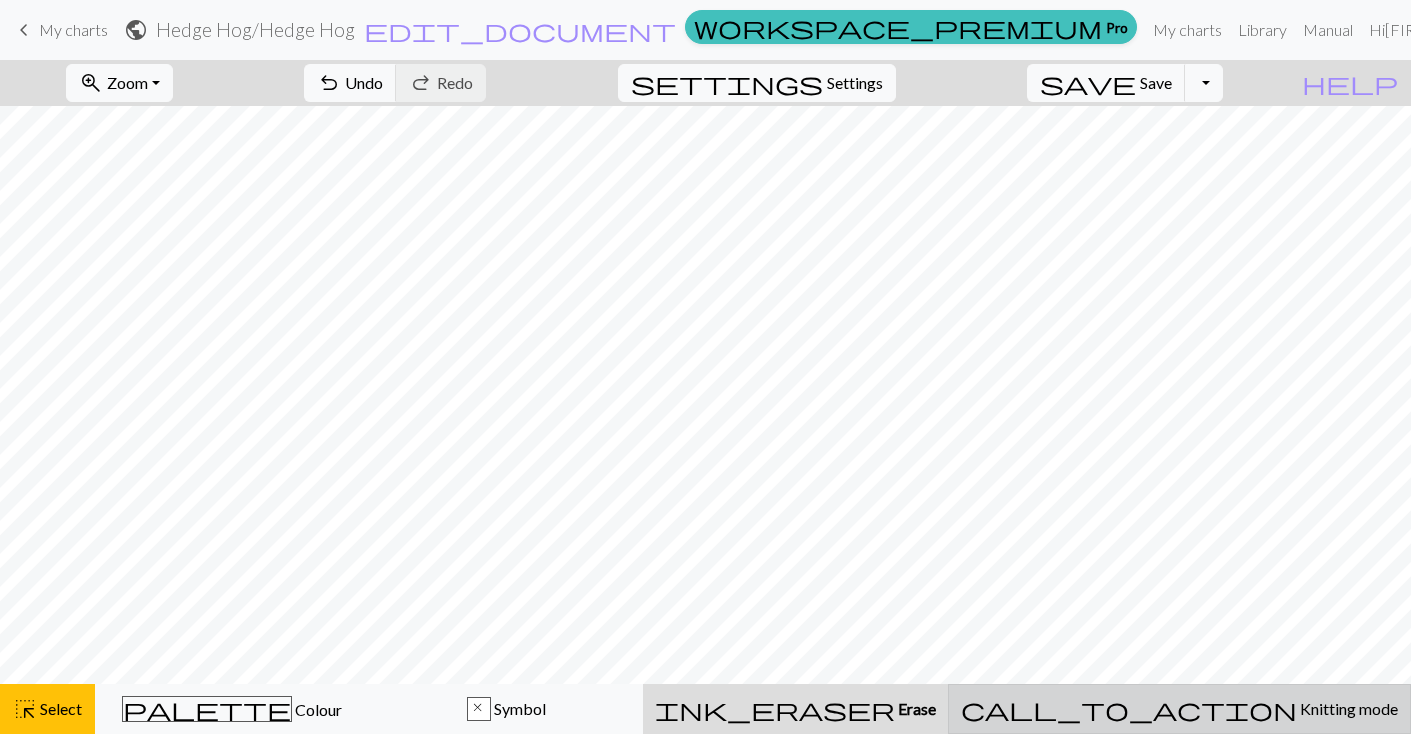 click on "call_to_action   Knitting mode   Knitting mode" at bounding box center [1179, 709] 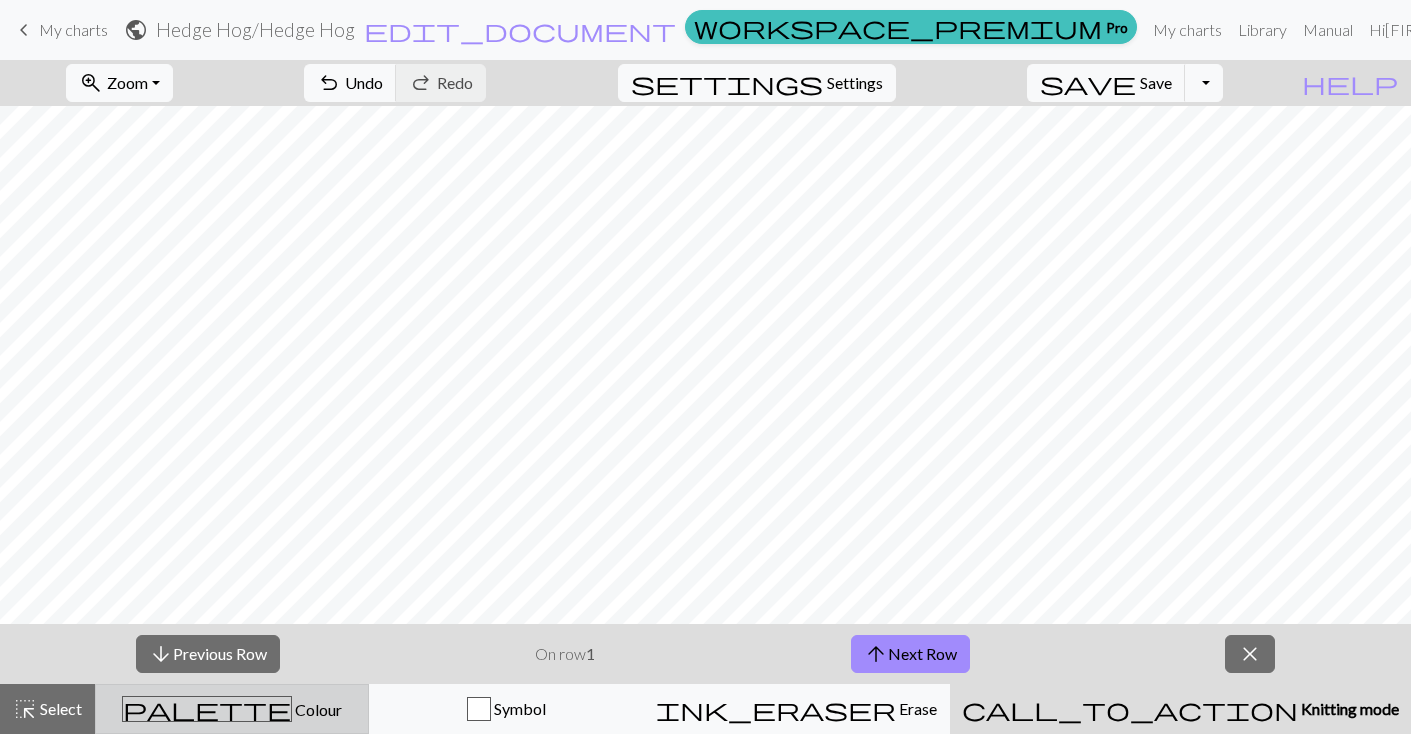 click on "palette   Colour   Colour" at bounding box center (232, 709) 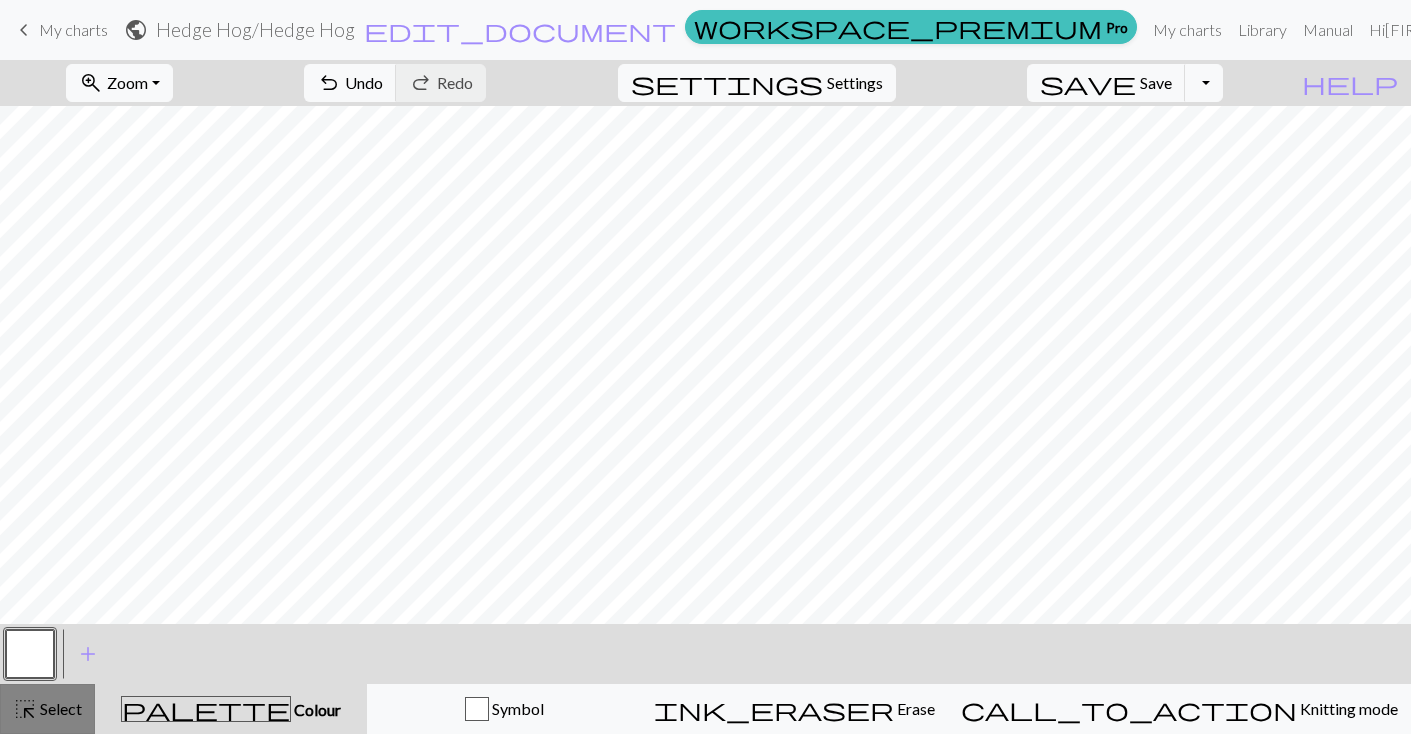 click on "highlight_alt" at bounding box center [25, 709] 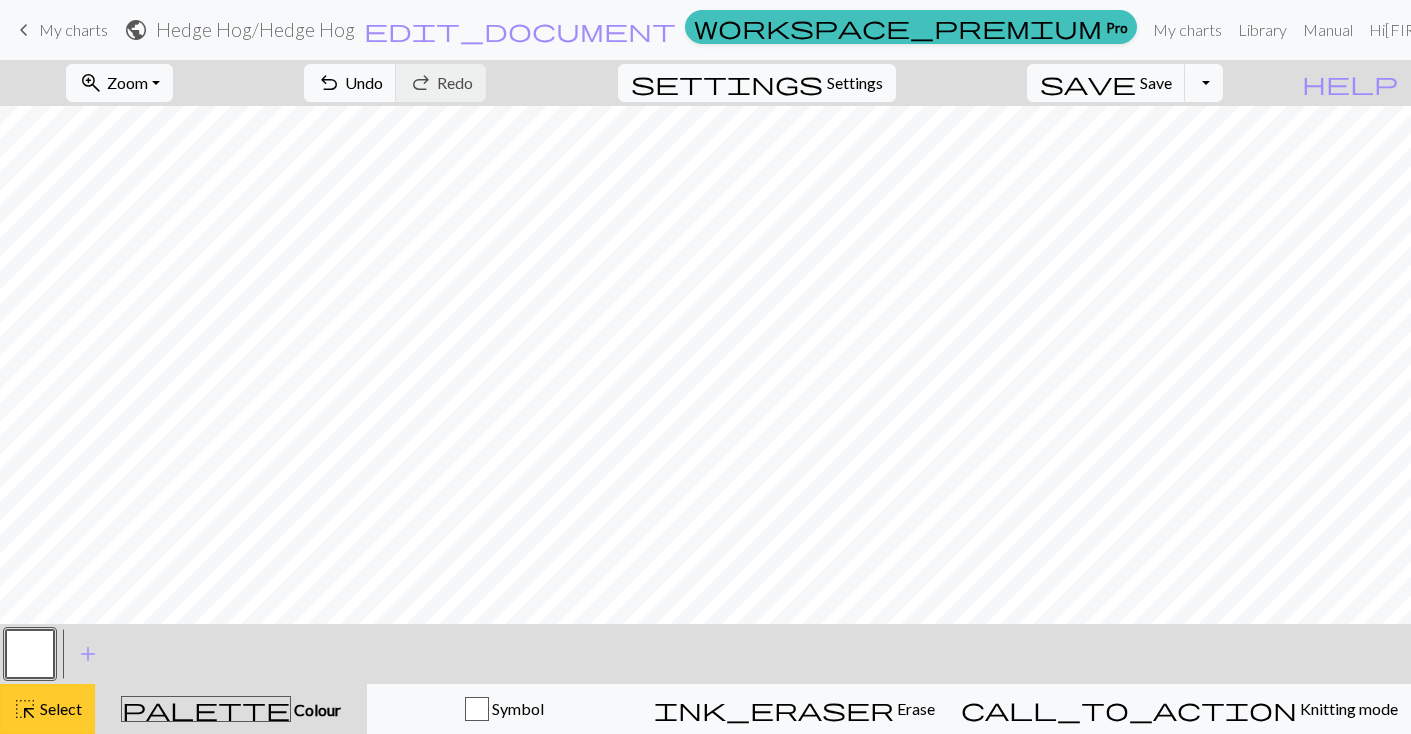 click on "highlight_alt" at bounding box center [25, 709] 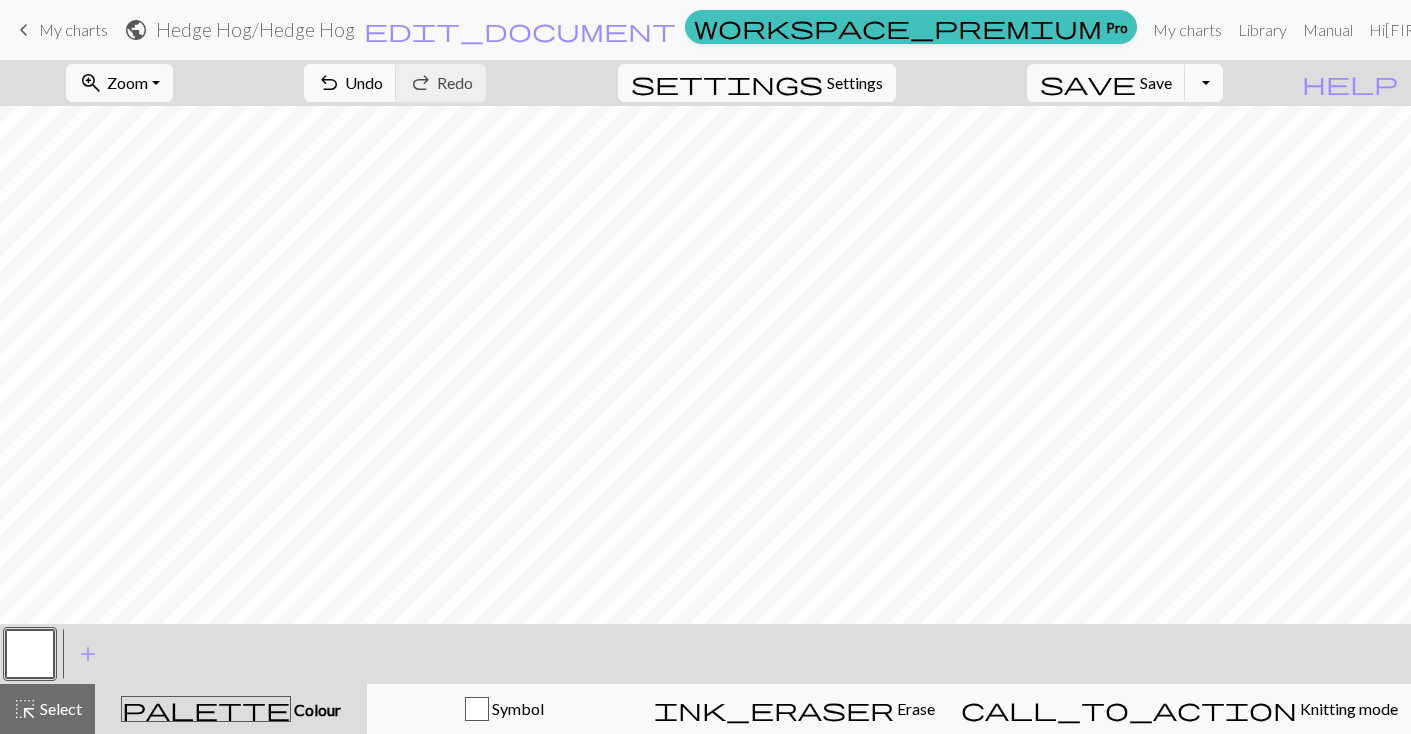 click at bounding box center [30, 654] 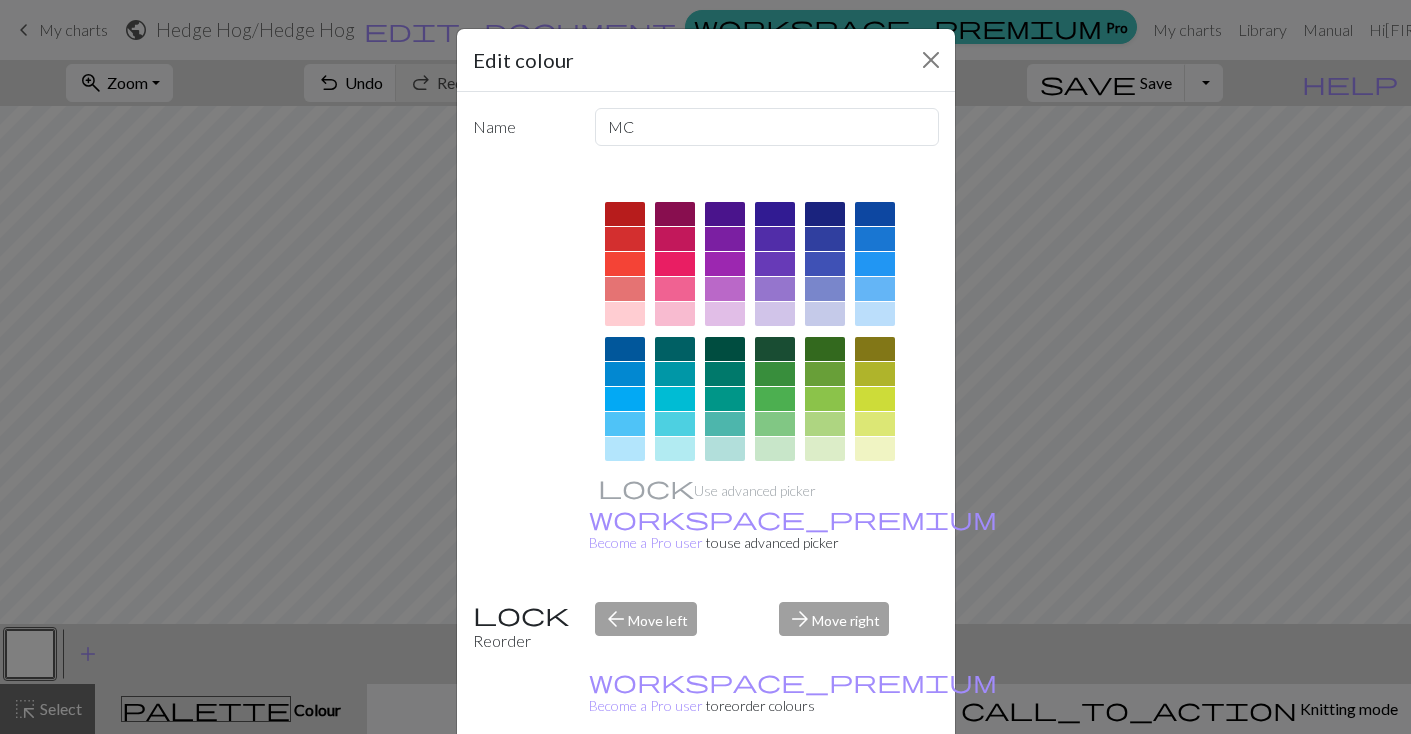 click on "Done" at bounding box center [826, 785] 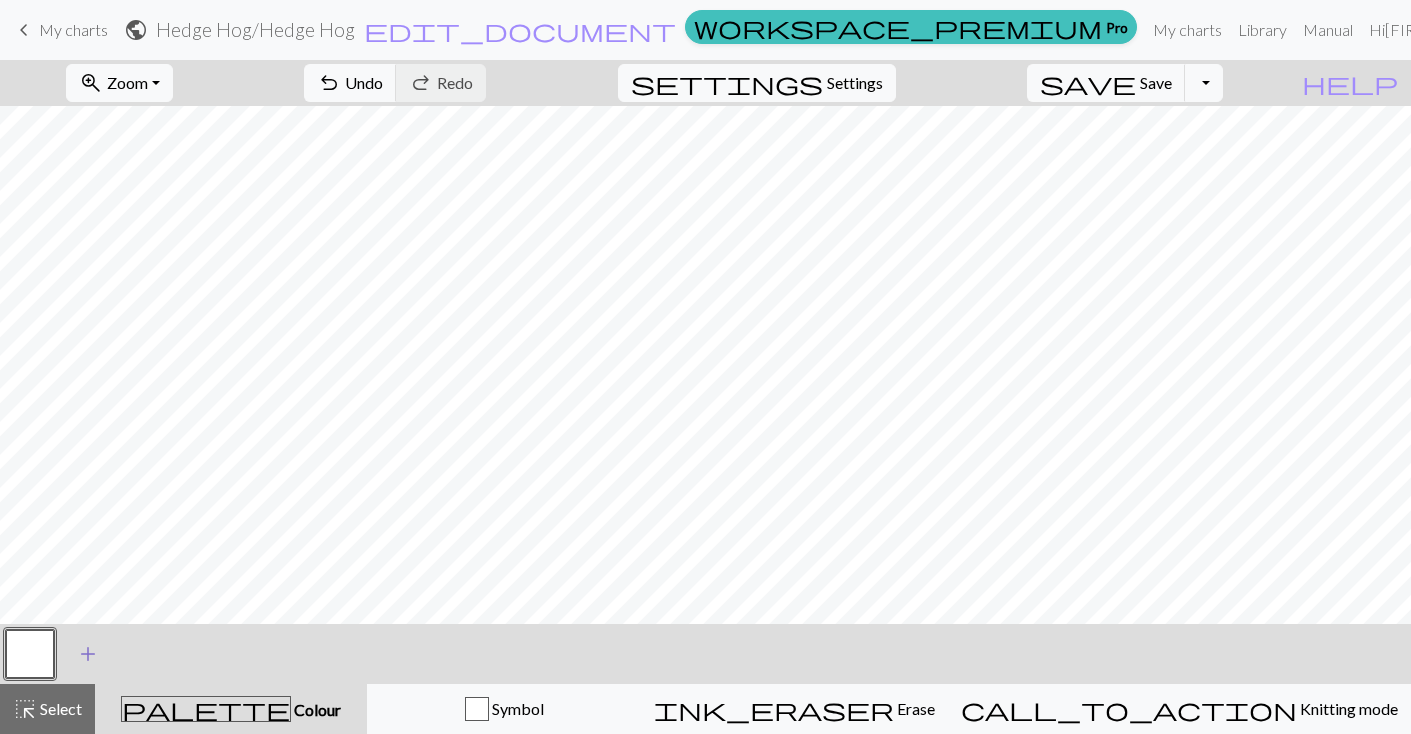 click on "add" at bounding box center (88, 654) 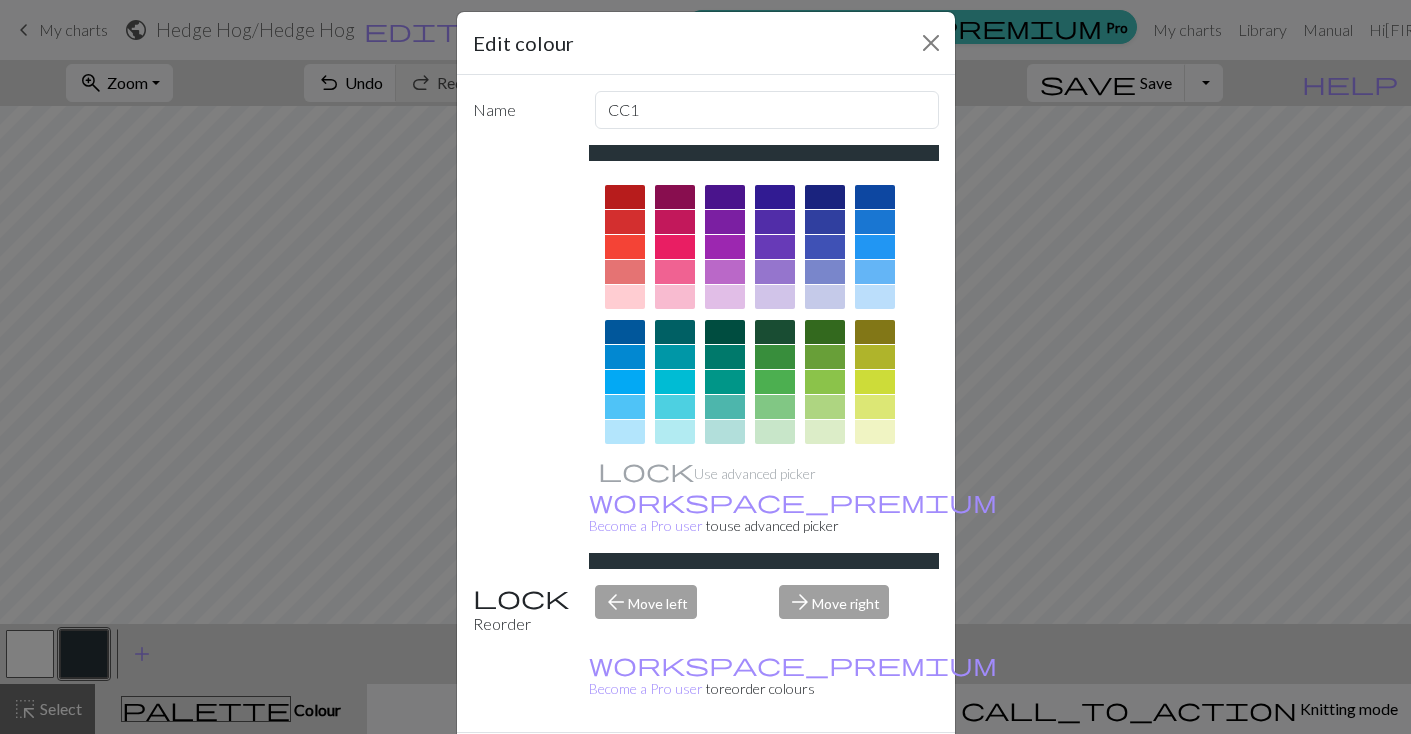 scroll, scrollTop: 50, scrollLeft: 0, axis: vertical 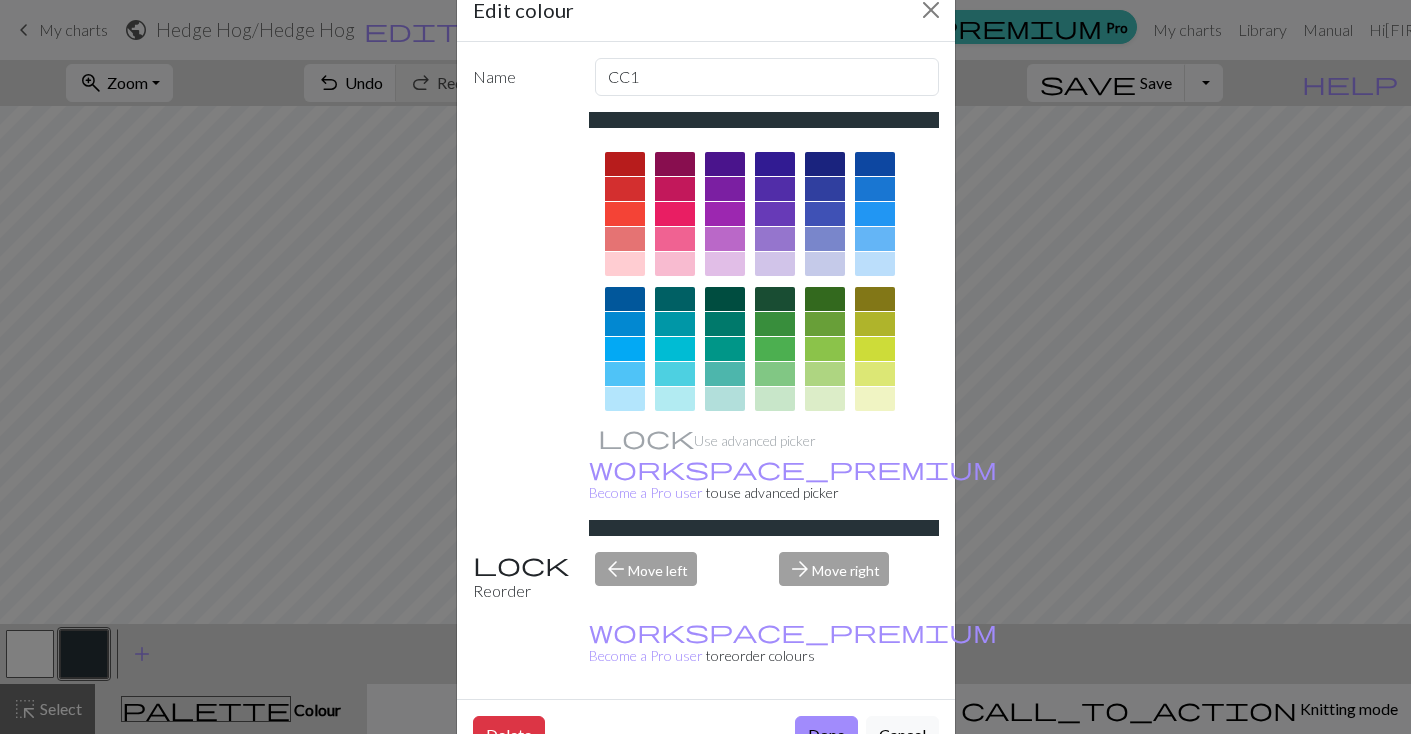 click on "arrow_forward Move right" at bounding box center (859, 577) 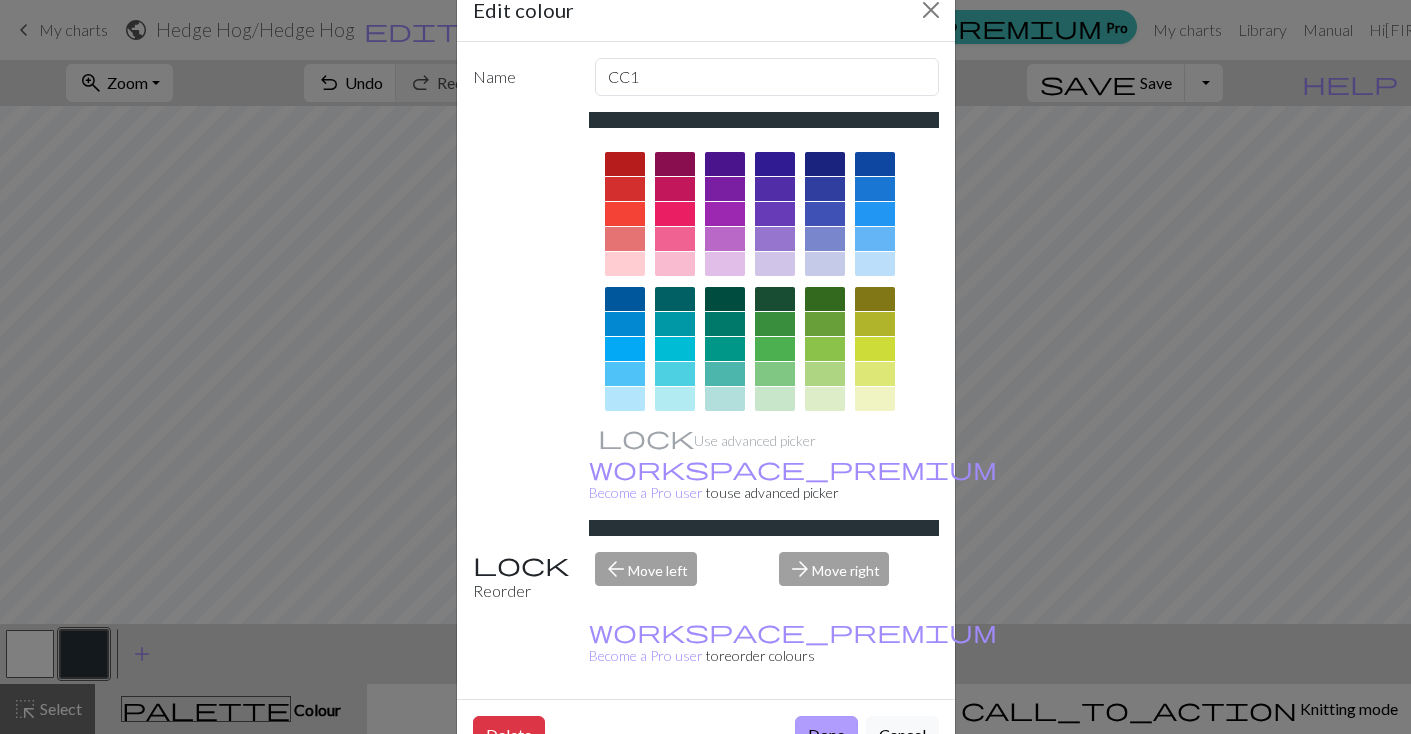 click on "Done" at bounding box center (826, 735) 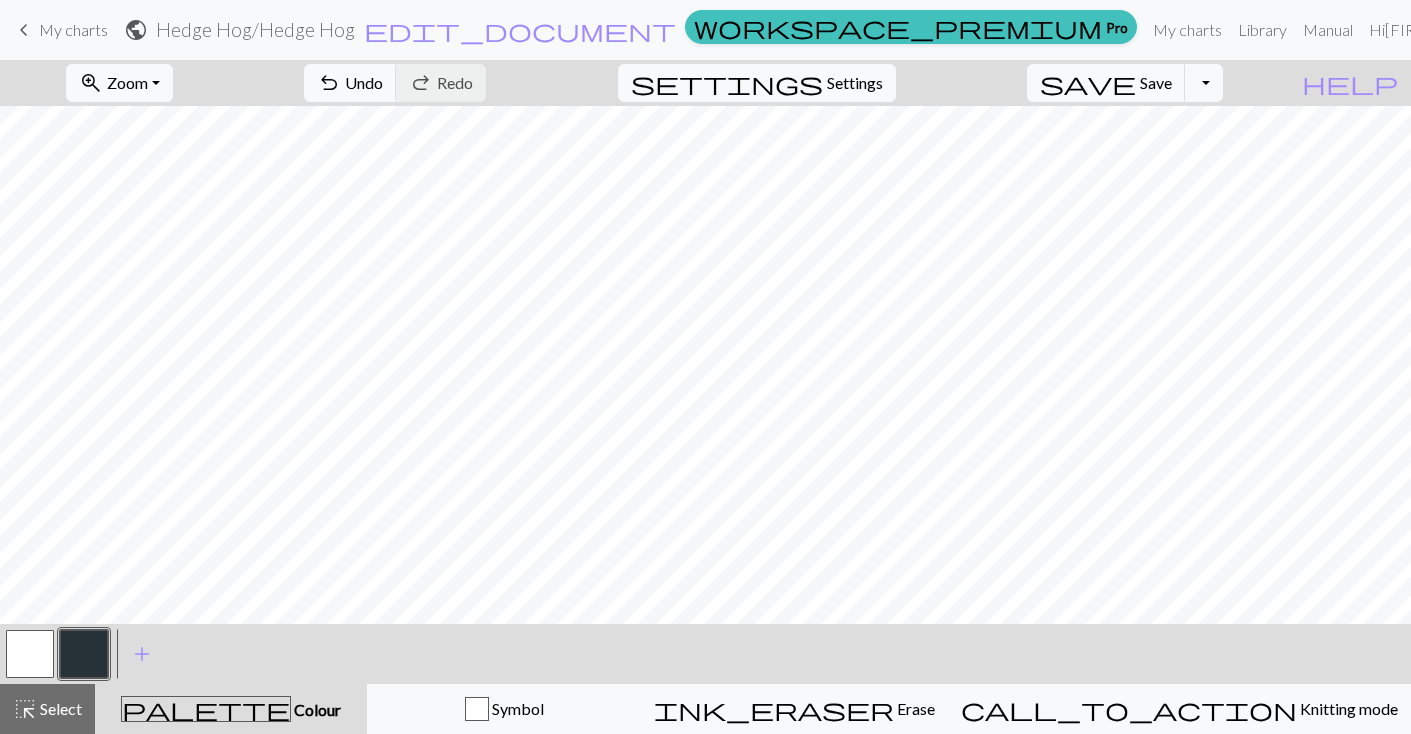 scroll, scrollTop: 26, scrollLeft: 0, axis: vertical 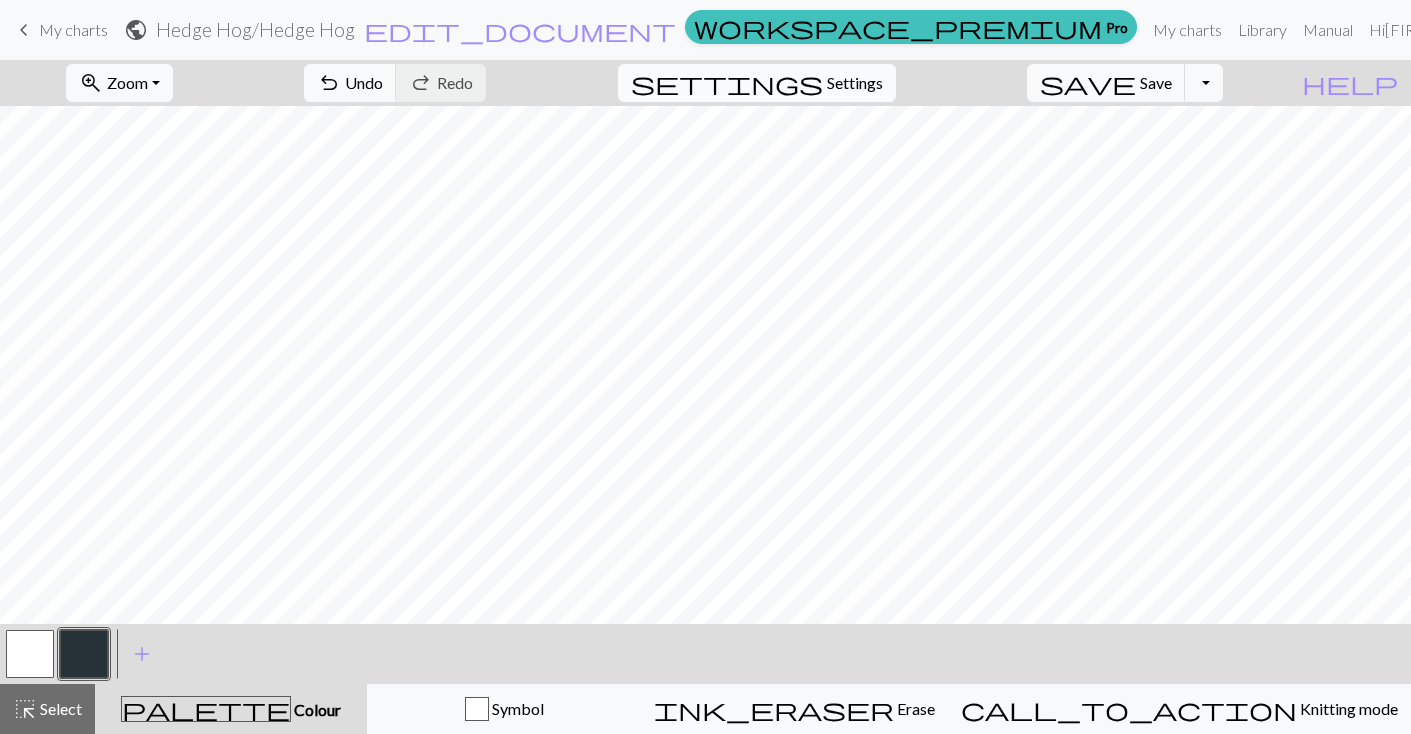 click on "settings  Settings" at bounding box center (757, 83) 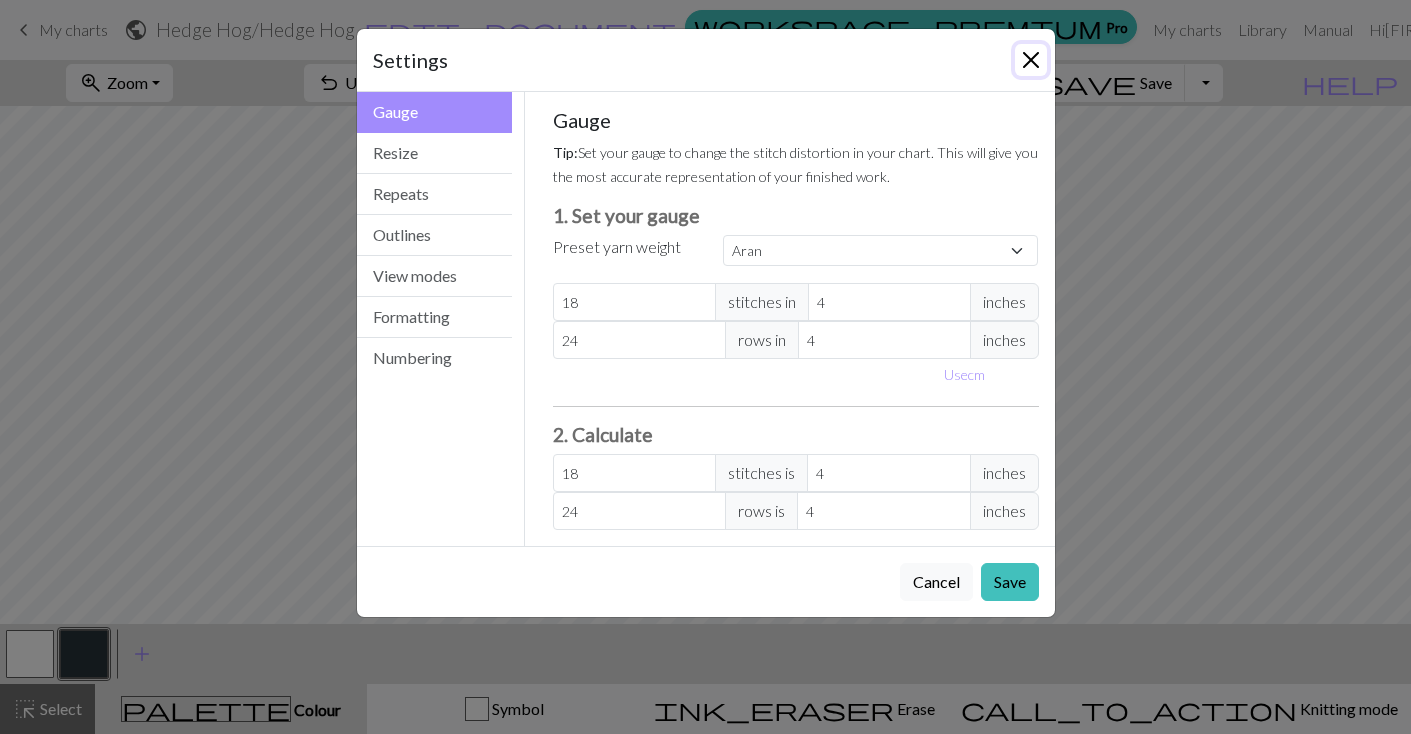 click at bounding box center [1031, 60] 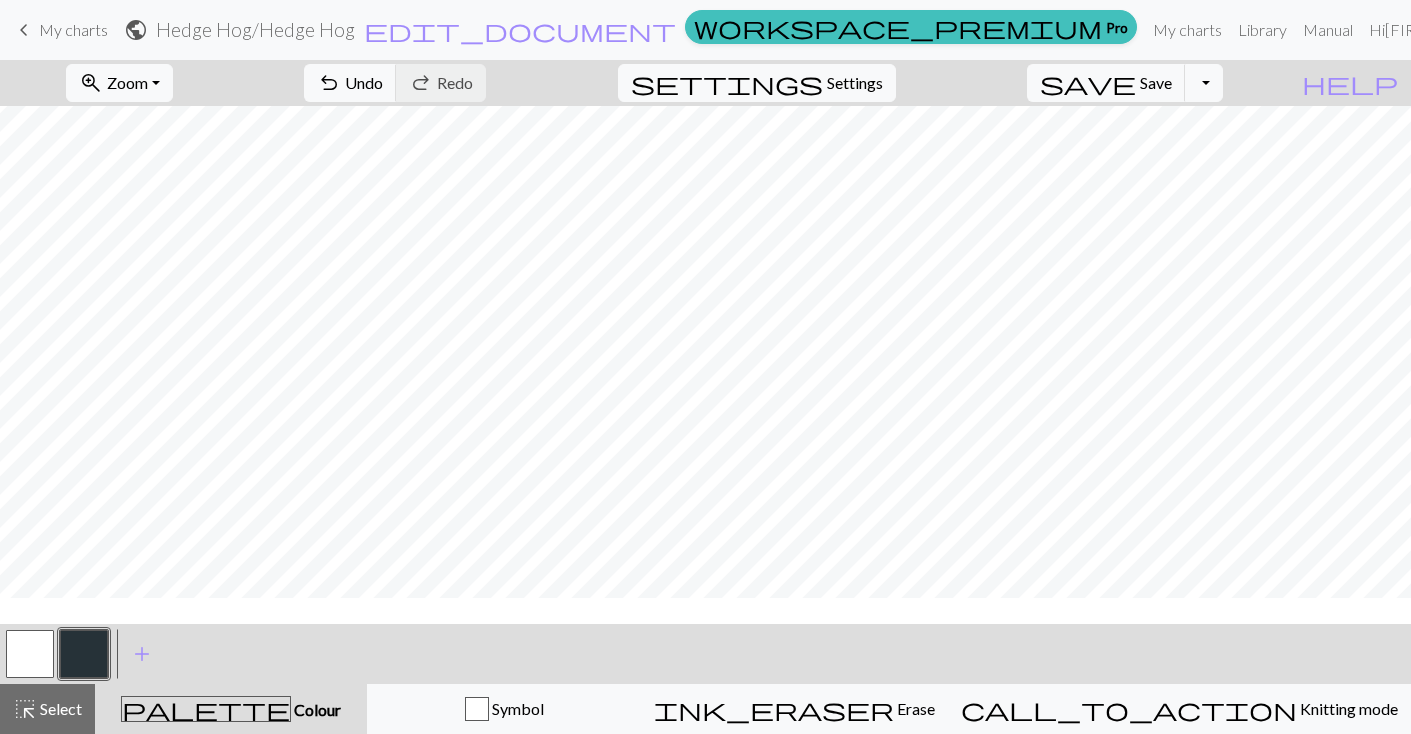 scroll, scrollTop: 0, scrollLeft: 0, axis: both 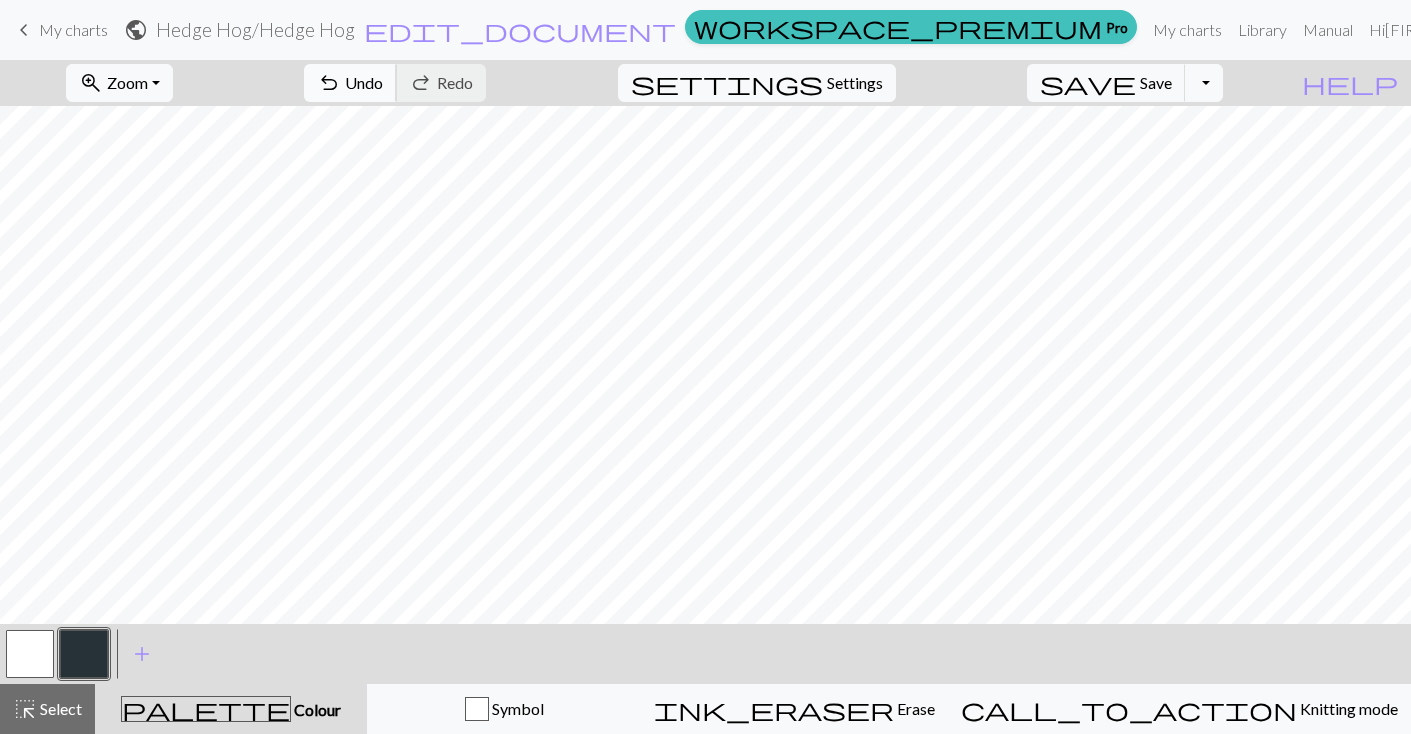click on "undo" at bounding box center [329, 83] 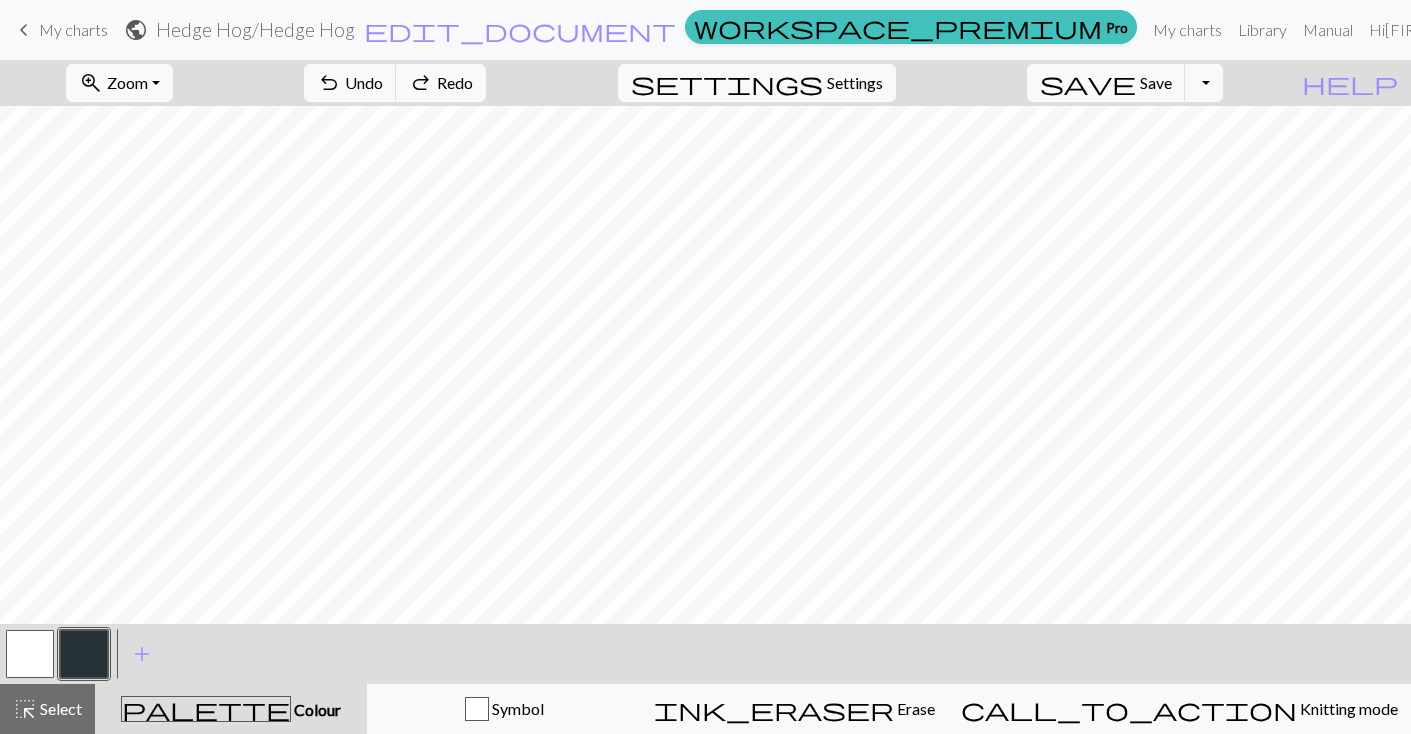 click at bounding box center [84, 654] 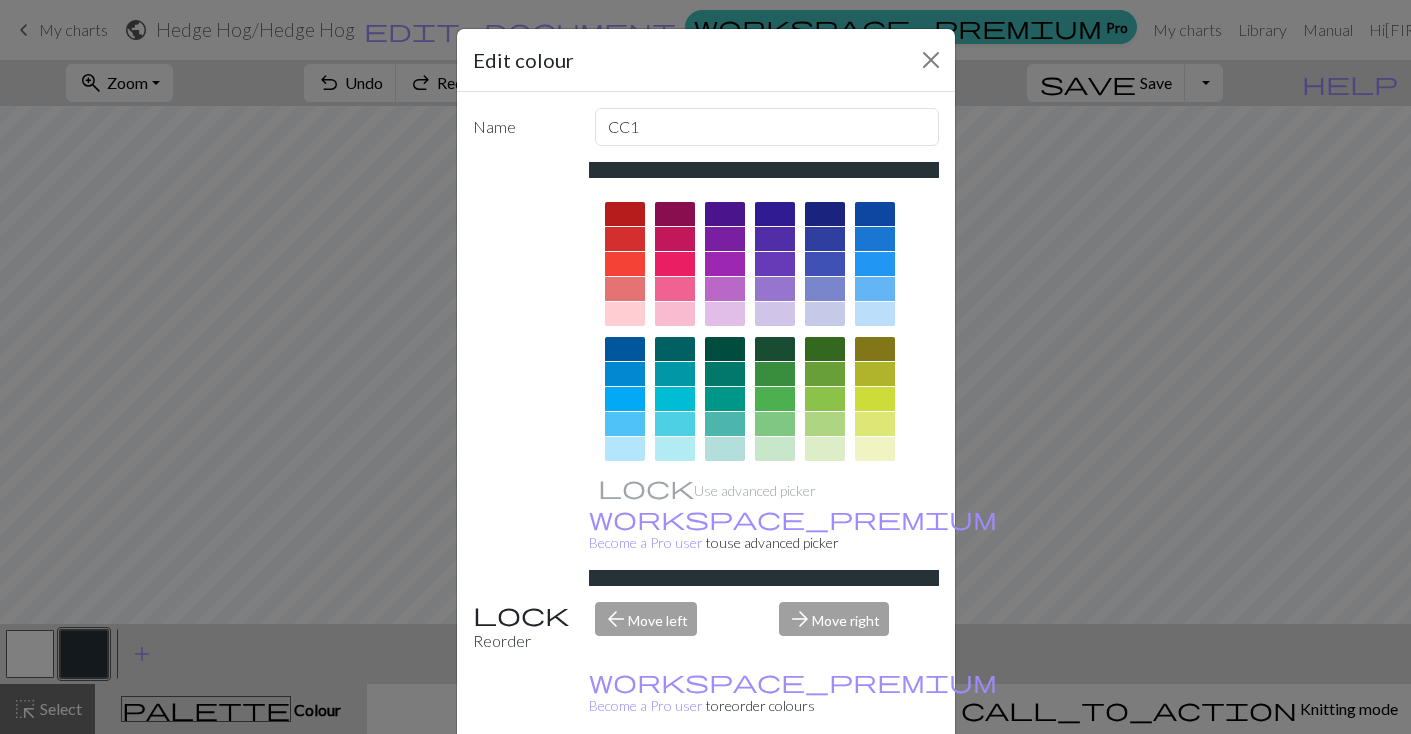 click at bounding box center (675, 374) 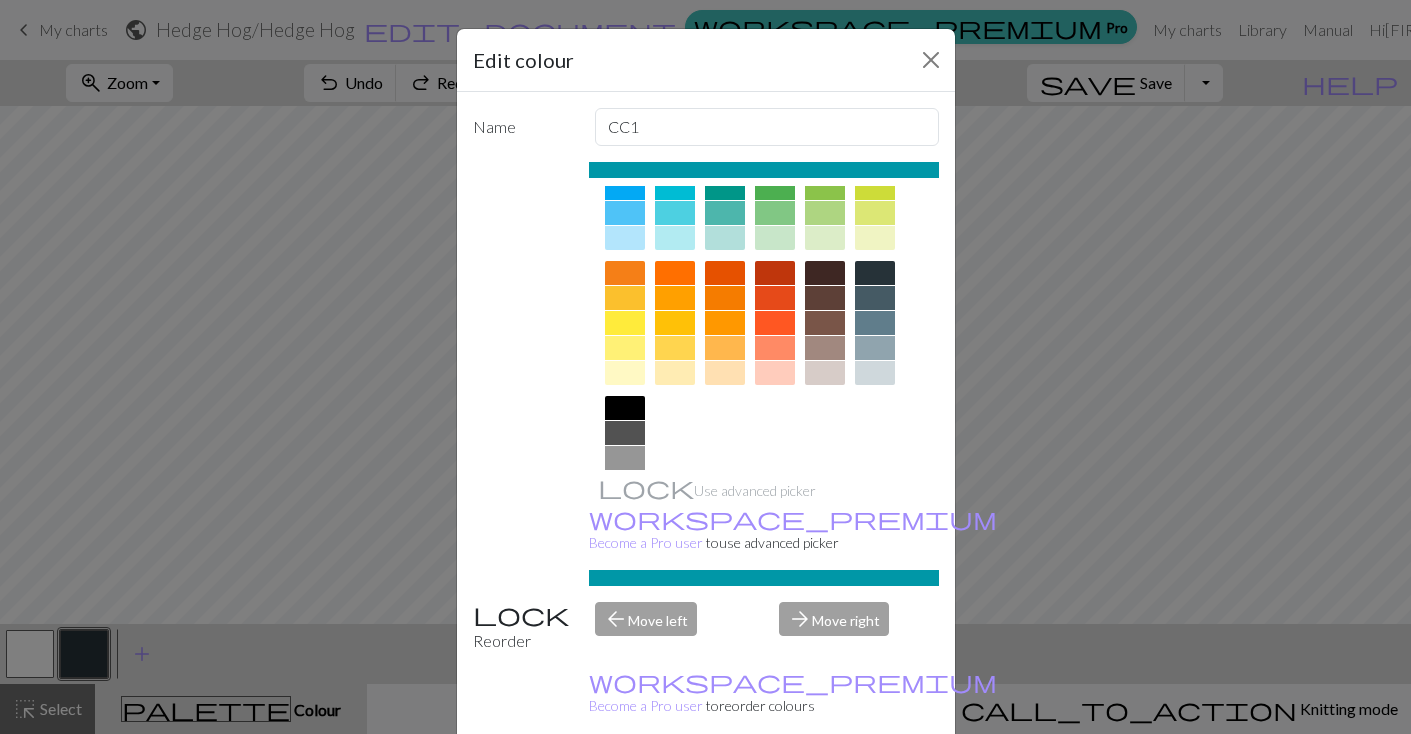scroll, scrollTop: 217, scrollLeft: 0, axis: vertical 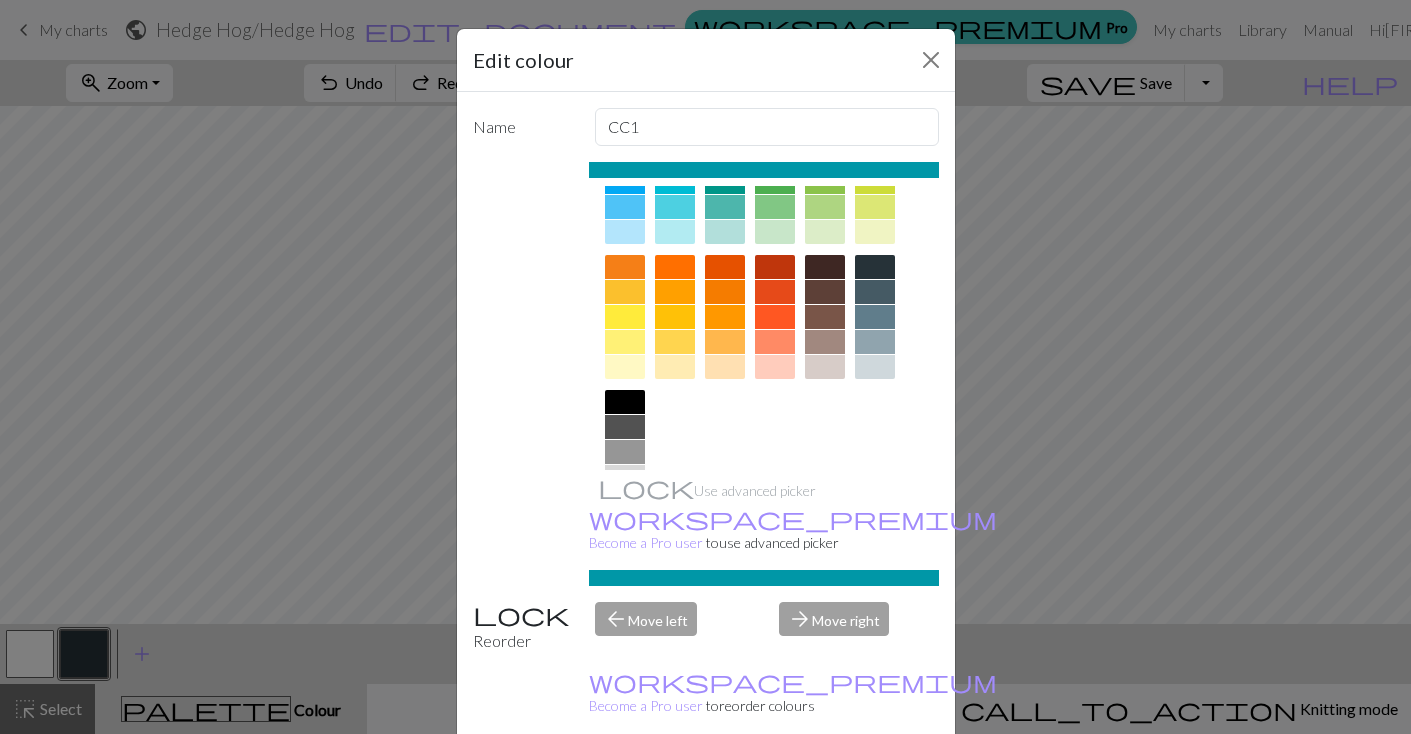 click at bounding box center [625, 267] 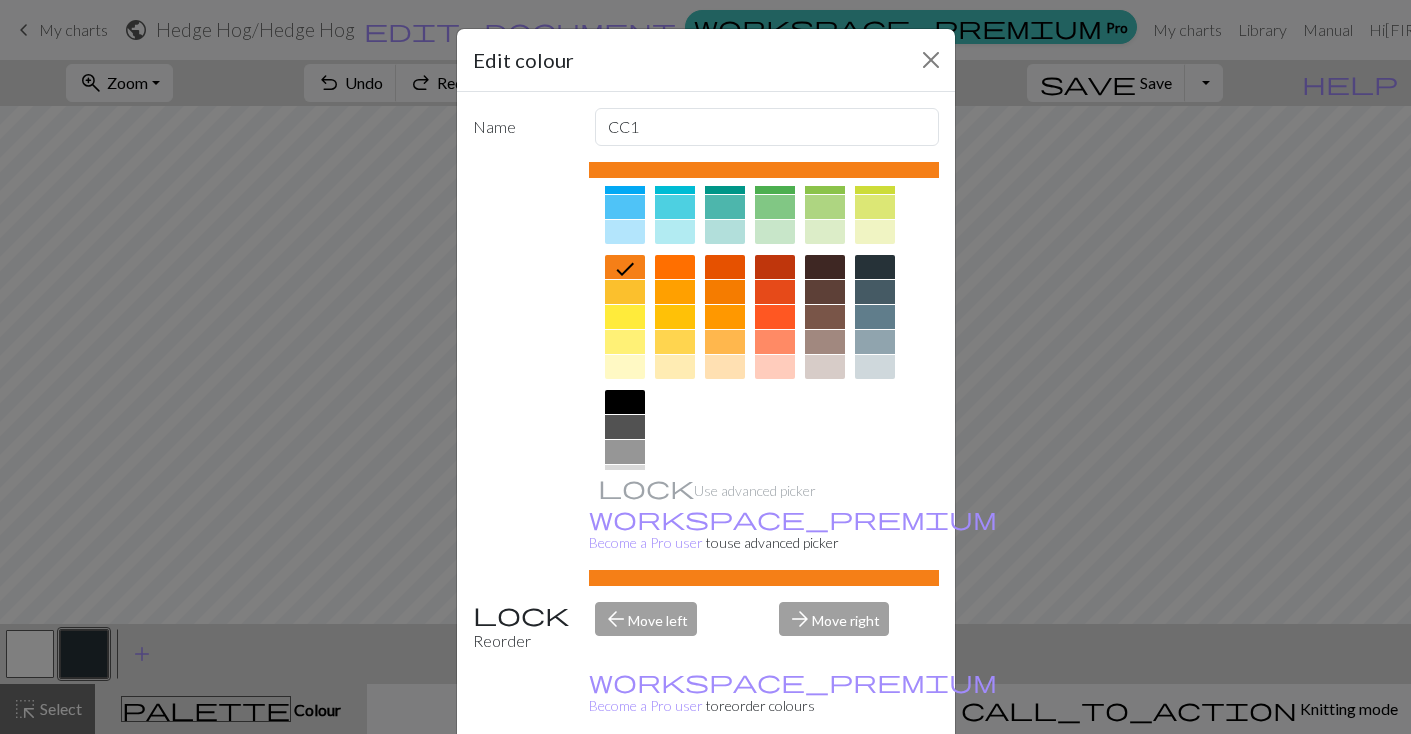 click on "Done" at bounding box center (826, 785) 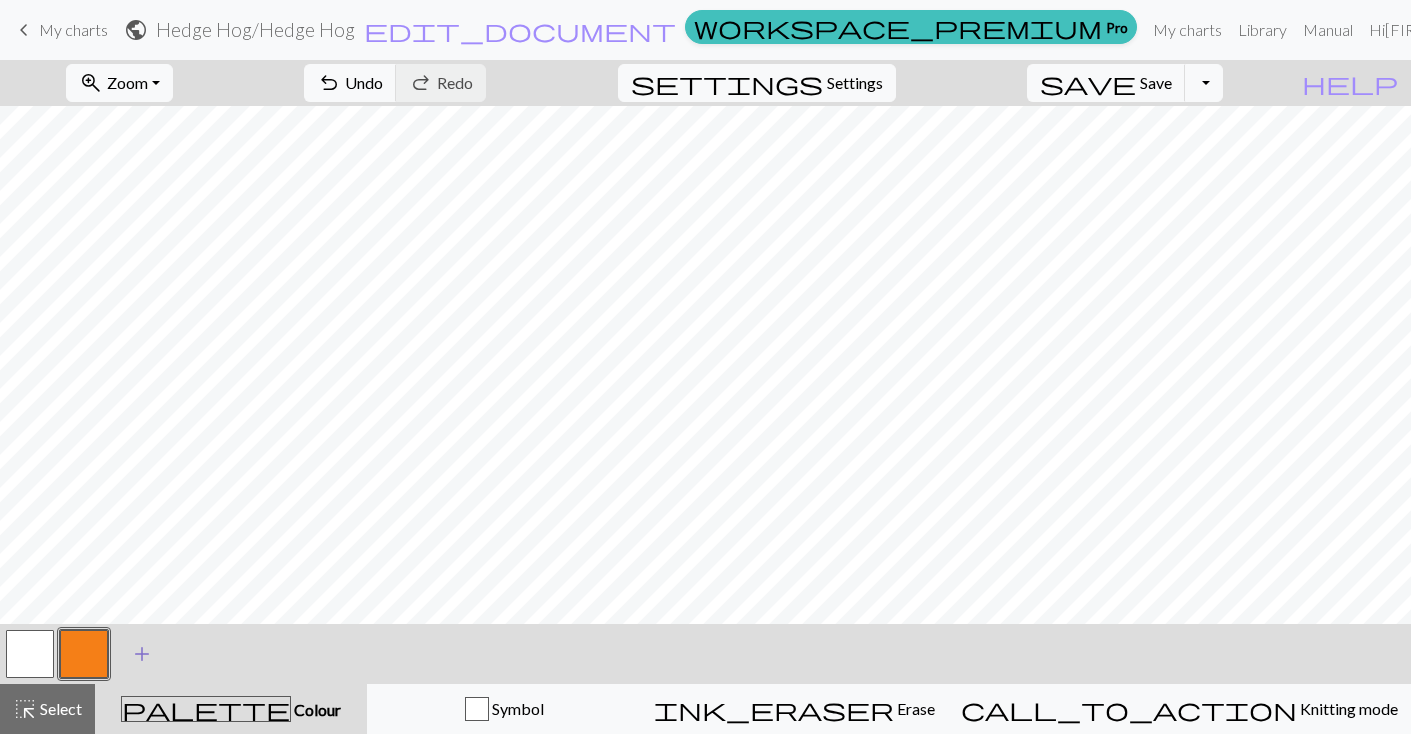 click on "add" at bounding box center [142, 654] 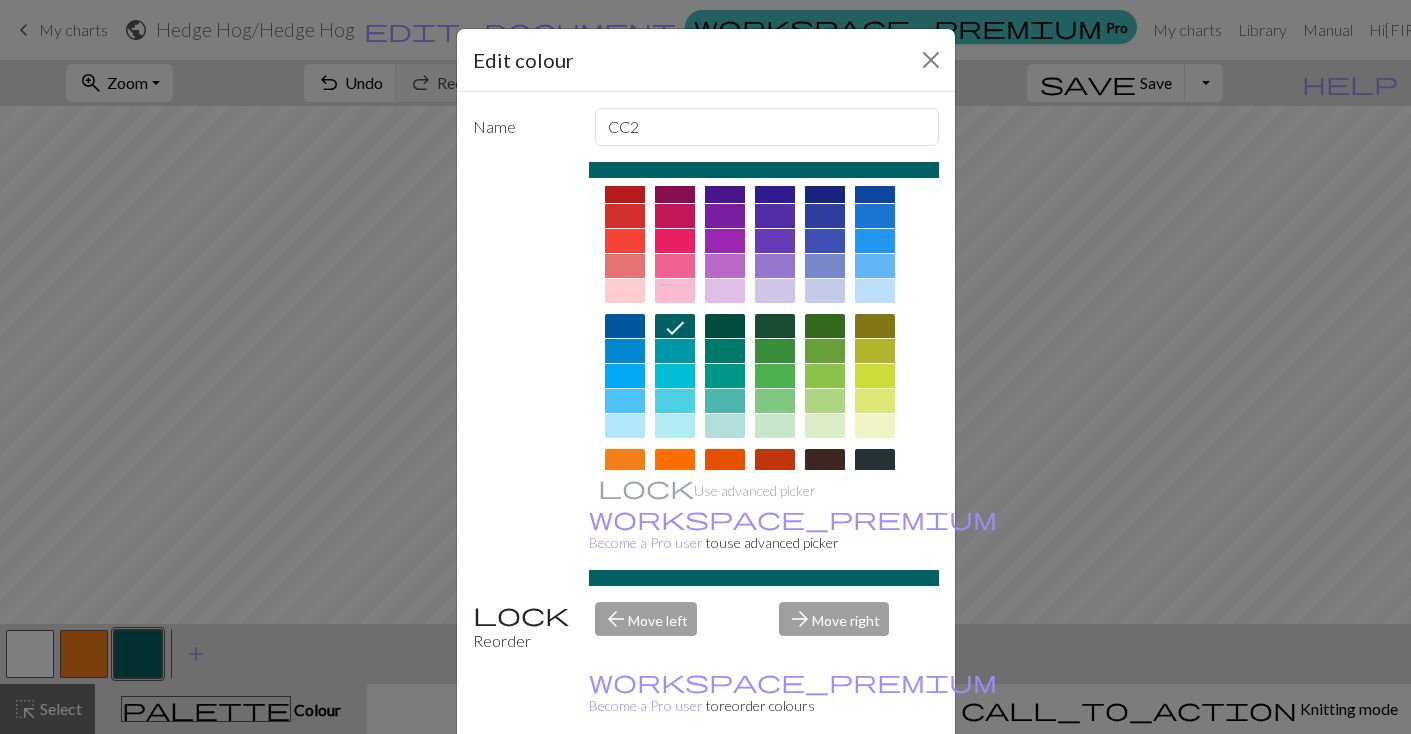 scroll, scrollTop: 0, scrollLeft: 0, axis: both 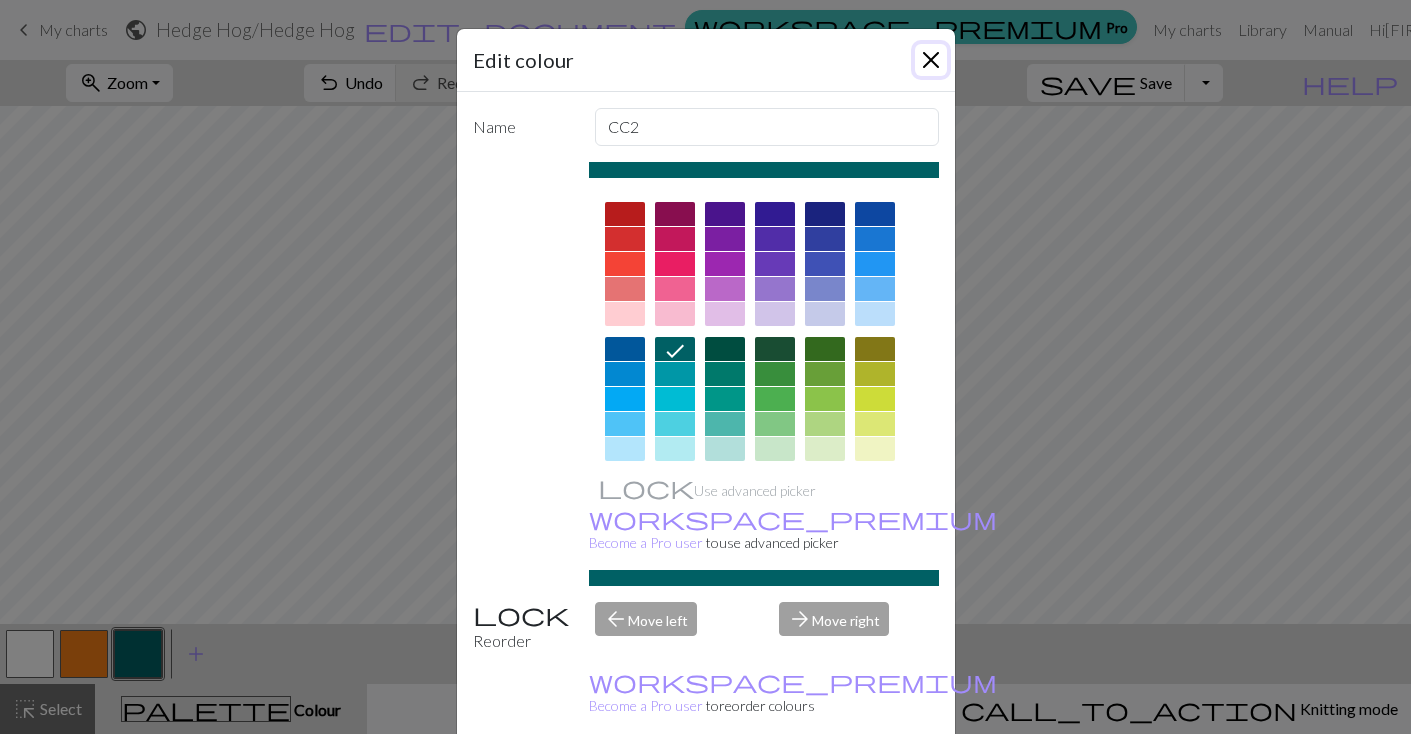 click at bounding box center [931, 60] 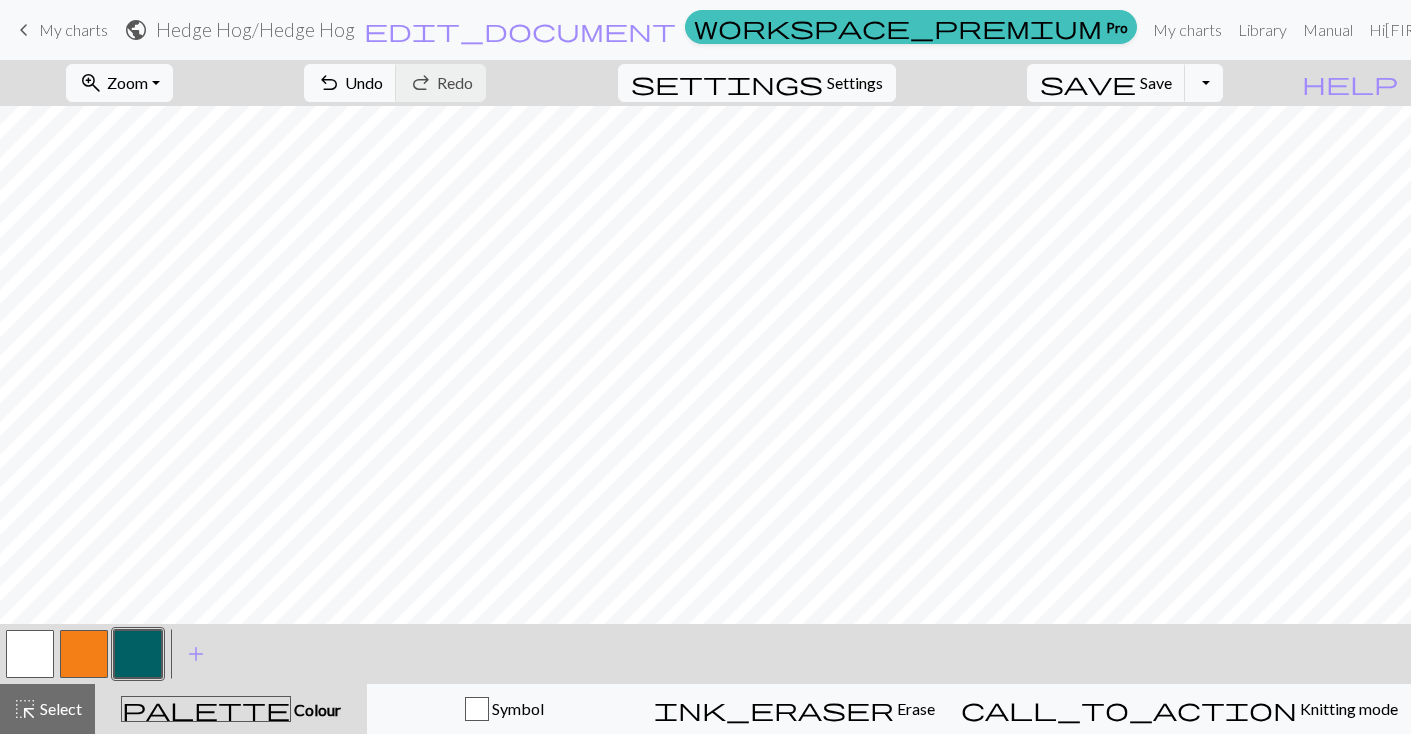 click at bounding box center [30, 654] 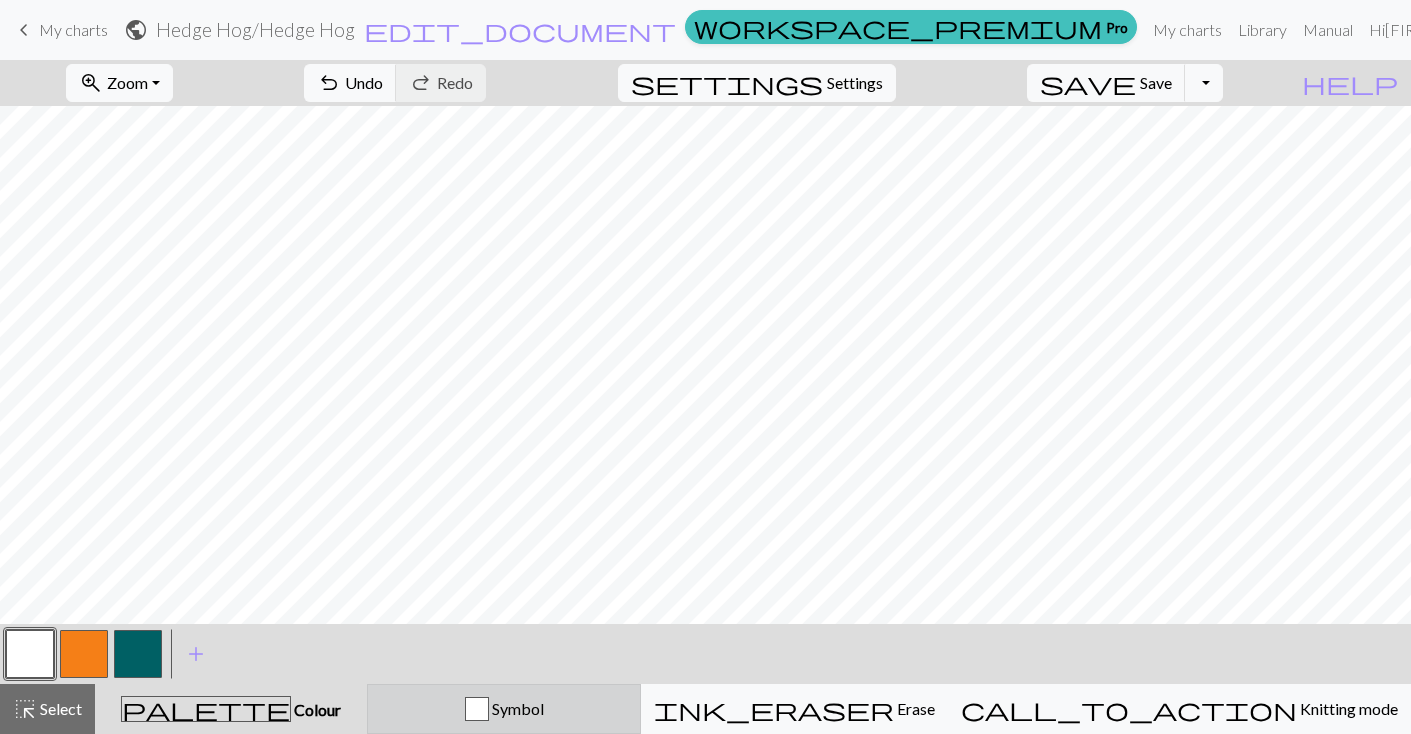 click on "Symbol" at bounding box center (516, 708) 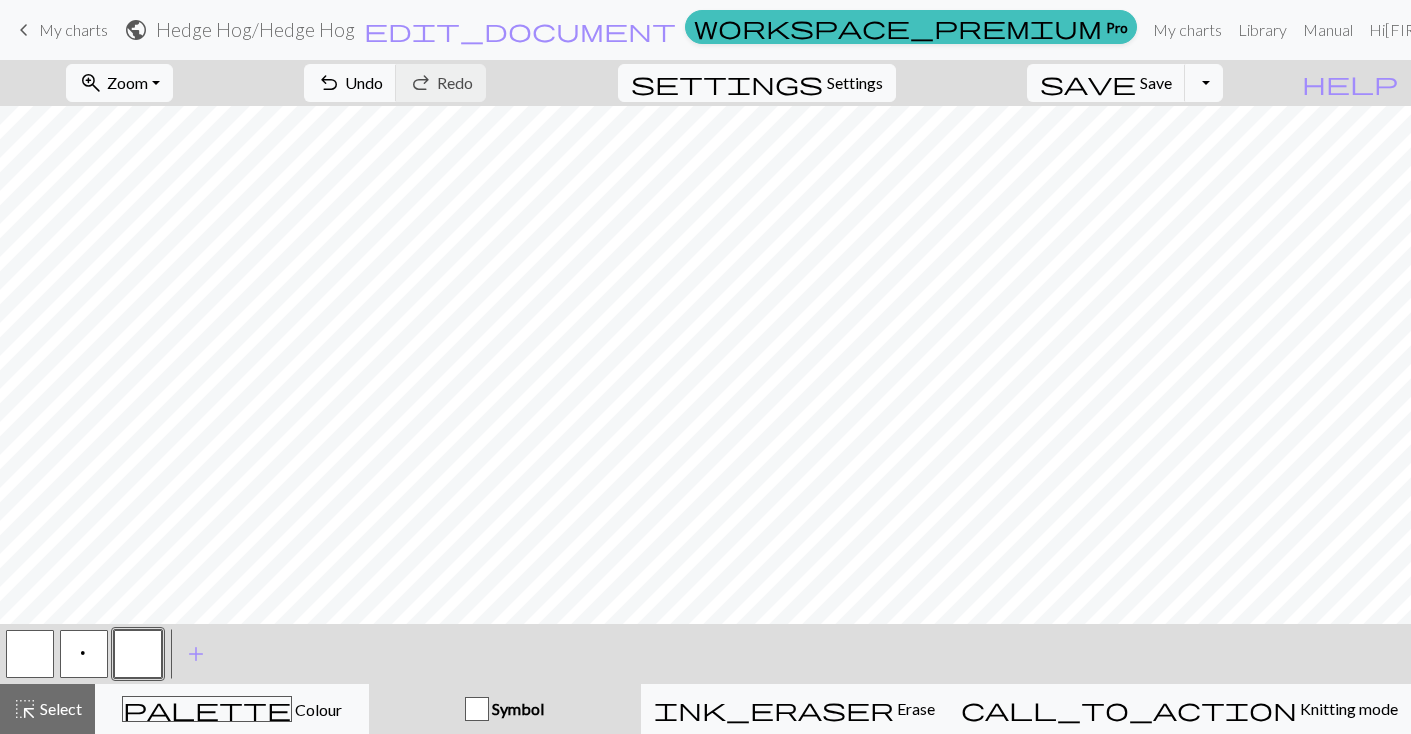 click at bounding box center [477, 709] 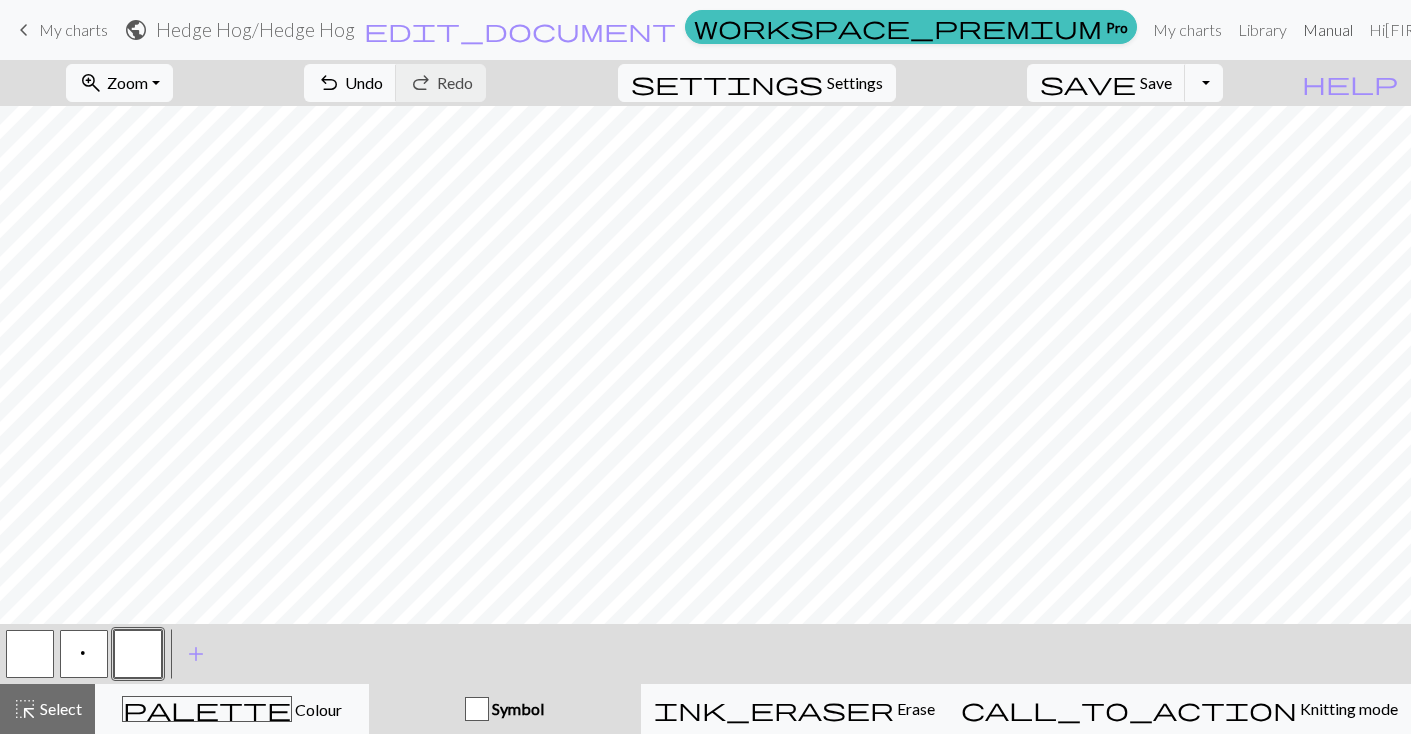 click on "Manual" at bounding box center [1328, 30] 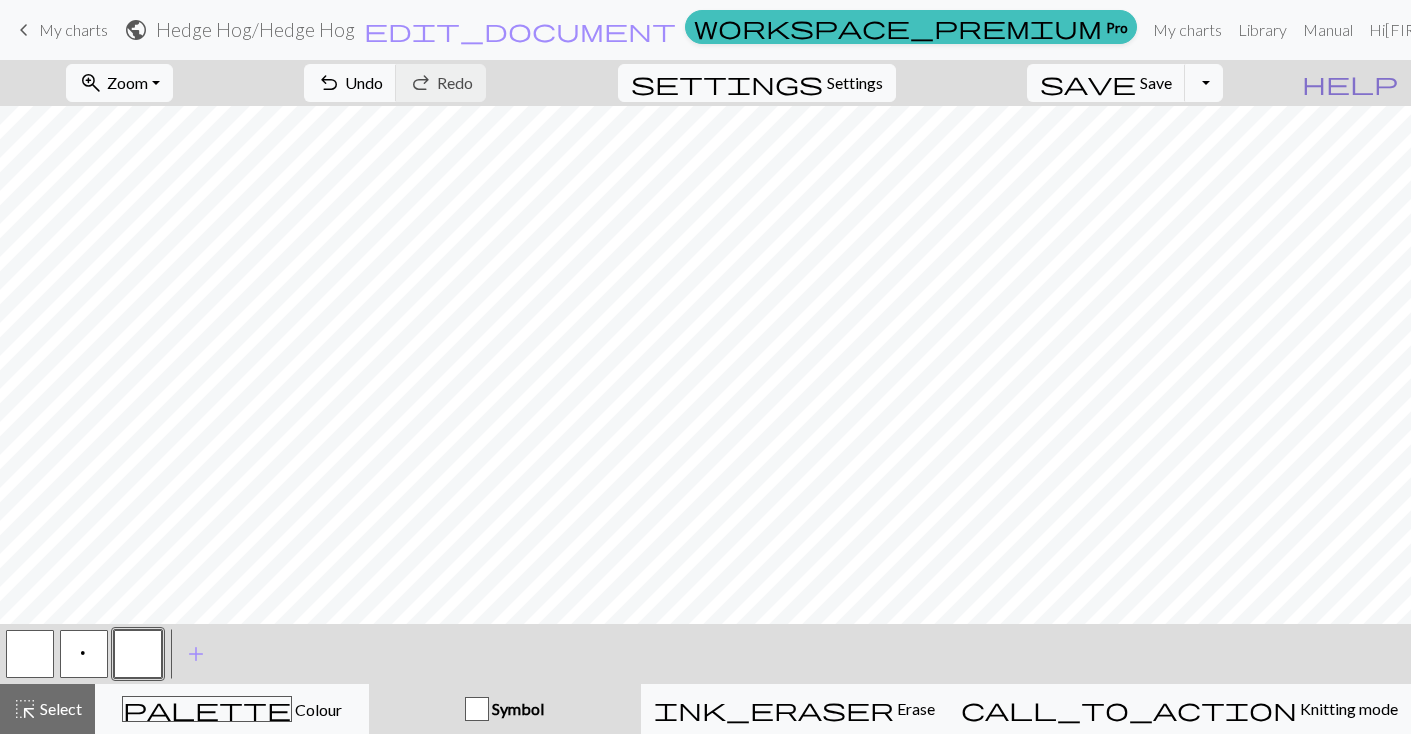 click on "help" at bounding box center (1350, 83) 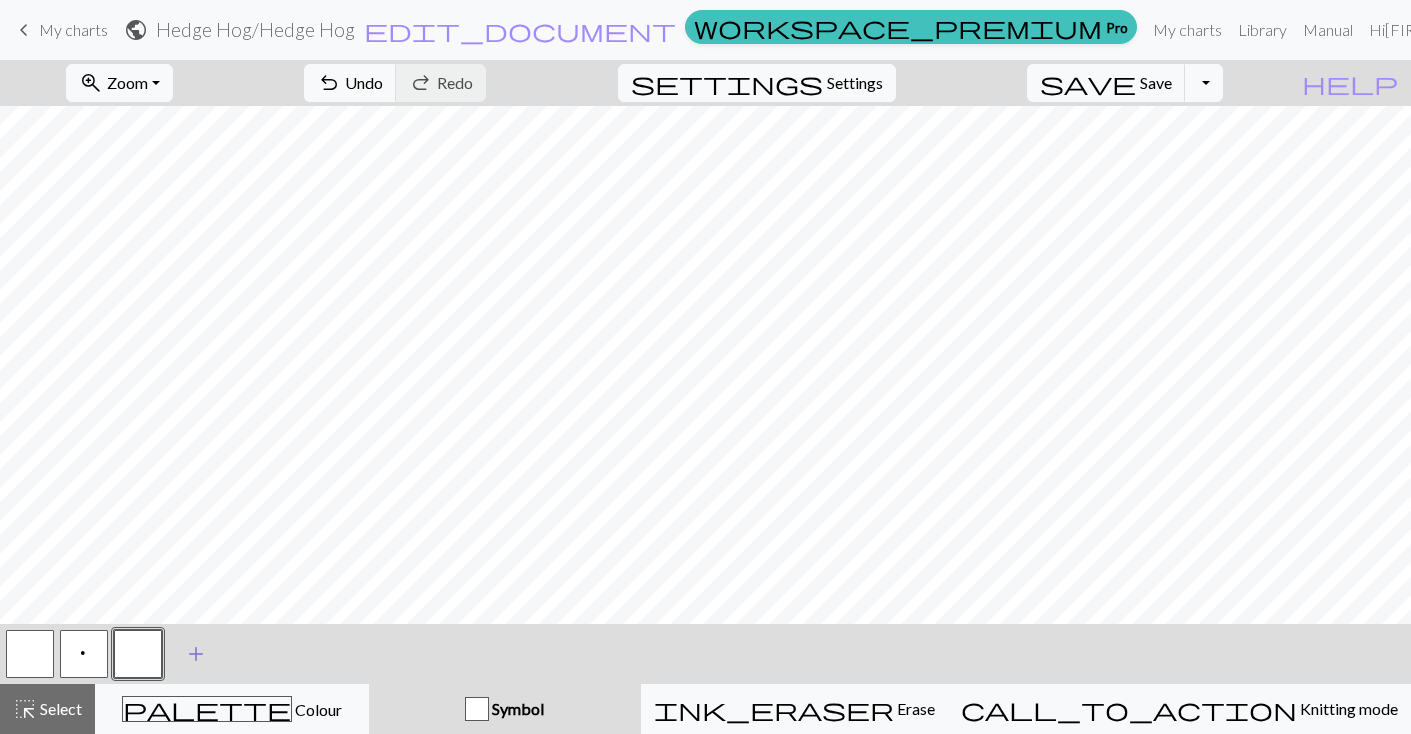 click on "add" at bounding box center [196, 654] 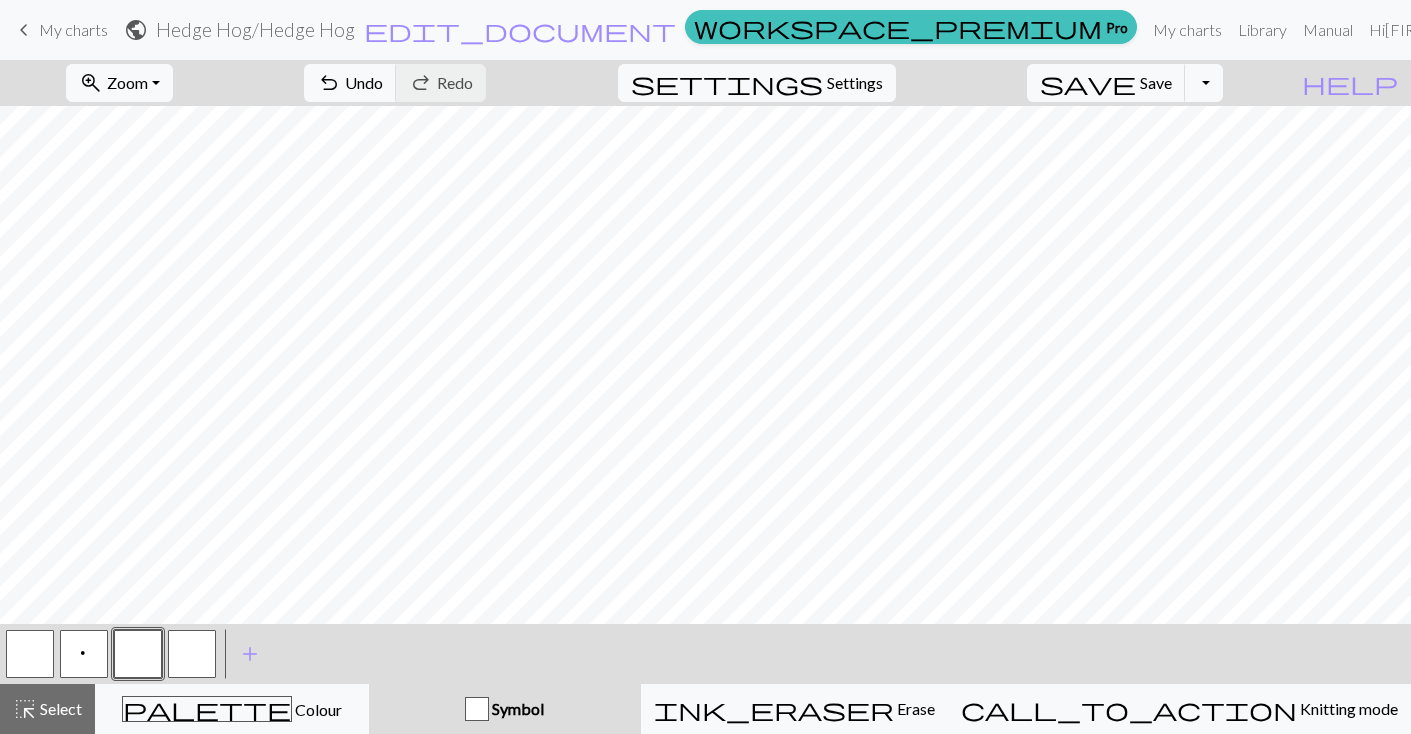 click at bounding box center [138, 654] 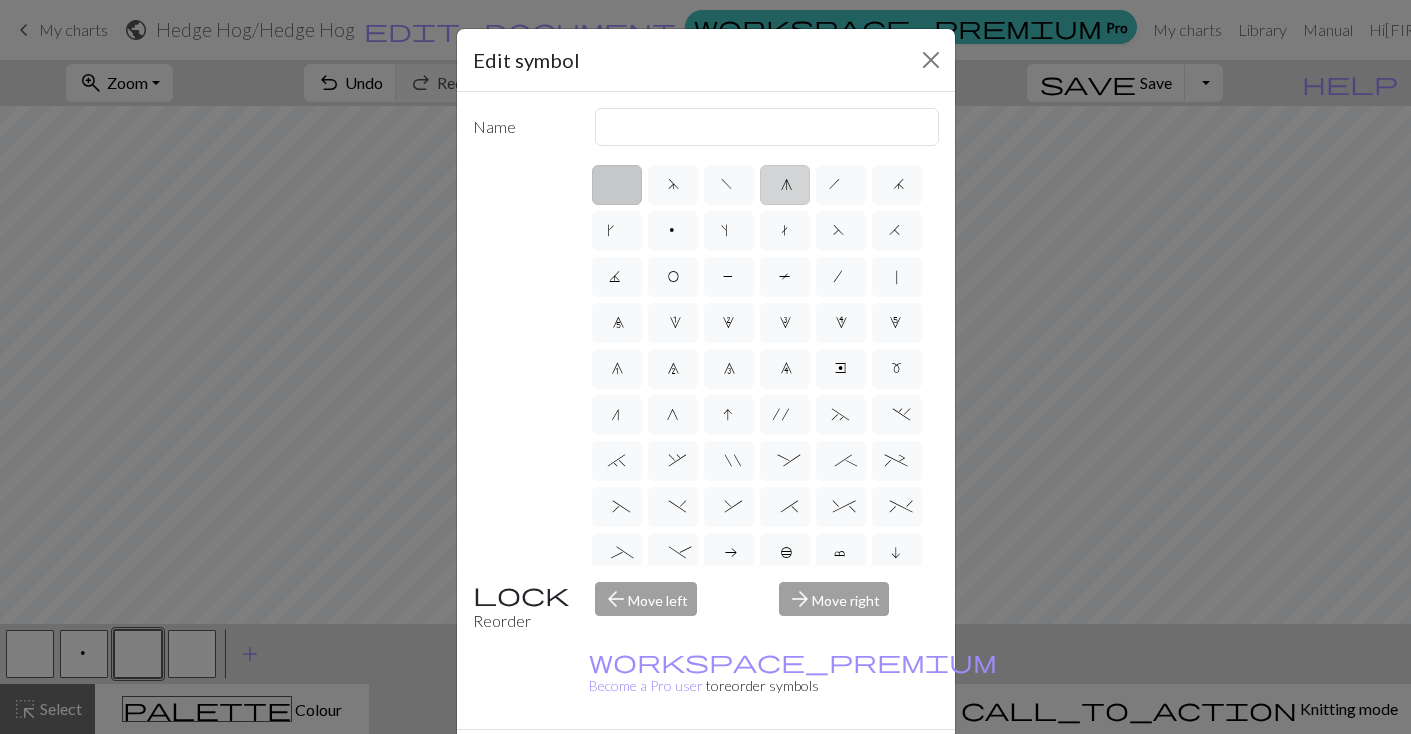 click on "g" at bounding box center (785, 187) 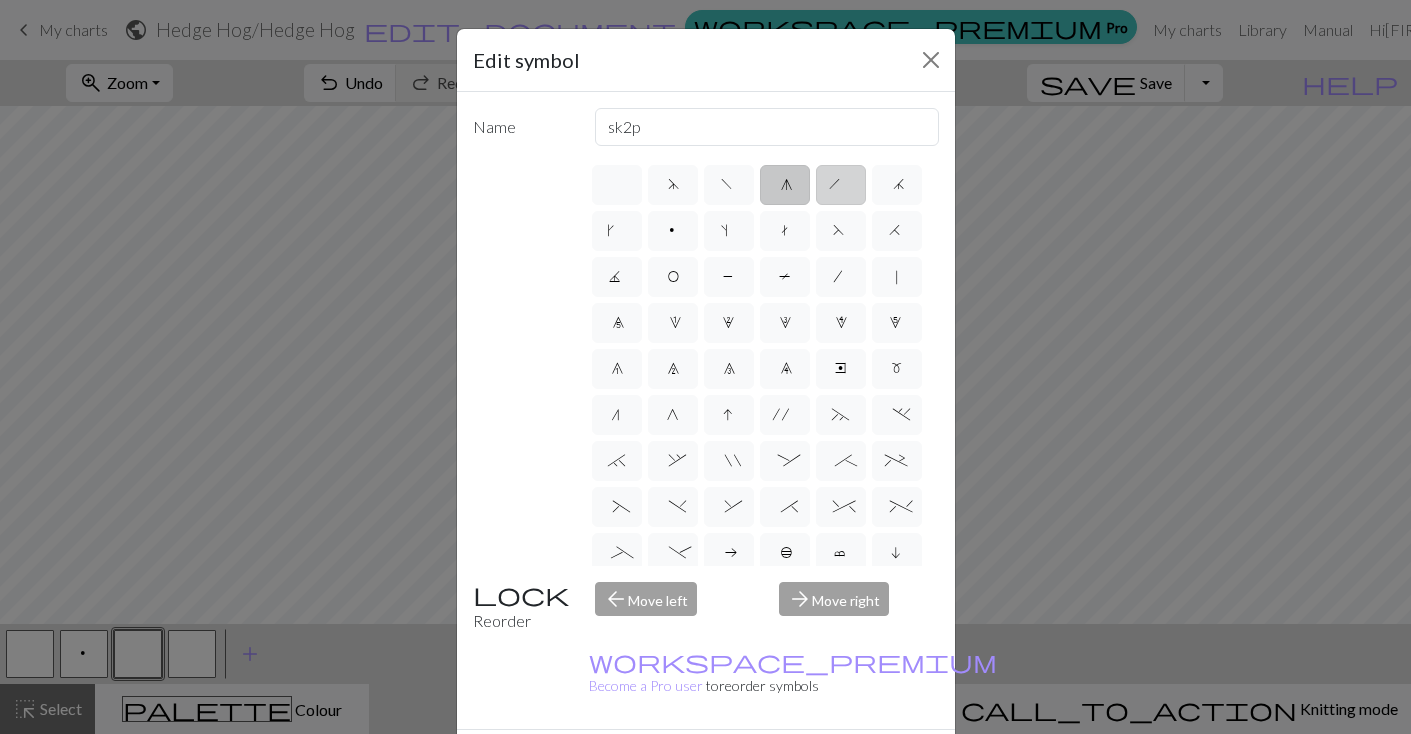 click on "h" at bounding box center [841, 187] 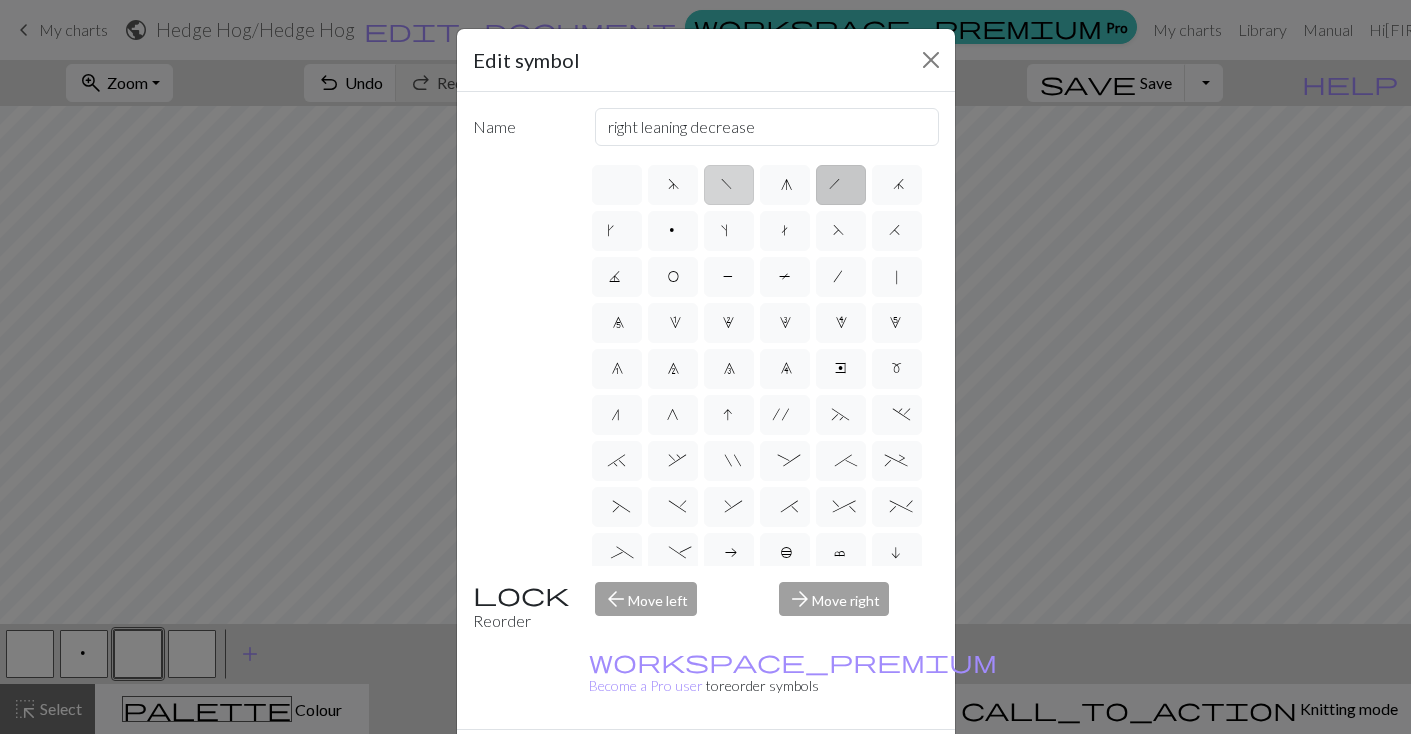 click on "f" at bounding box center [729, 185] 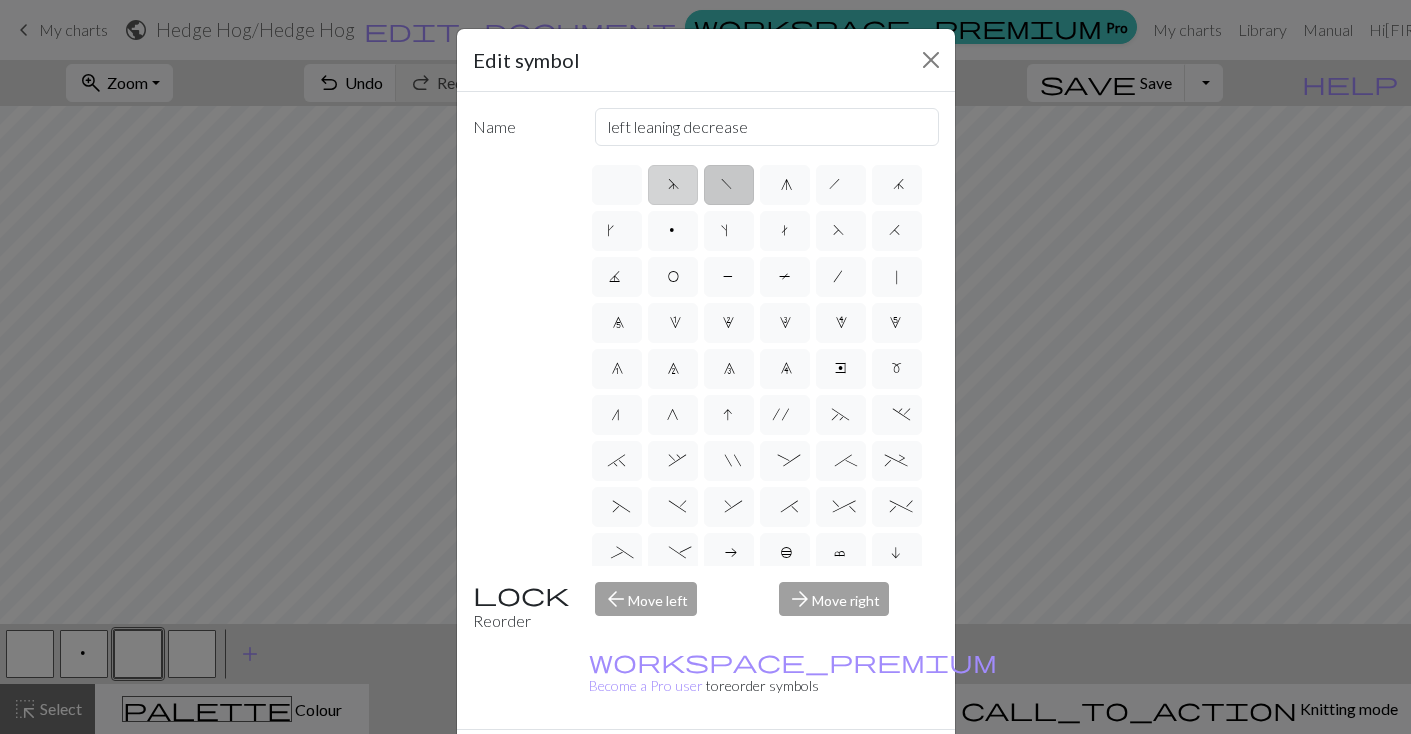 click on "d" at bounding box center (673, 185) 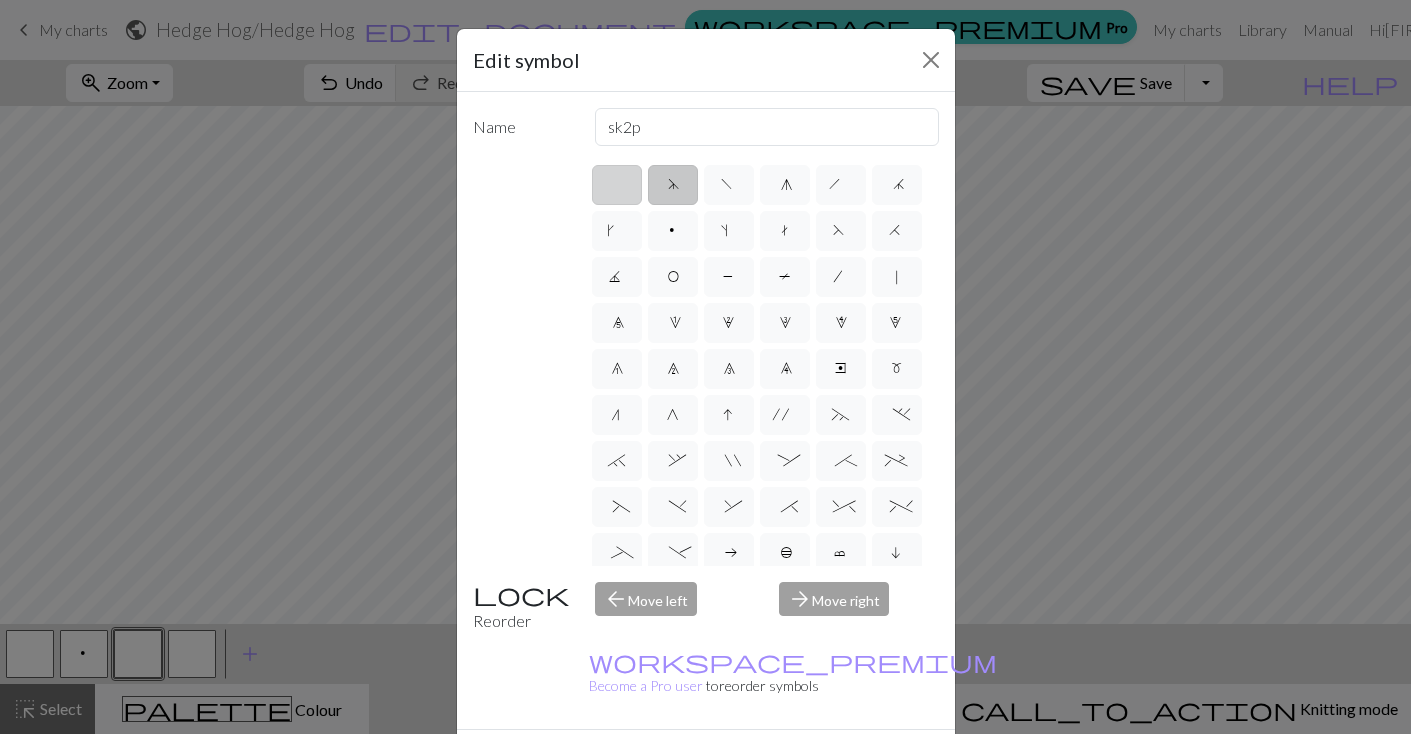 click at bounding box center [617, 185] 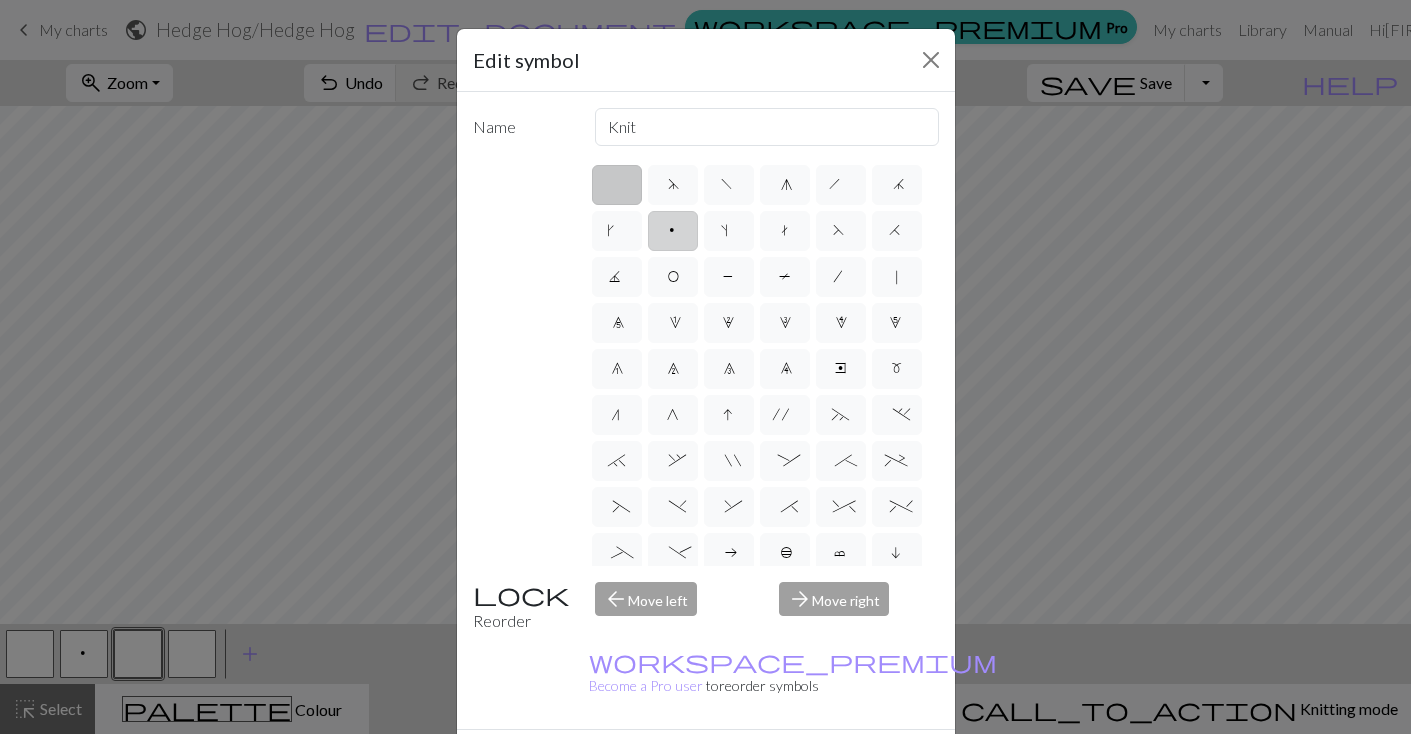 click on "p" at bounding box center (673, 231) 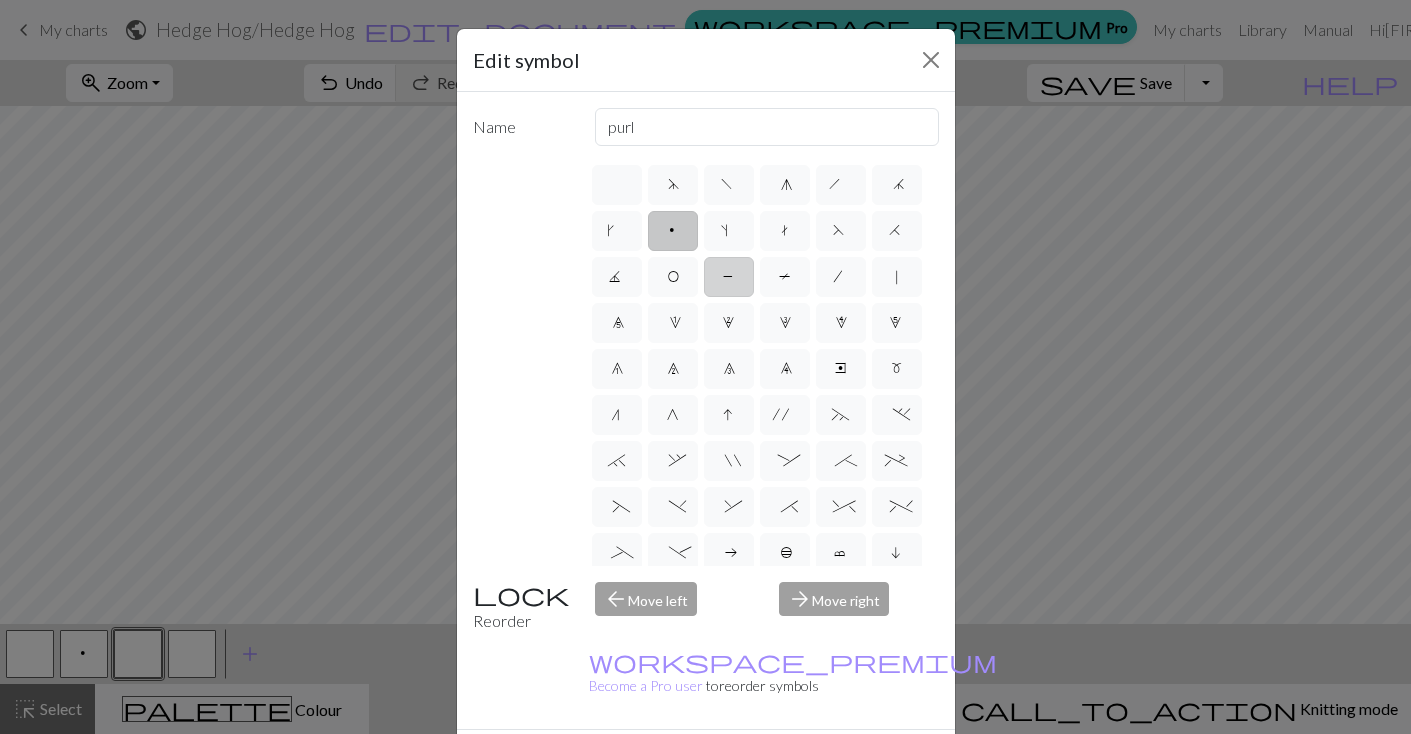 click on "P" at bounding box center [729, 277] 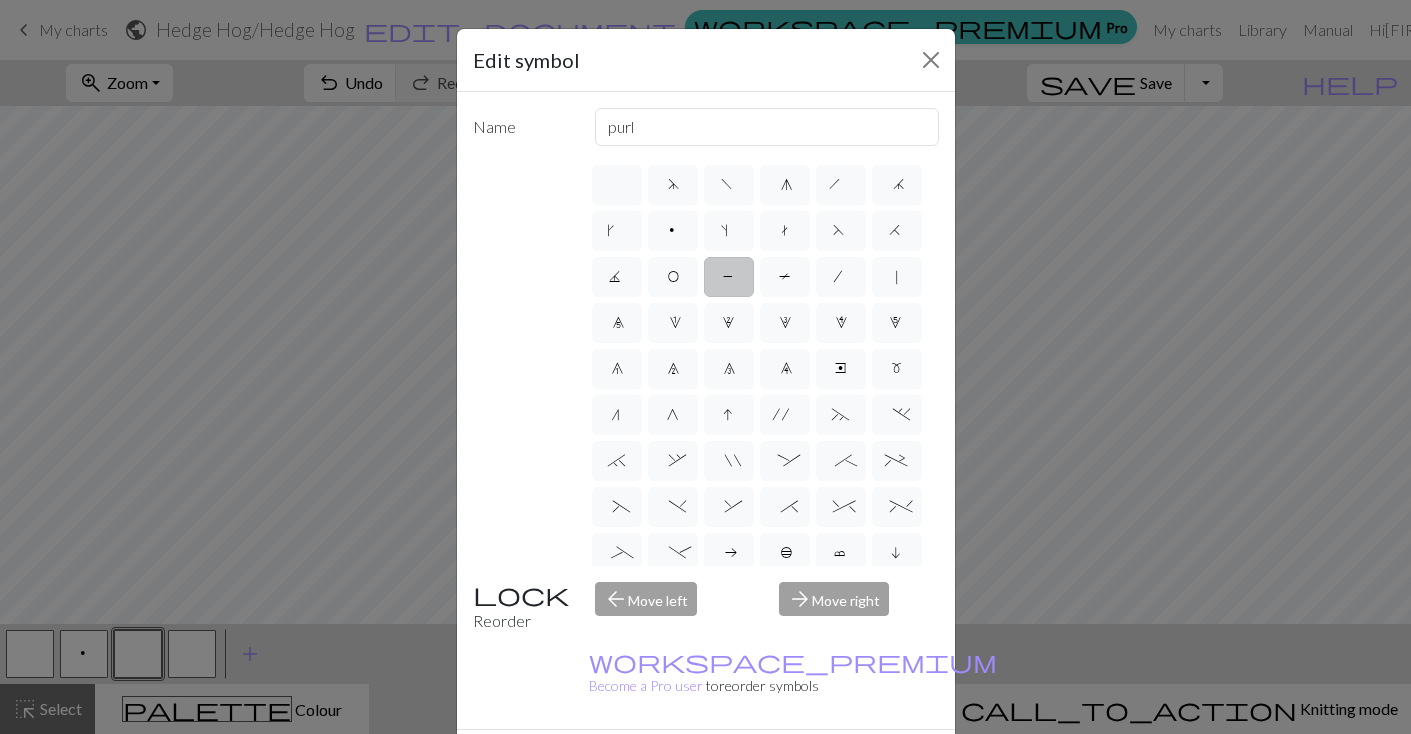 click on "P" at bounding box center [729, 277] 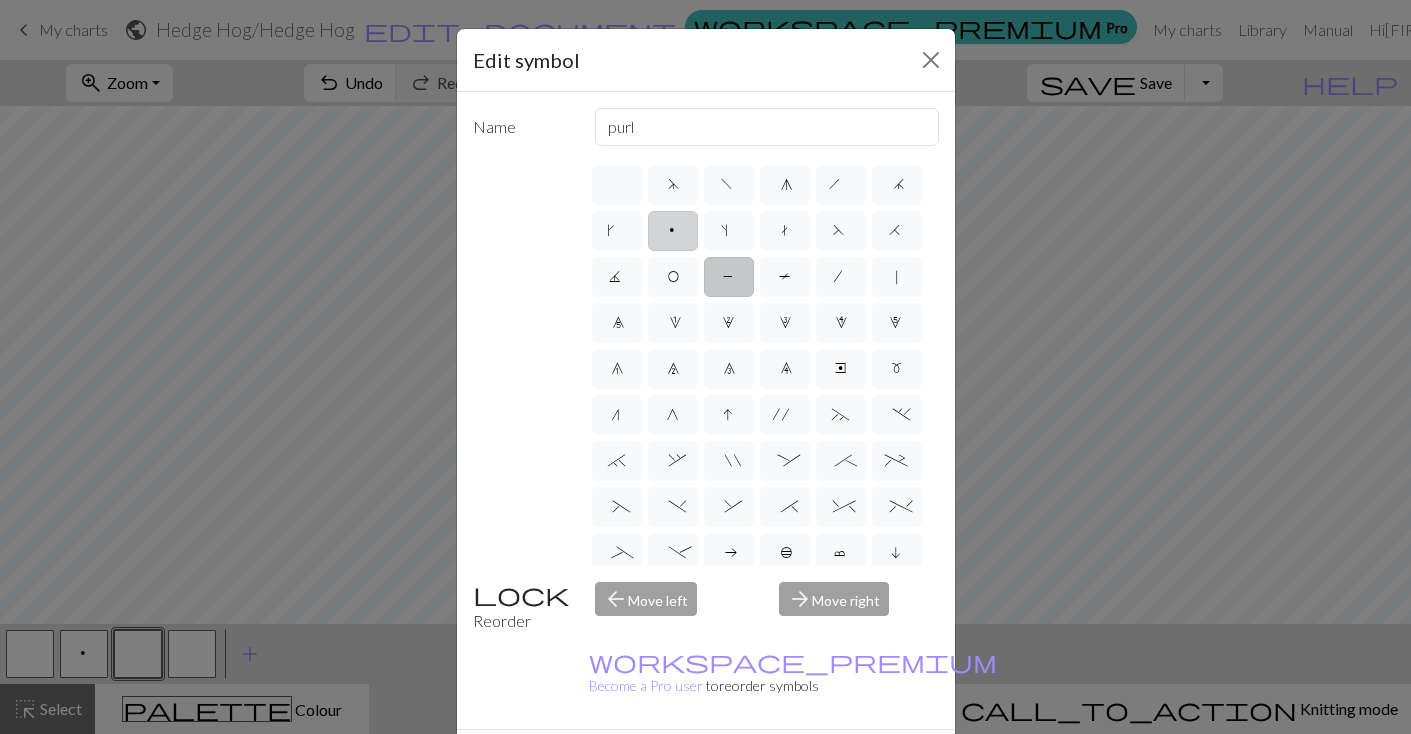 click on "p" at bounding box center [673, 233] 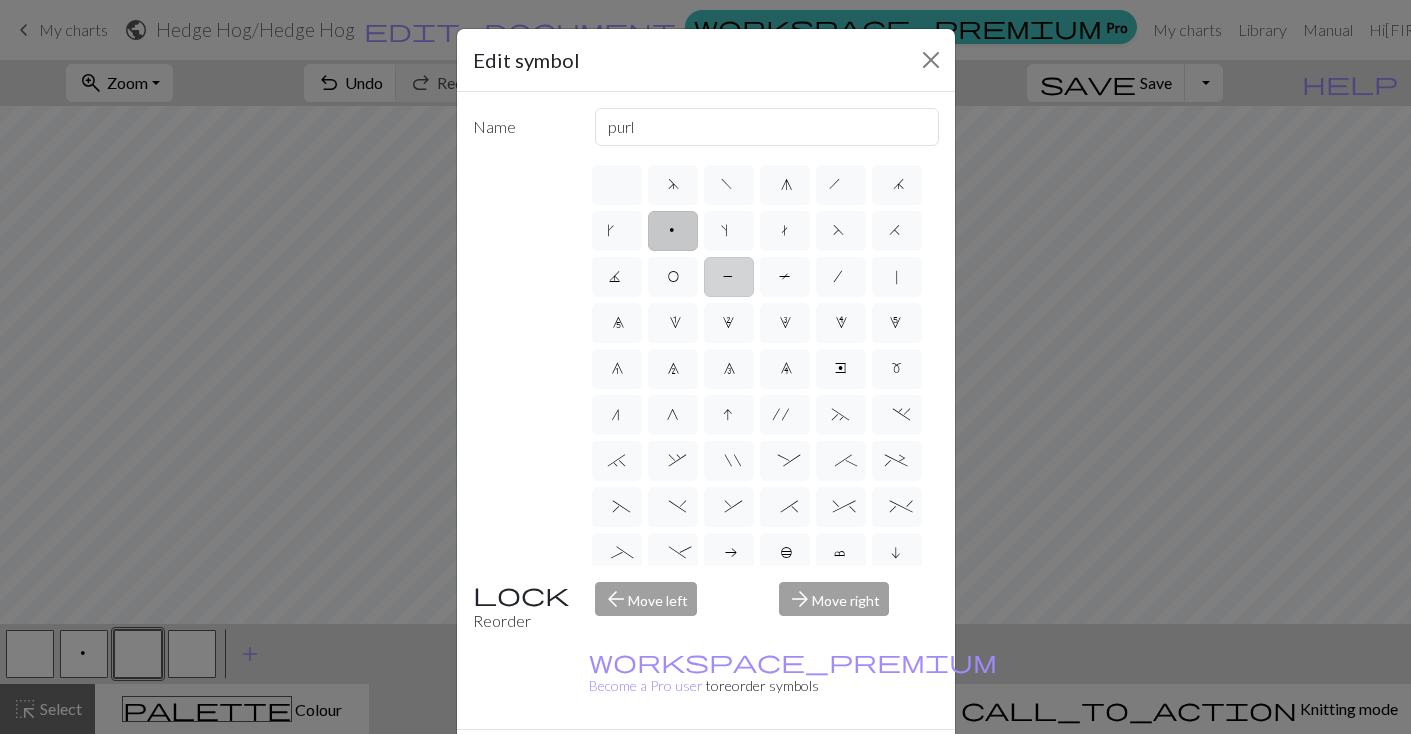 click on "P" at bounding box center (729, 277) 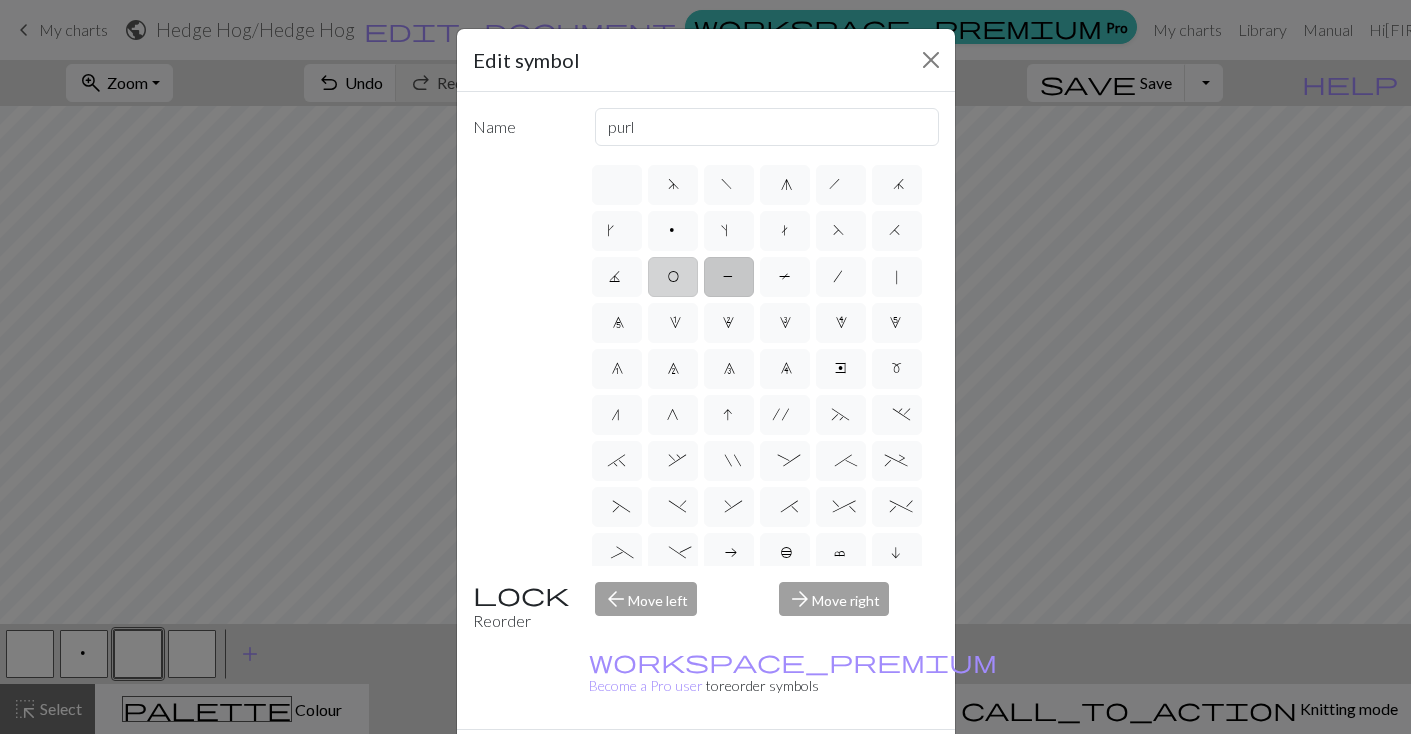 click on "O" at bounding box center [673, 279] 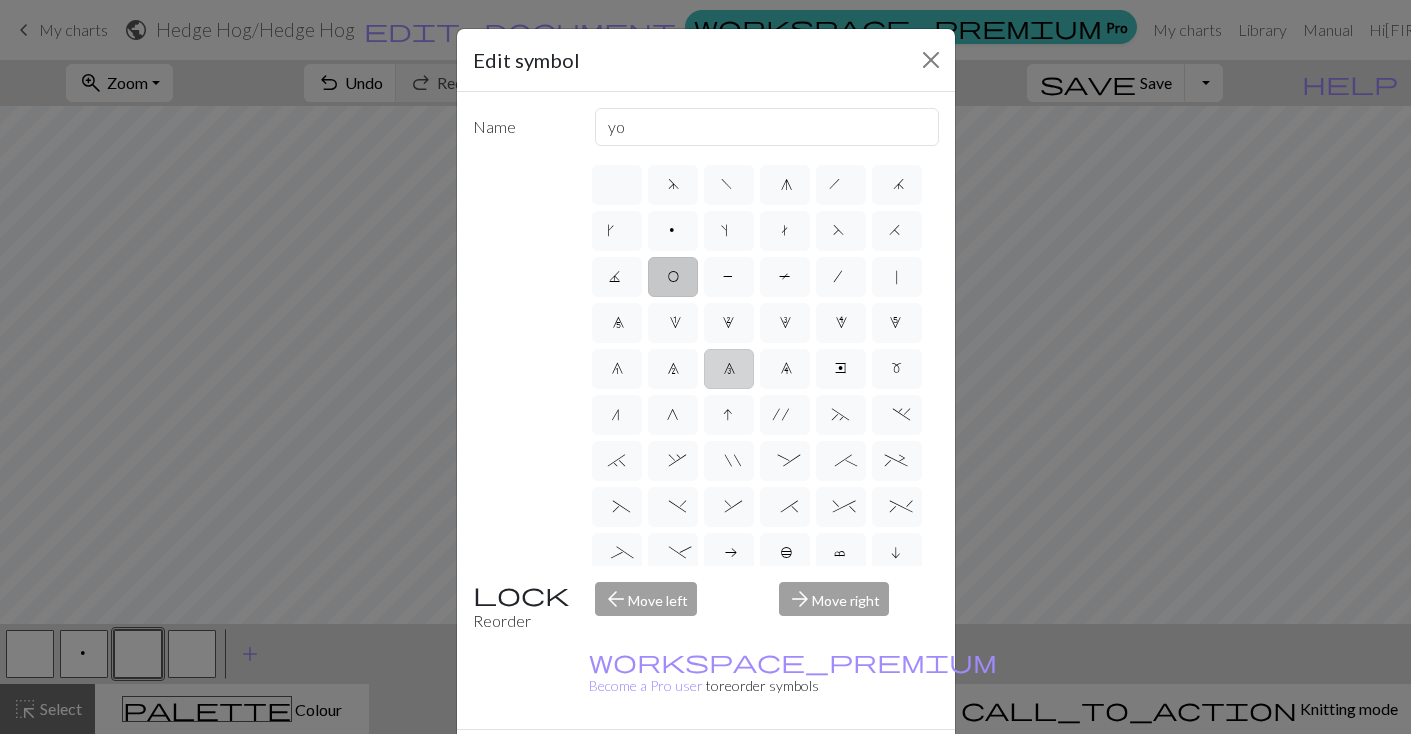 click on "8" at bounding box center [729, 369] 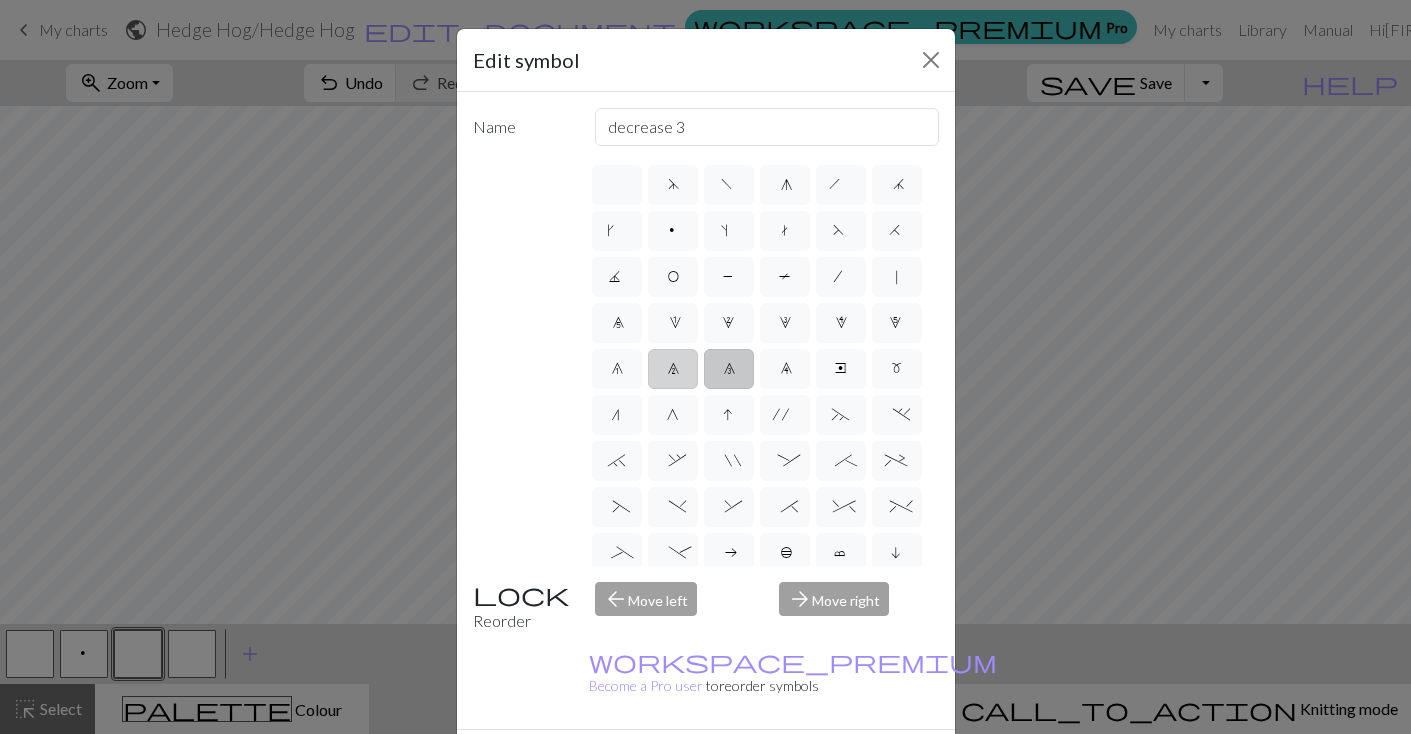 click on "7" at bounding box center (673, 371) 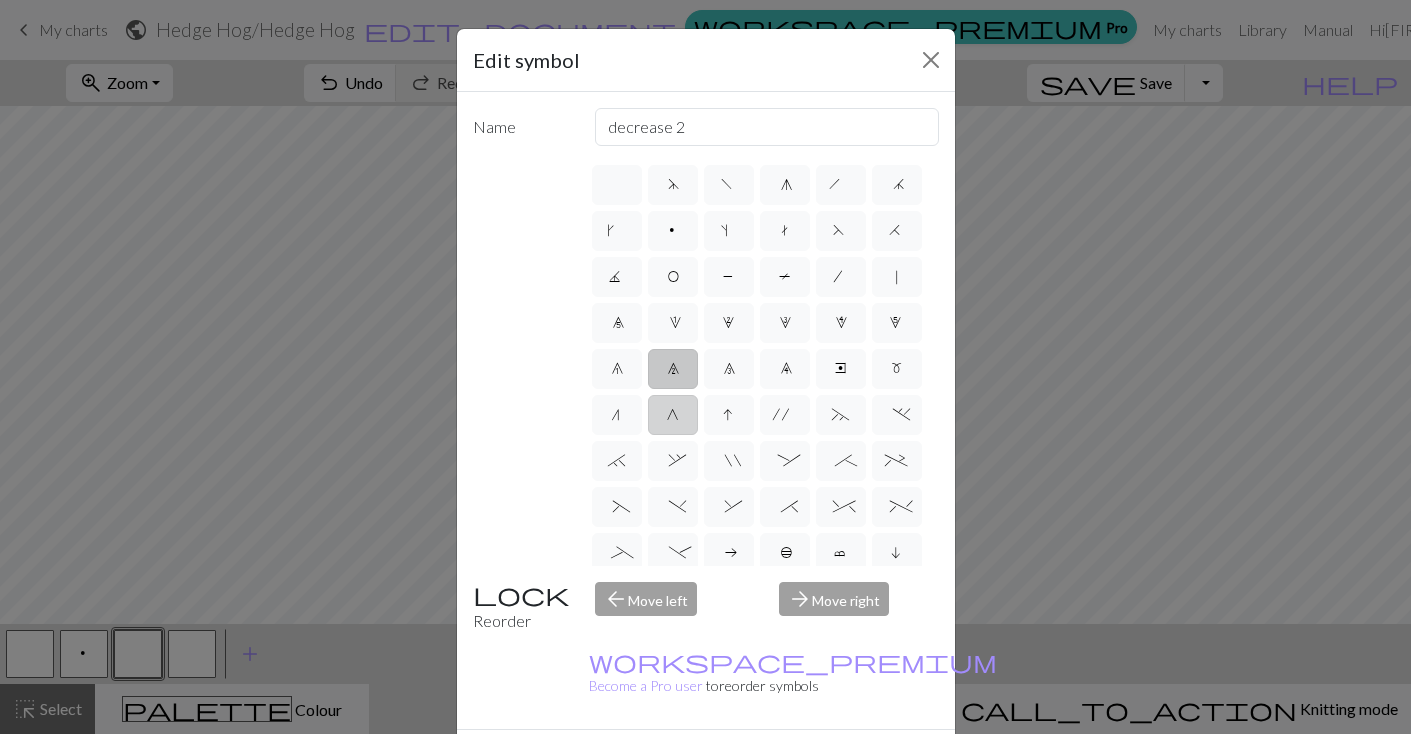 click on "G" at bounding box center [673, 417] 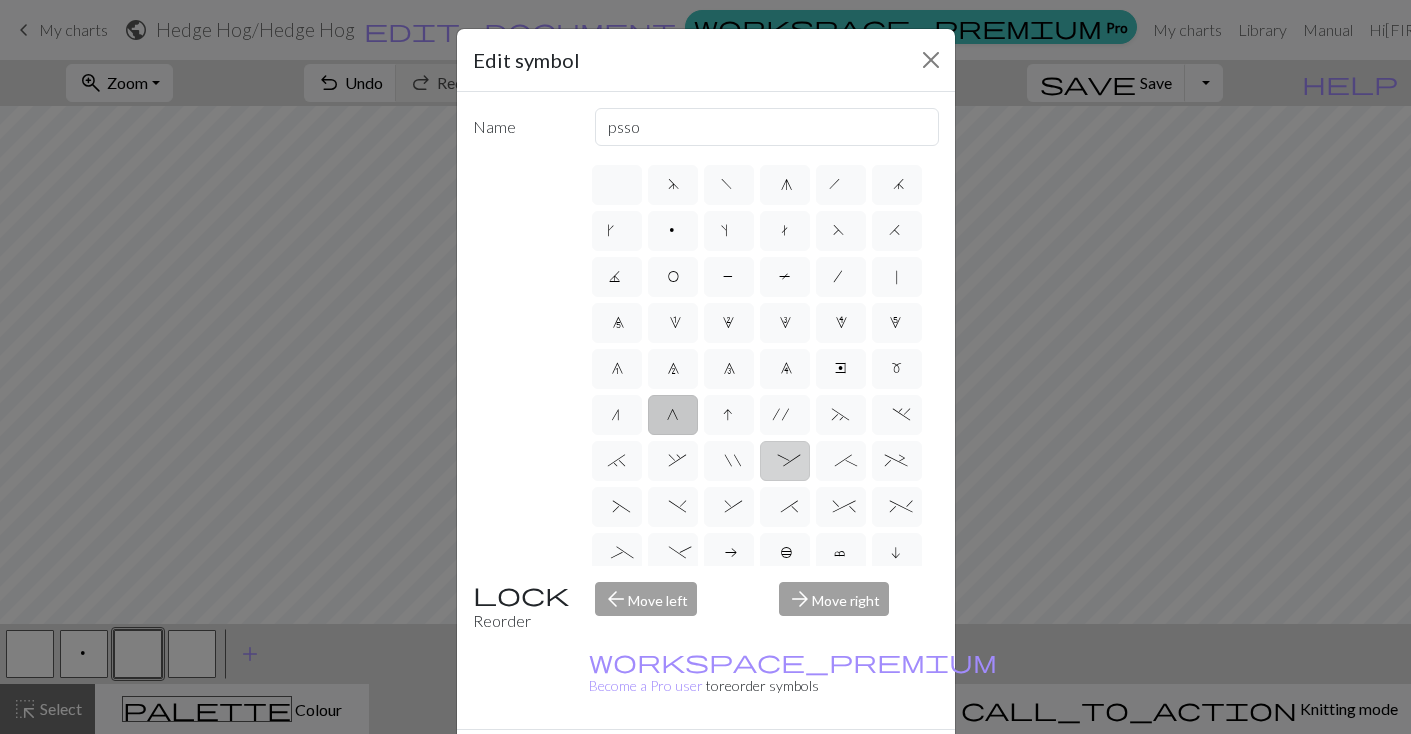 click on ":" at bounding box center [785, 463] 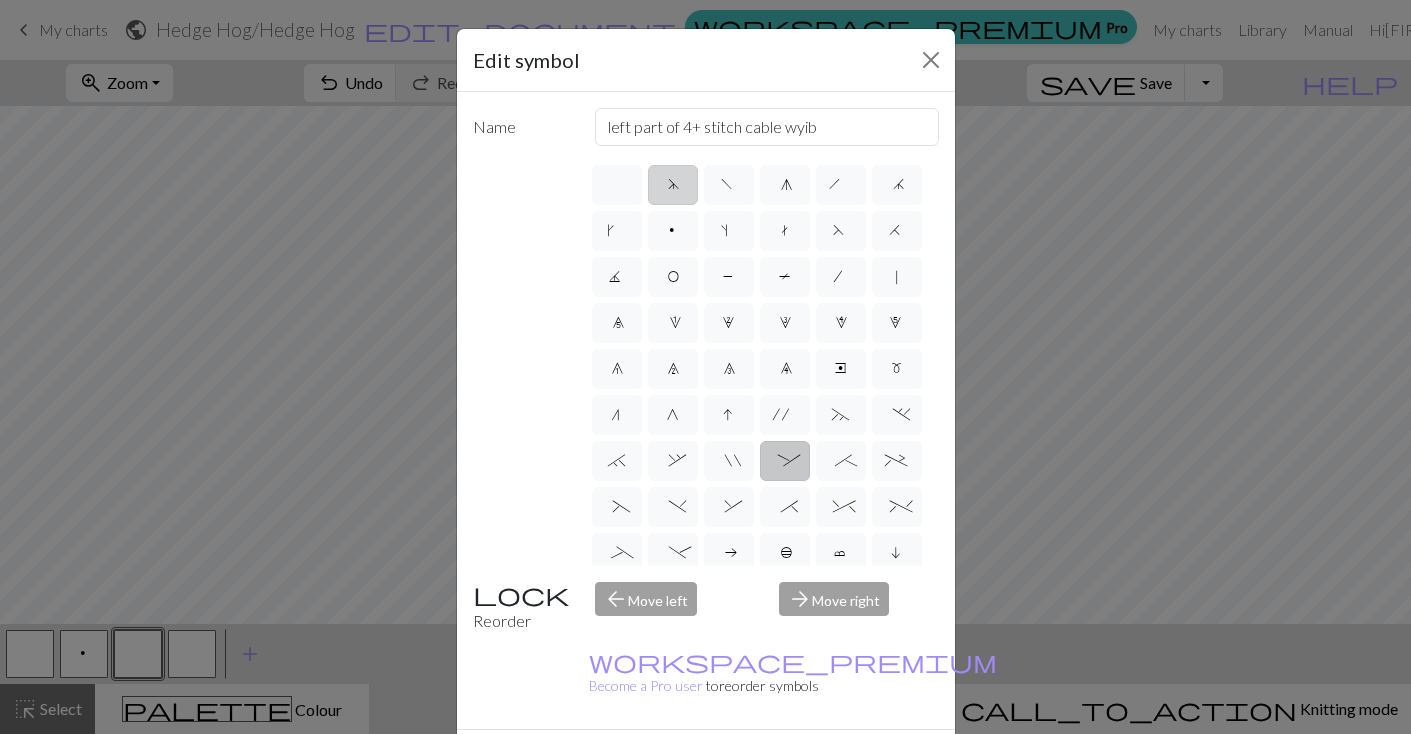 click on "d" at bounding box center [673, 185] 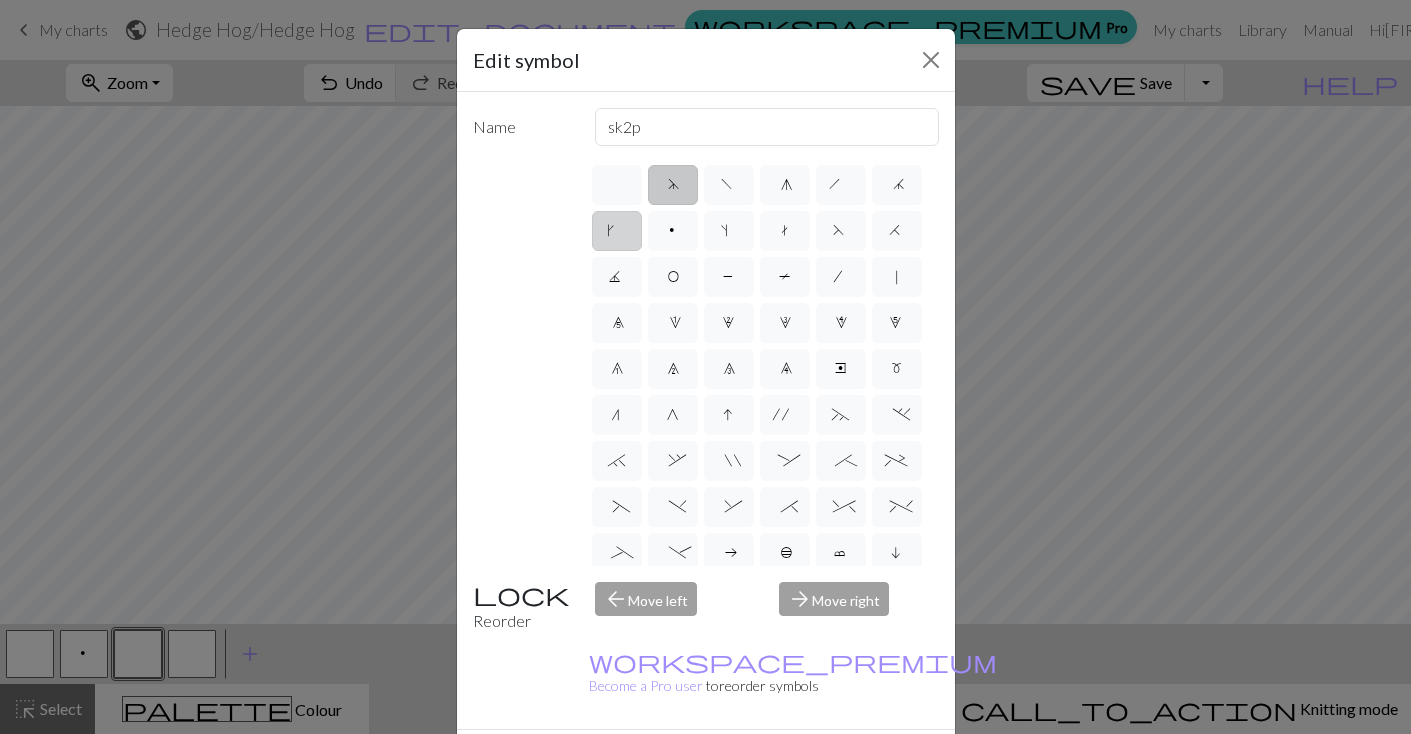 click on "k" at bounding box center (617, 233) 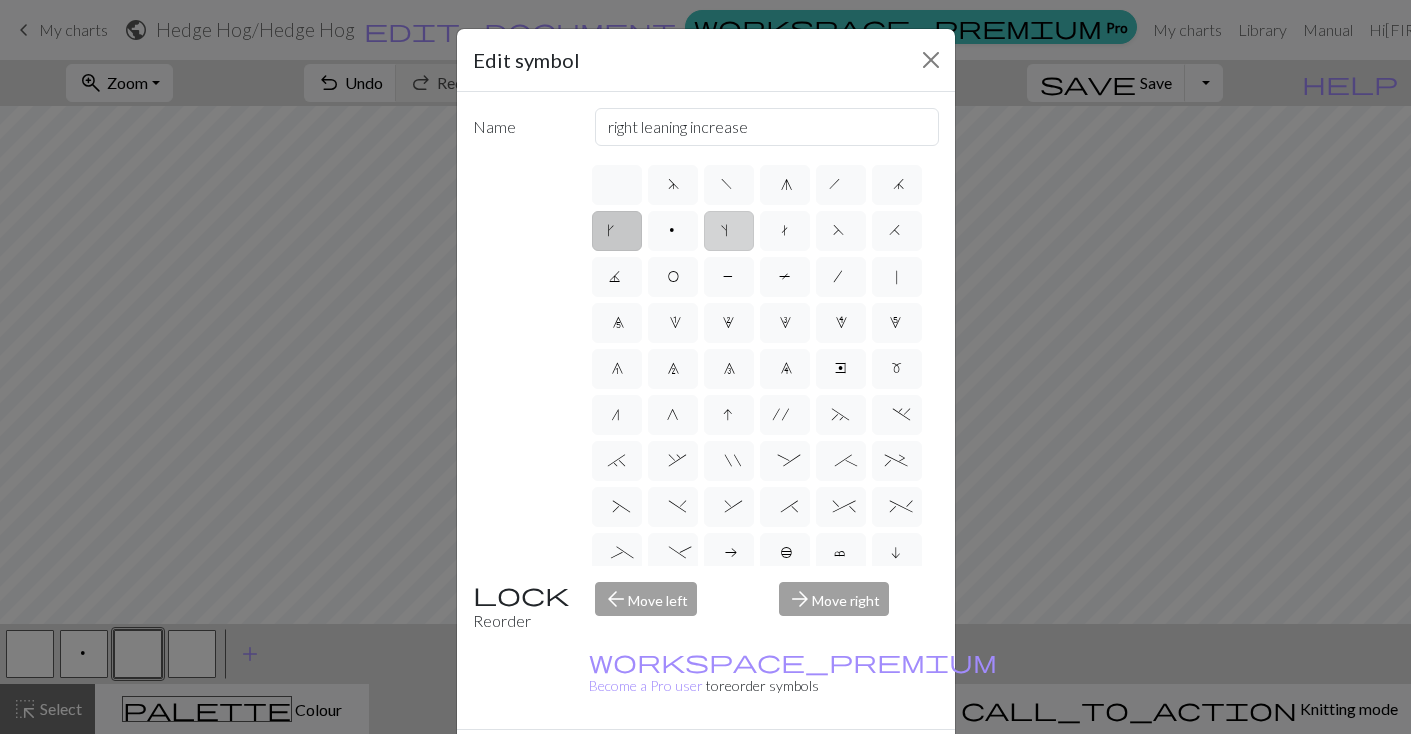 click on "s" at bounding box center [729, 231] 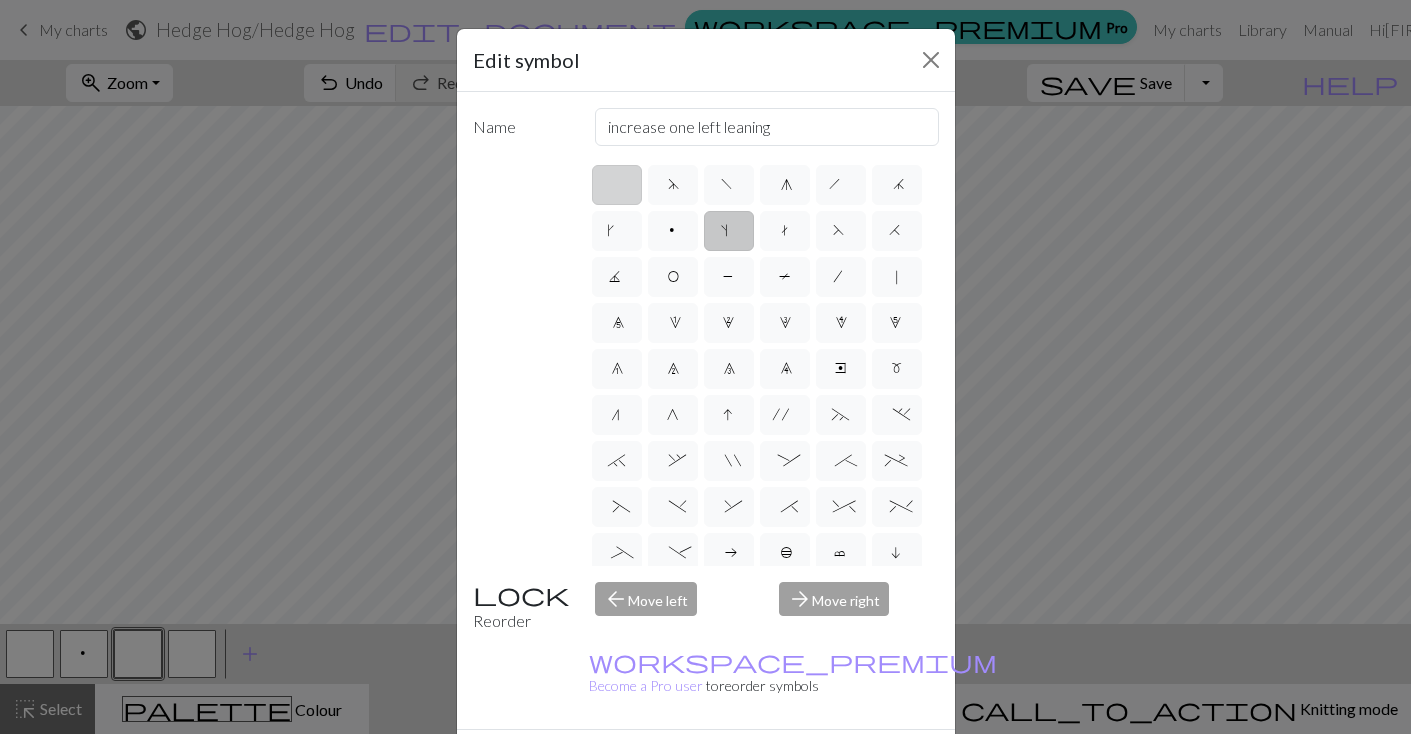 click at bounding box center (617, 185) 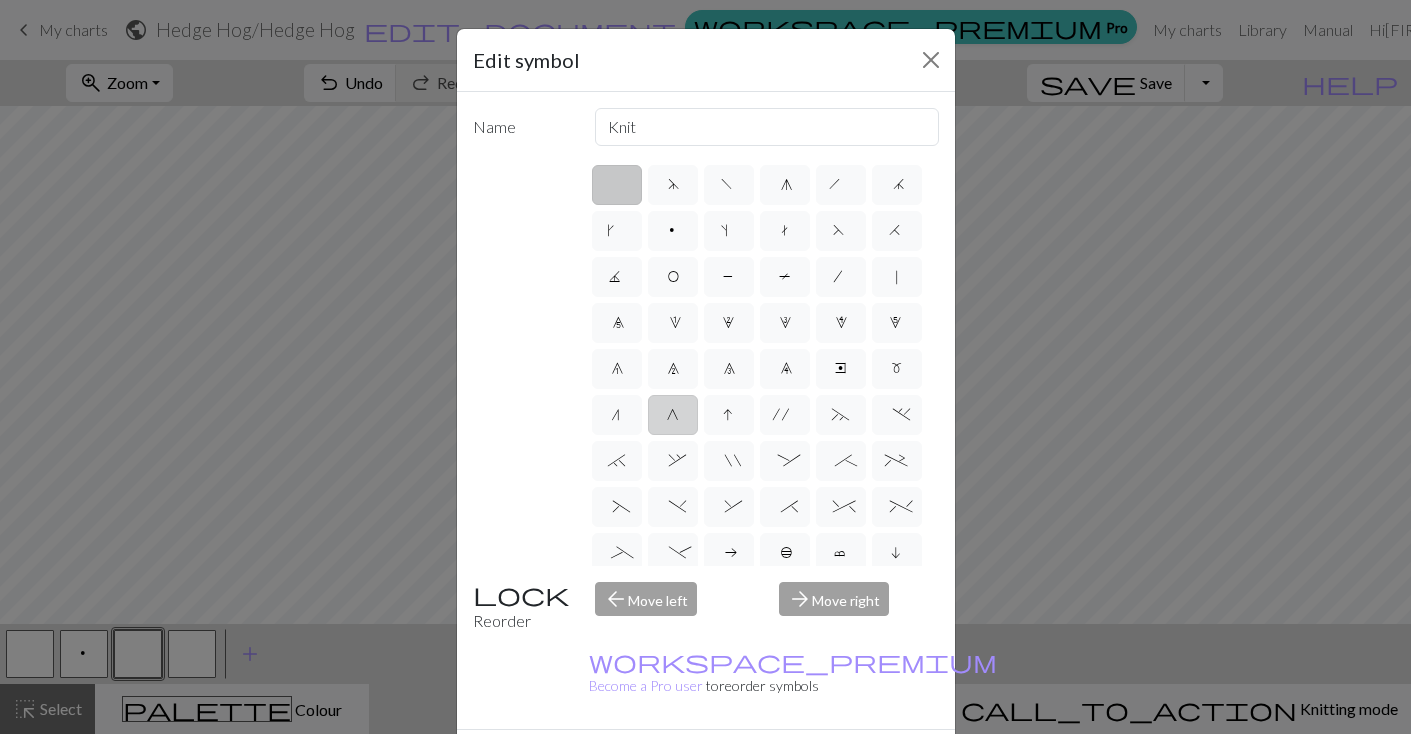 click on "G" at bounding box center (673, 417) 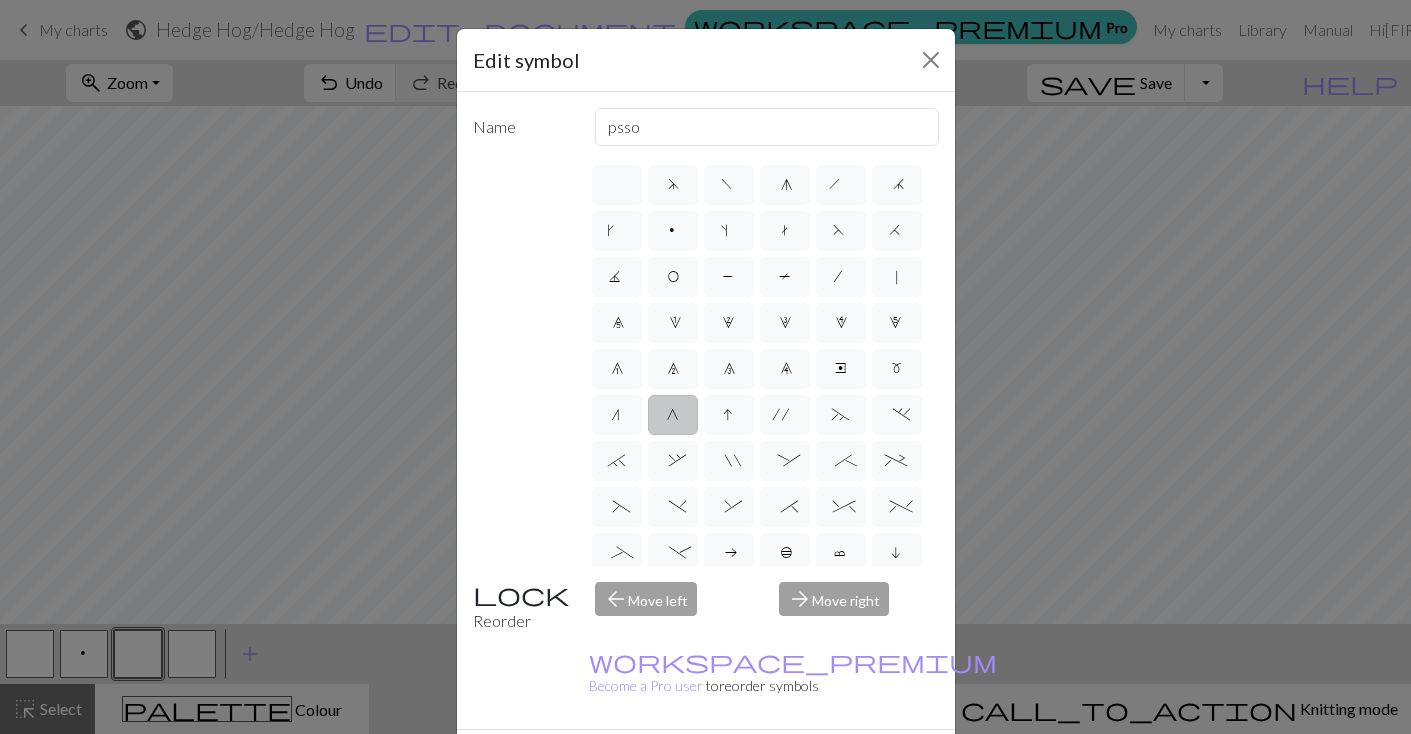 click on "arrow_forward Move right" at bounding box center (859, 607) 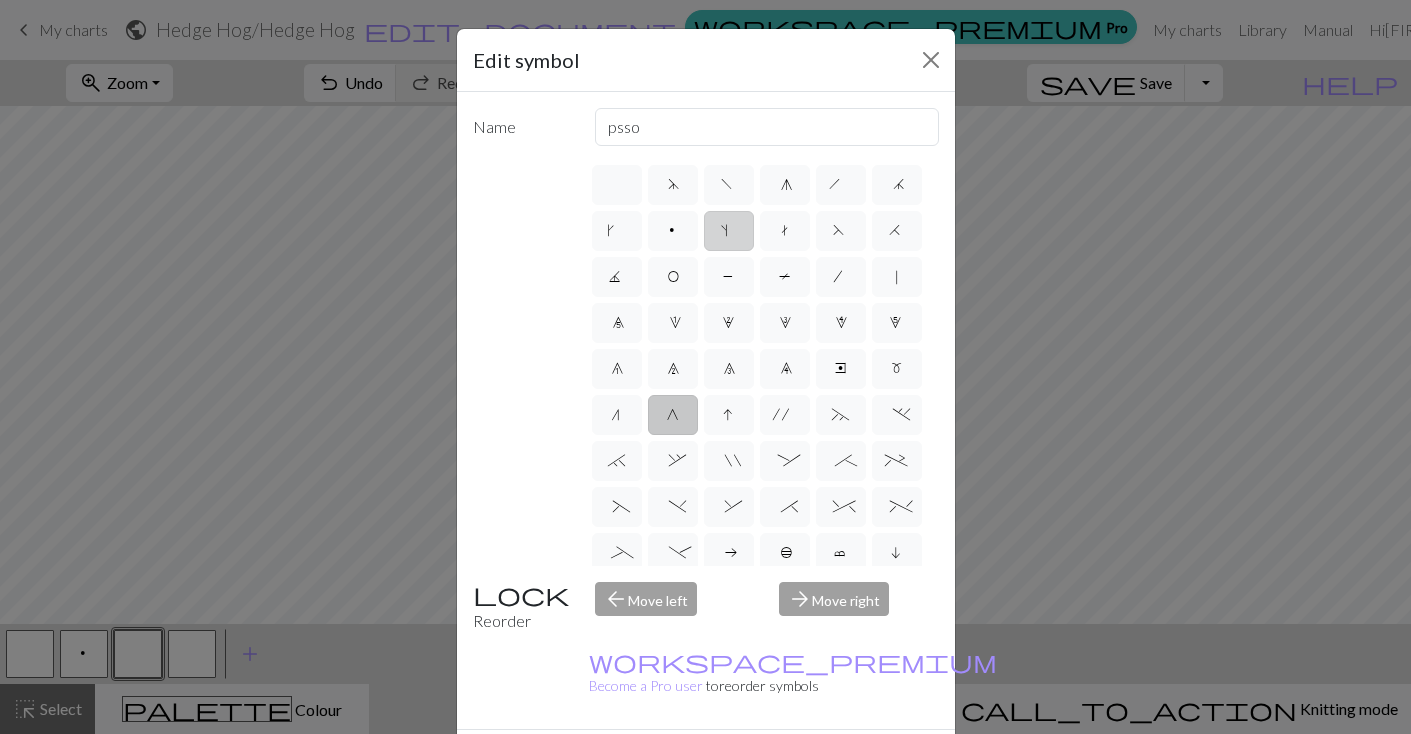 click on "s" at bounding box center (729, 231) 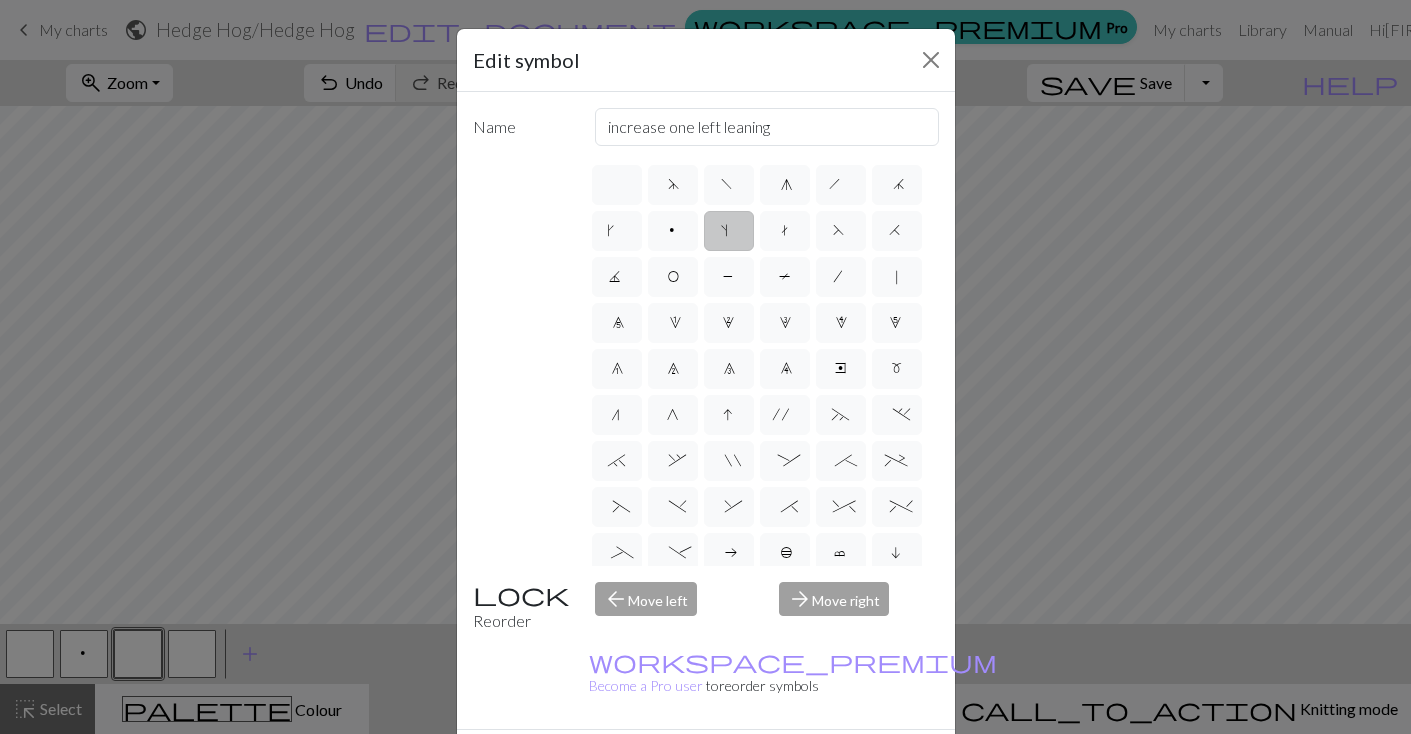 click on "s" at bounding box center [729, 233] 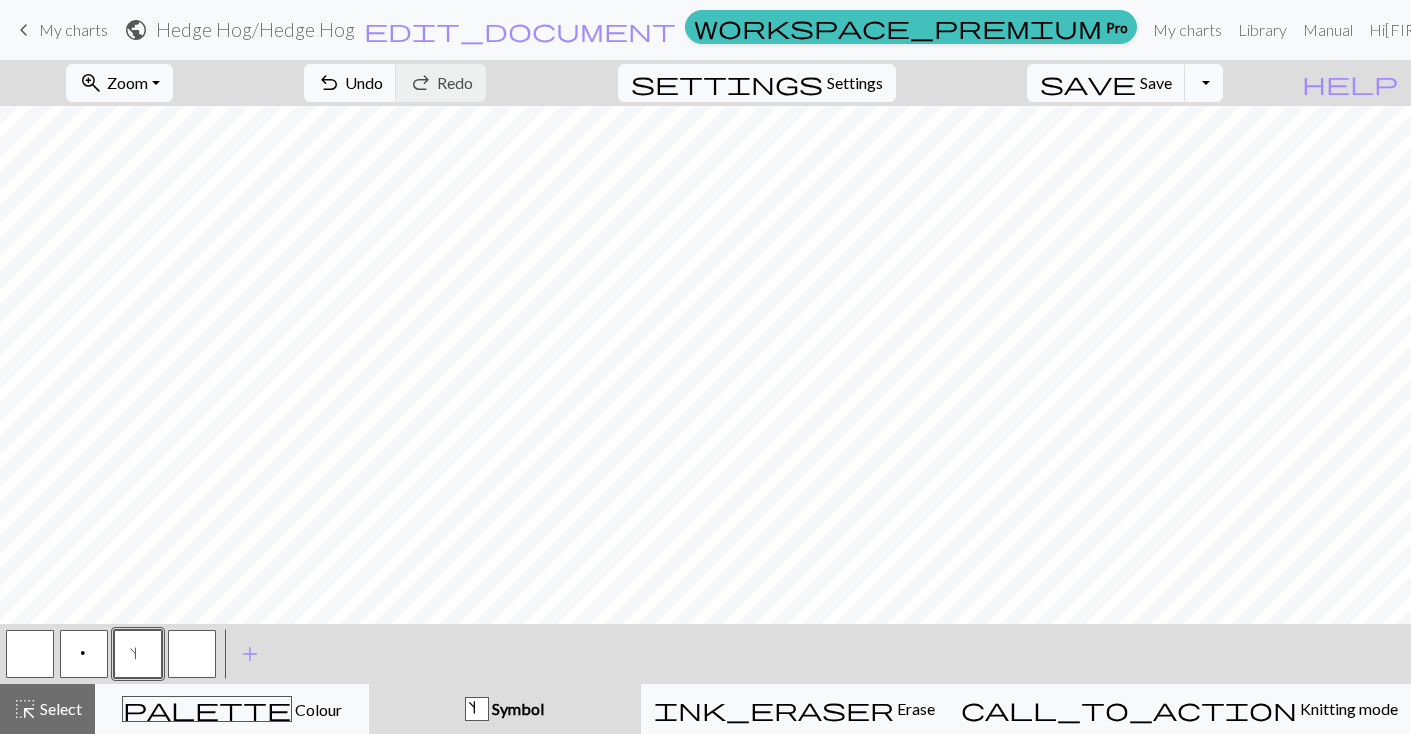 click at bounding box center (192, 654) 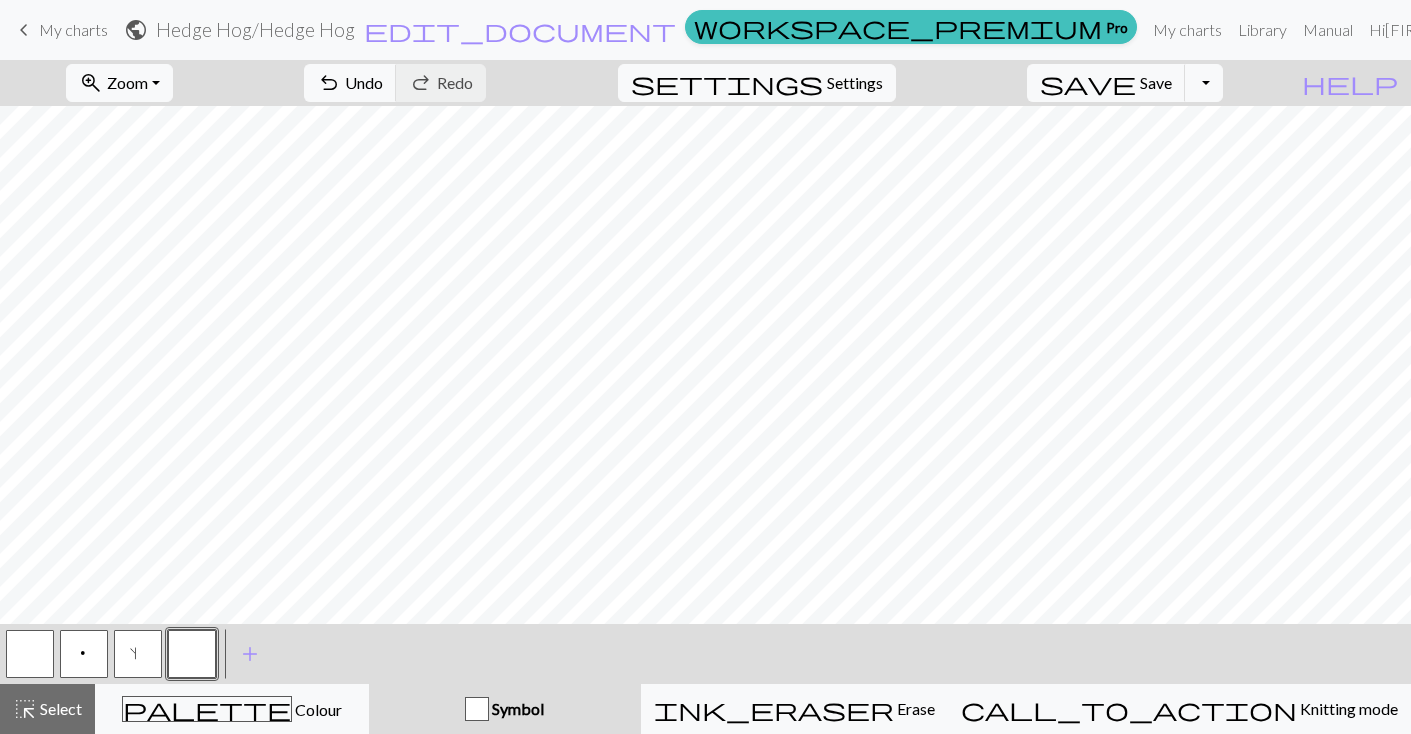 click on "Symbol" at bounding box center [516, 708] 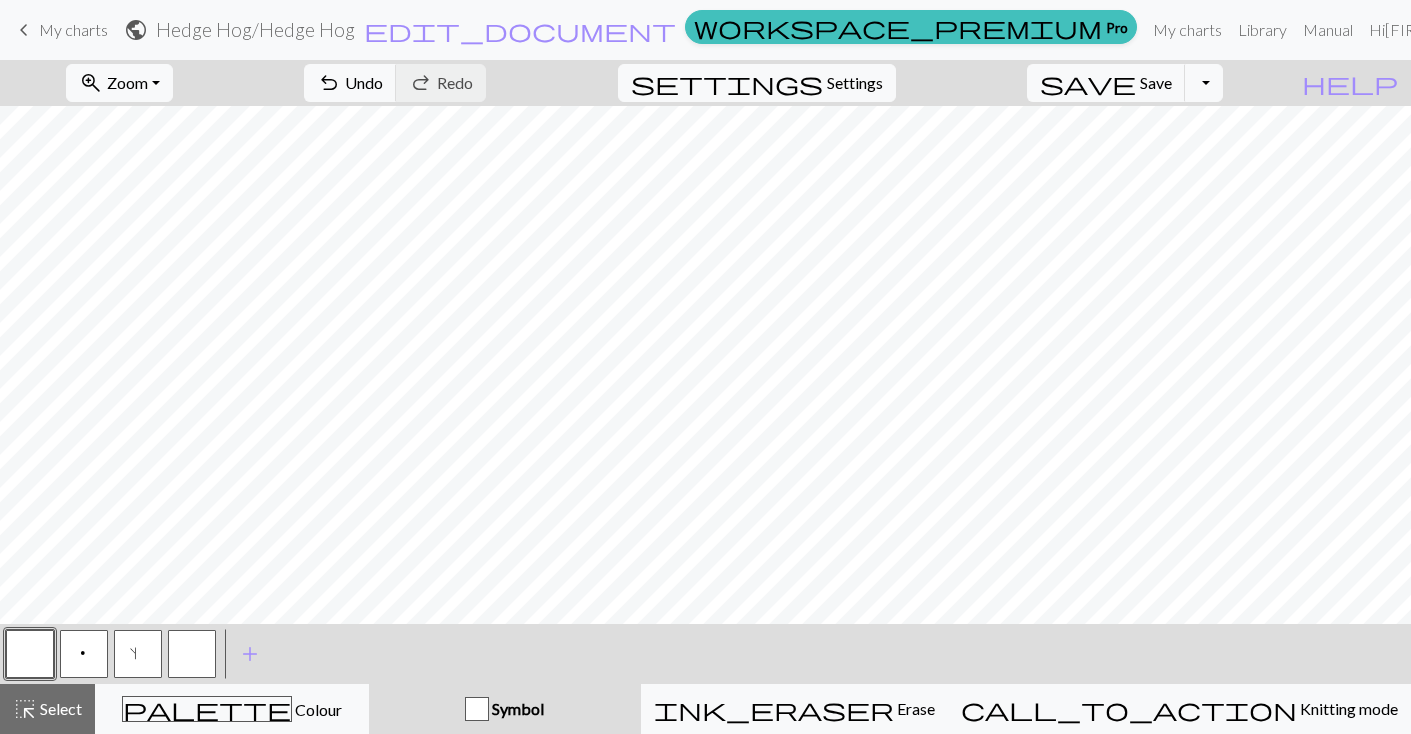 click at bounding box center (192, 654) 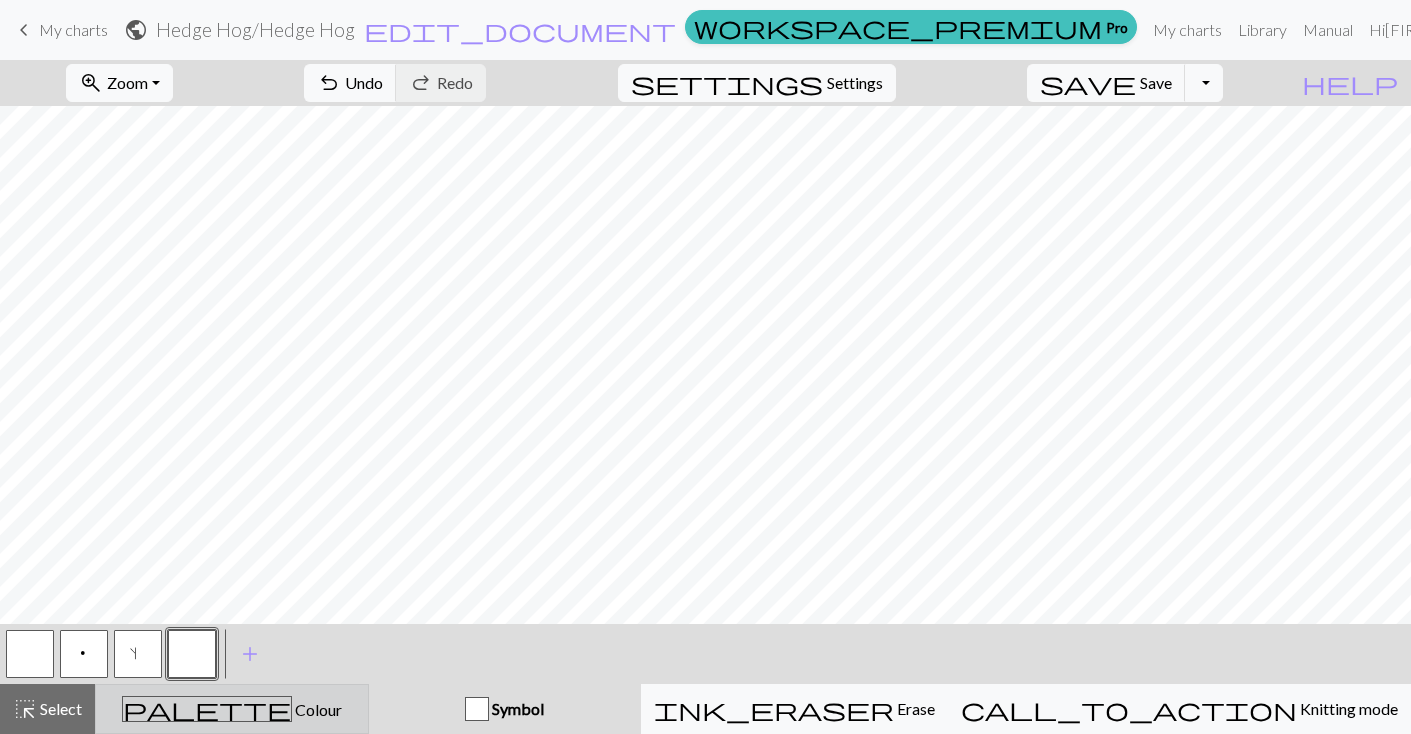 click on "Colour" at bounding box center [317, 709] 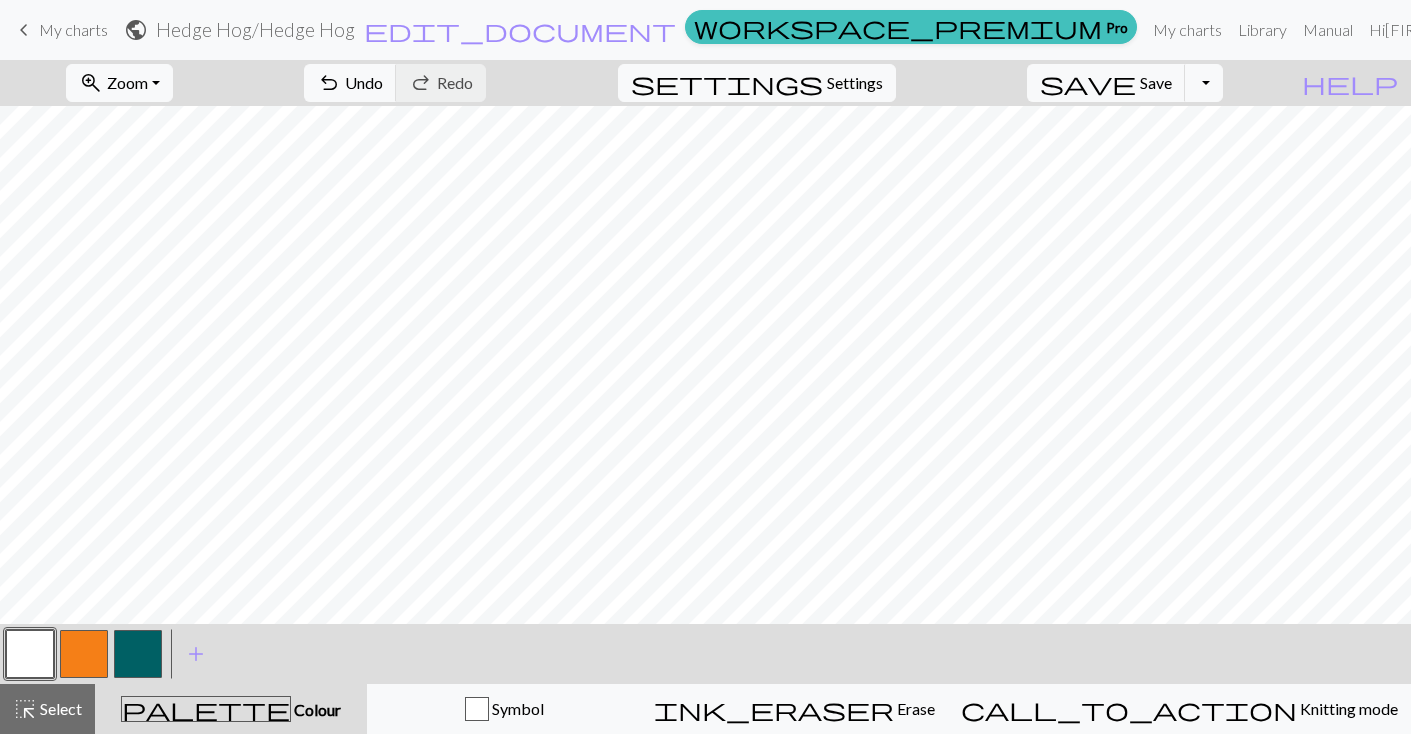 click at bounding box center (84, 654) 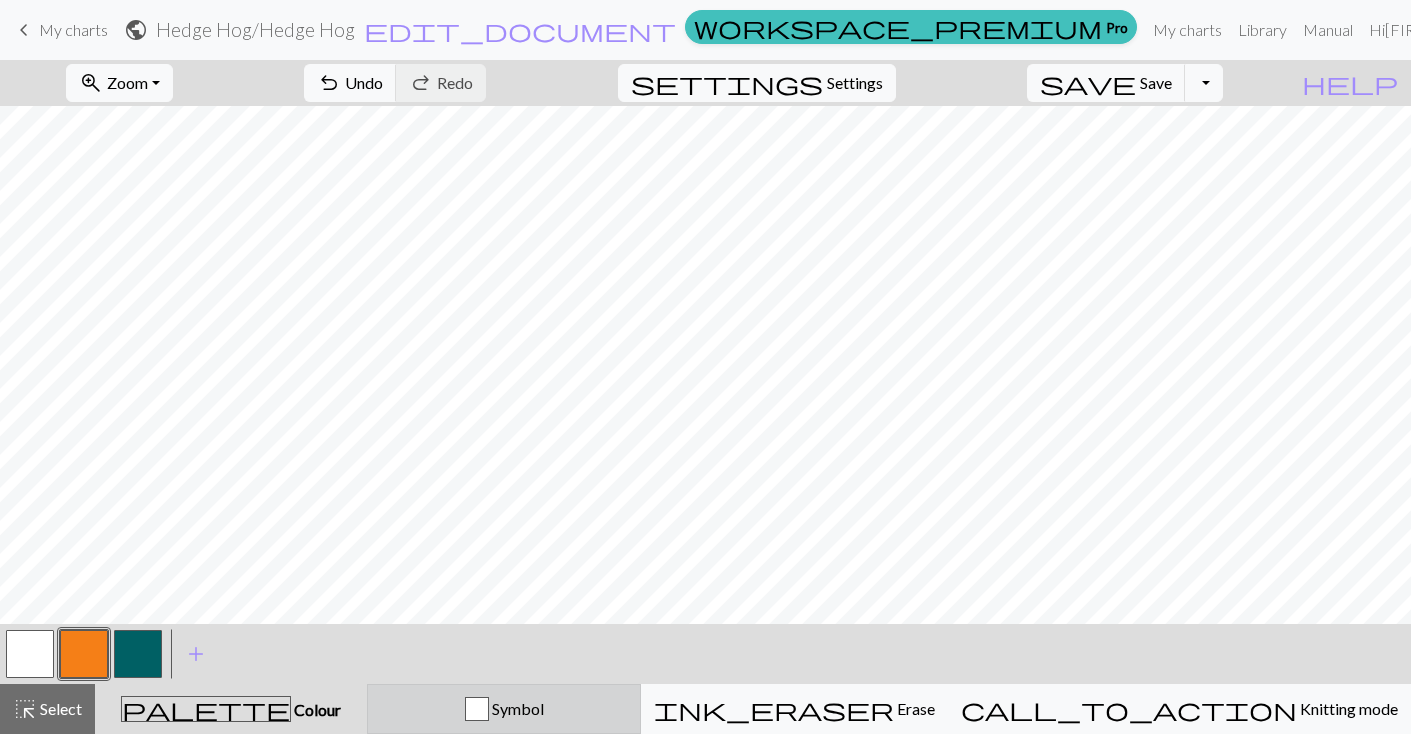 click on "Symbol" at bounding box center [504, 709] 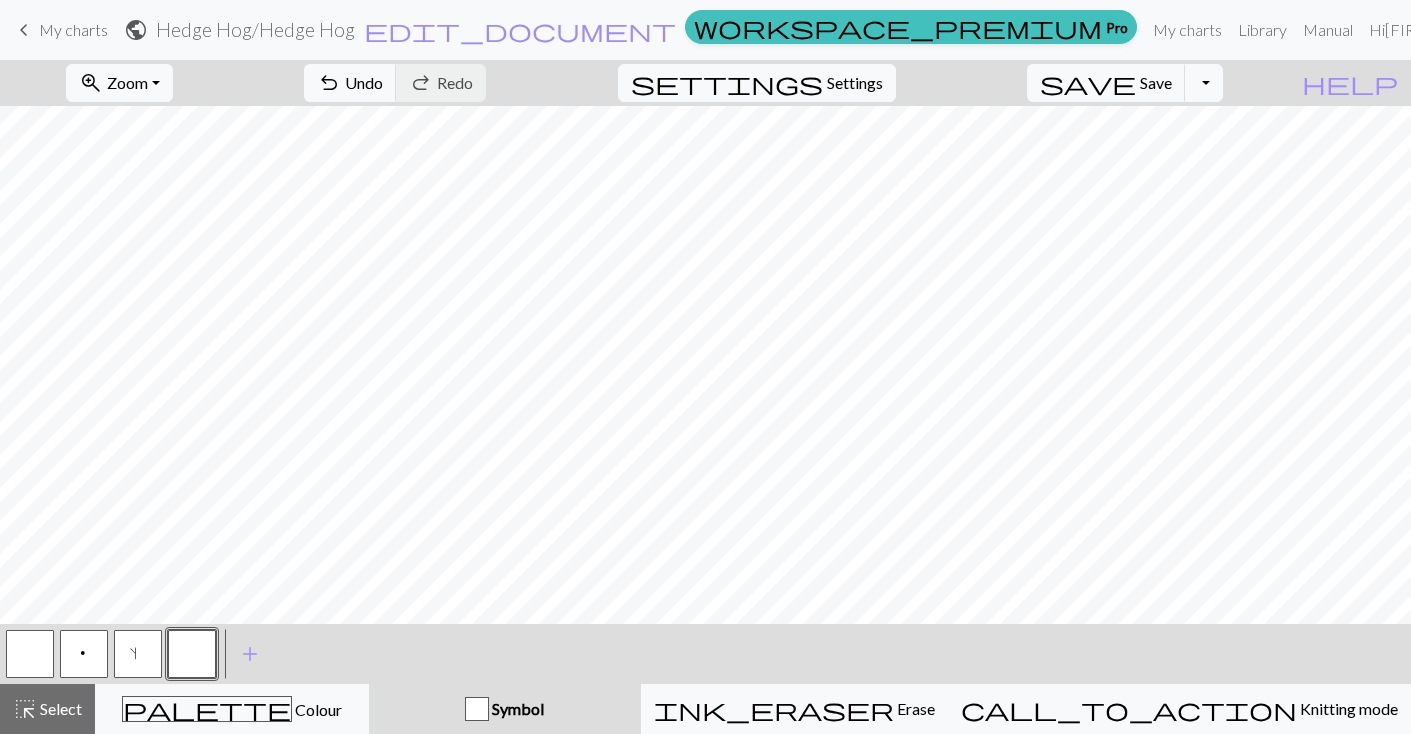 click at bounding box center [30, 654] 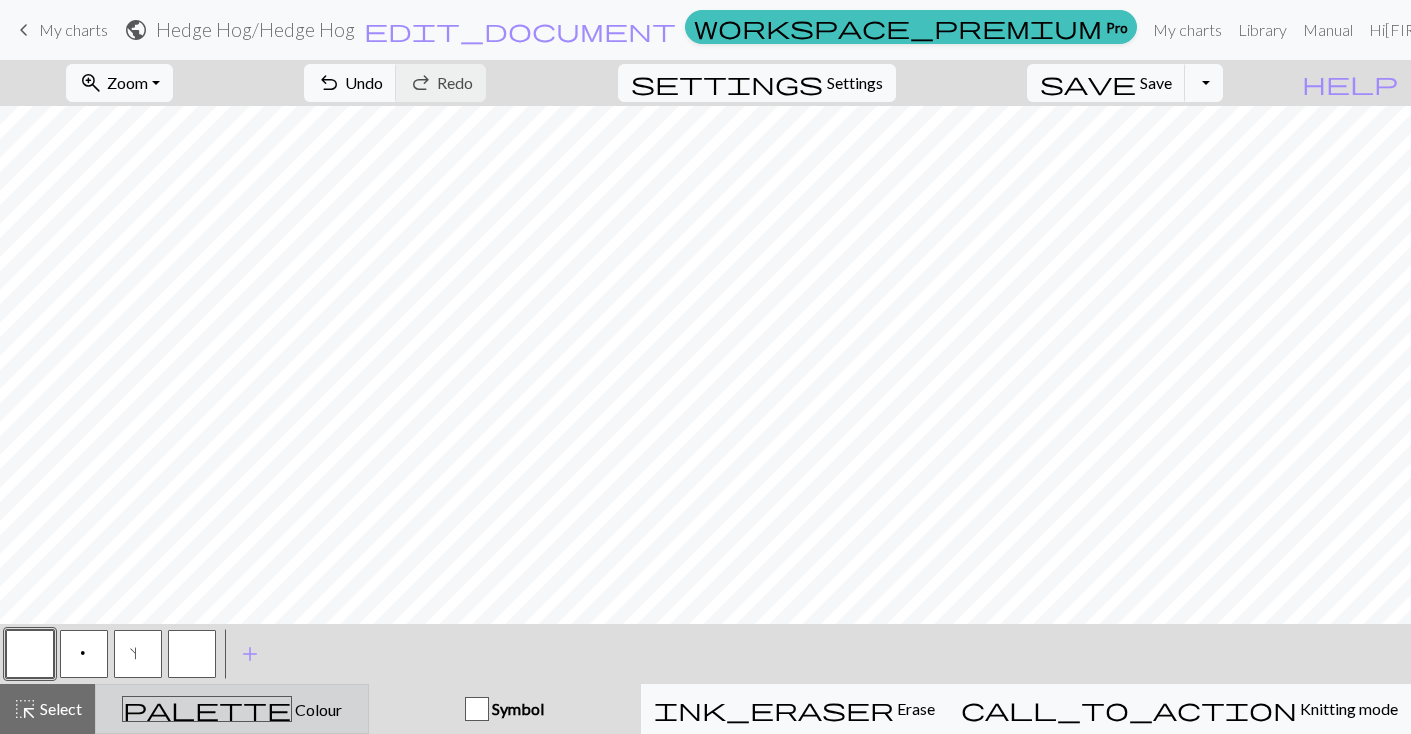 click on "Colour" at bounding box center (317, 709) 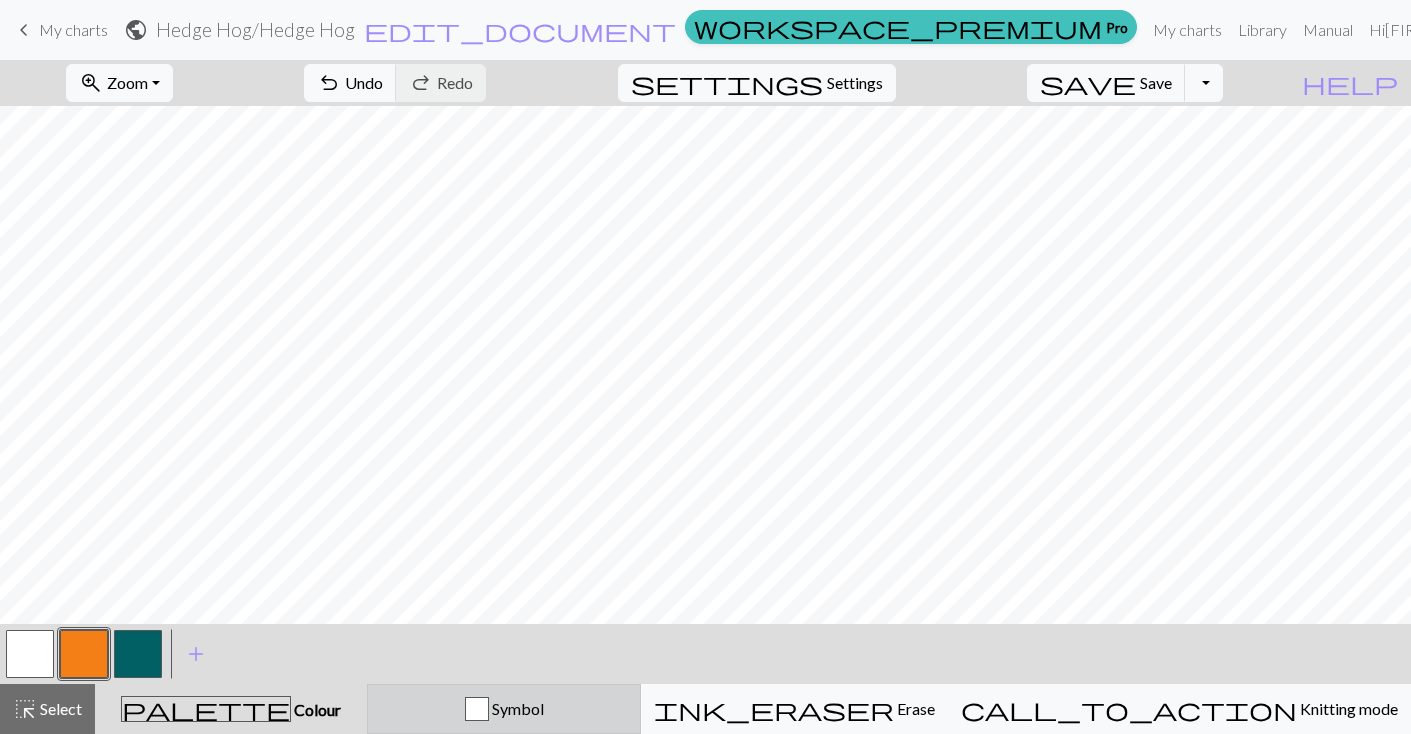 click on "Symbol" at bounding box center (504, 709) 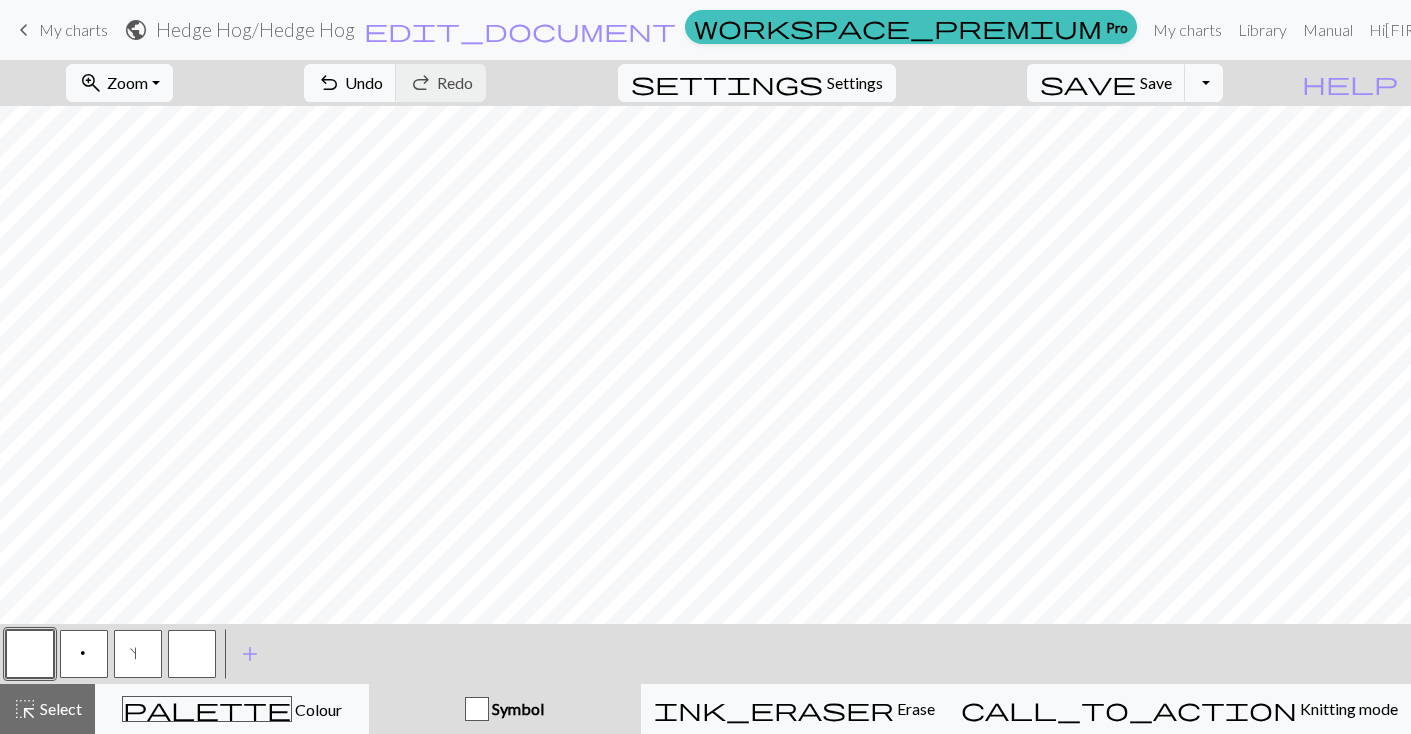 click at bounding box center [30, 654] 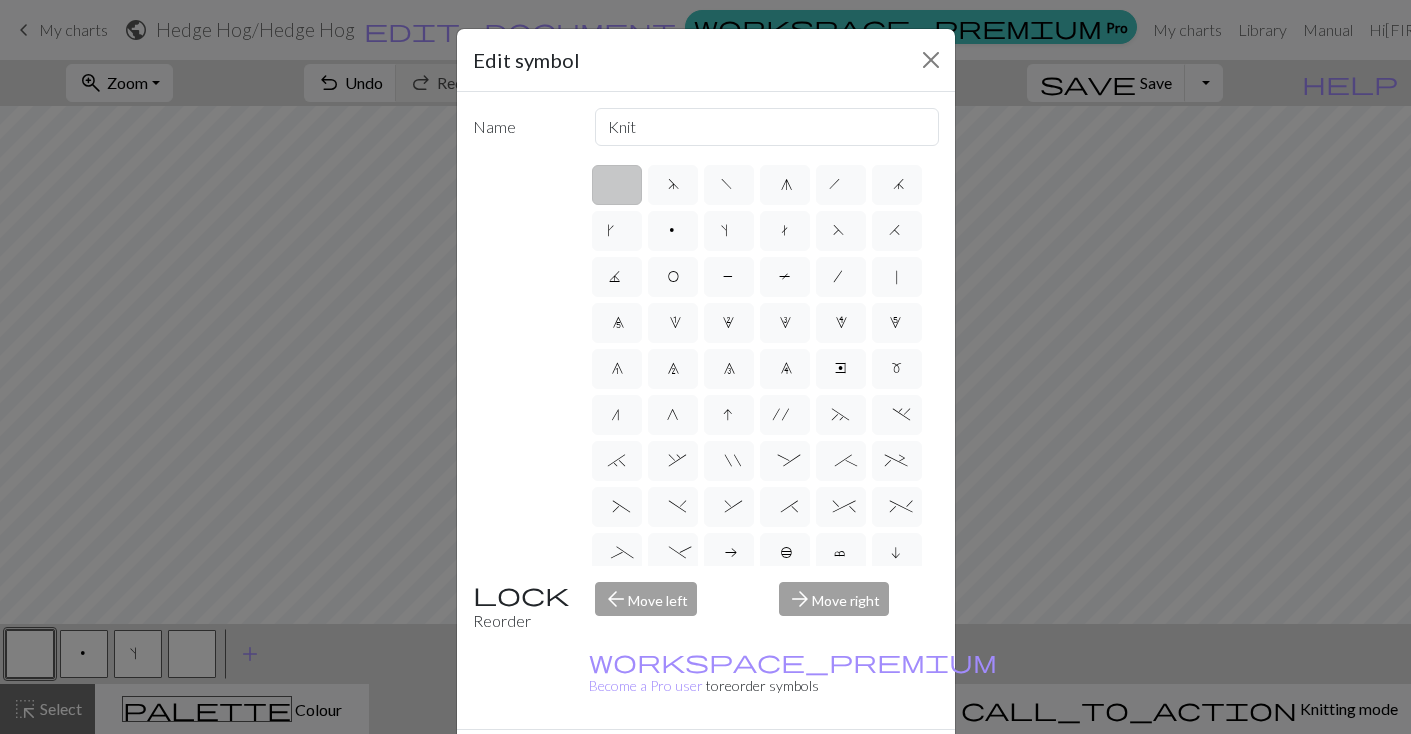 click at bounding box center (617, 185) 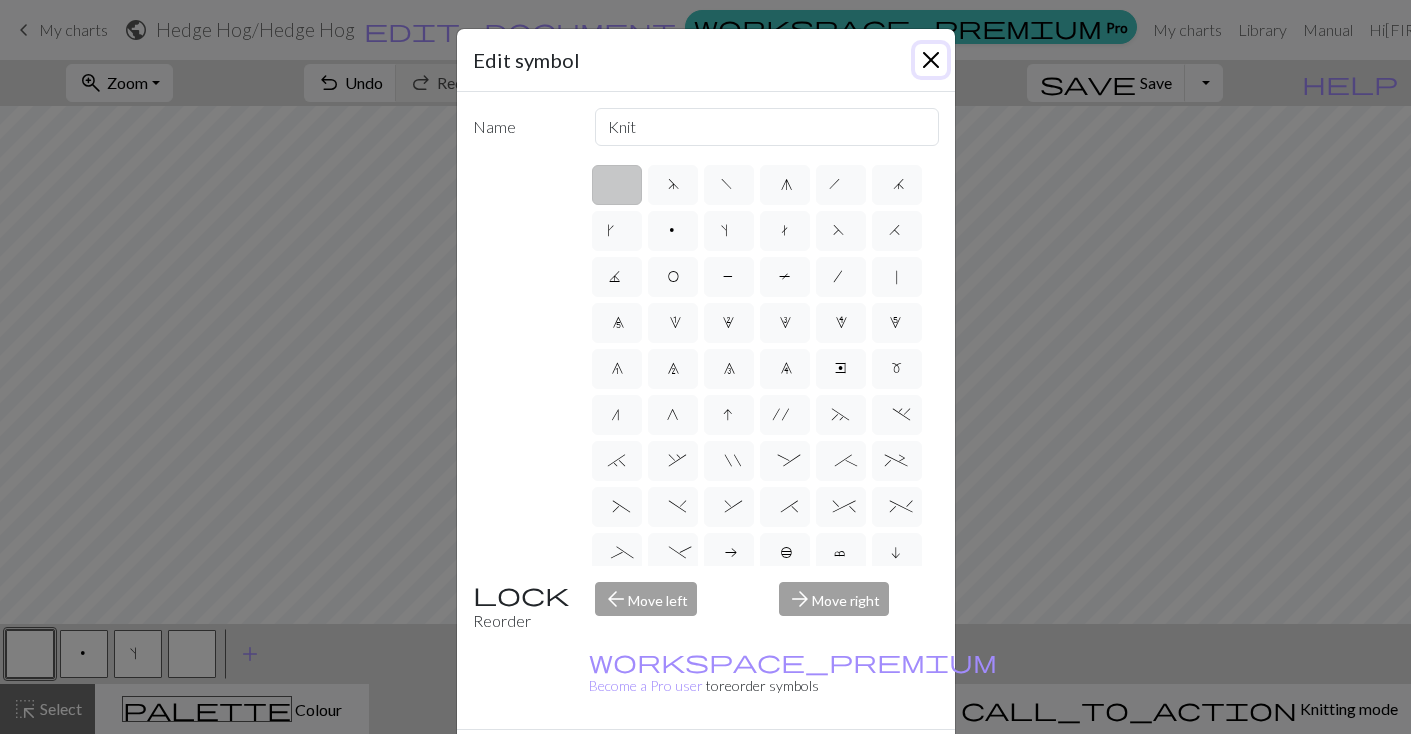 click at bounding box center [931, 60] 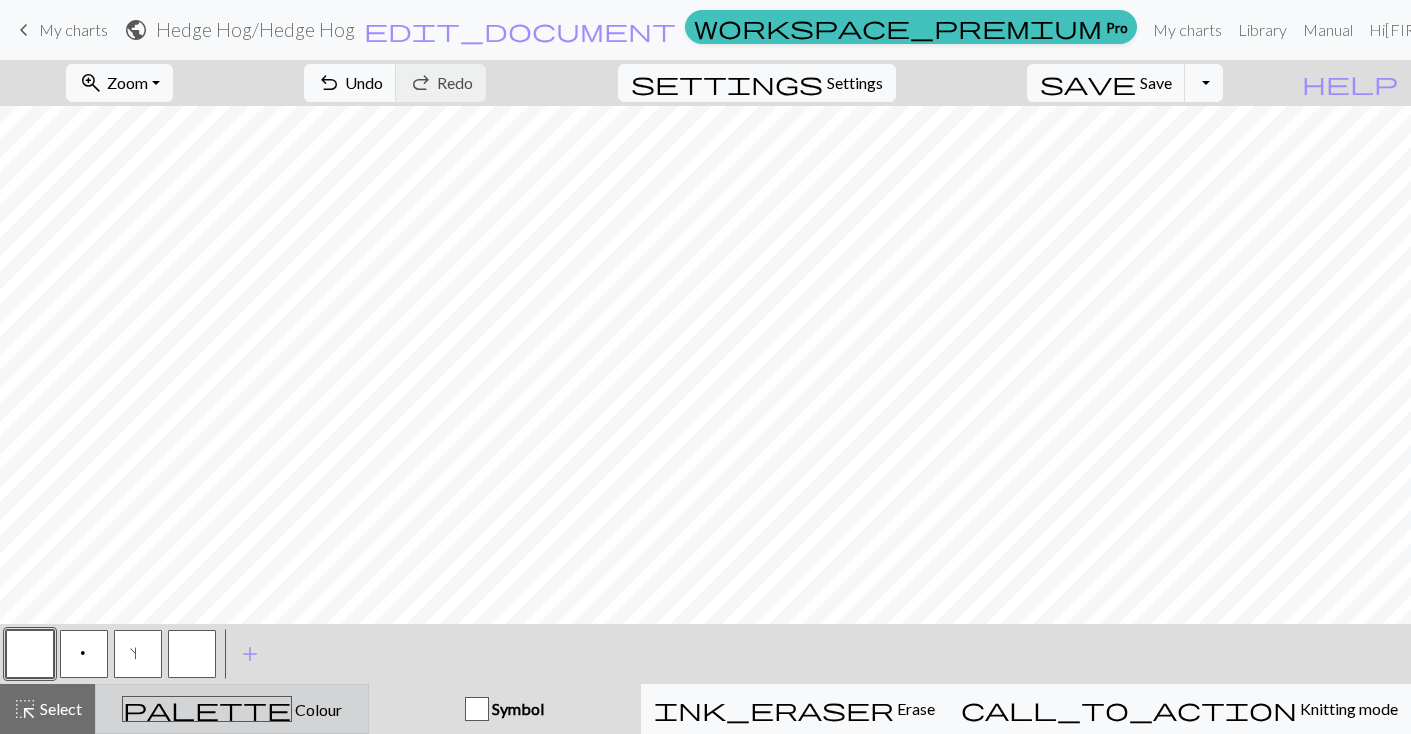 click on "palette   Colour   Colour" at bounding box center [232, 709] 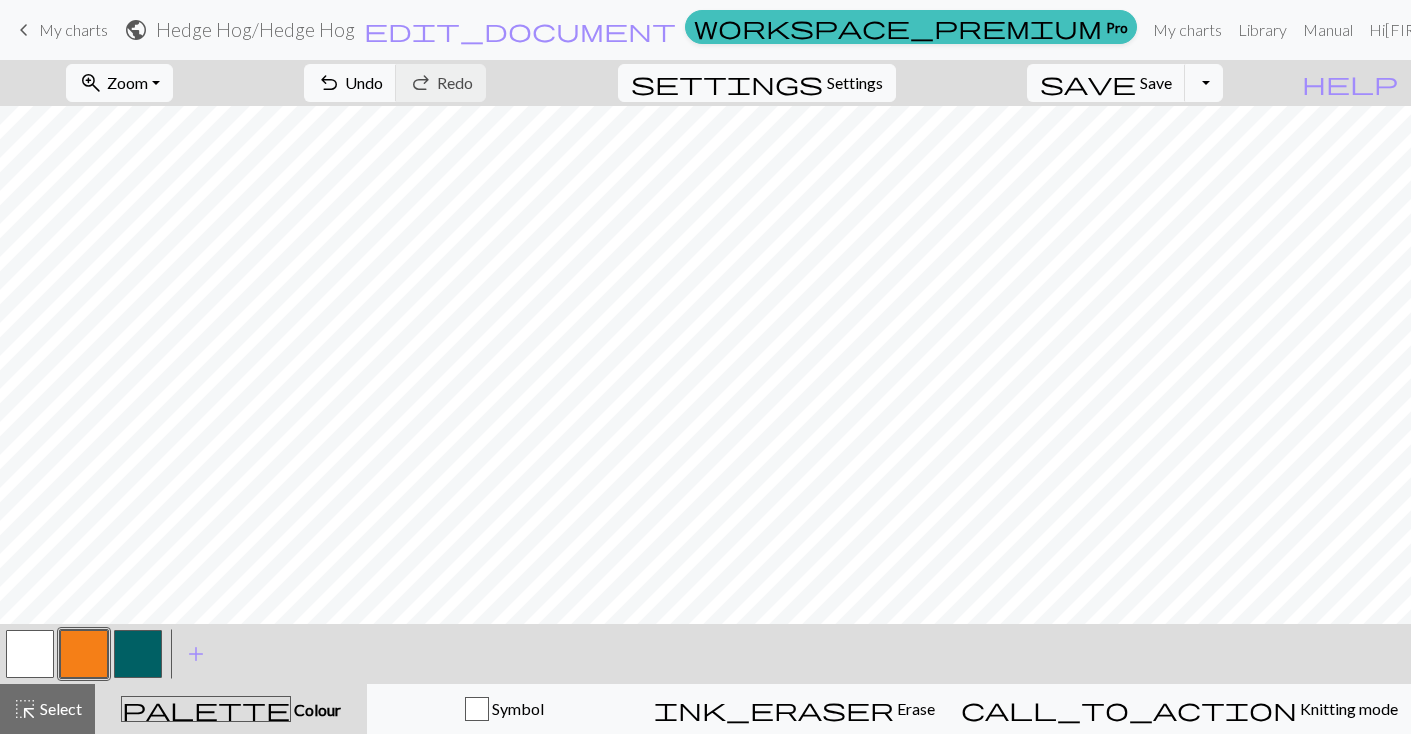 click at bounding box center (84, 654) 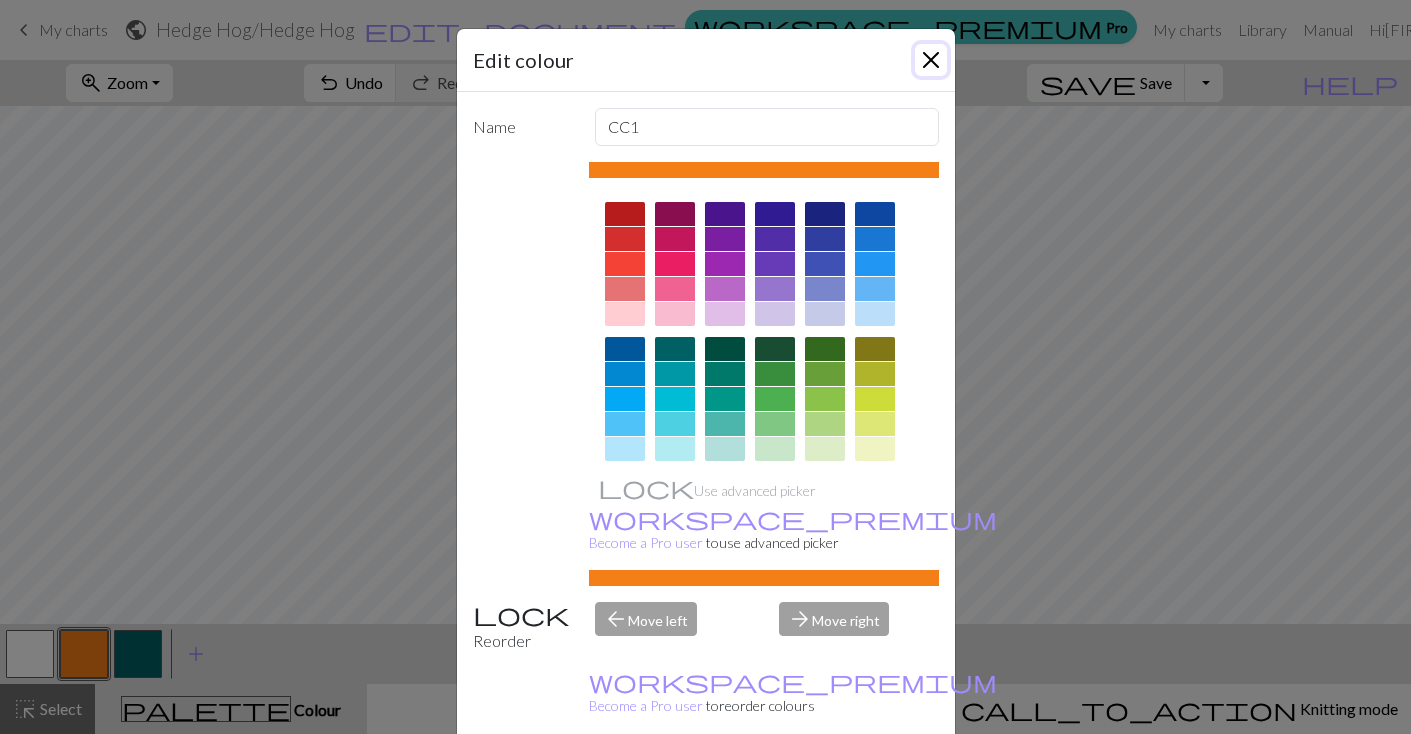 click at bounding box center (931, 60) 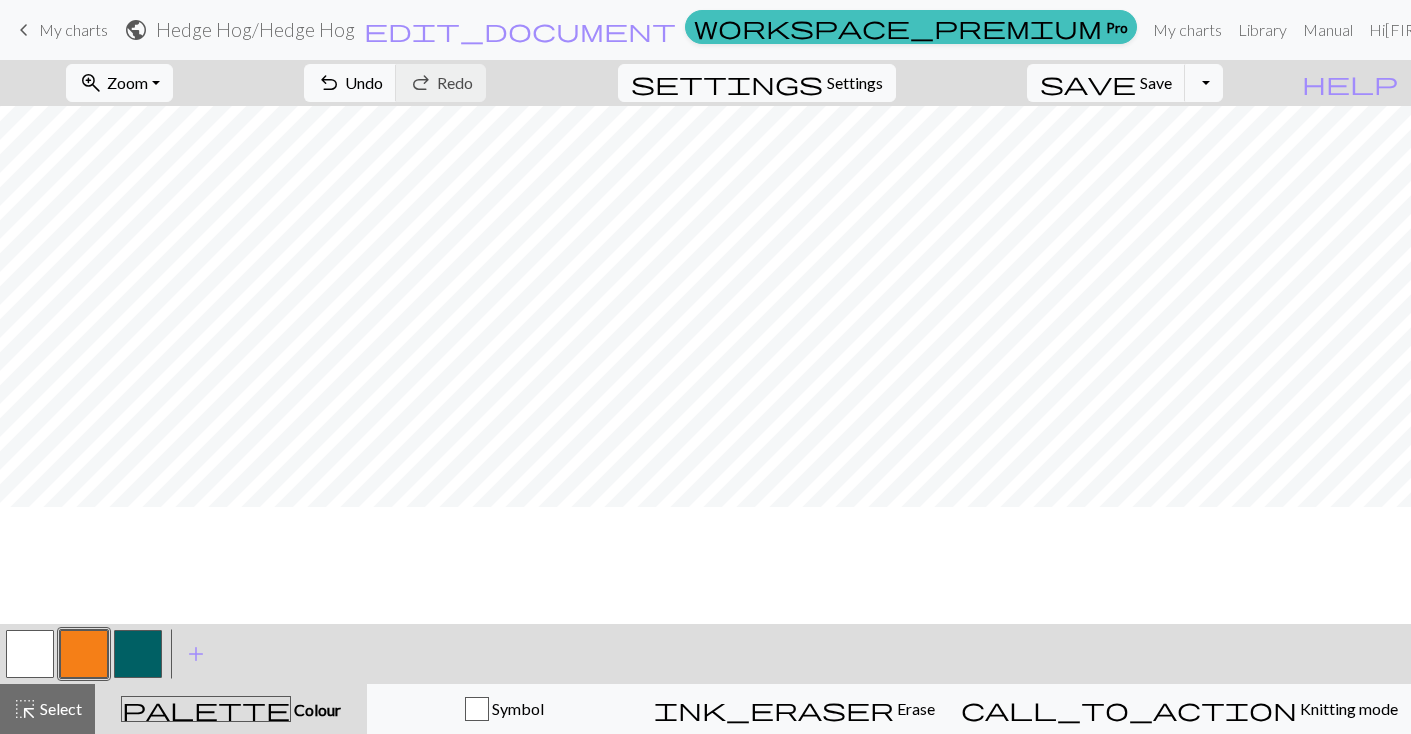 scroll, scrollTop: 0, scrollLeft: 0, axis: both 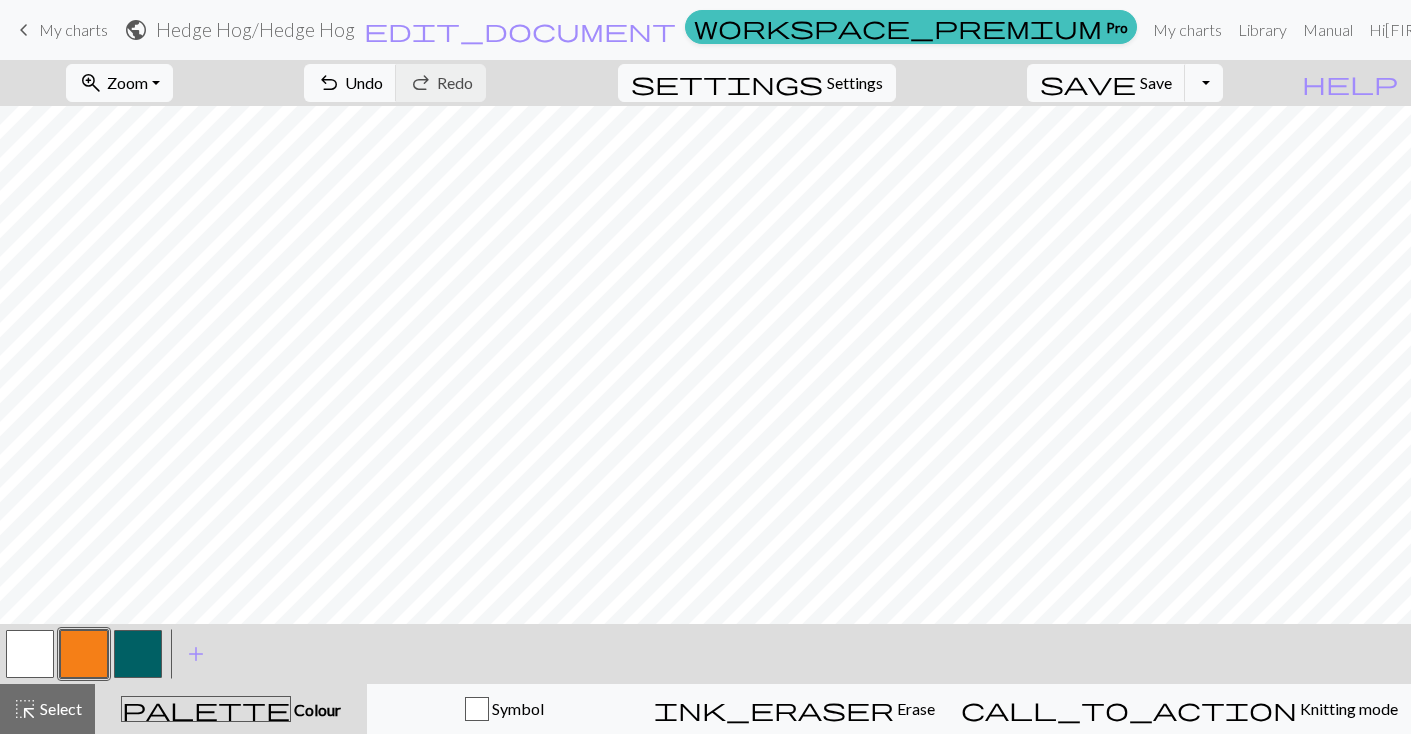 click at bounding box center (30, 654) 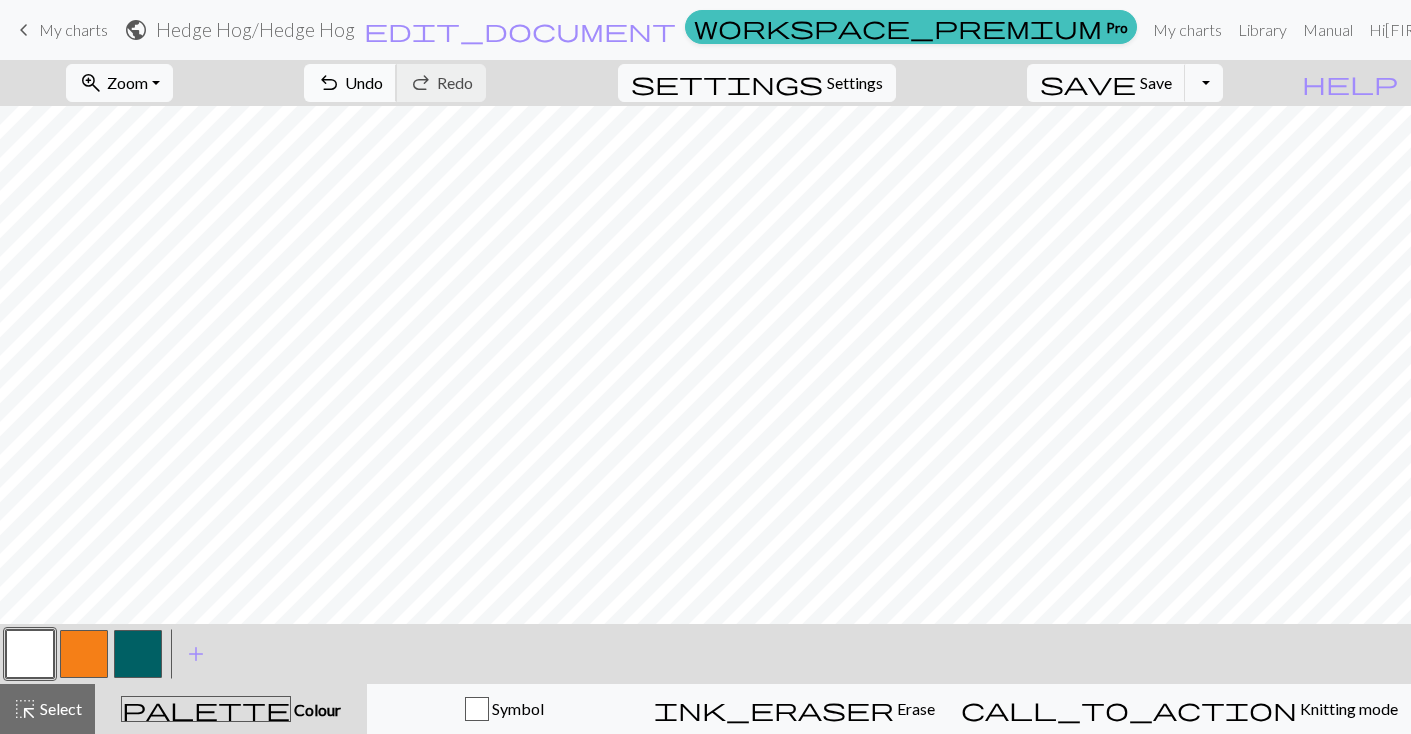 click on "undo" at bounding box center (329, 83) 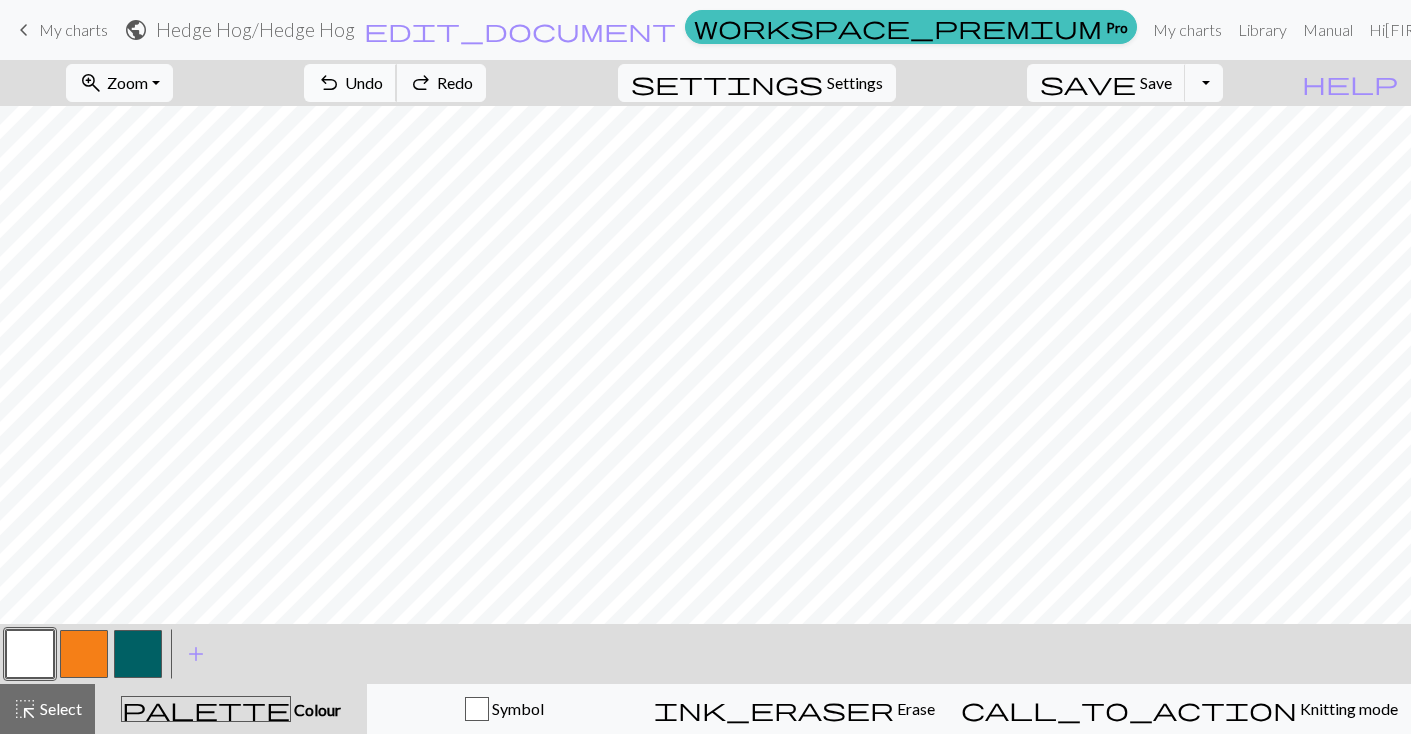 click on "undo" at bounding box center (329, 83) 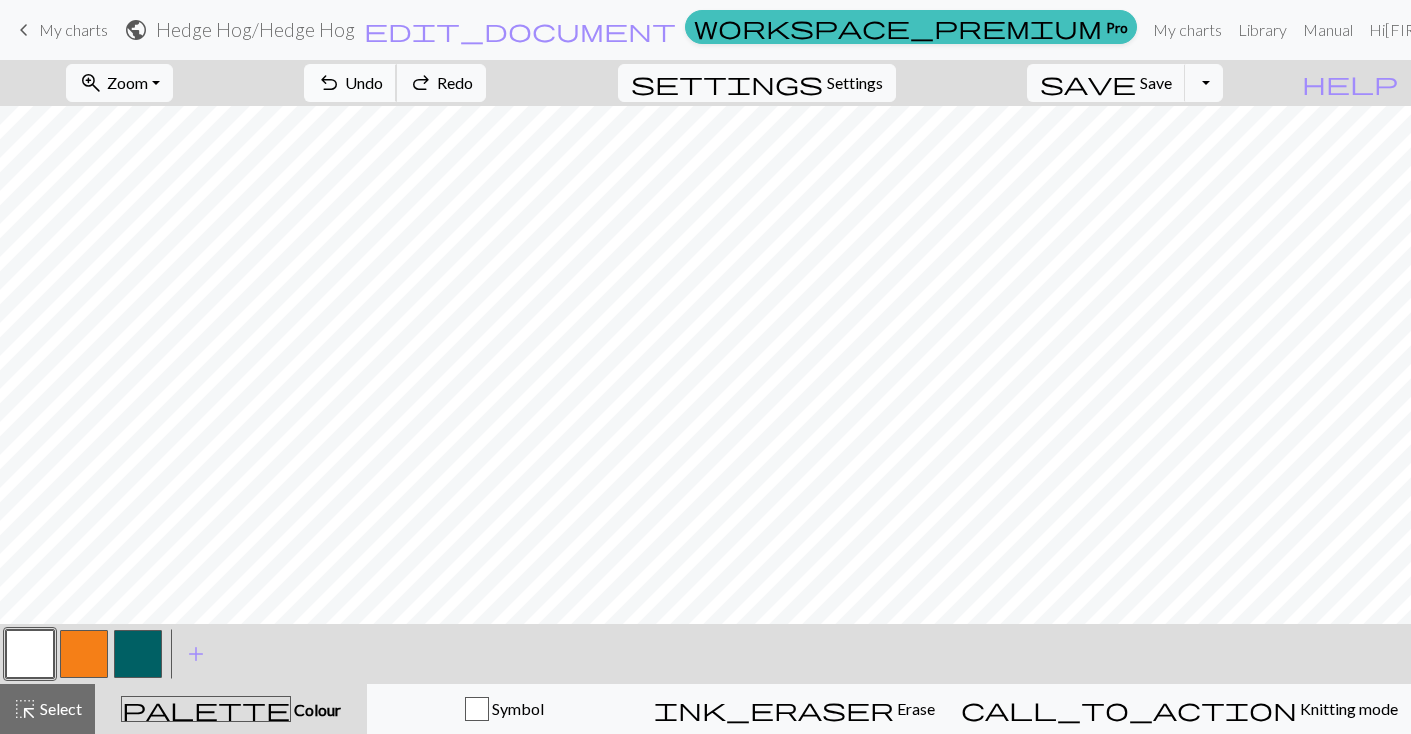 scroll, scrollTop: 372, scrollLeft: 0, axis: vertical 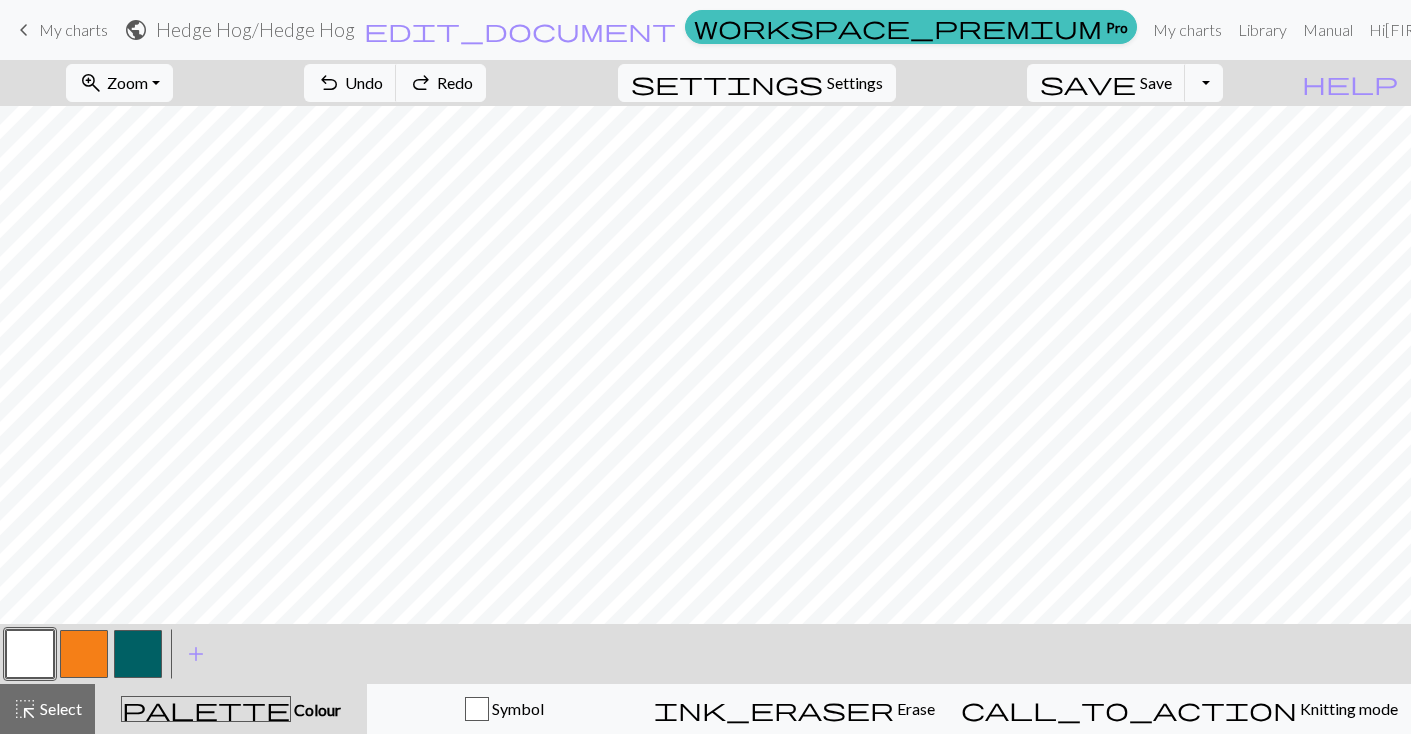click at bounding box center [84, 654] 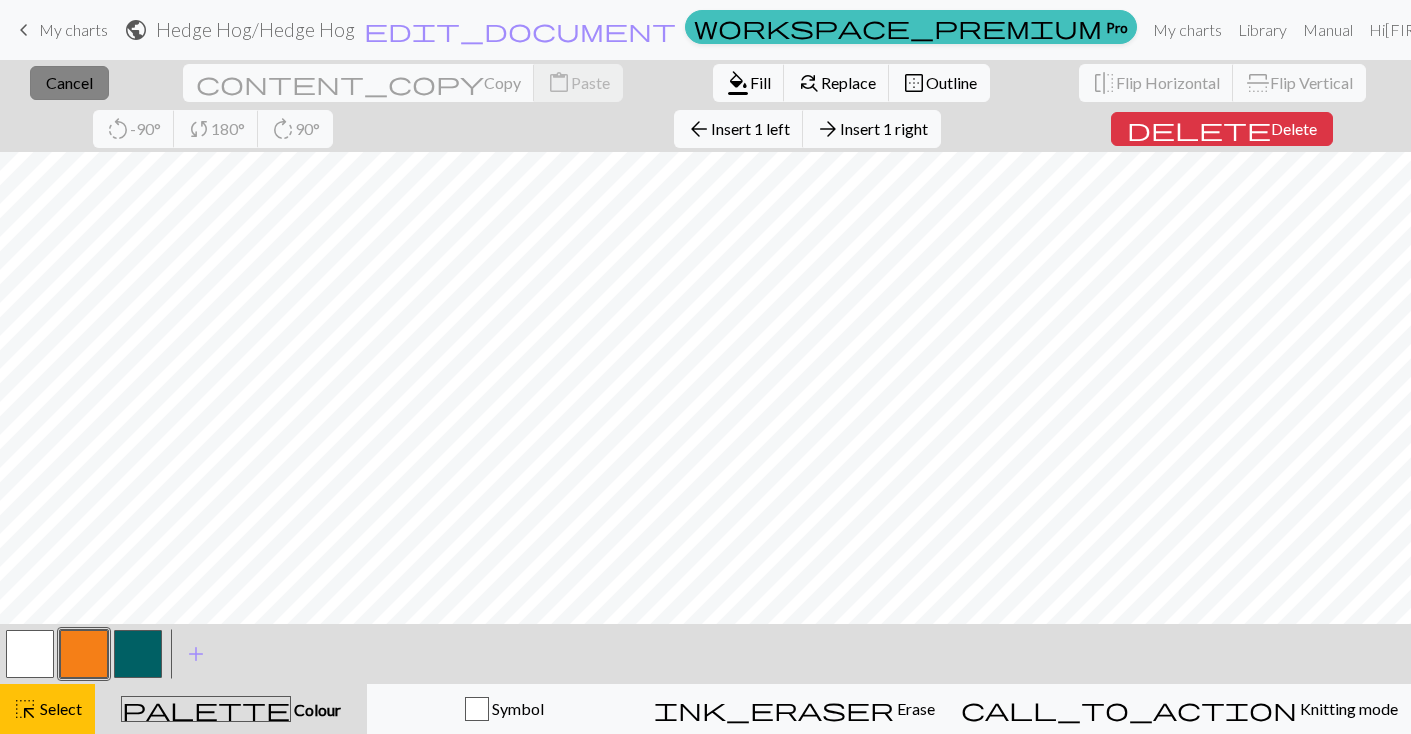 click on "close Cancel" at bounding box center [69, 83] 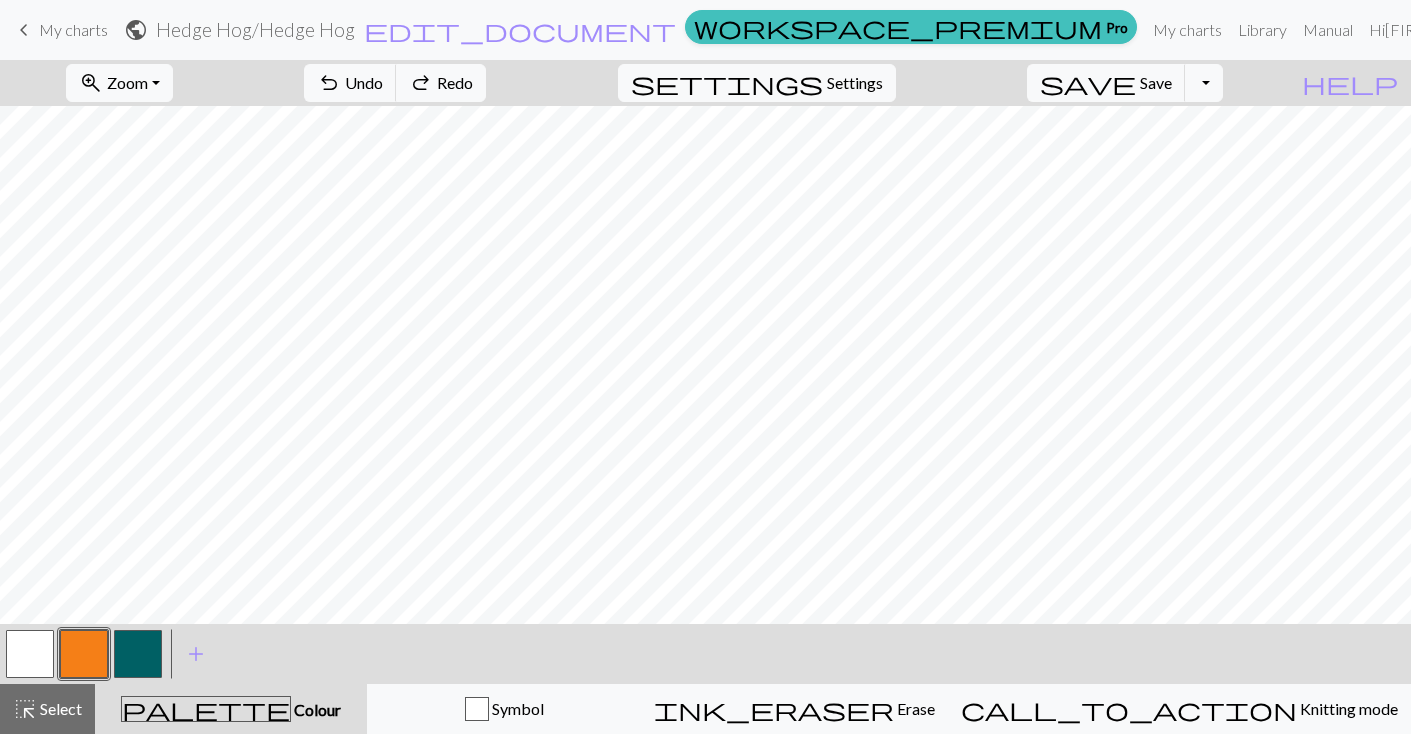 click on "My charts" at bounding box center [73, 29] 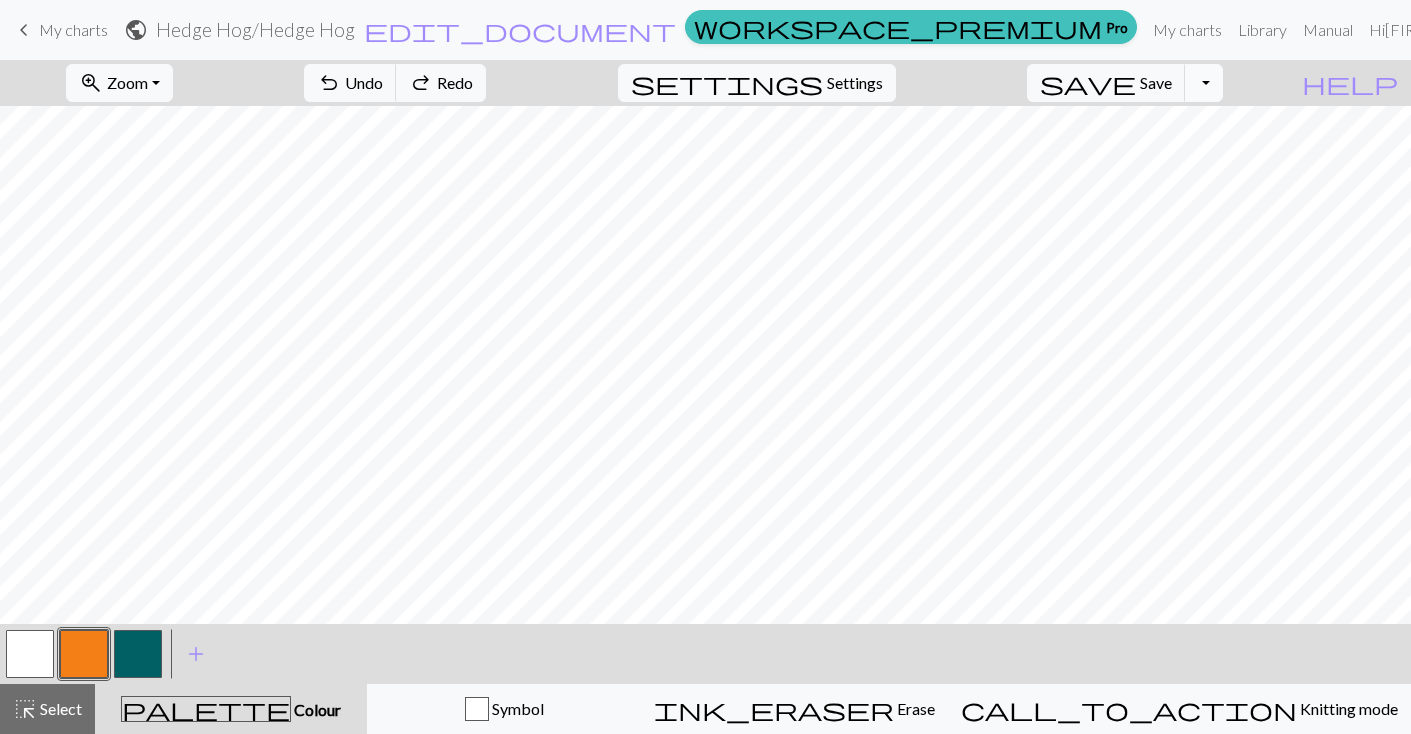 click on "Toggle Dropdown" at bounding box center [1204, 83] 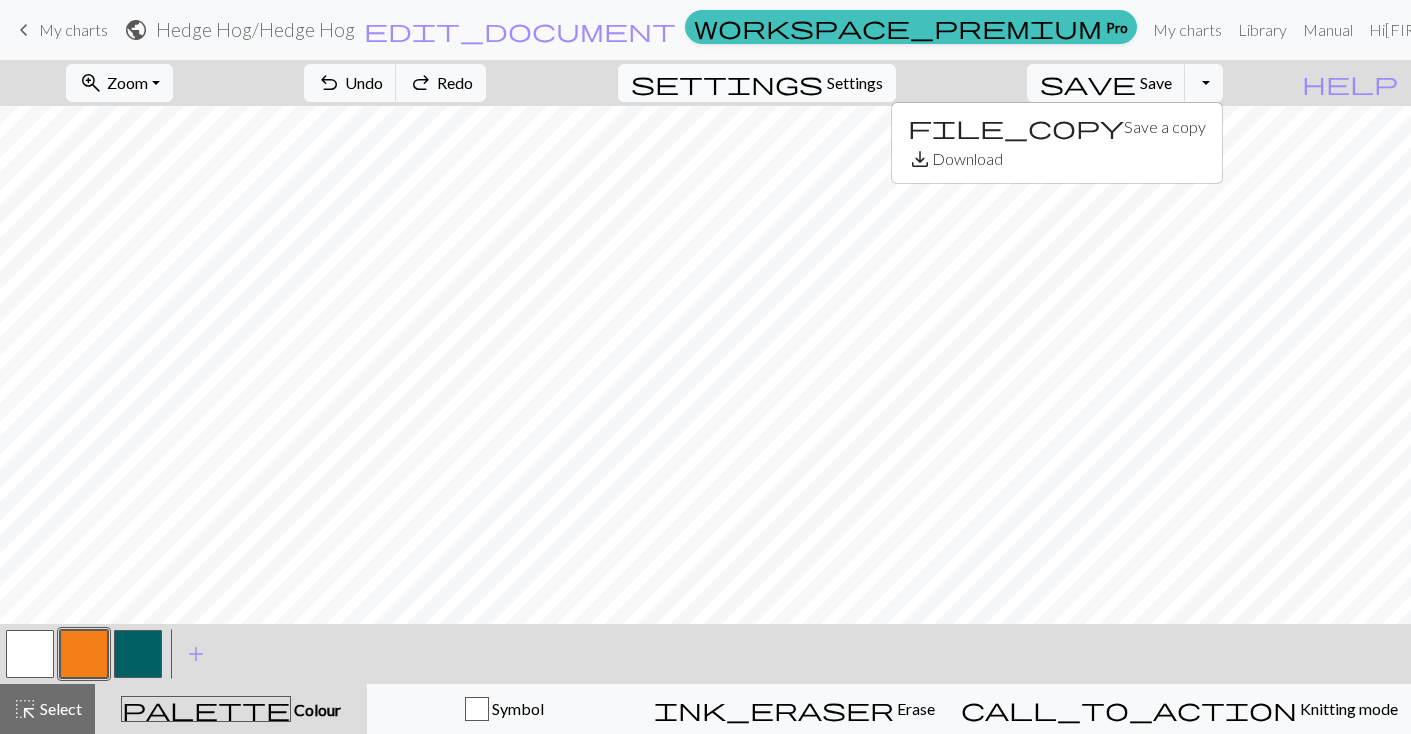 click on "Settings" at bounding box center [855, 83] 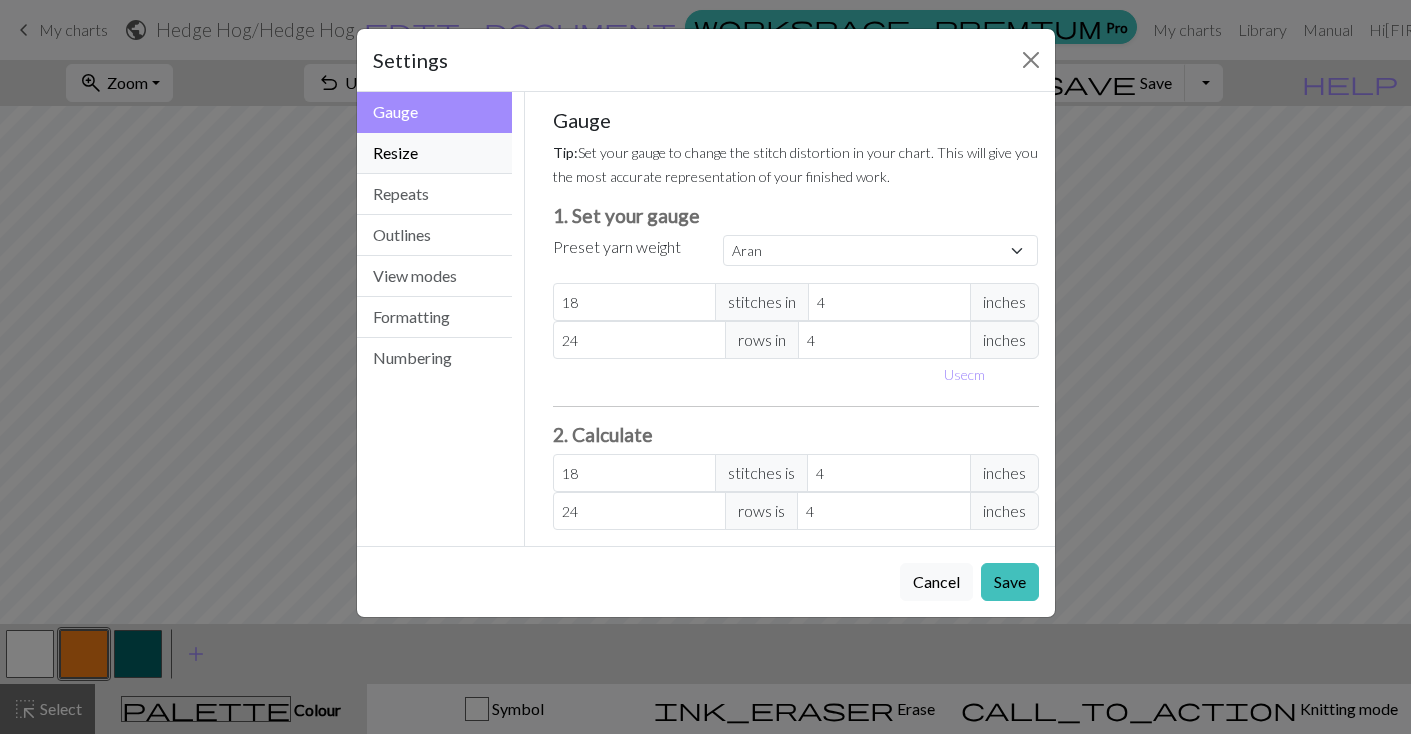 click on "Resize" at bounding box center [435, 153] 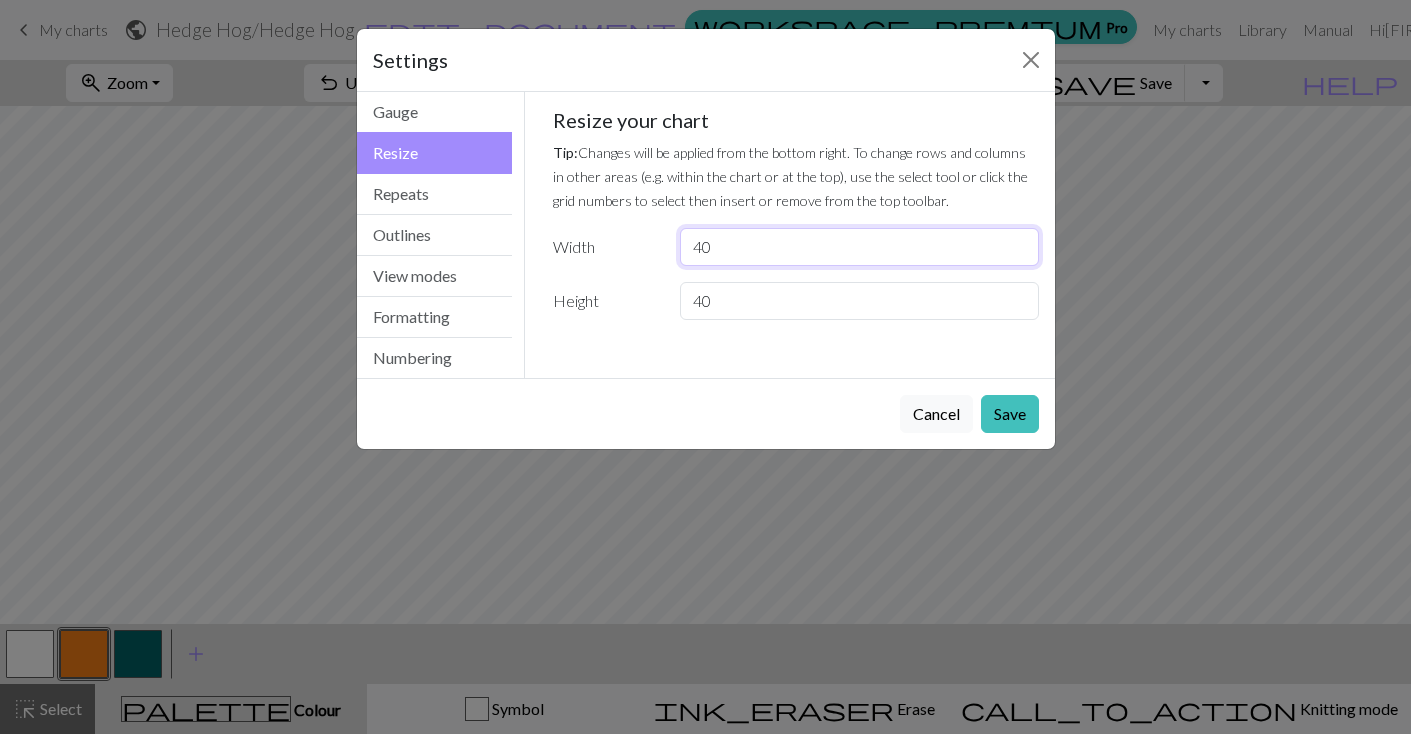 drag, startPoint x: 724, startPoint y: 245, endPoint x: 684, endPoint y: 247, distance: 40.04997 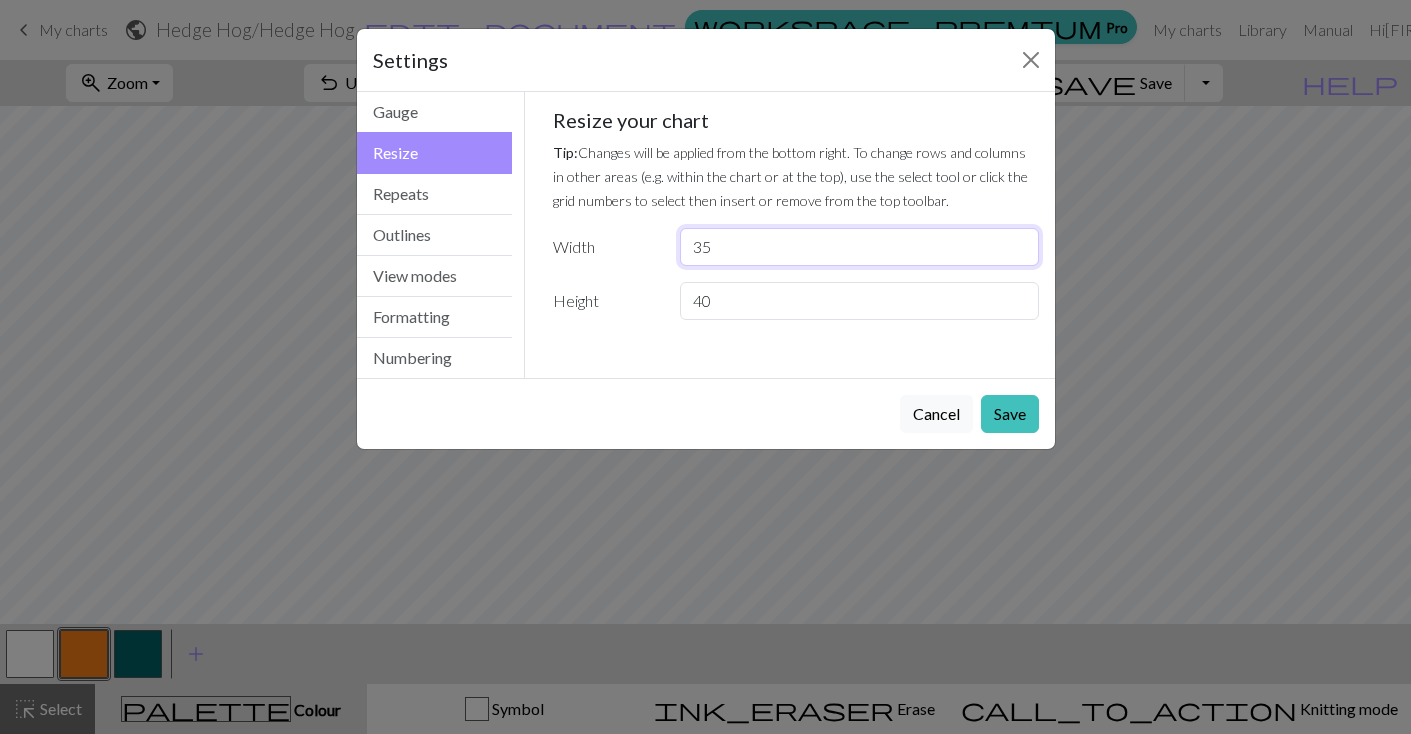 type on "3" 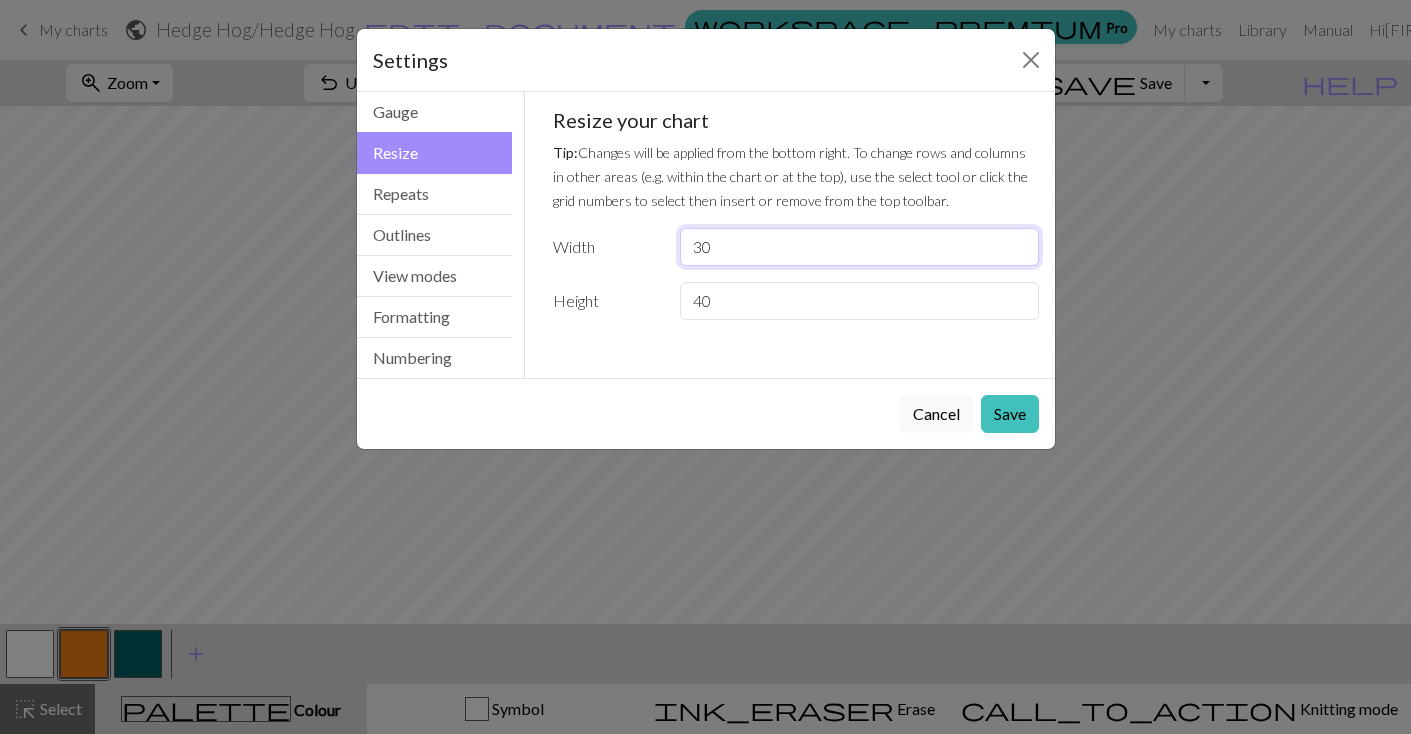 type on "3" 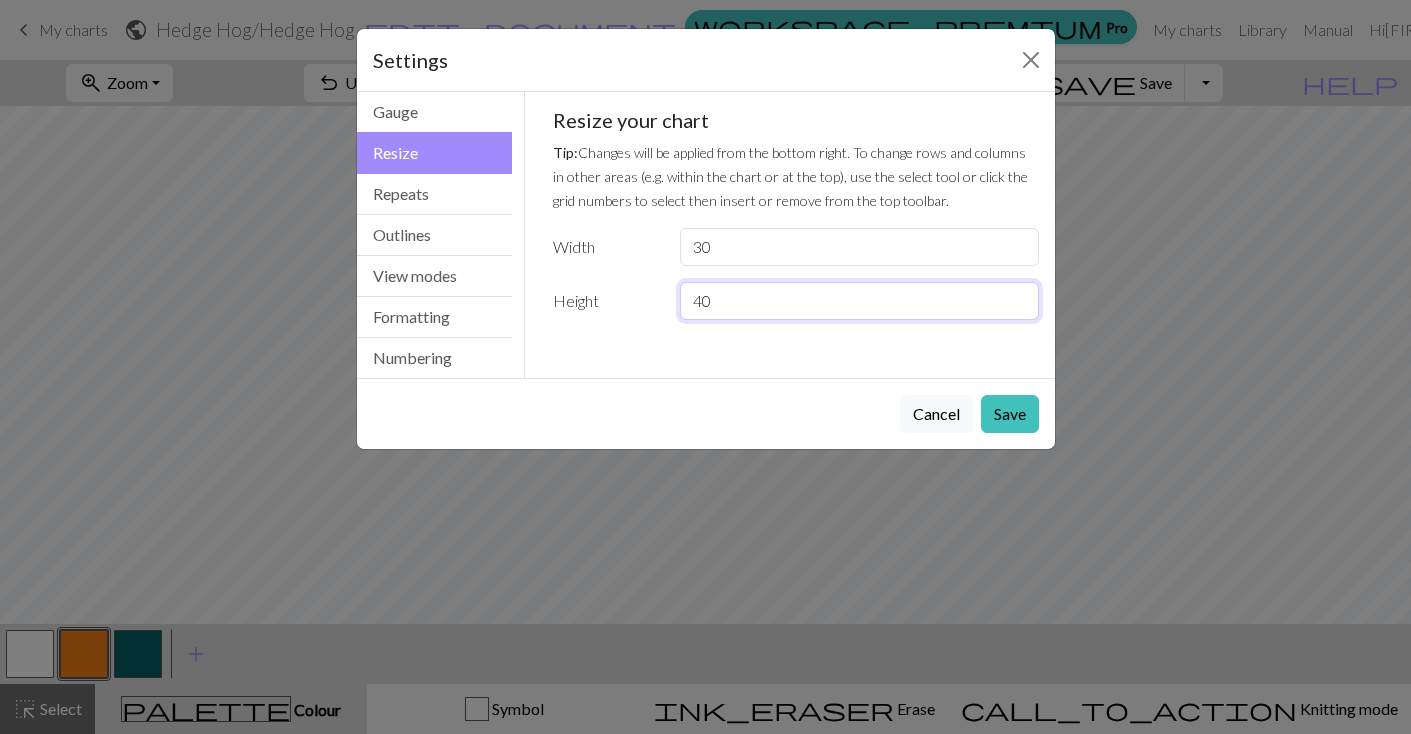 drag, startPoint x: 721, startPoint y: 306, endPoint x: 695, endPoint y: 306, distance: 26 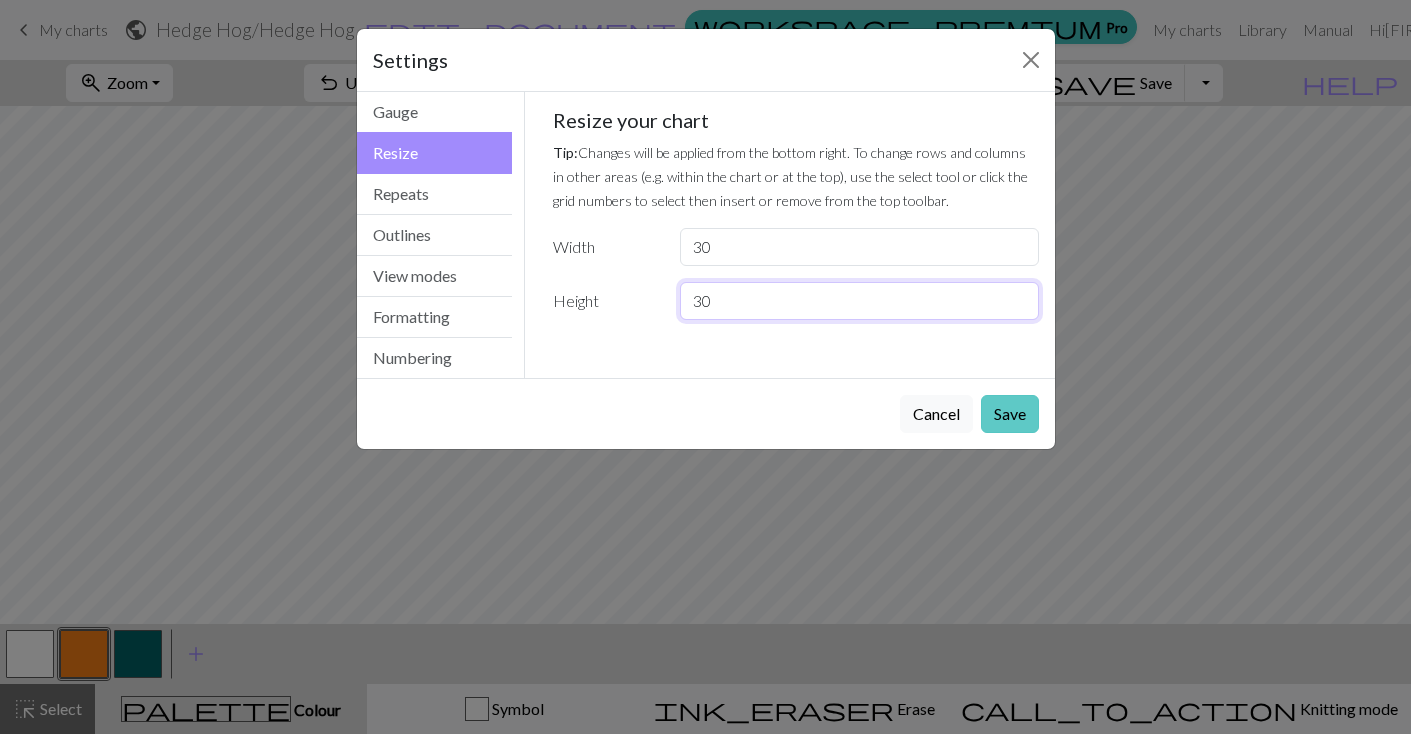type on "30" 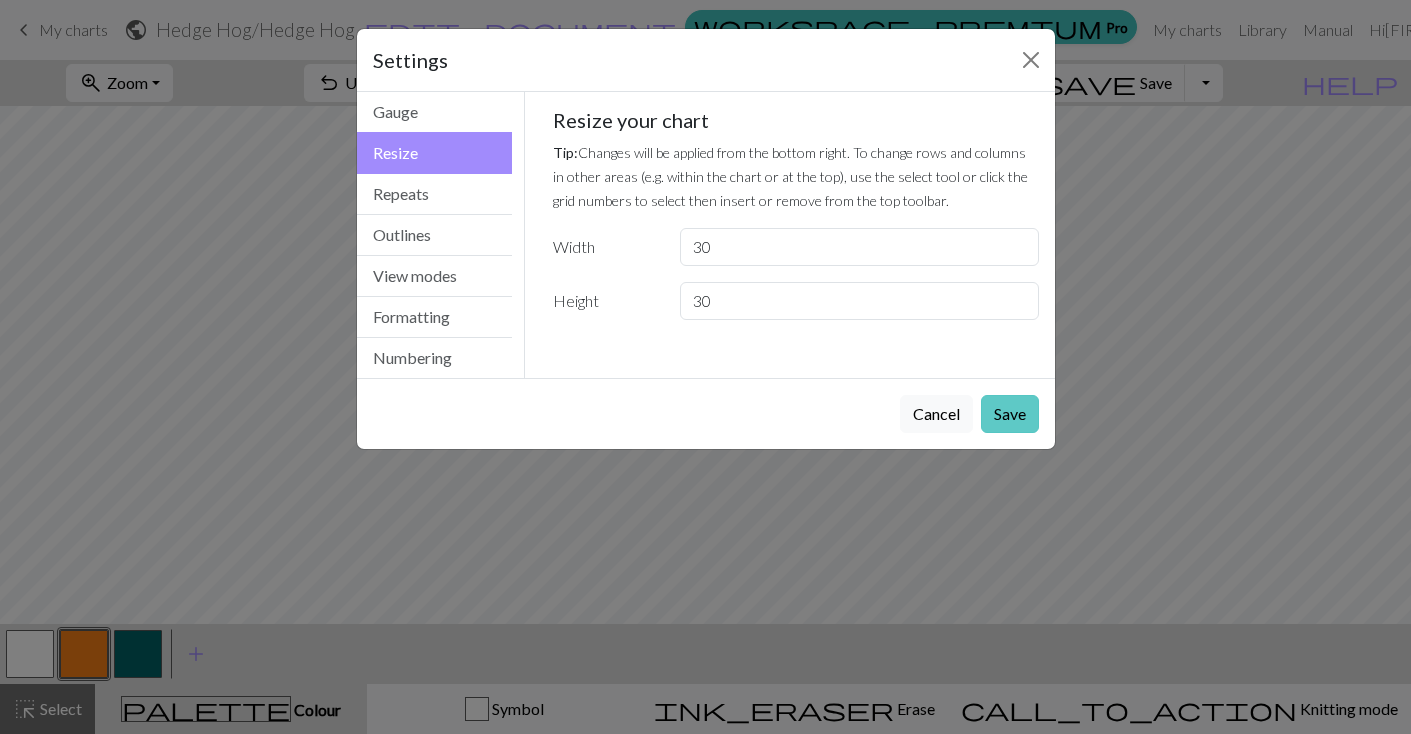 click on "Save" at bounding box center [1010, 414] 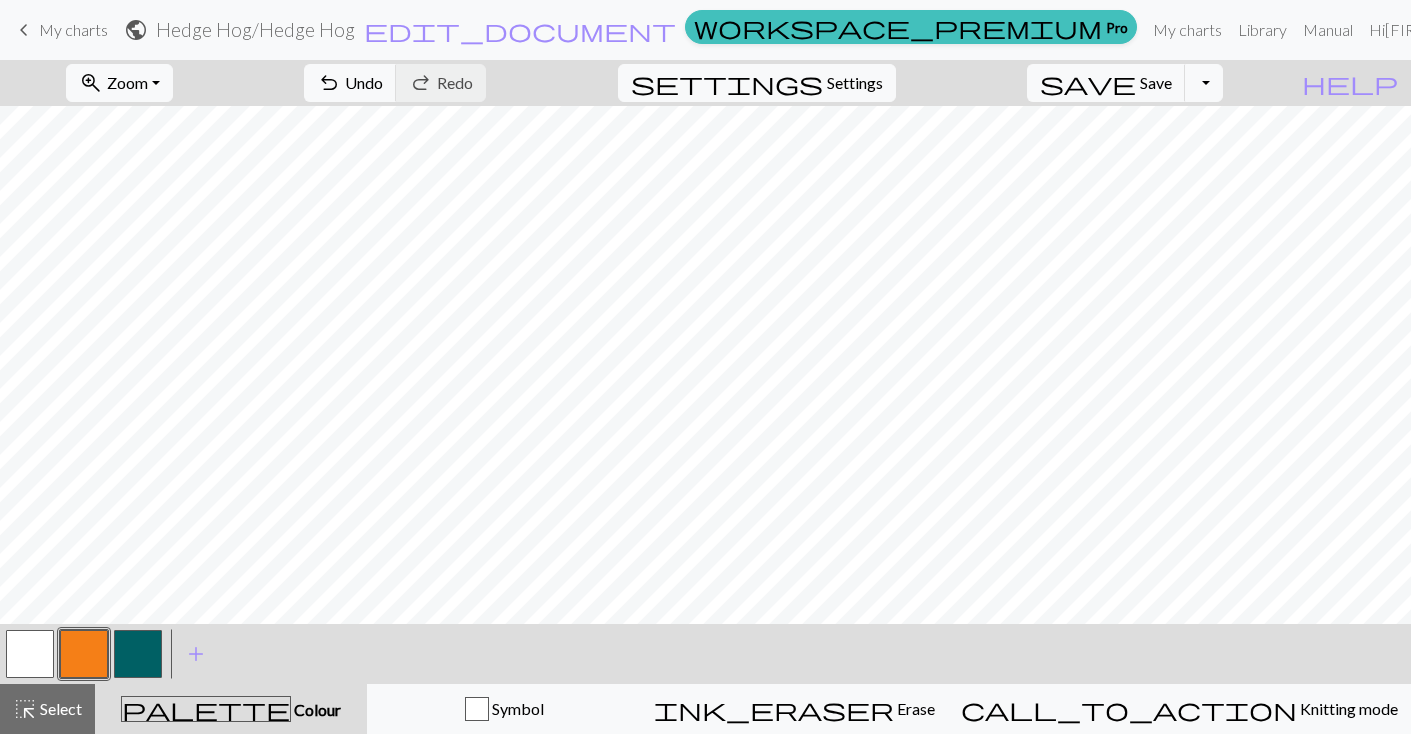 scroll, scrollTop: 172, scrollLeft: 0, axis: vertical 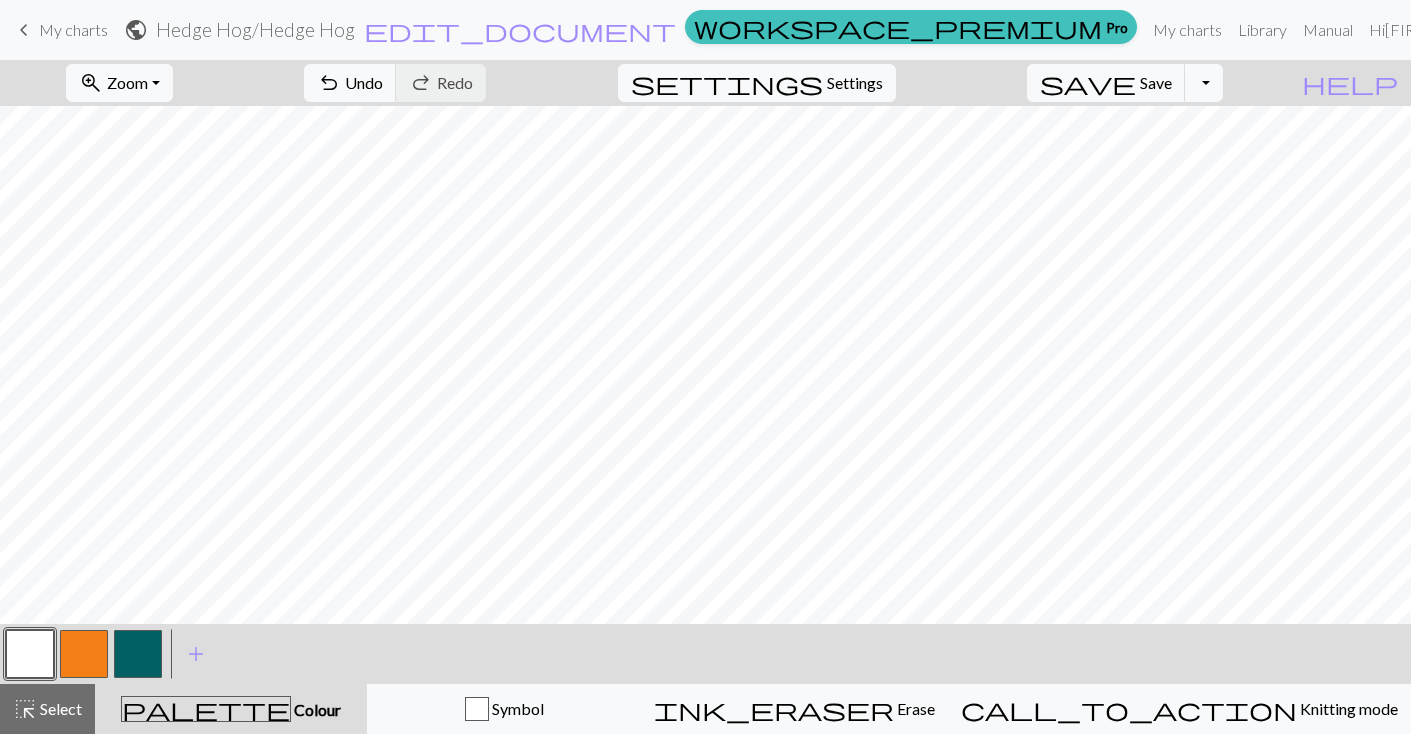 click at bounding box center (84, 654) 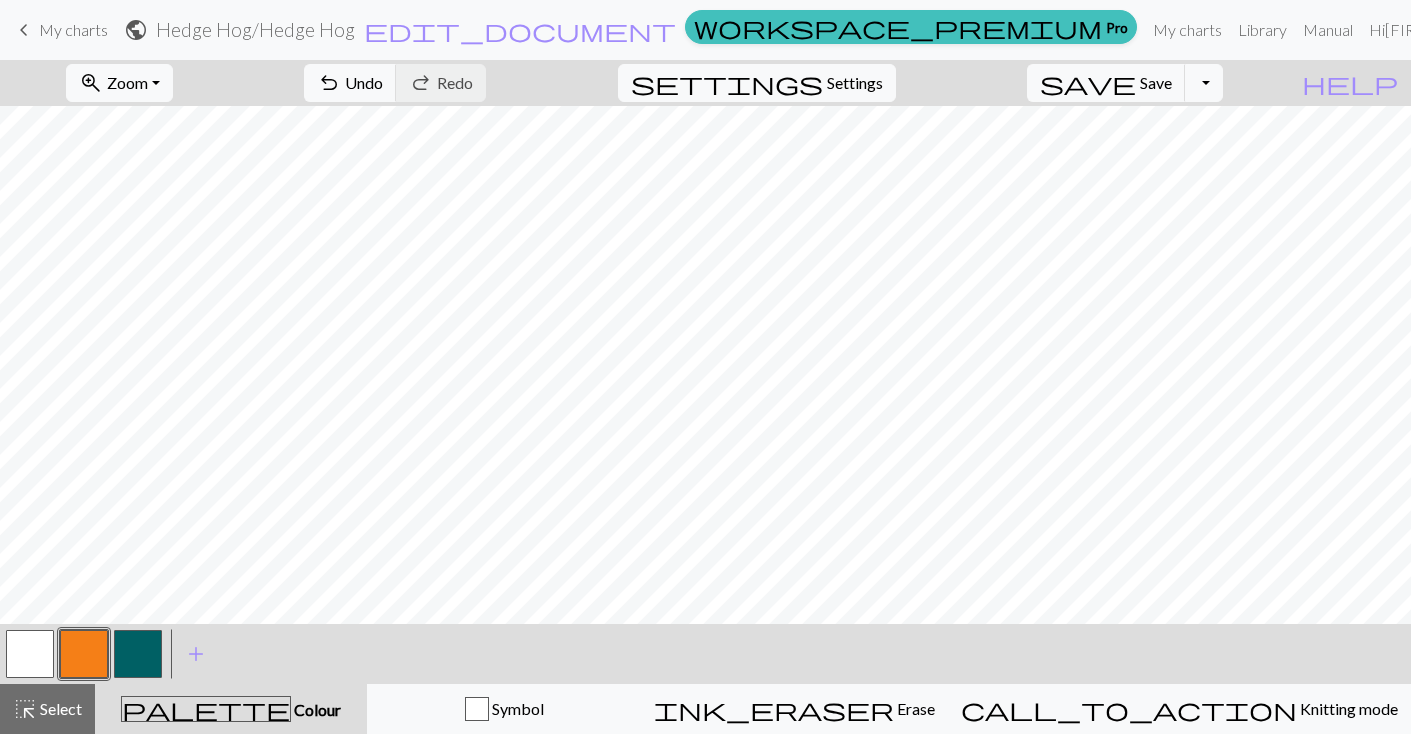 click on "Colour" at bounding box center (316, 709) 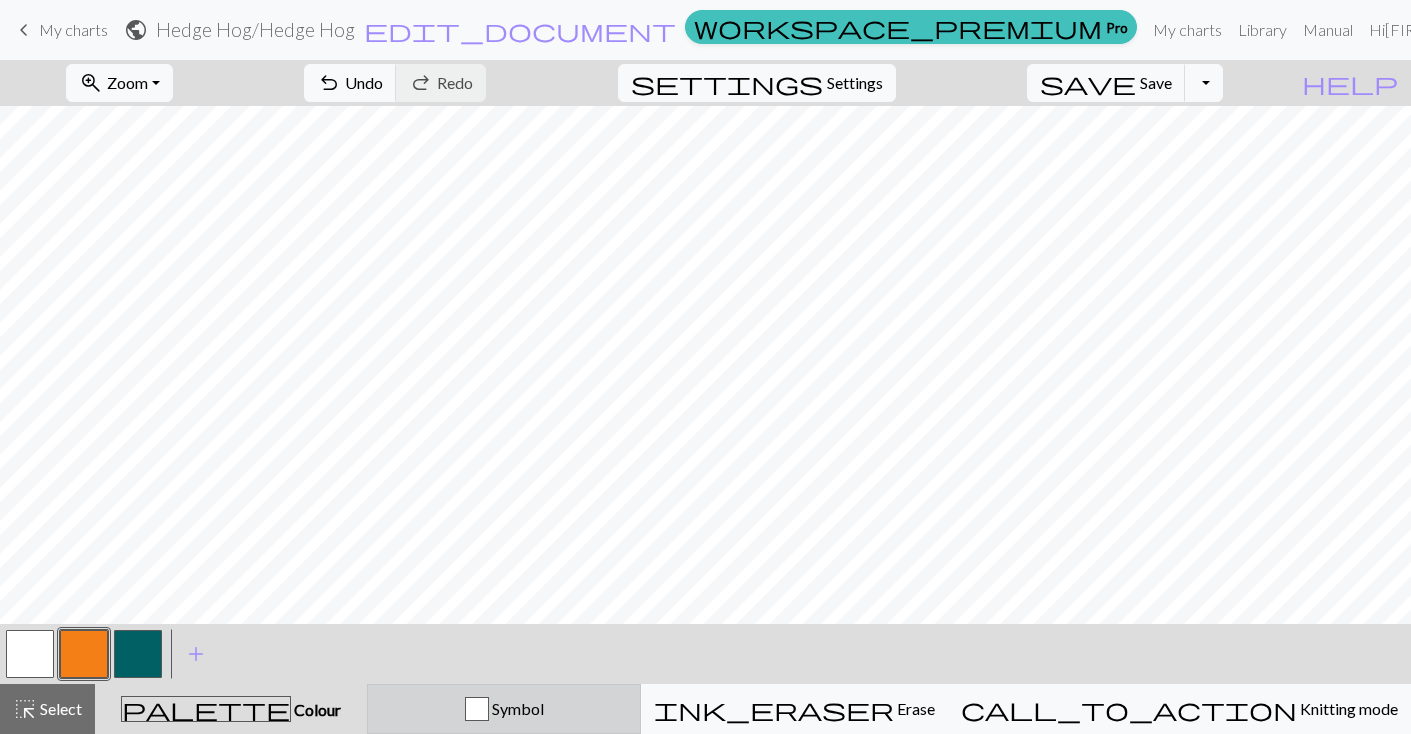 click on "Symbol" at bounding box center [504, 709] 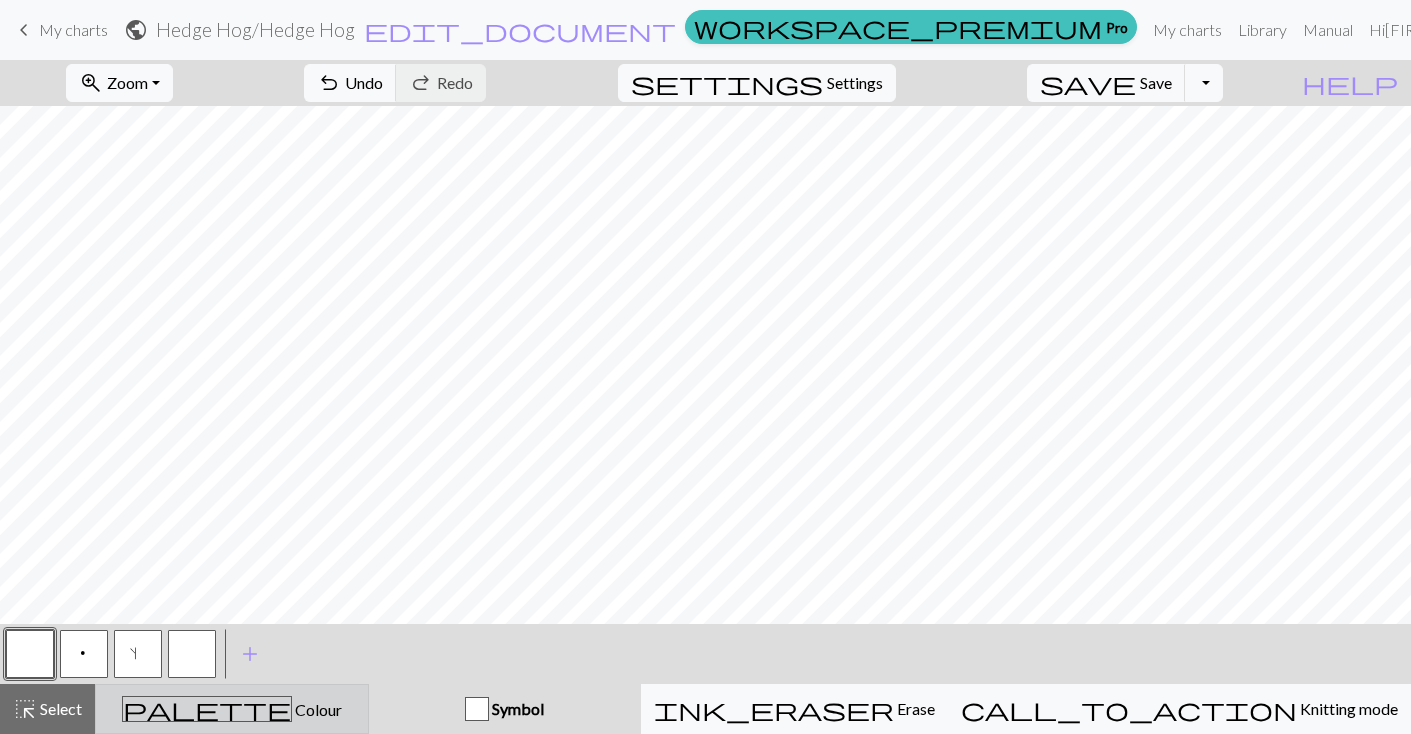 click on "Colour" at bounding box center [317, 709] 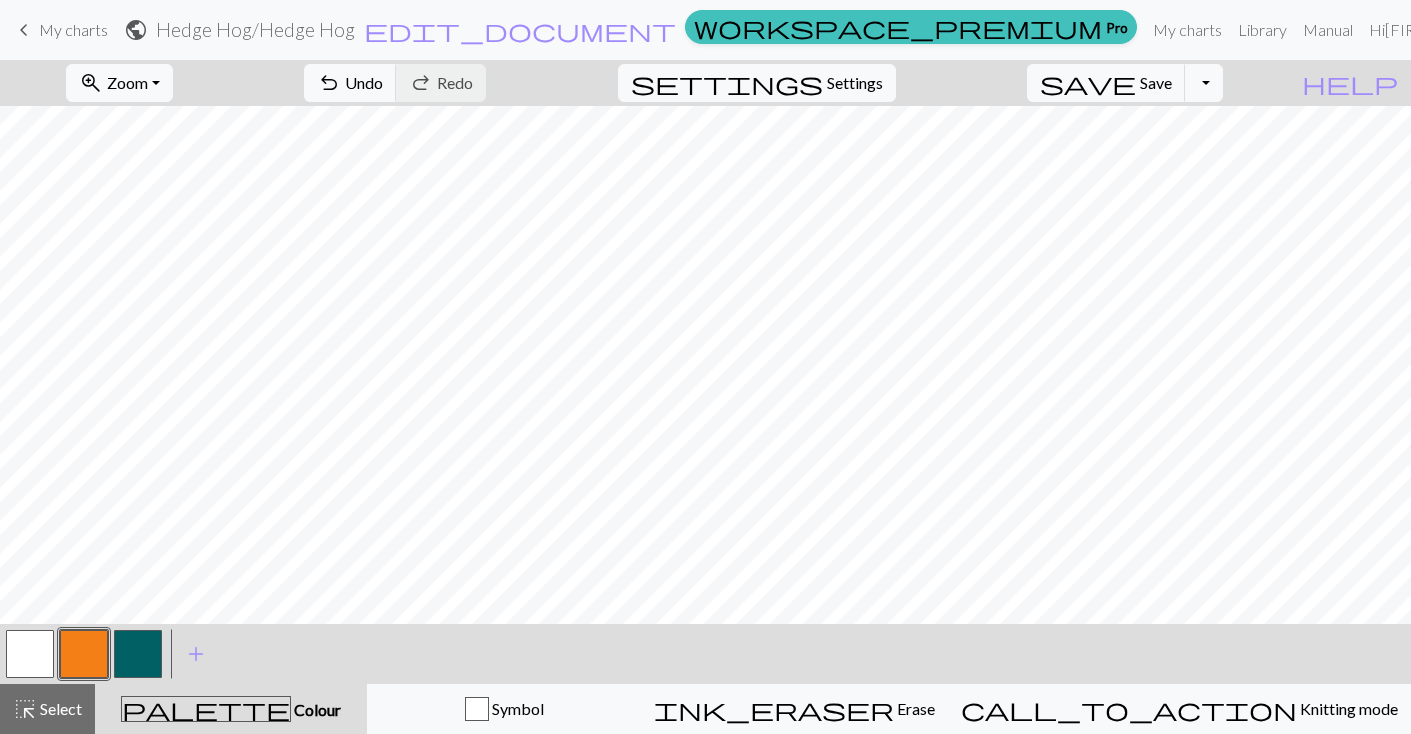 click on "palette" at bounding box center (206, 709) 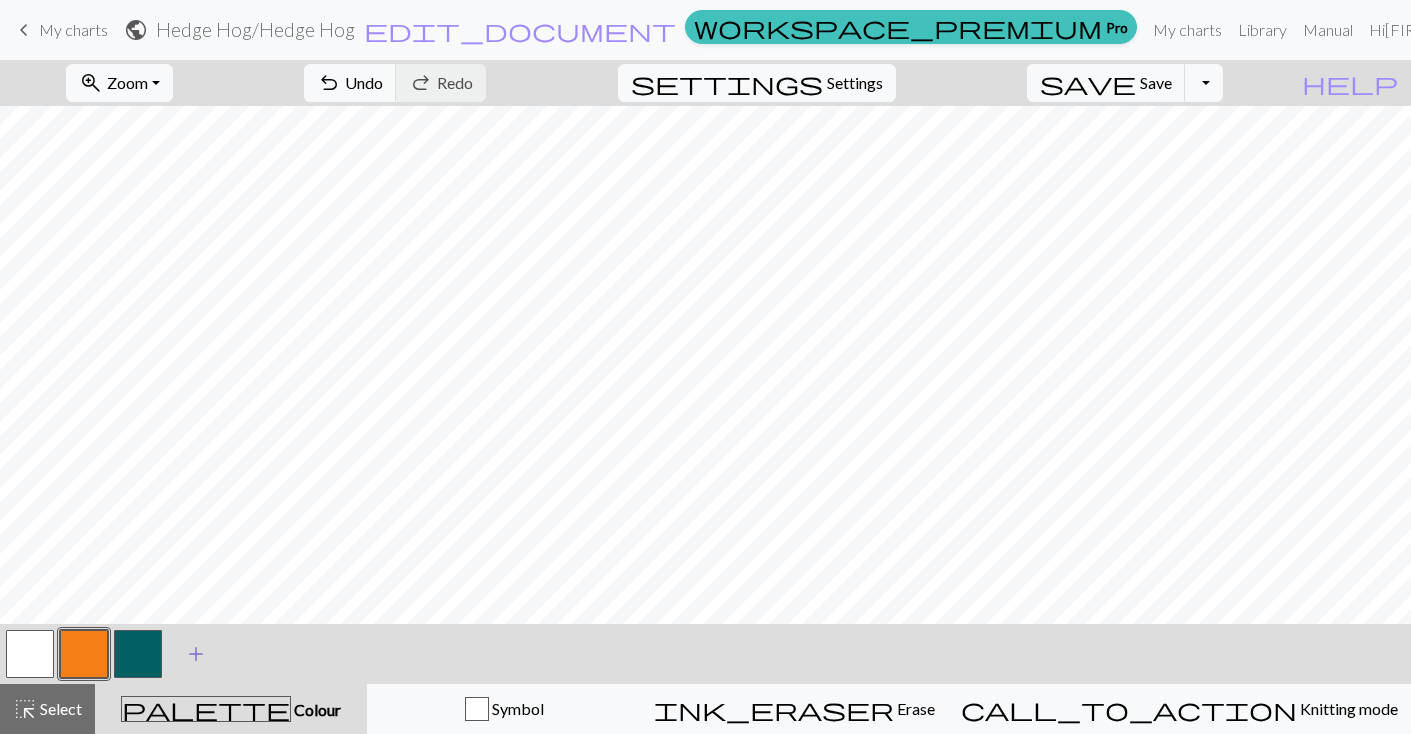 click on "add" at bounding box center (196, 654) 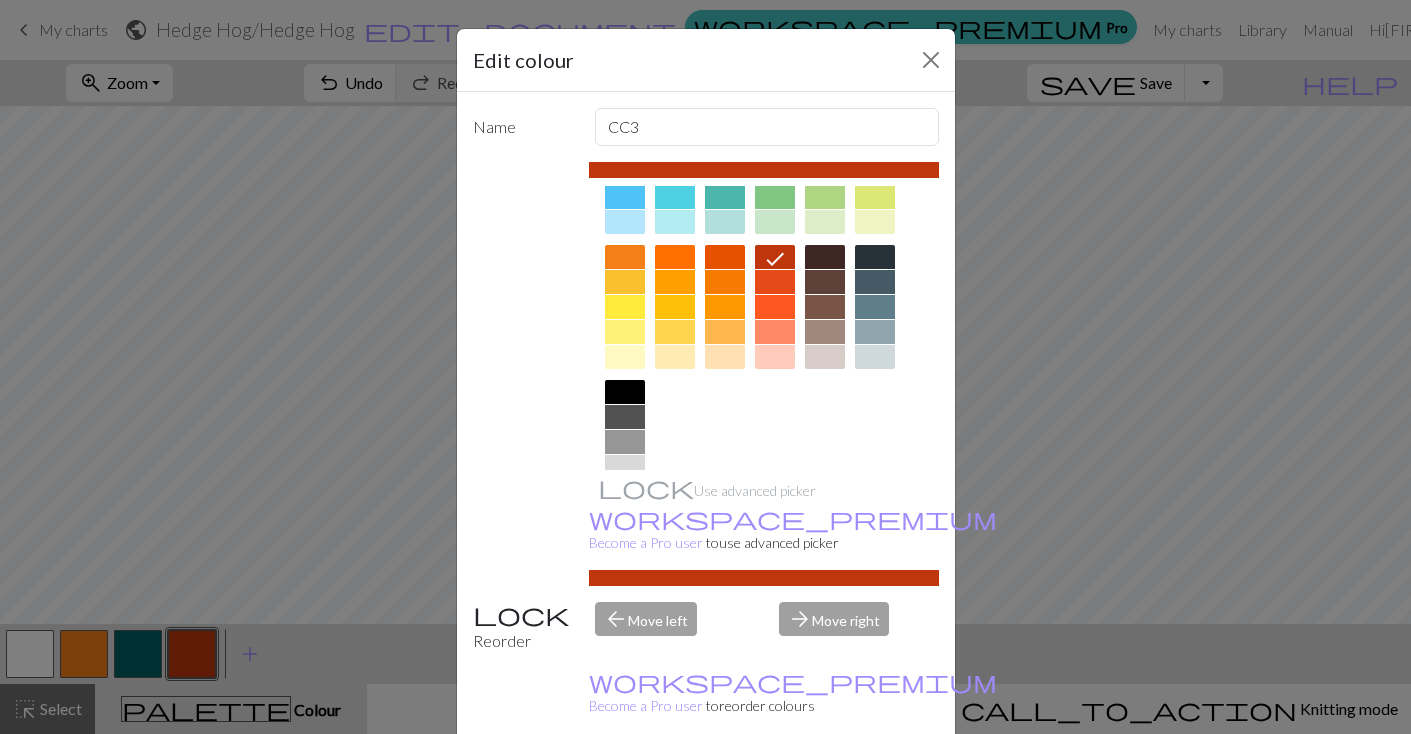 scroll, scrollTop: 225, scrollLeft: 0, axis: vertical 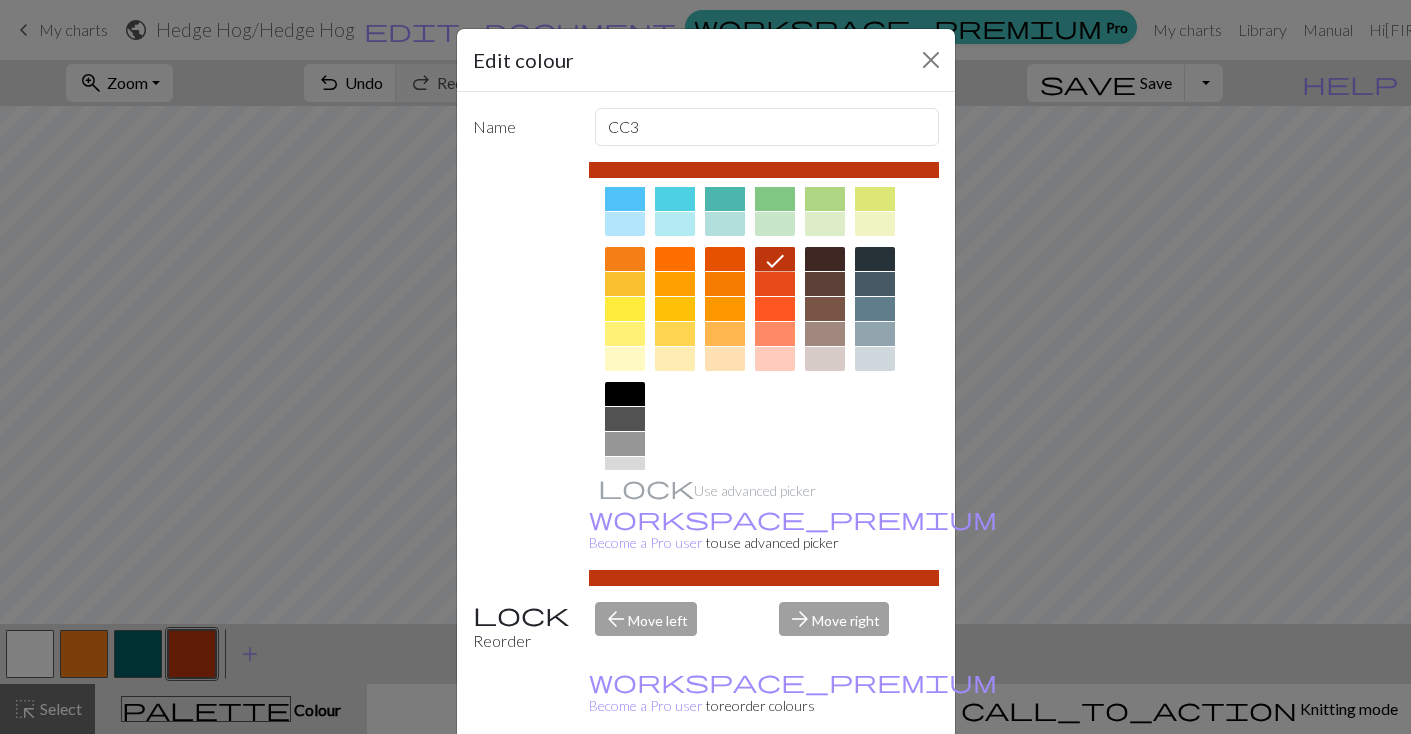 click 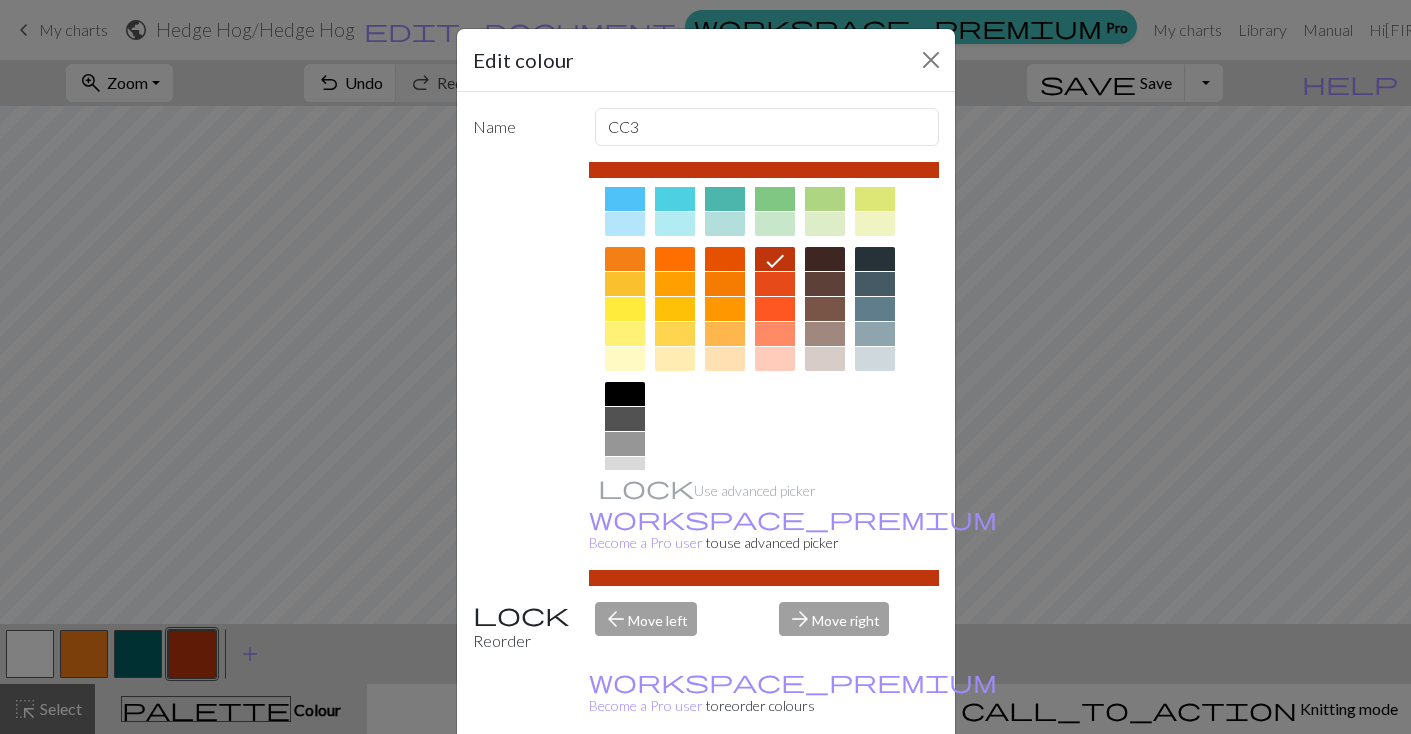 click on "arrow_forward Move right" at bounding box center [859, 627] 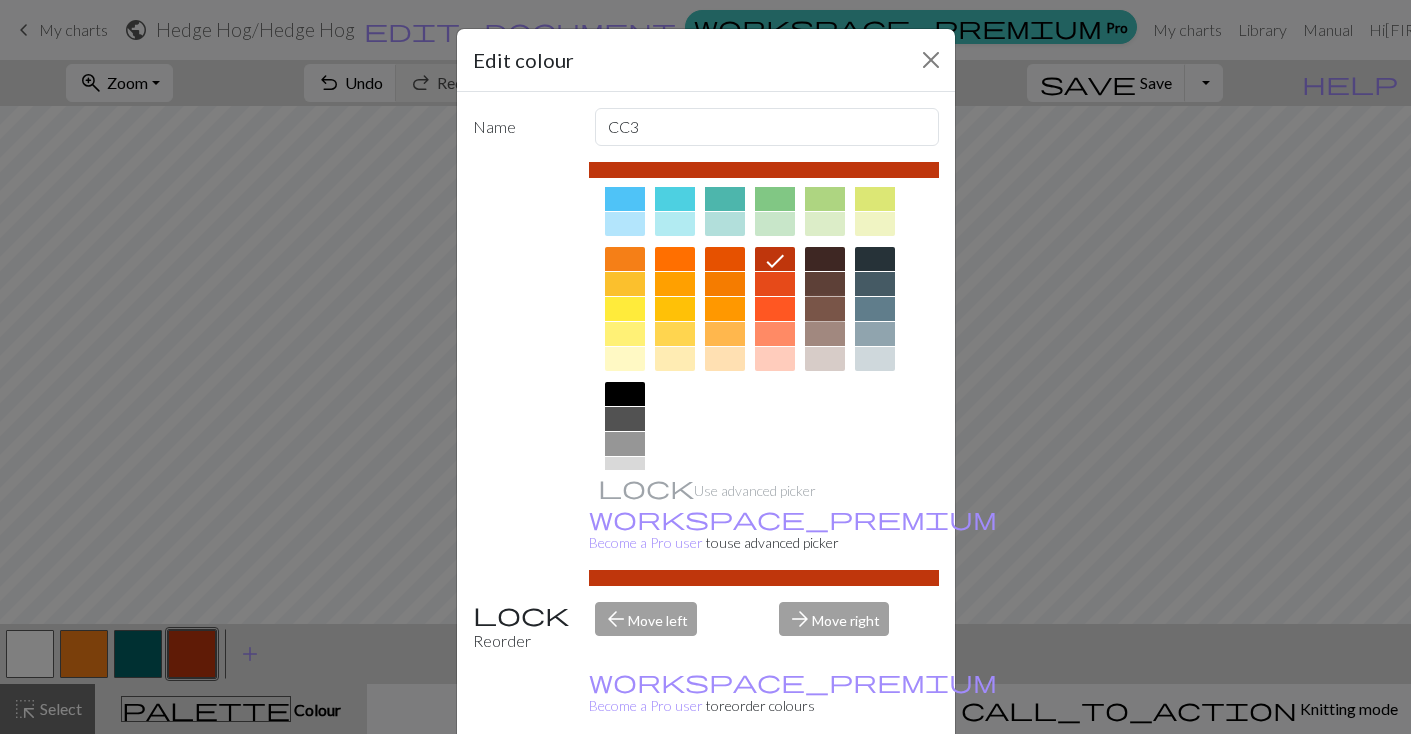 click at bounding box center [825, 309] 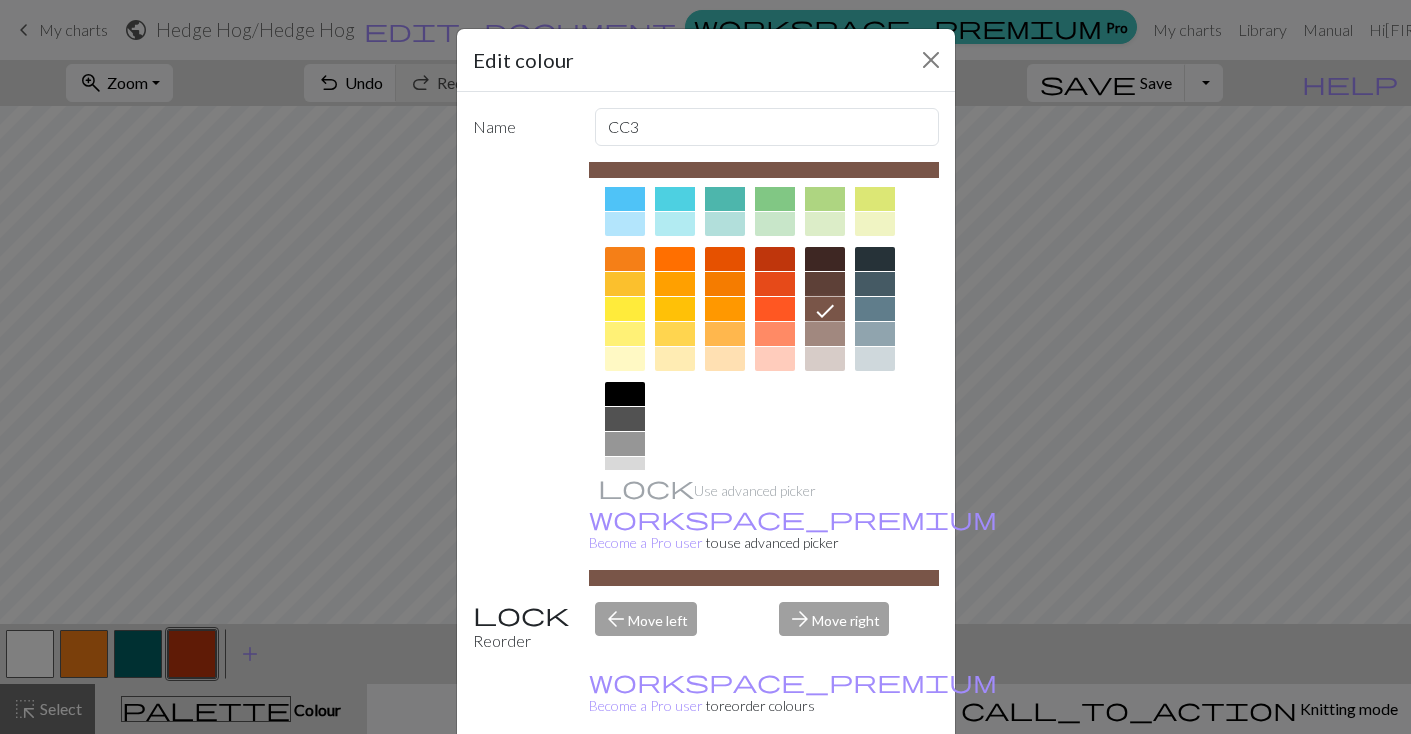 click on "Done" at bounding box center (826, 785) 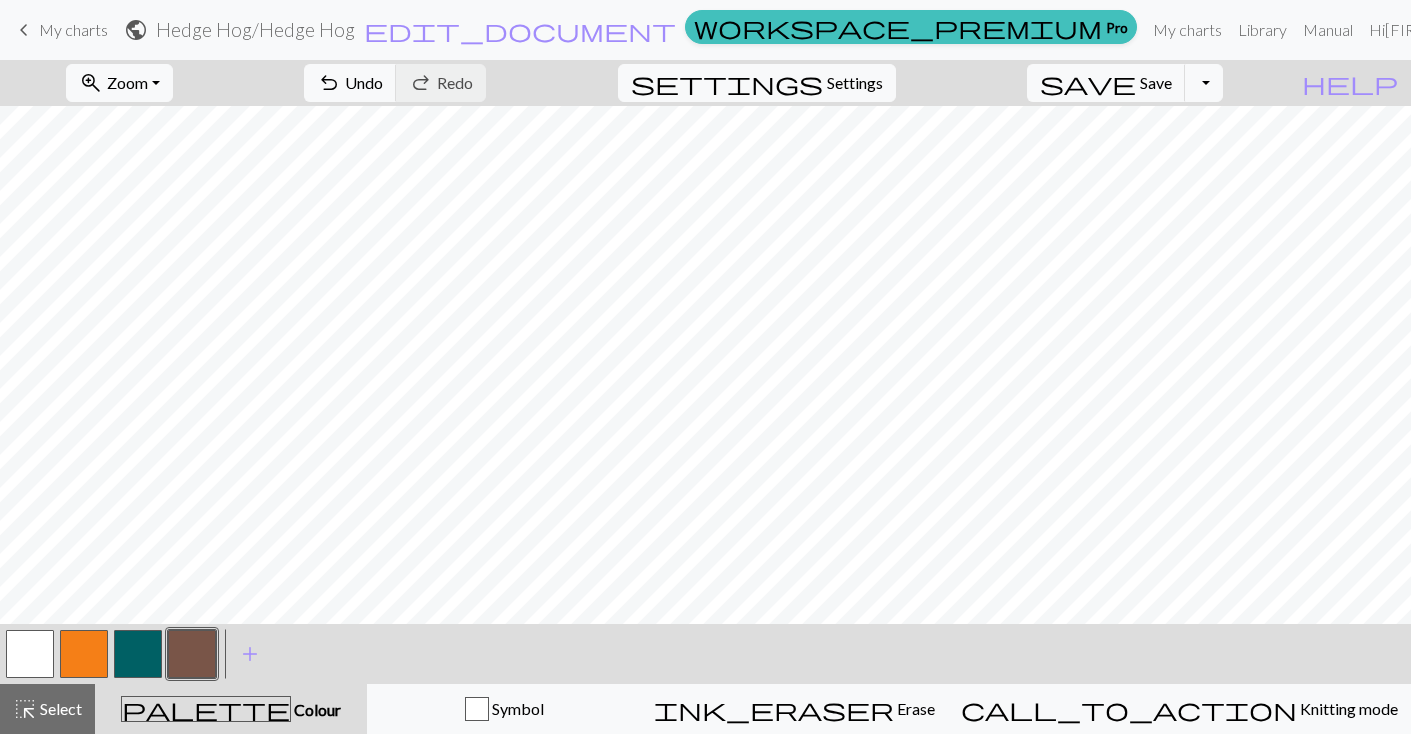 click at bounding box center [138, 654] 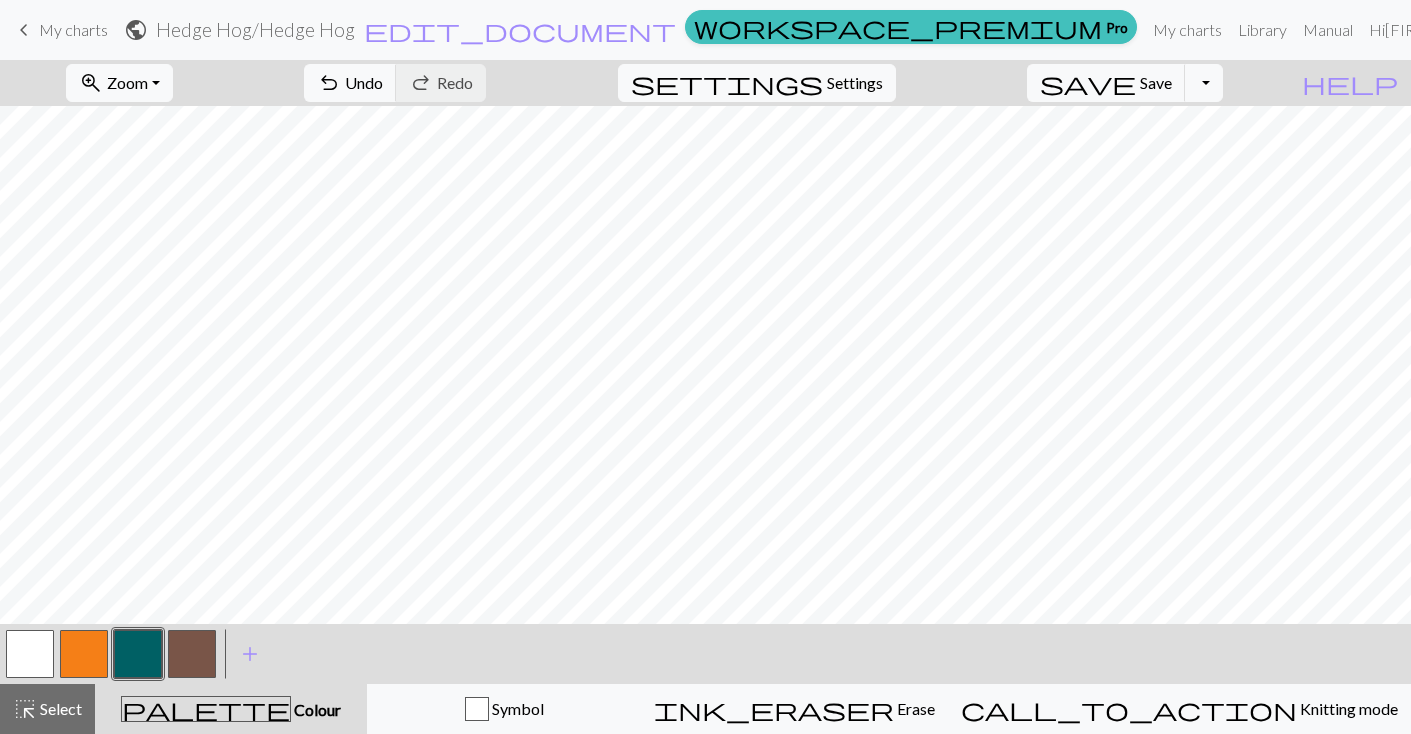 click at bounding box center [192, 654] 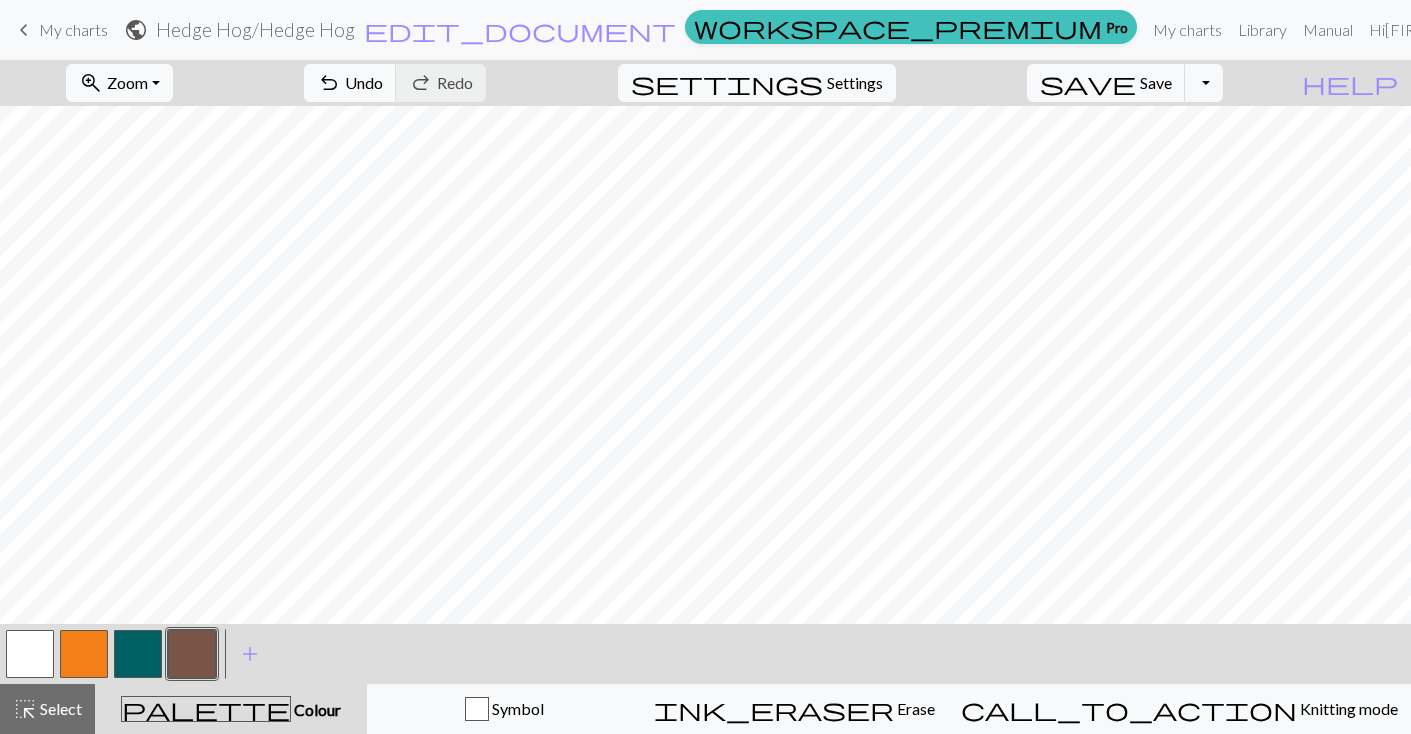 click on "Colour" at bounding box center (316, 709) 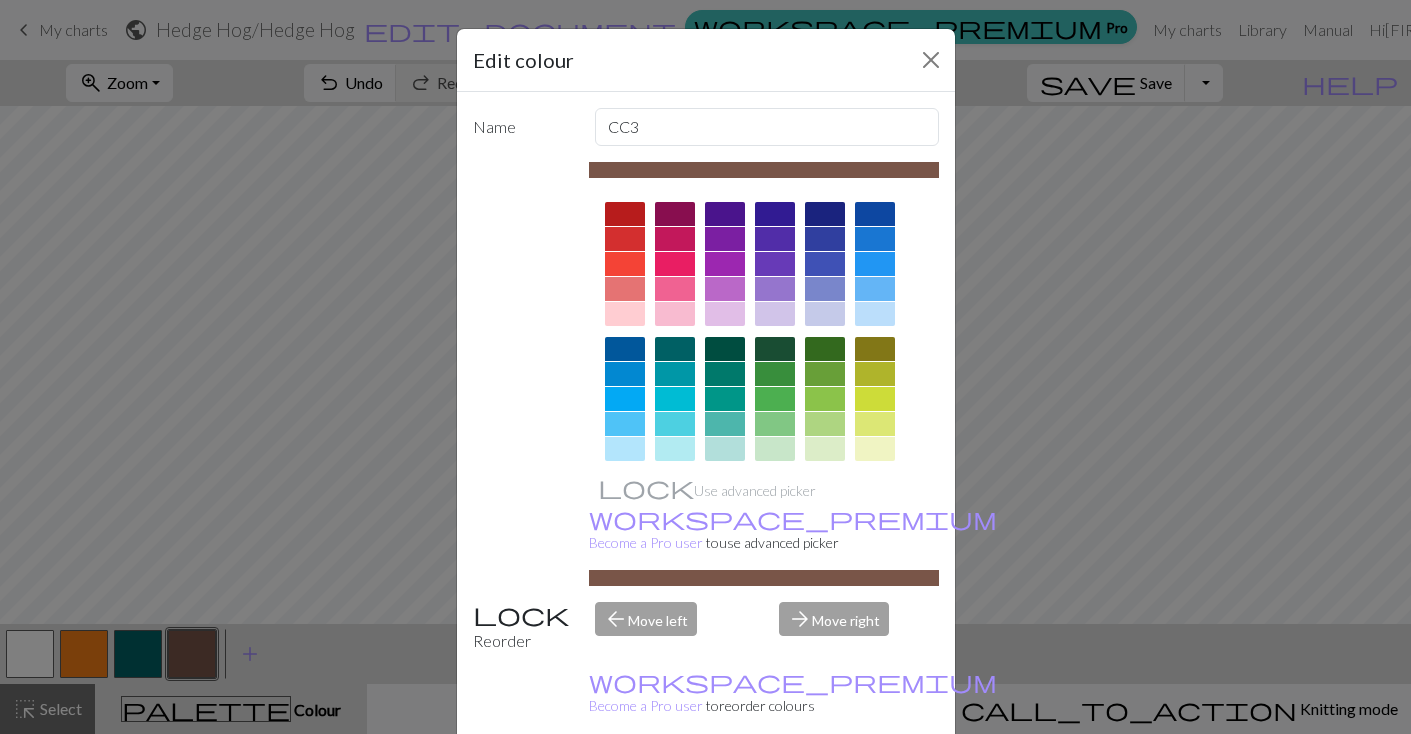 scroll, scrollTop: 284, scrollLeft: 0, axis: vertical 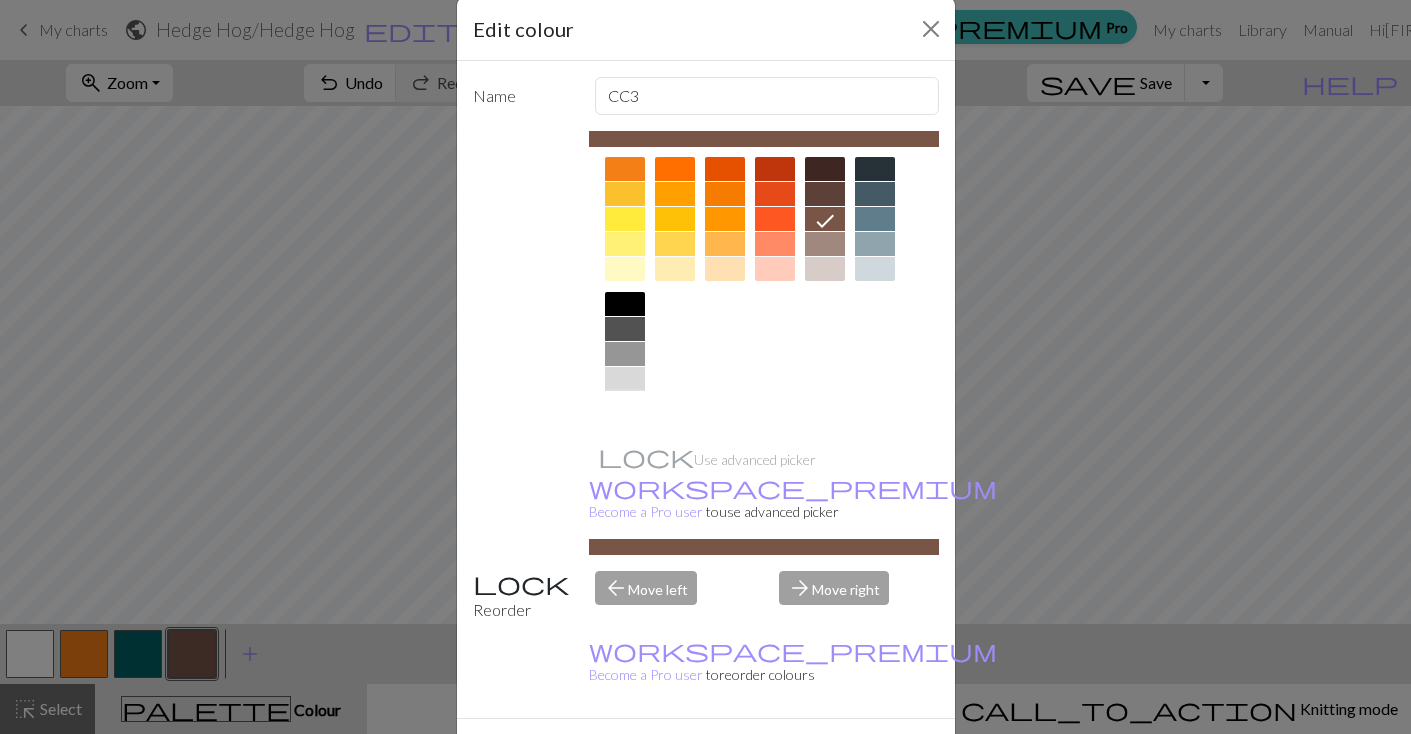 click at bounding box center [625, 404] 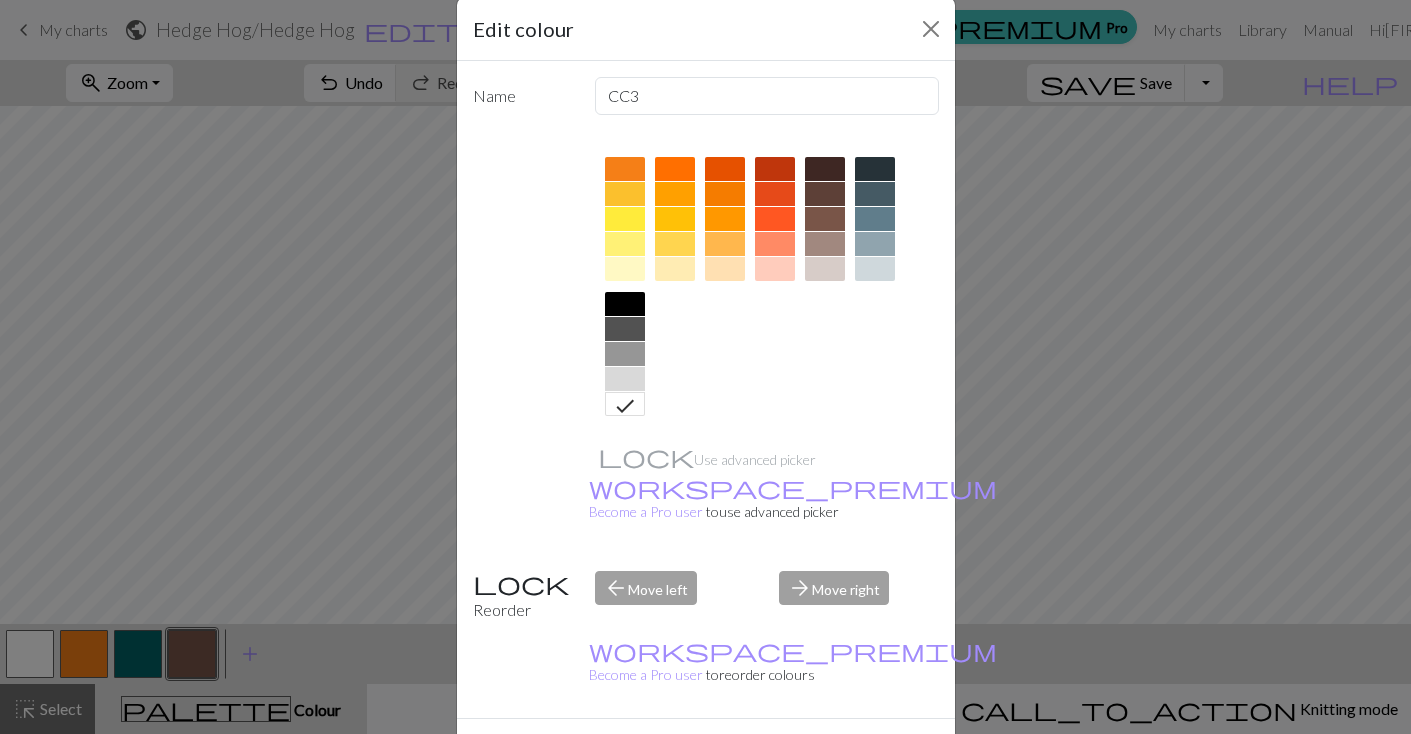 click on "Edit colour Name CC3 Use advanced picker workspace_premium Become a Pro user   to  use advanced picker Reorder arrow_back Move left arrow_forward Move right workspace_premium Become a Pro user   to  reorder colours Delete Done Cancel" at bounding box center [705, 367] 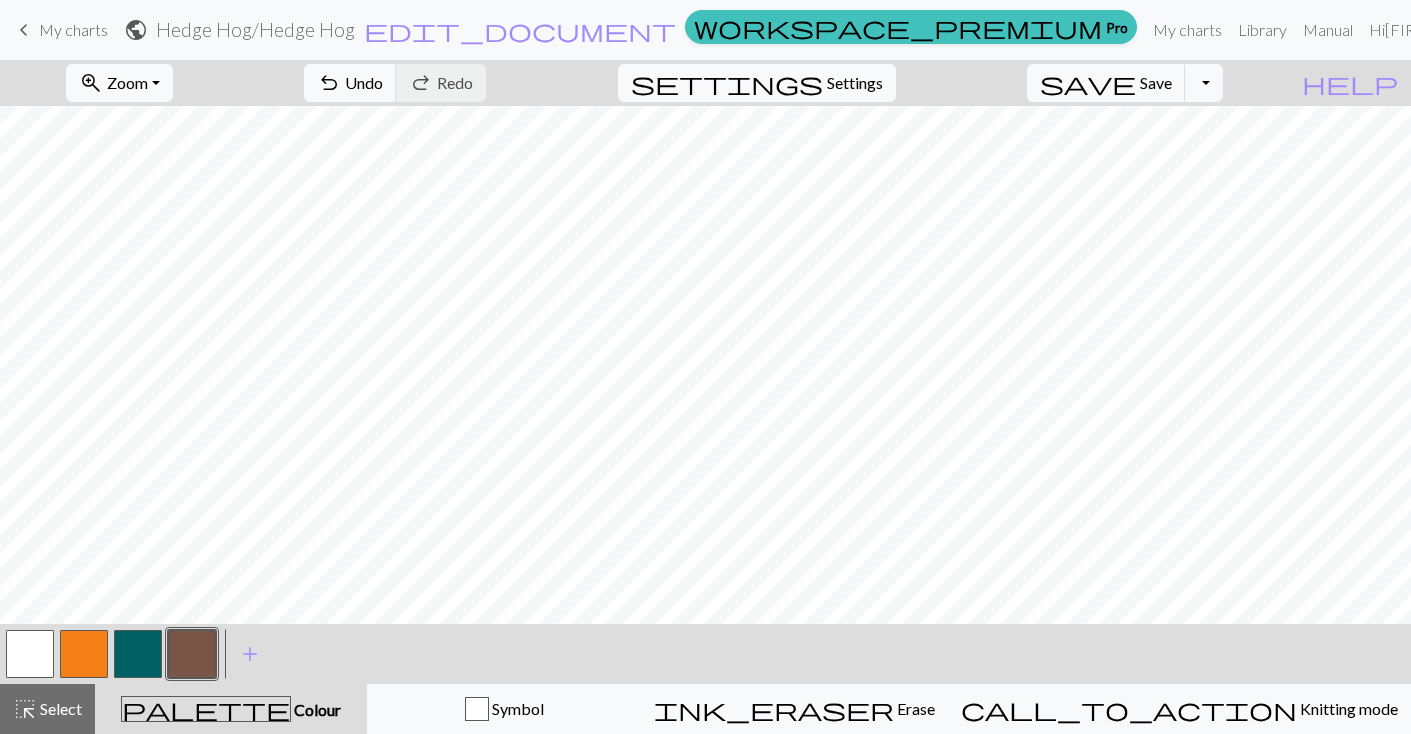 click at bounding box center (192, 654) 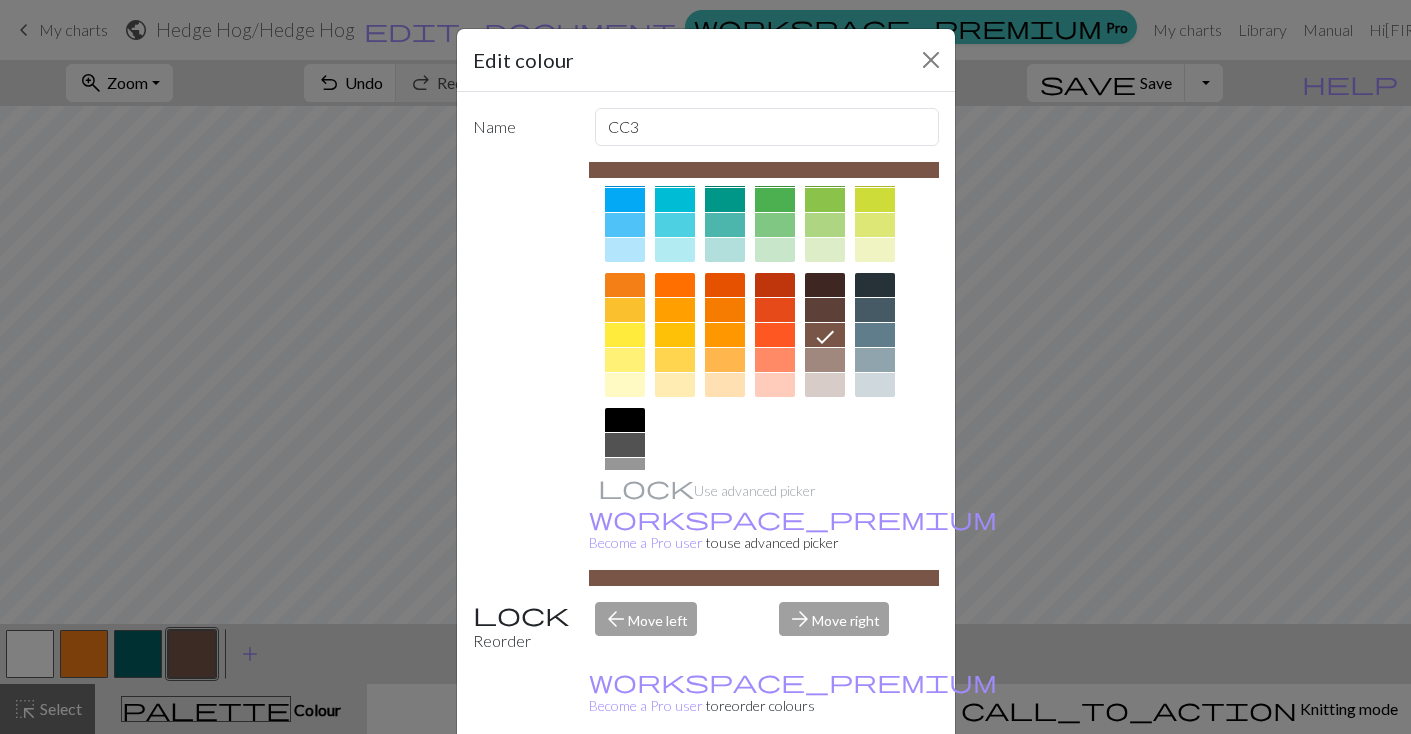 scroll, scrollTop: 284, scrollLeft: 0, axis: vertical 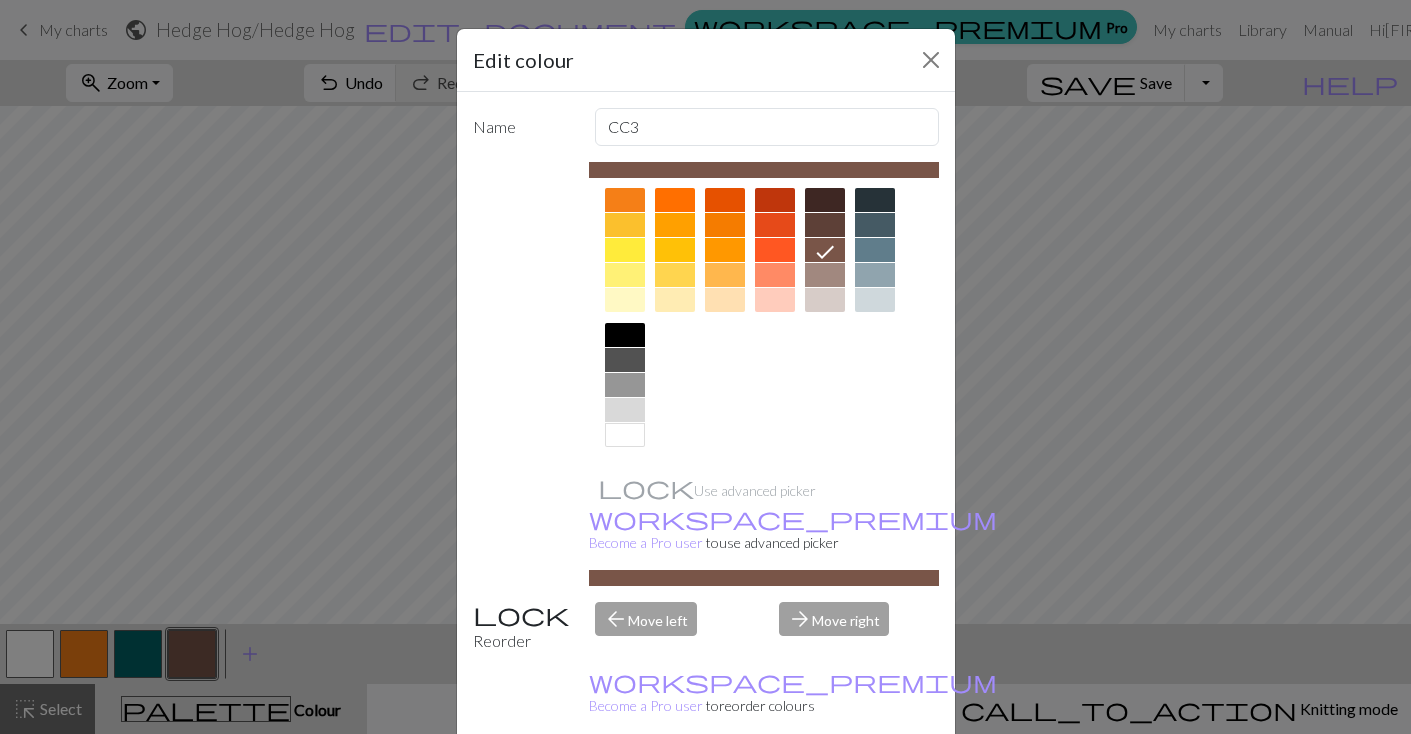 click at bounding box center (825, 275) 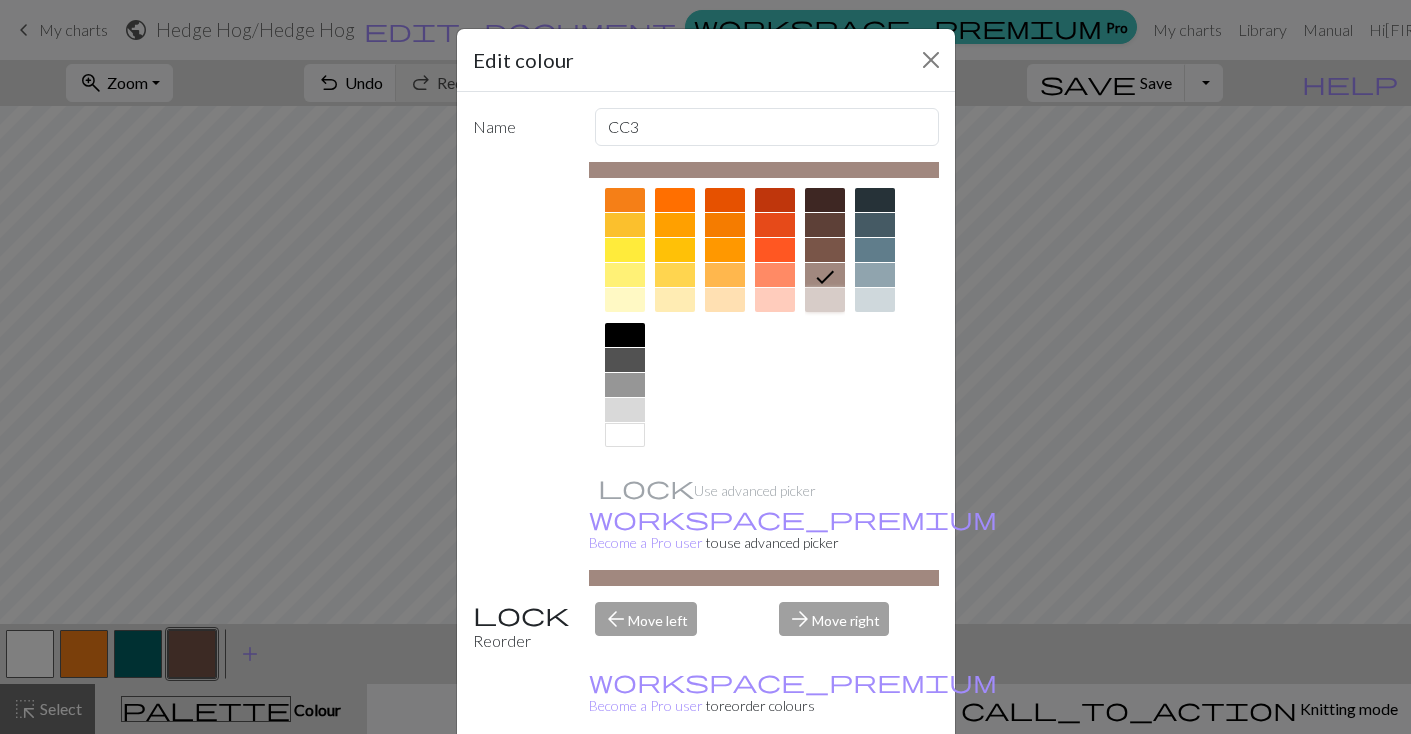 click at bounding box center [825, 300] 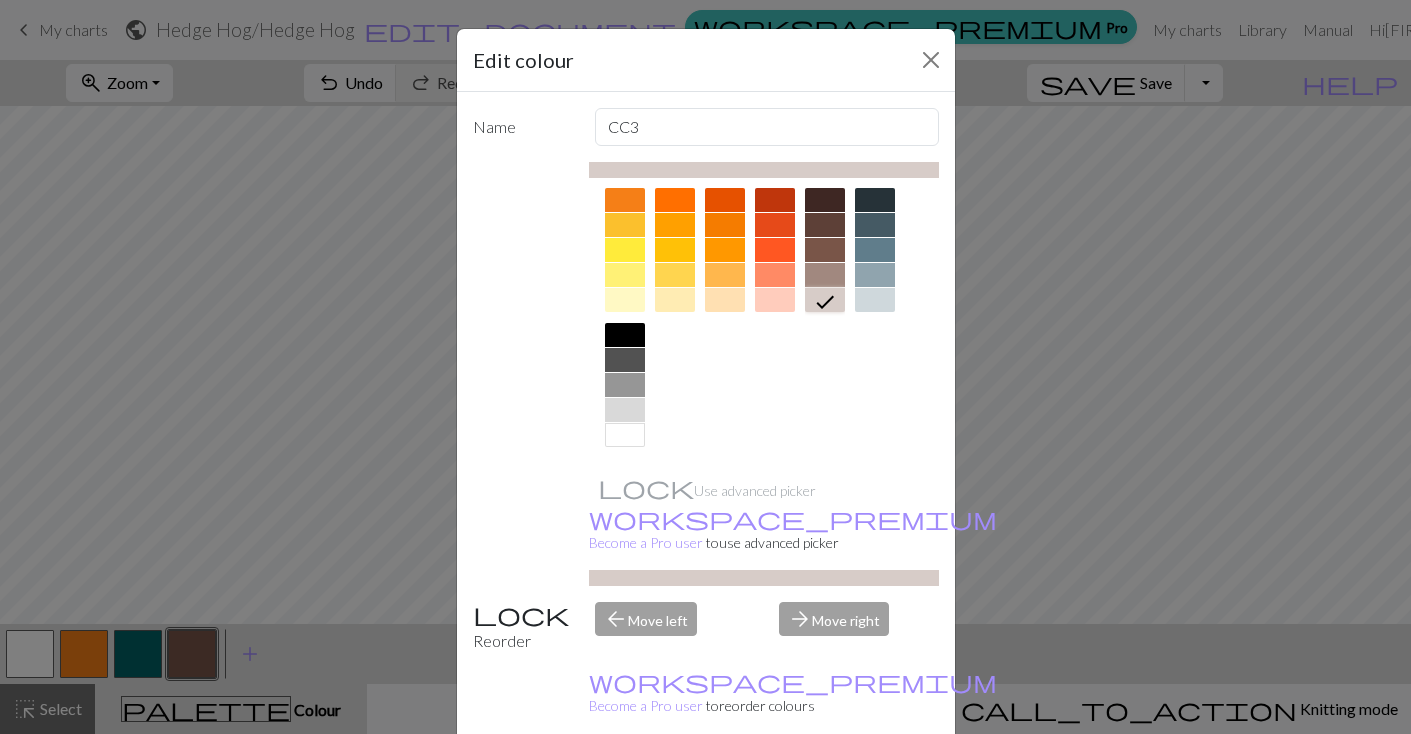 click on "Delete Done Cancel" at bounding box center [706, 784] 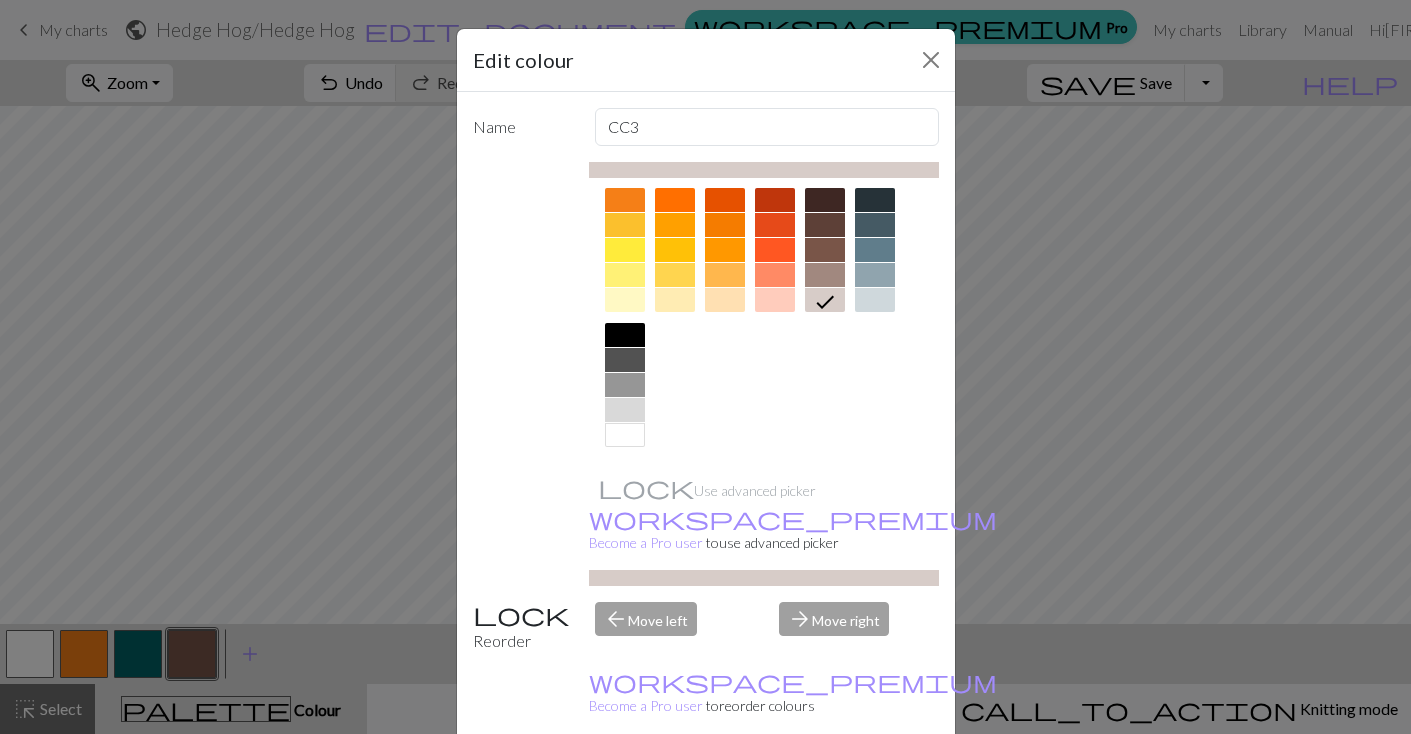 click on "Done" at bounding box center [826, 785] 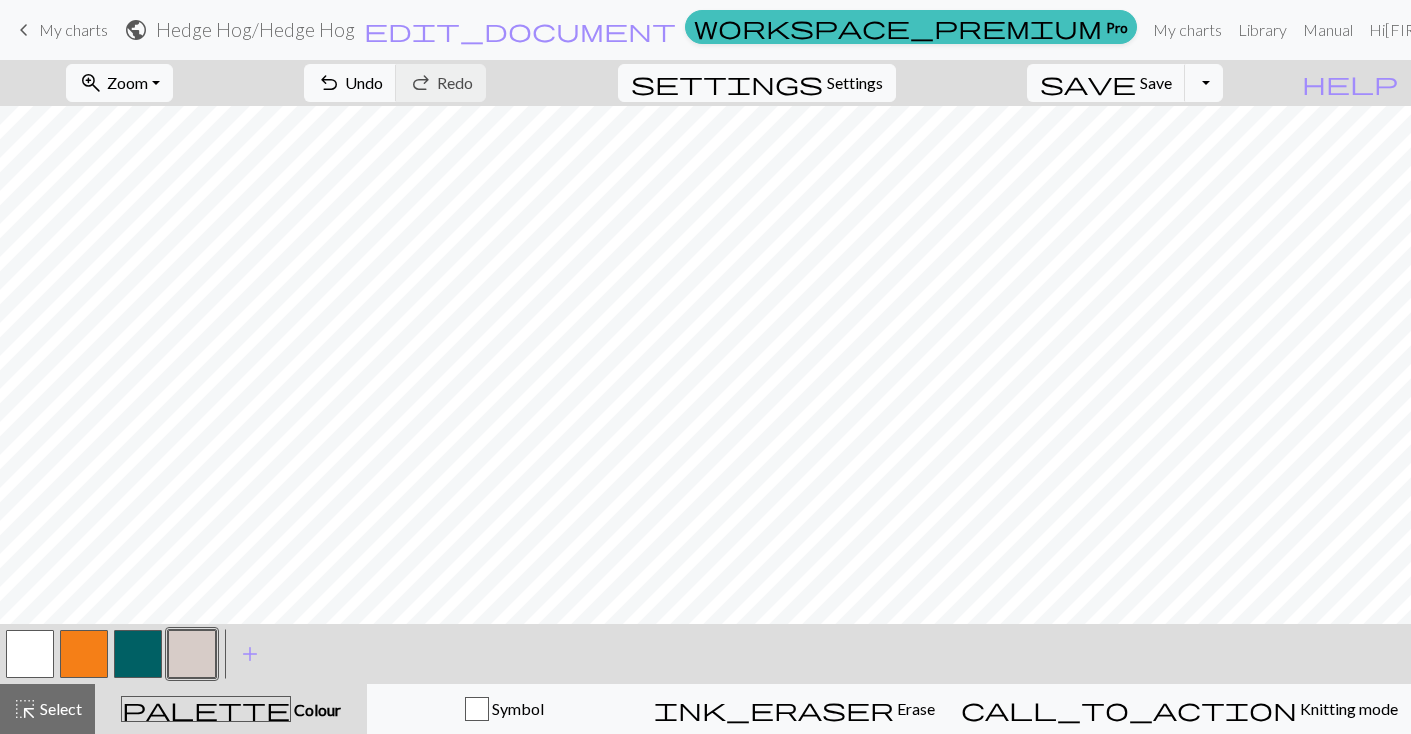 click at bounding box center (30, 654) 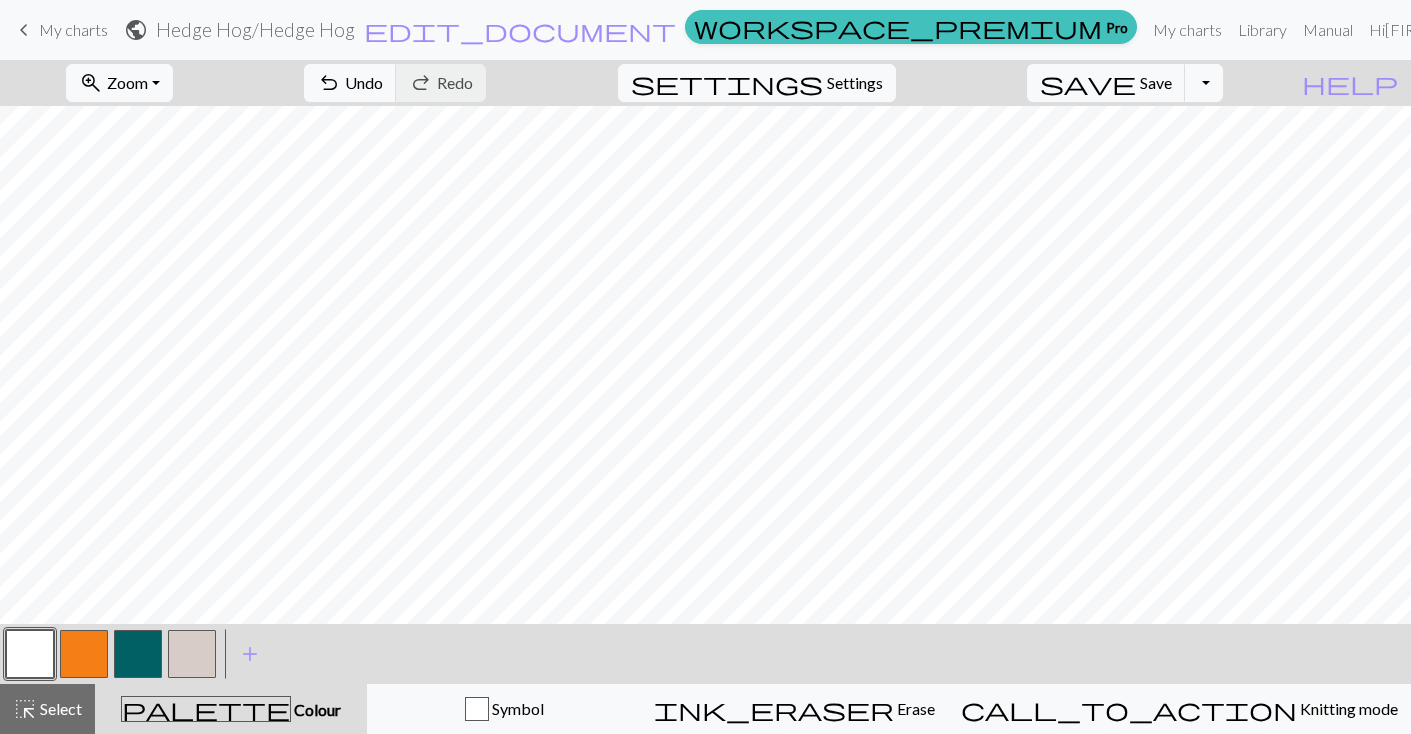 click at bounding box center (192, 654) 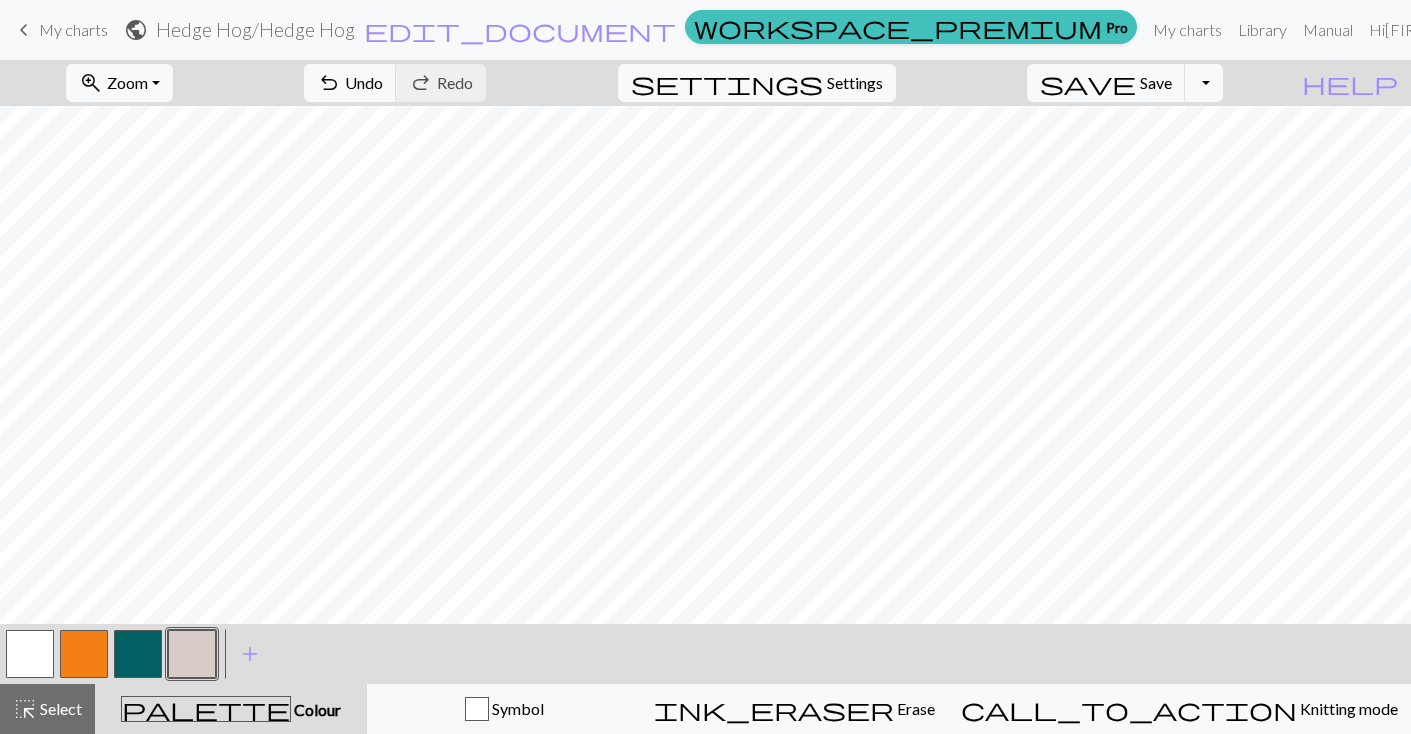 click at bounding box center (30, 654) 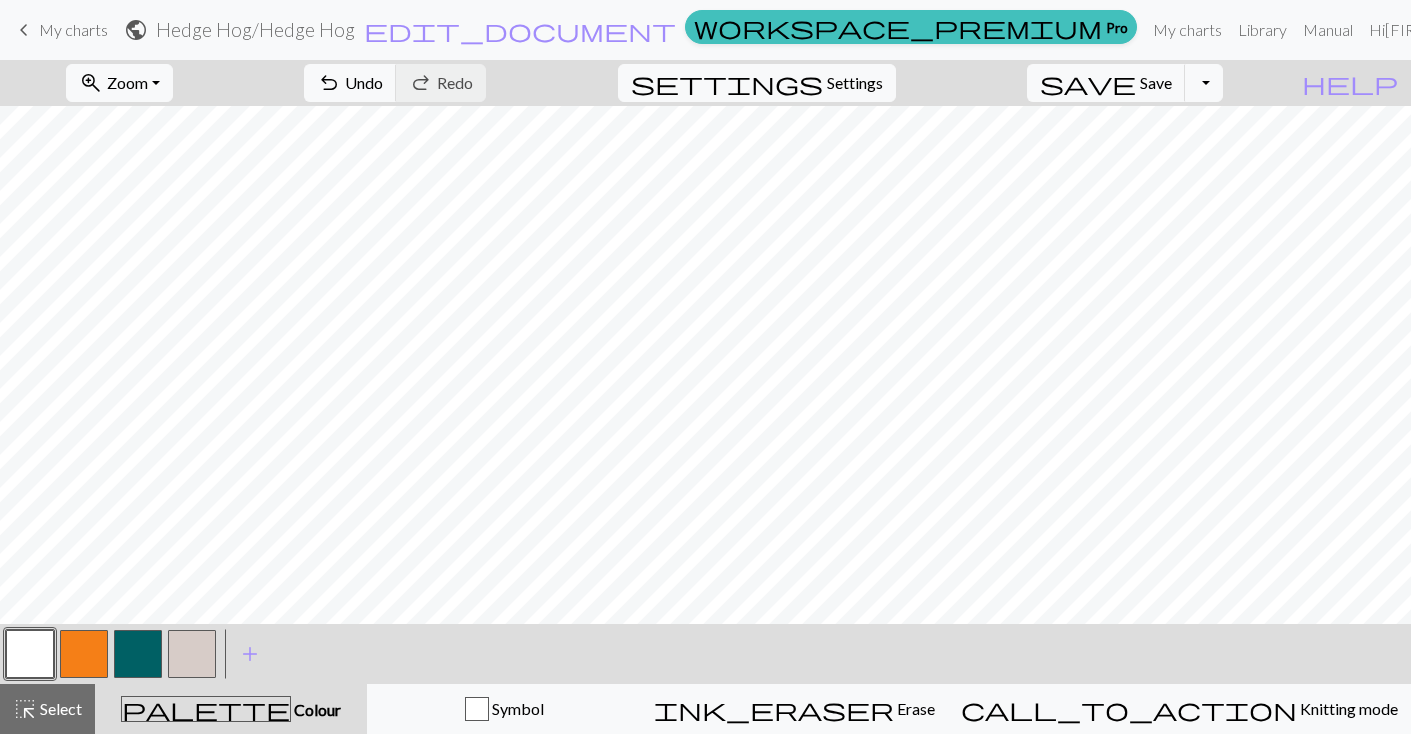 click at bounding box center (192, 654) 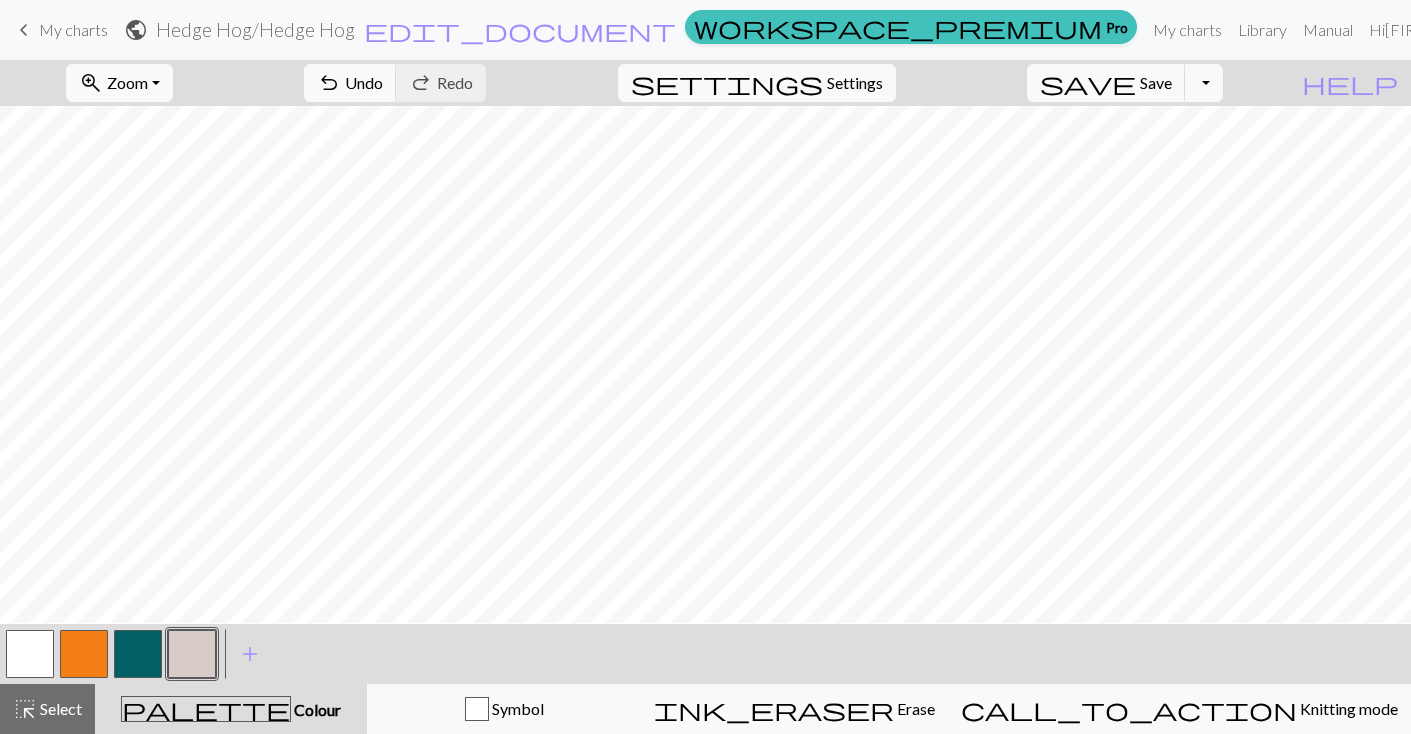 scroll, scrollTop: 81, scrollLeft: 0, axis: vertical 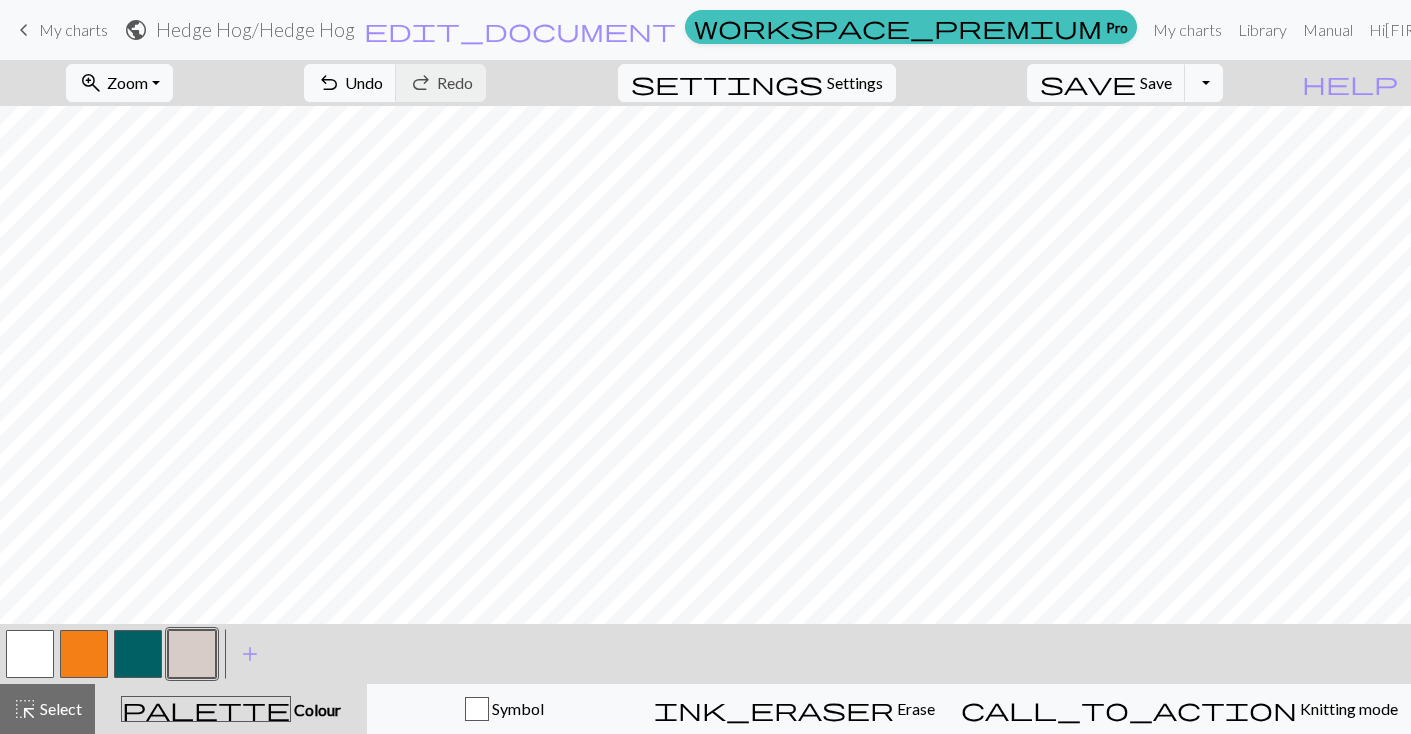 click at bounding box center [30, 654] 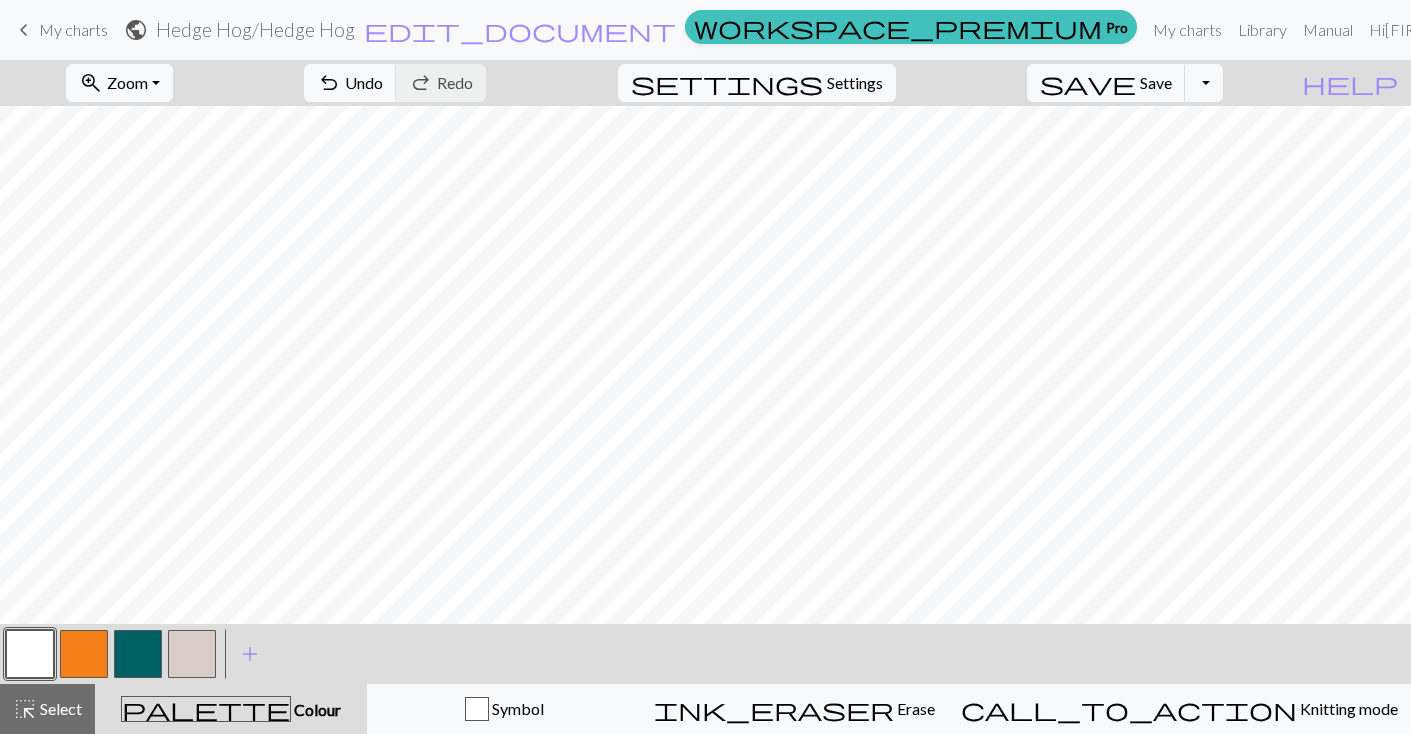 click at bounding box center (192, 654) 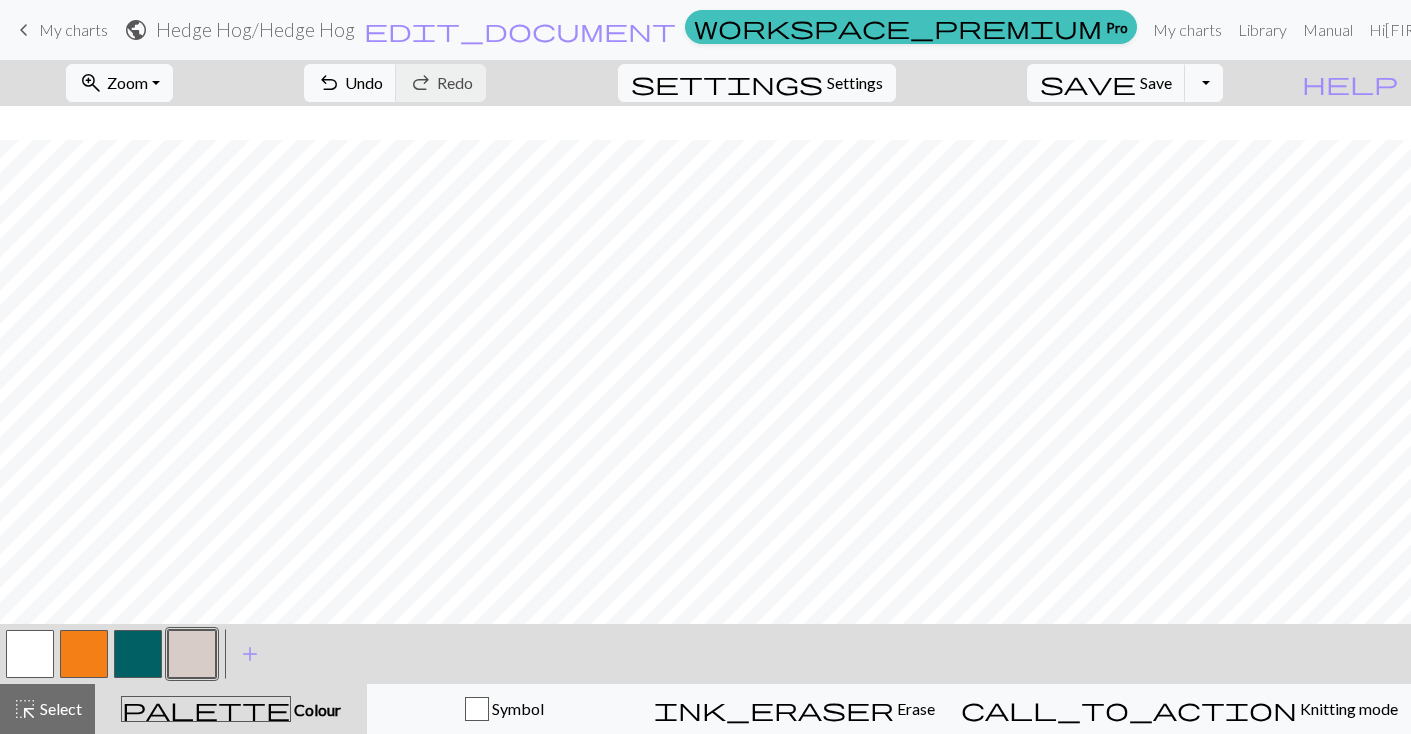 scroll, scrollTop: 172, scrollLeft: 0, axis: vertical 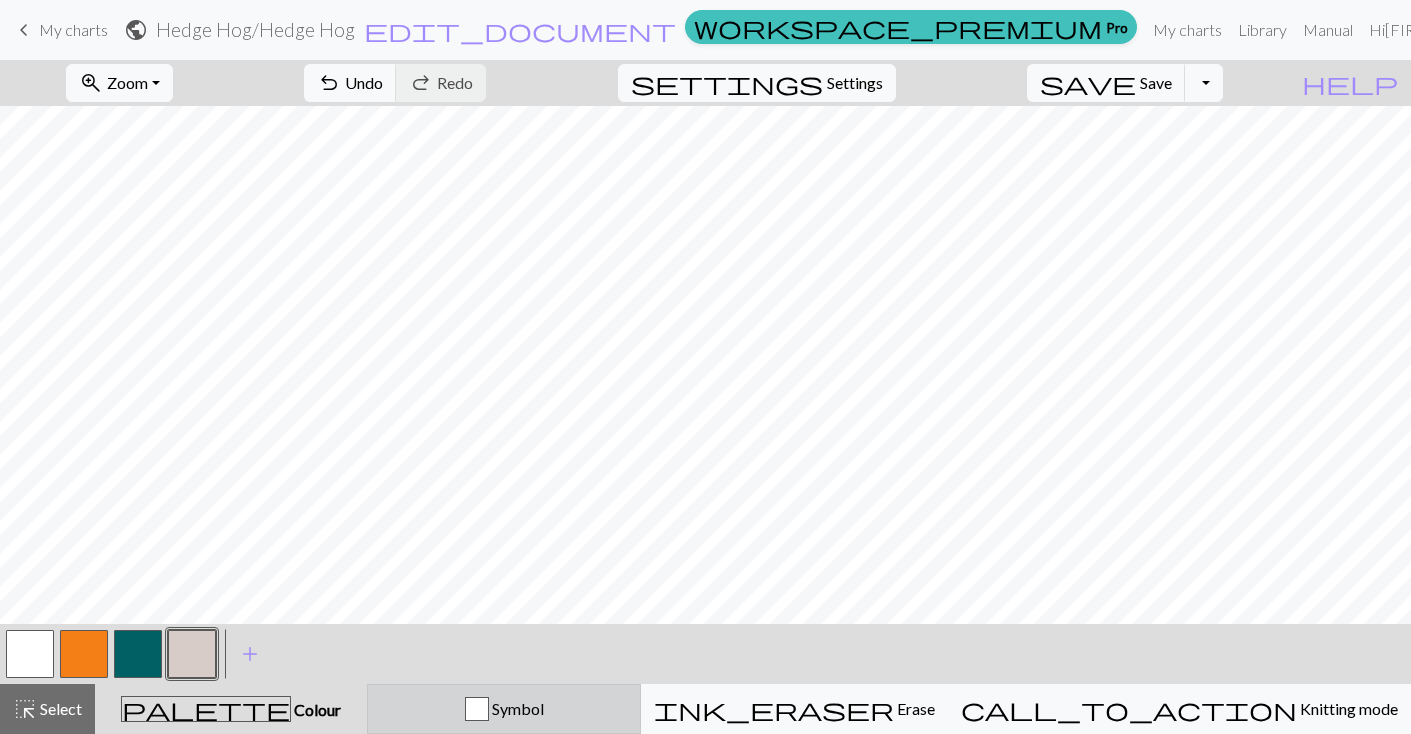 click on "Symbol" at bounding box center (516, 708) 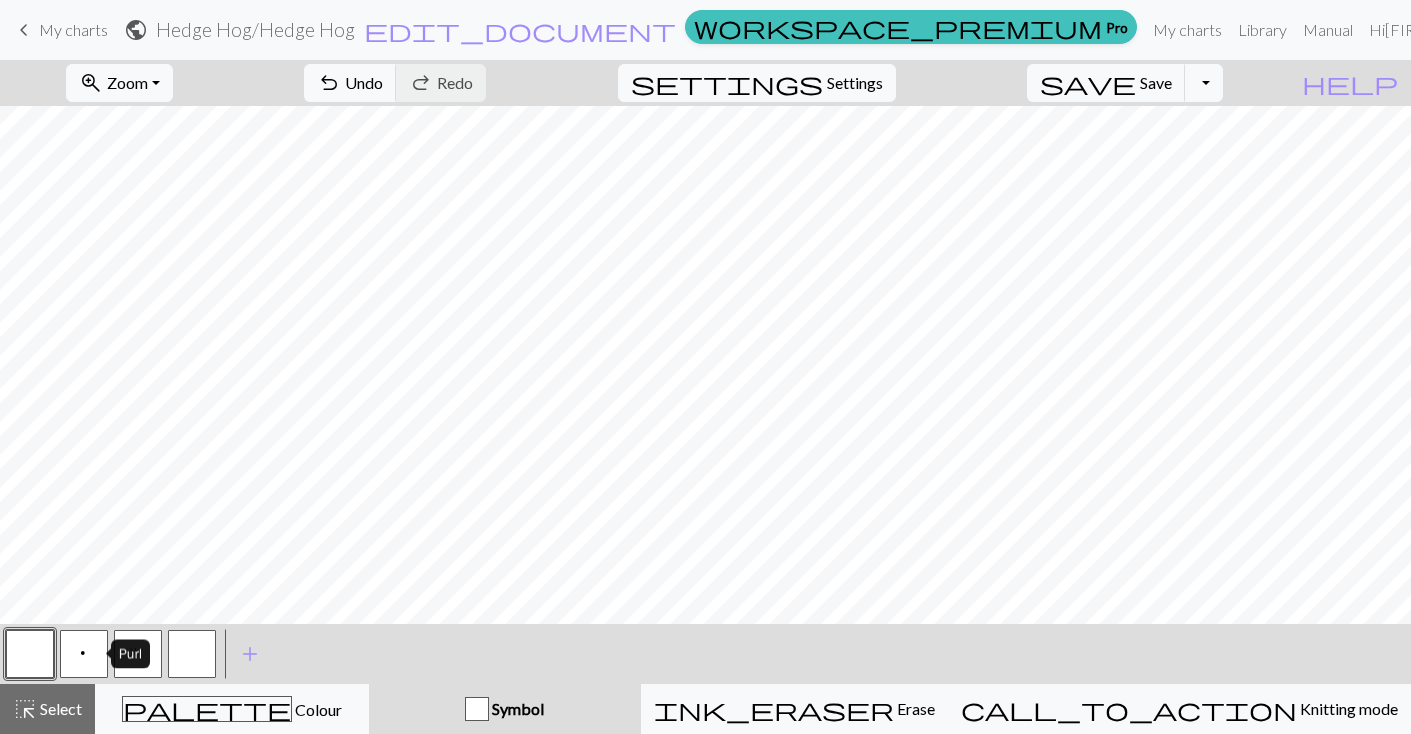click on "p" at bounding box center (84, 654) 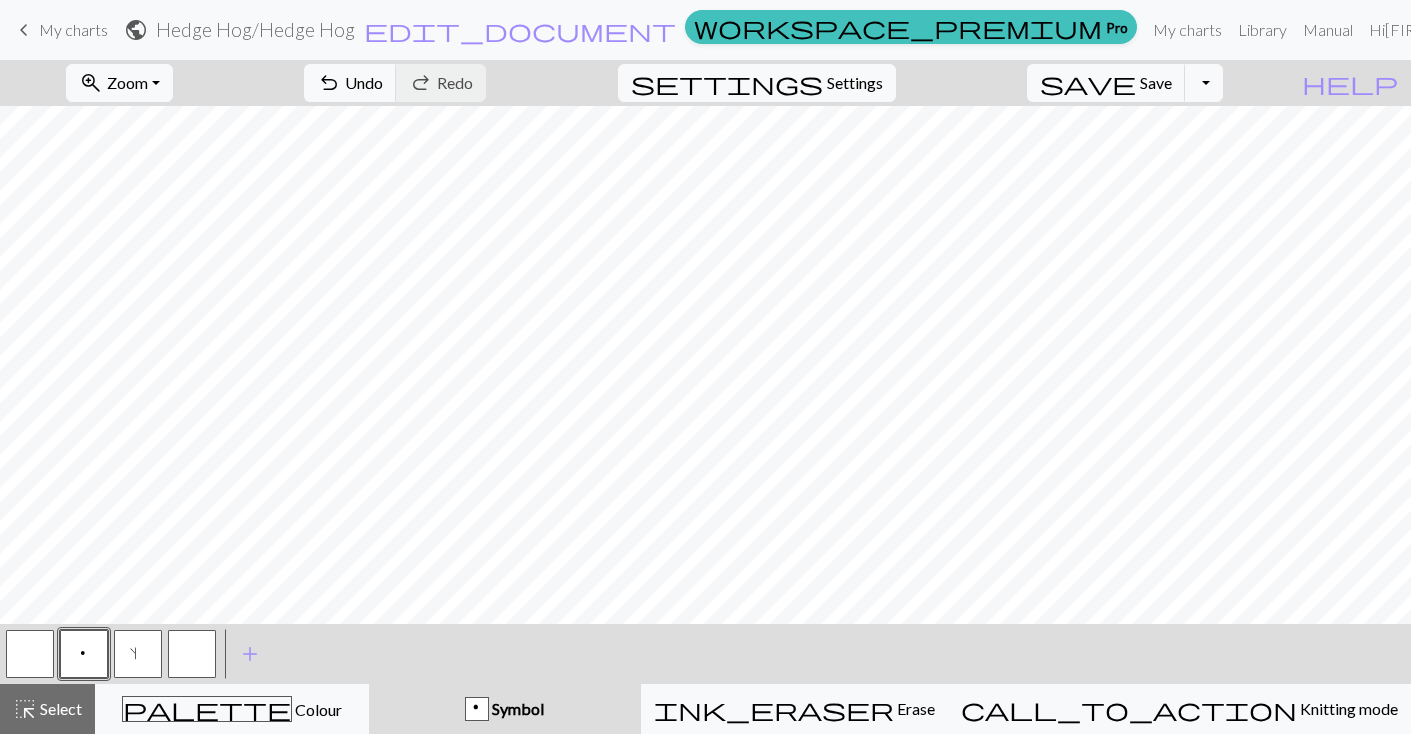 click at bounding box center (192, 654) 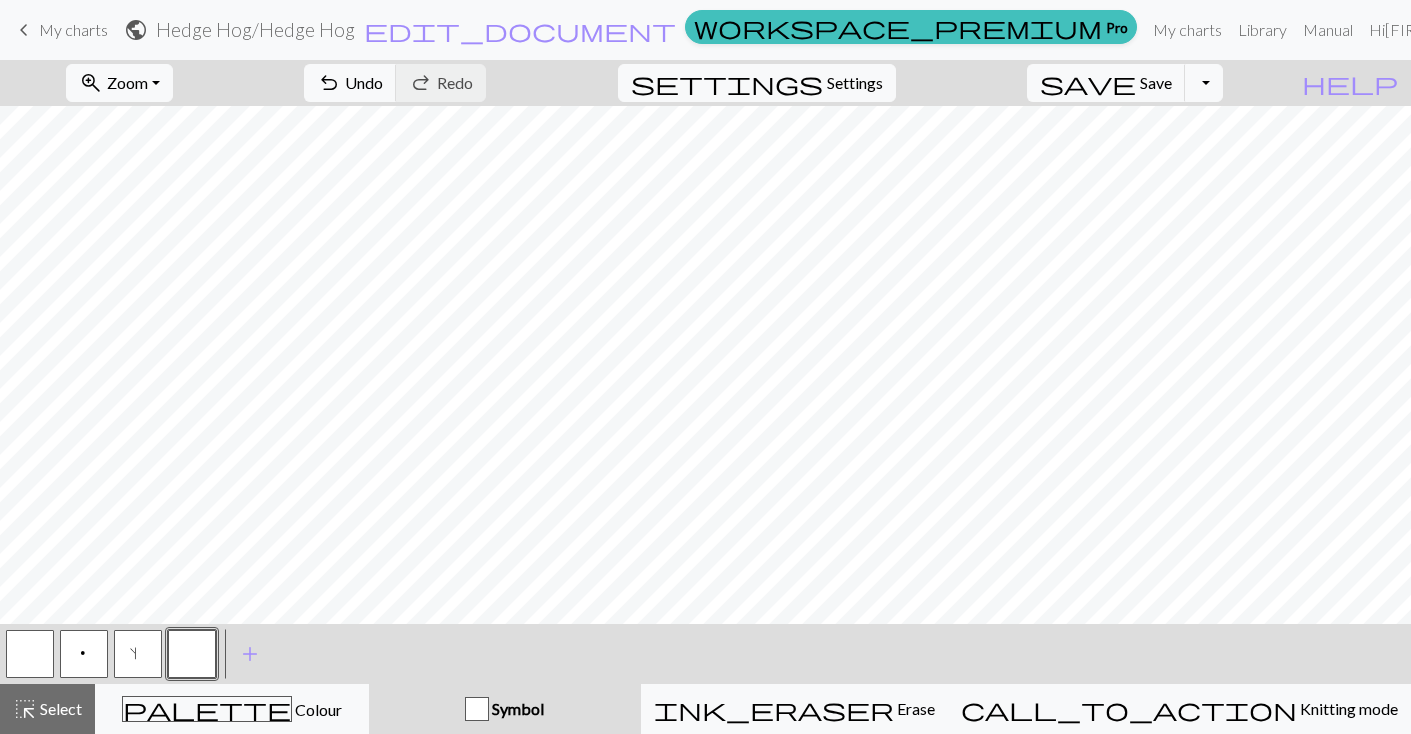 click at bounding box center [30, 654] 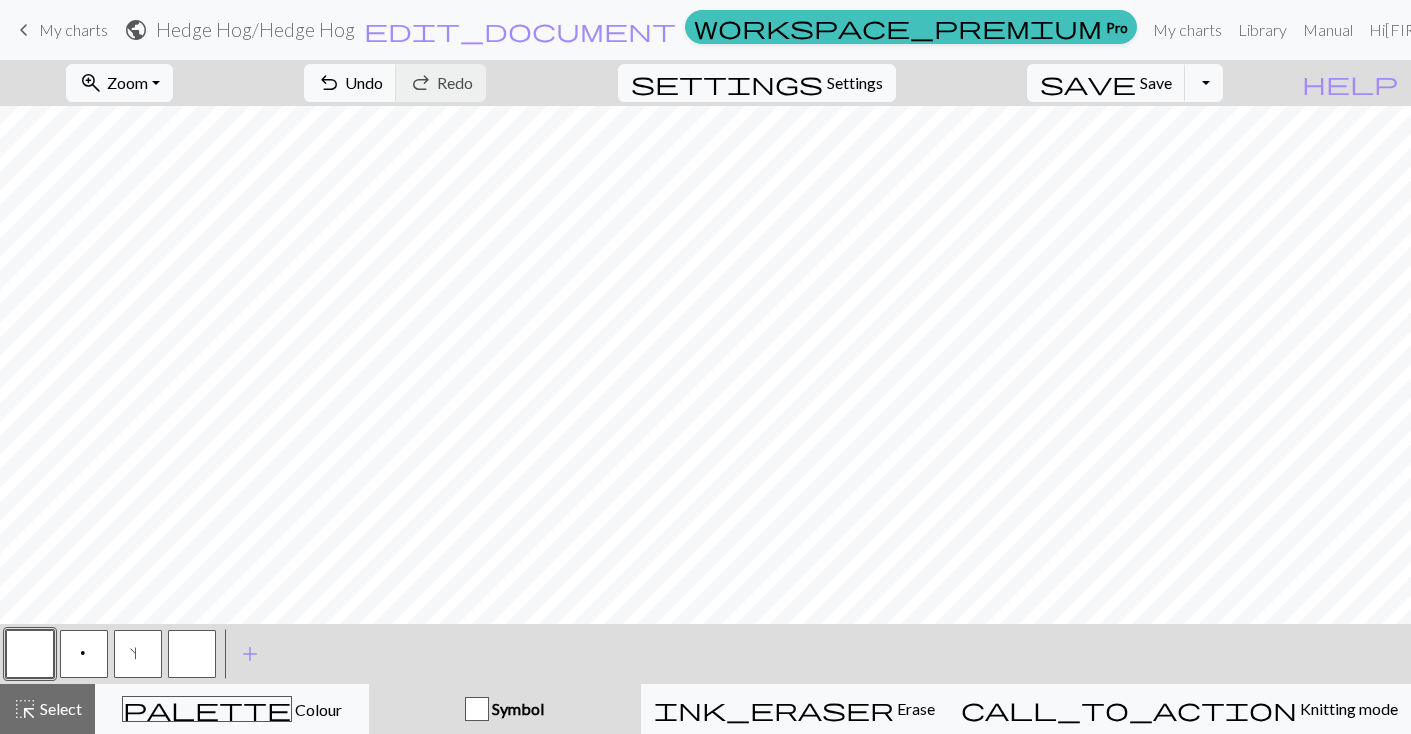 click on "p" at bounding box center (84, 654) 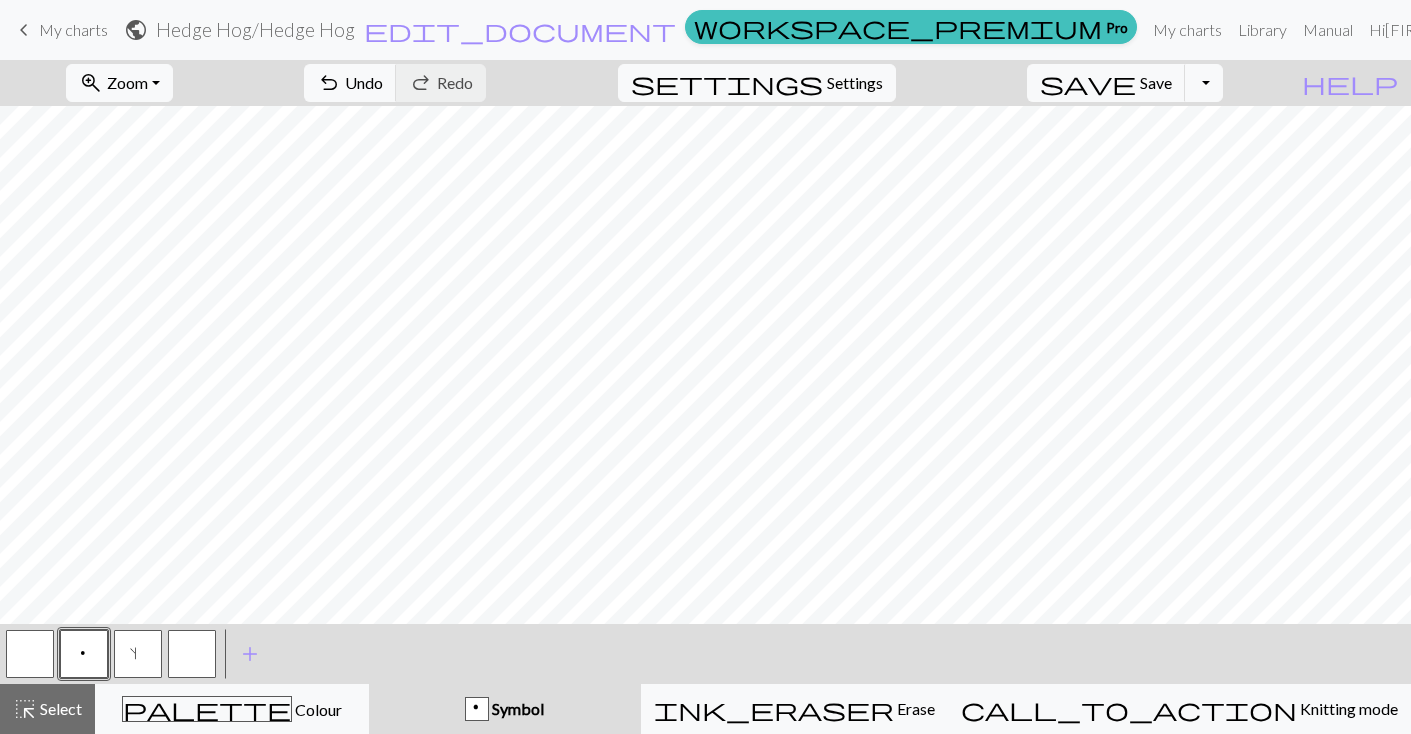 click at bounding box center [30, 654] 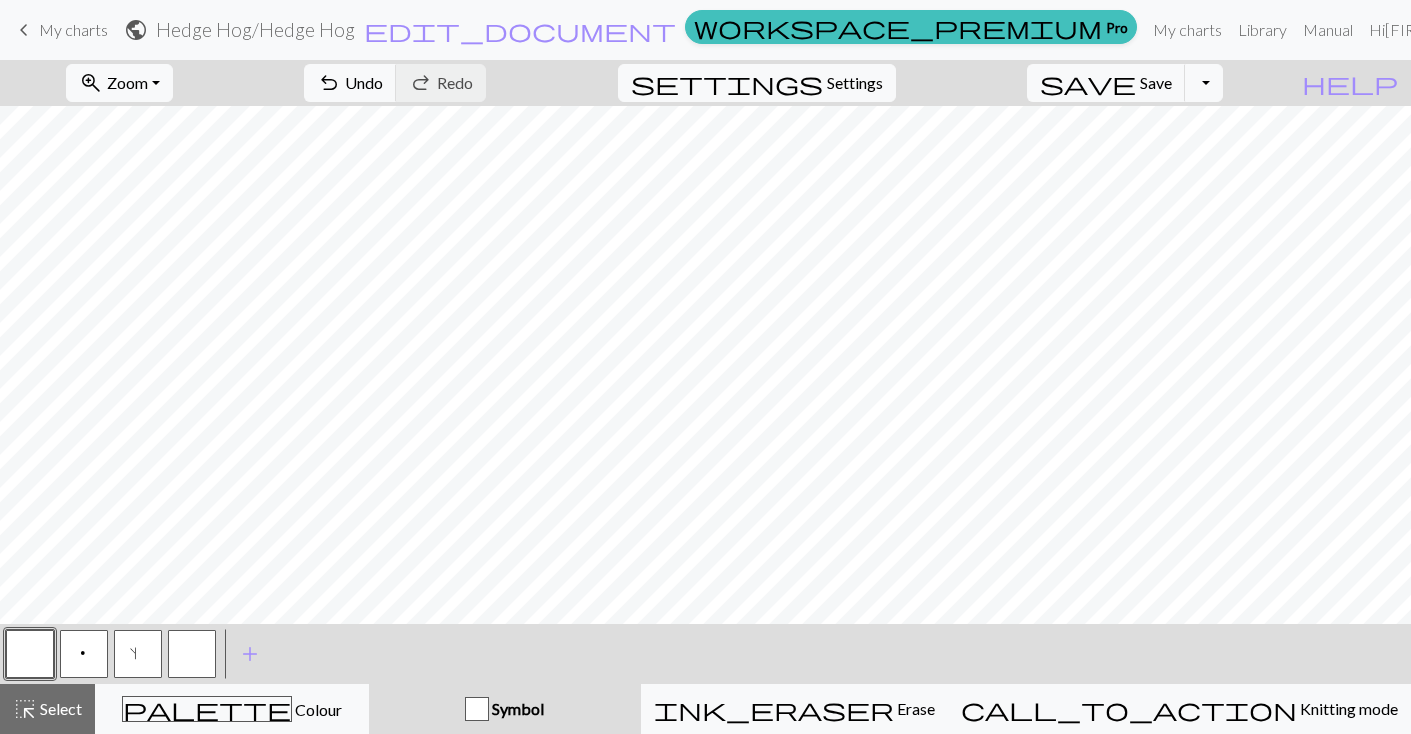 click on "p" at bounding box center [84, 654] 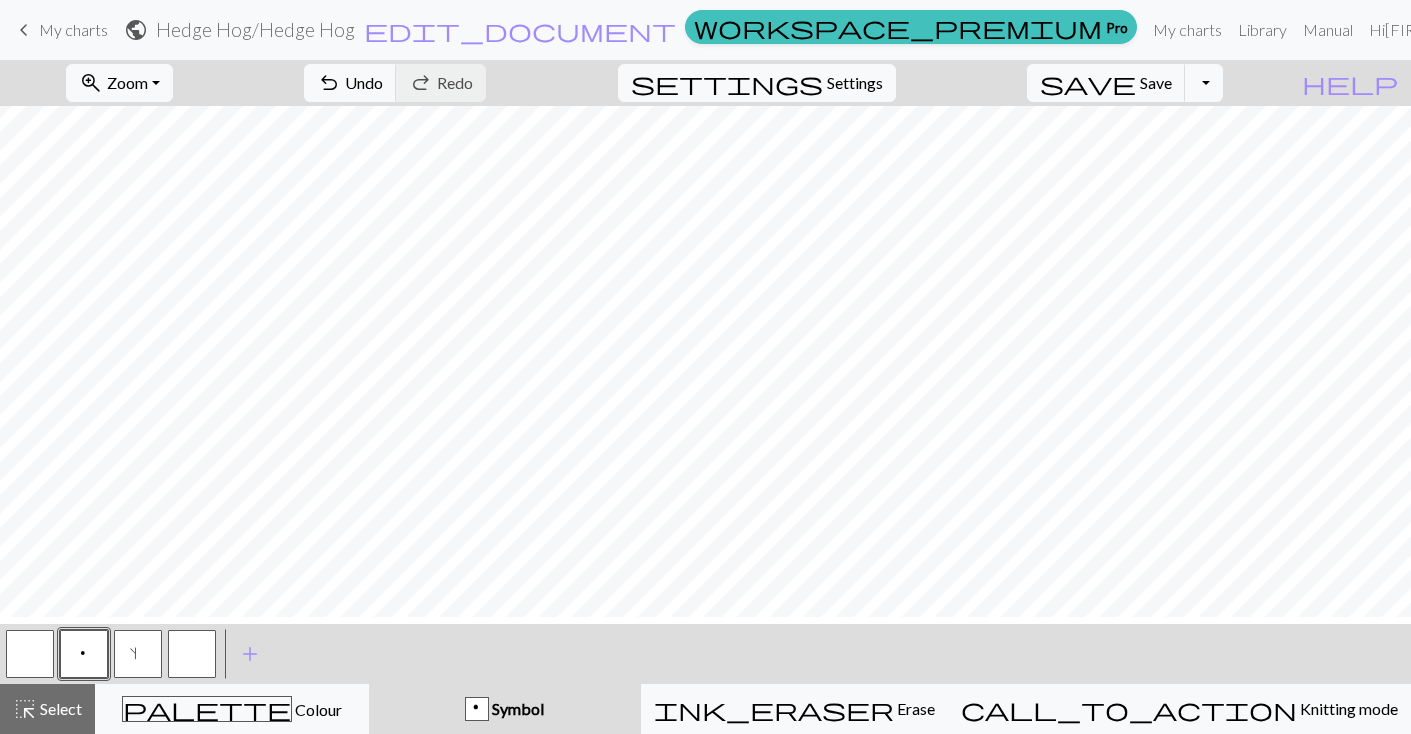 scroll, scrollTop: 83, scrollLeft: 0, axis: vertical 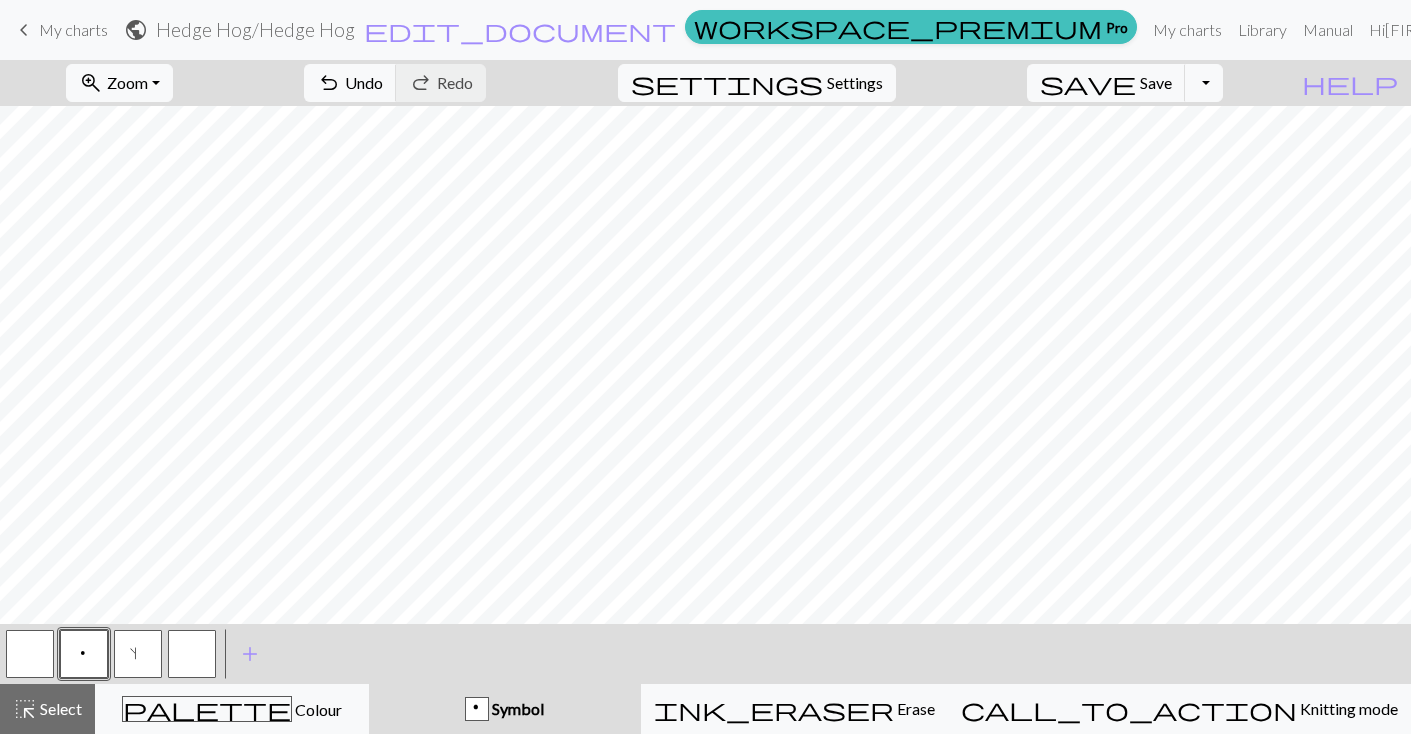 click at bounding box center (30, 654) 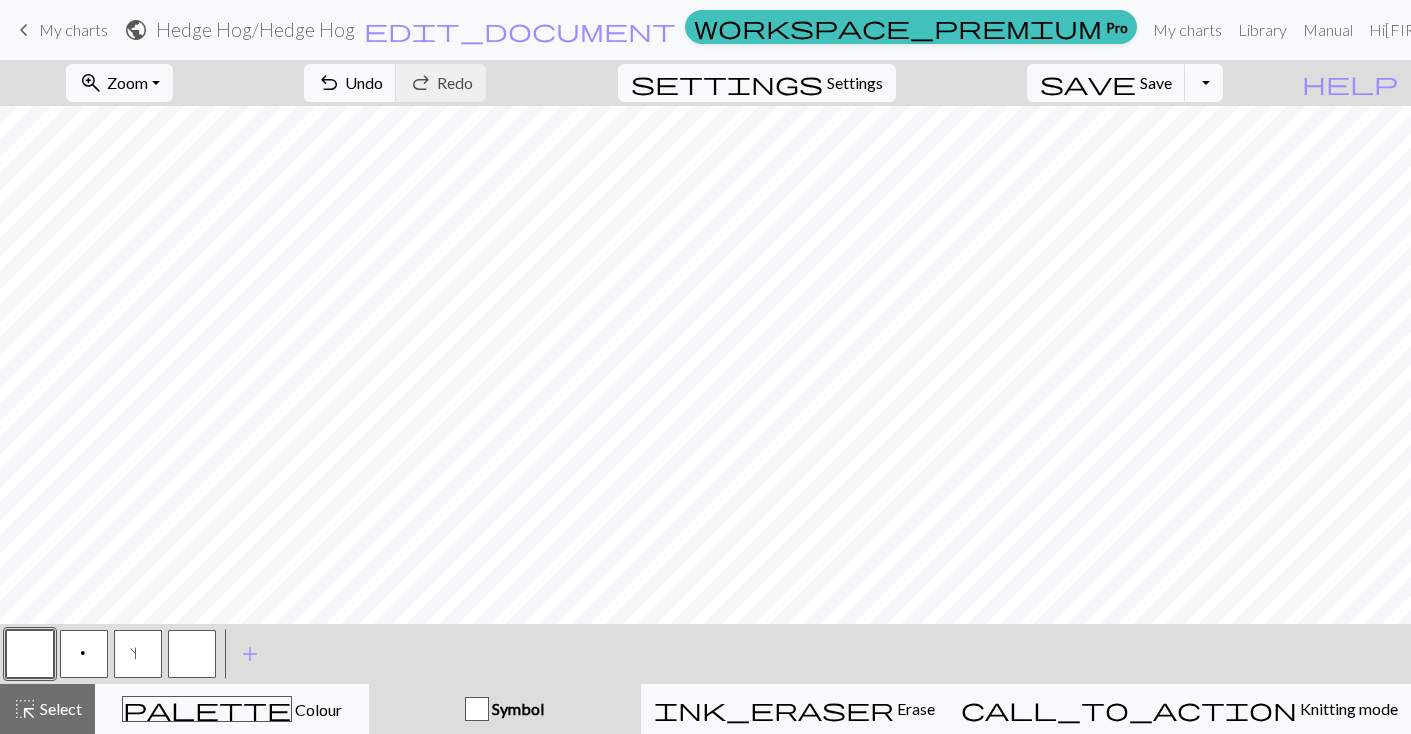 click on "p" at bounding box center [84, 654] 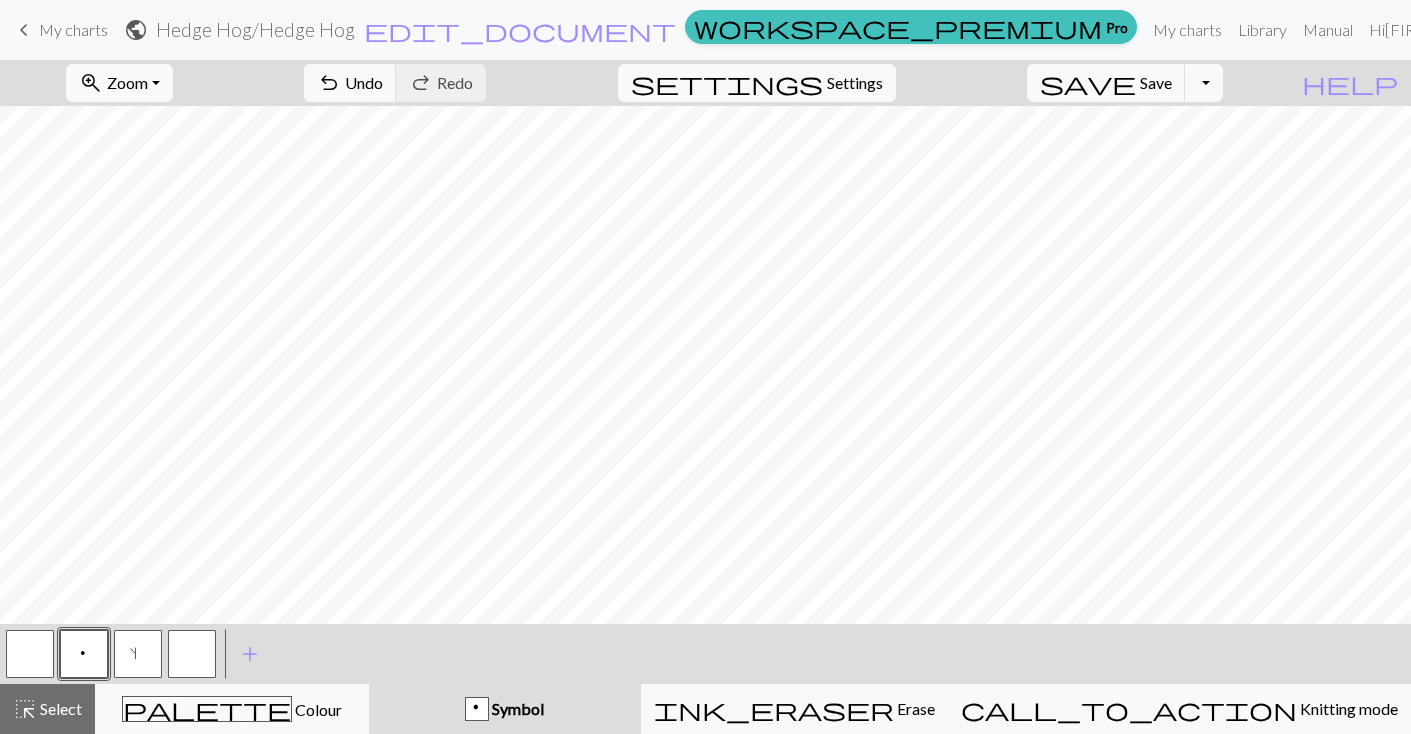 click at bounding box center [192, 654] 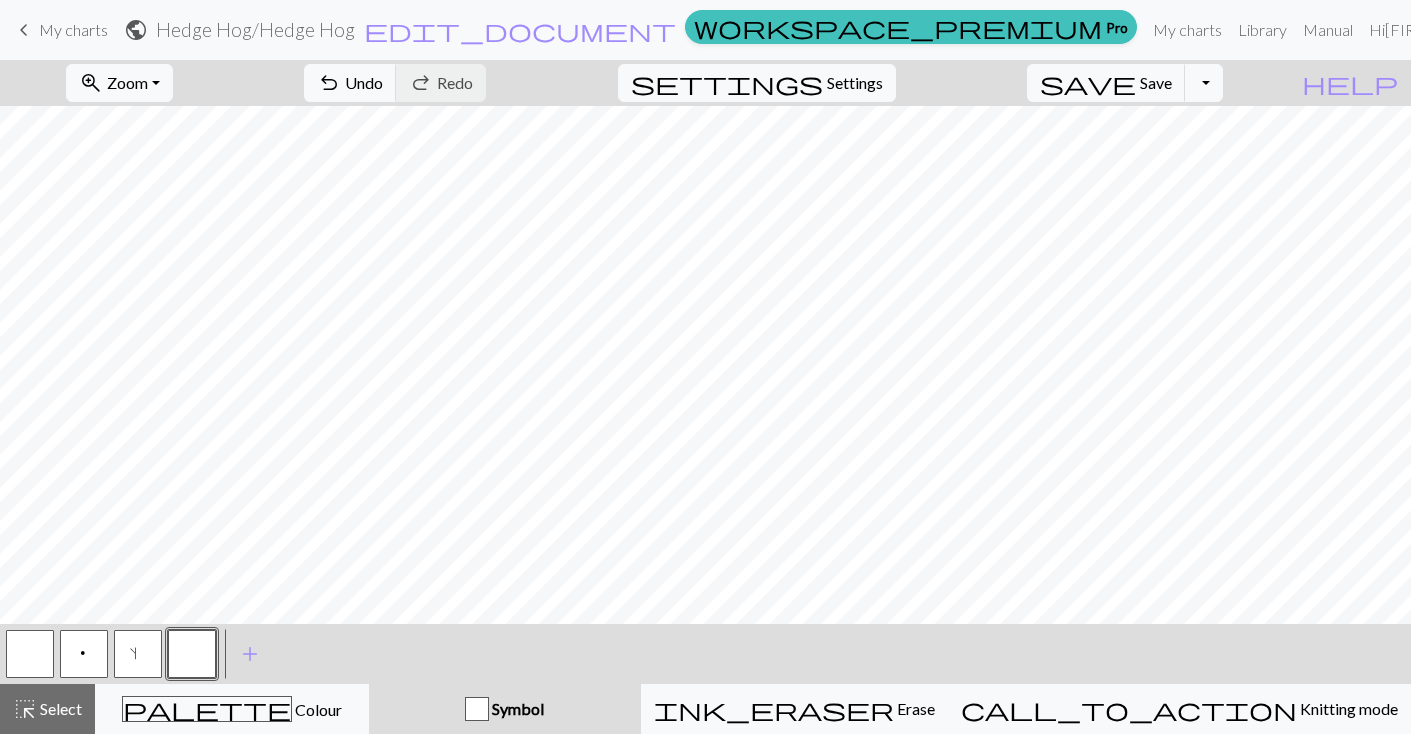click on "p" at bounding box center [84, 654] 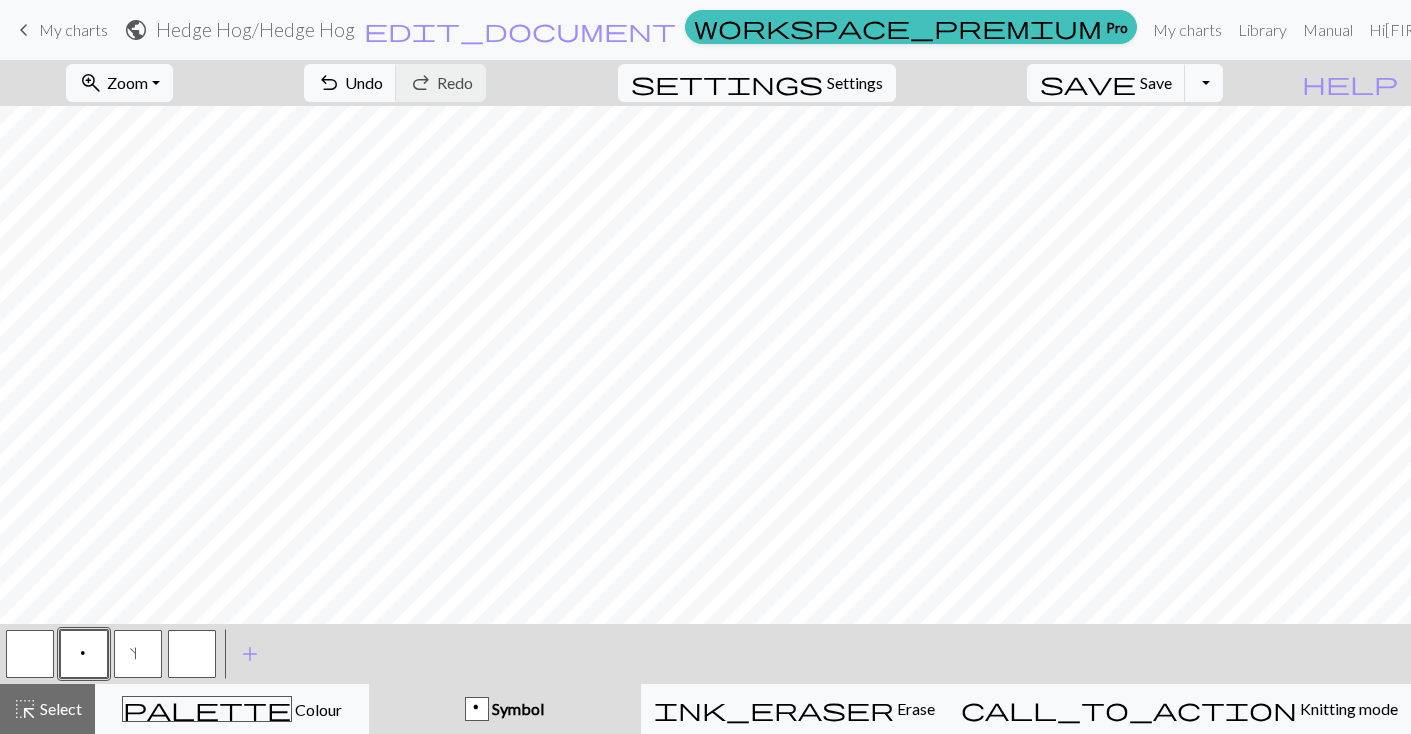 click at bounding box center [192, 654] 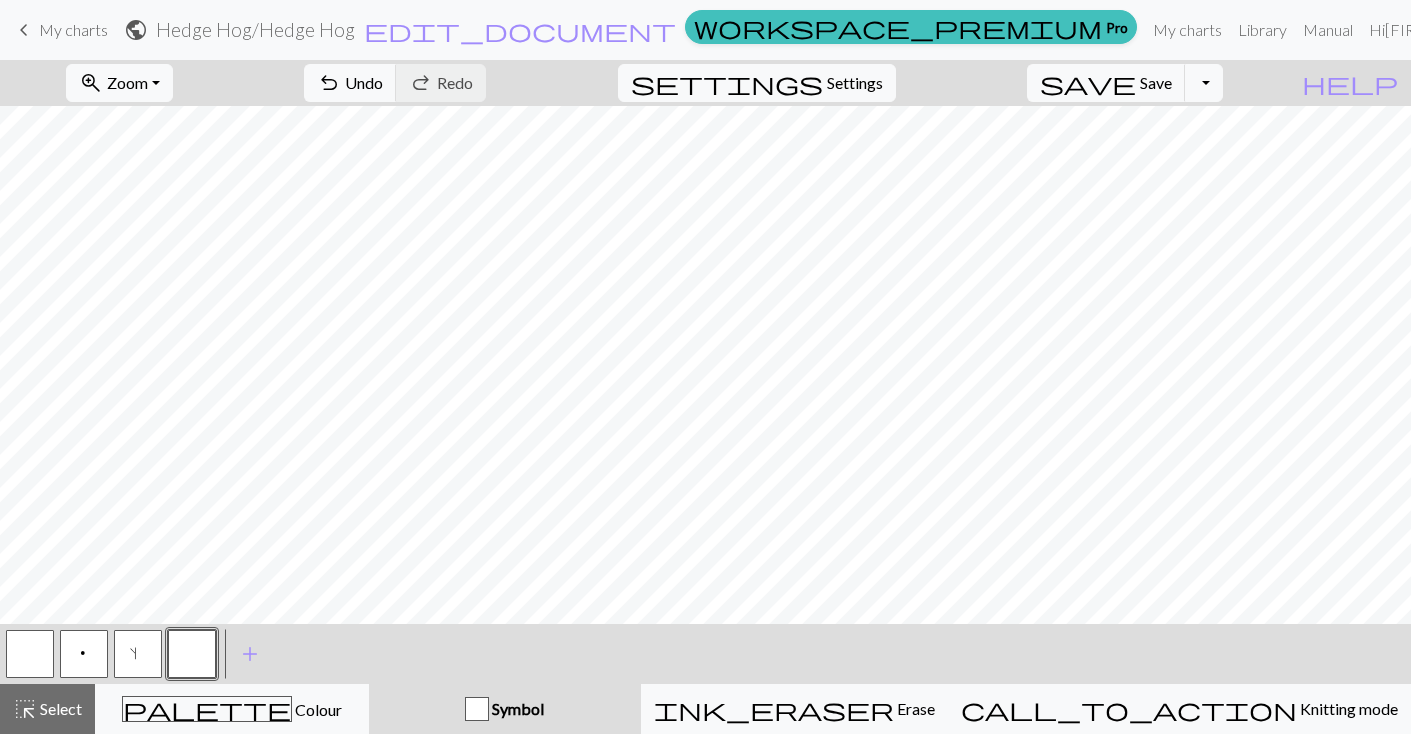 click on "p" at bounding box center [84, 656] 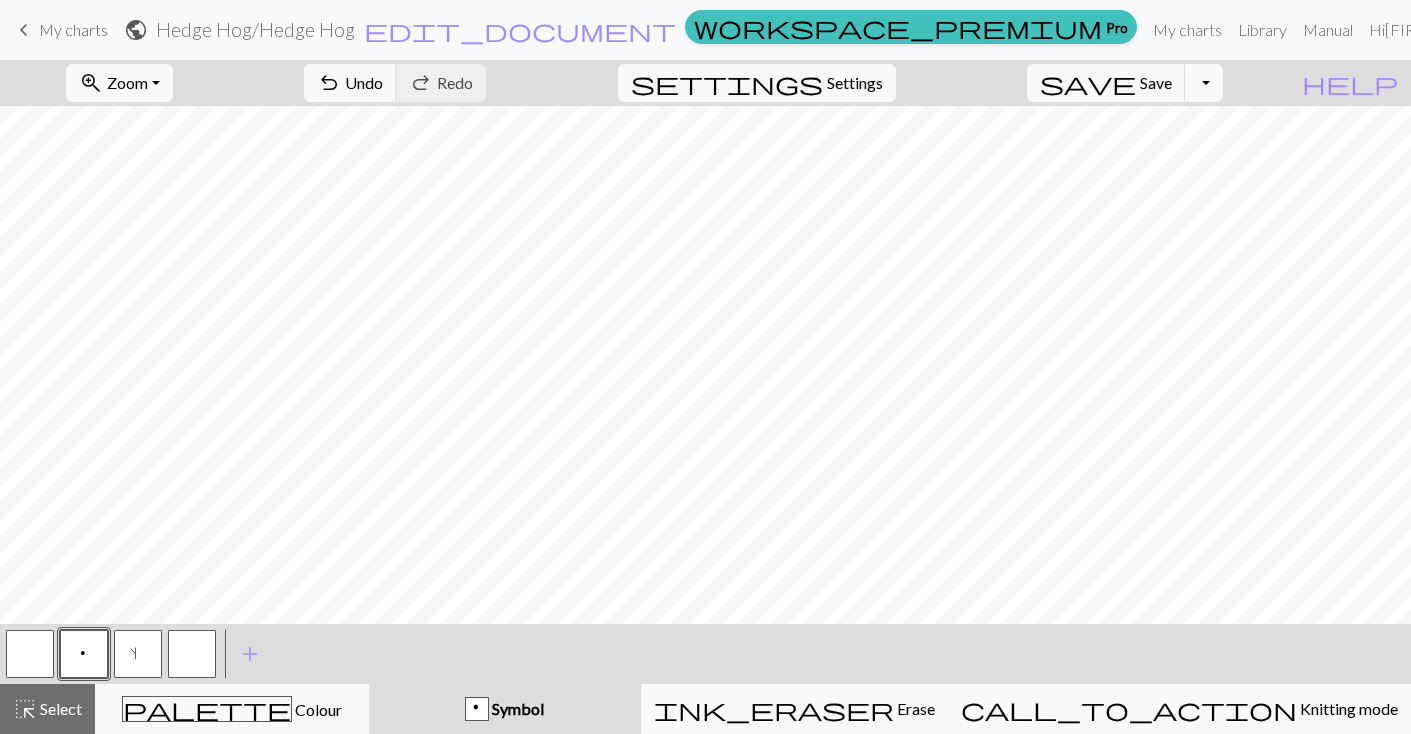 click at bounding box center [30, 654] 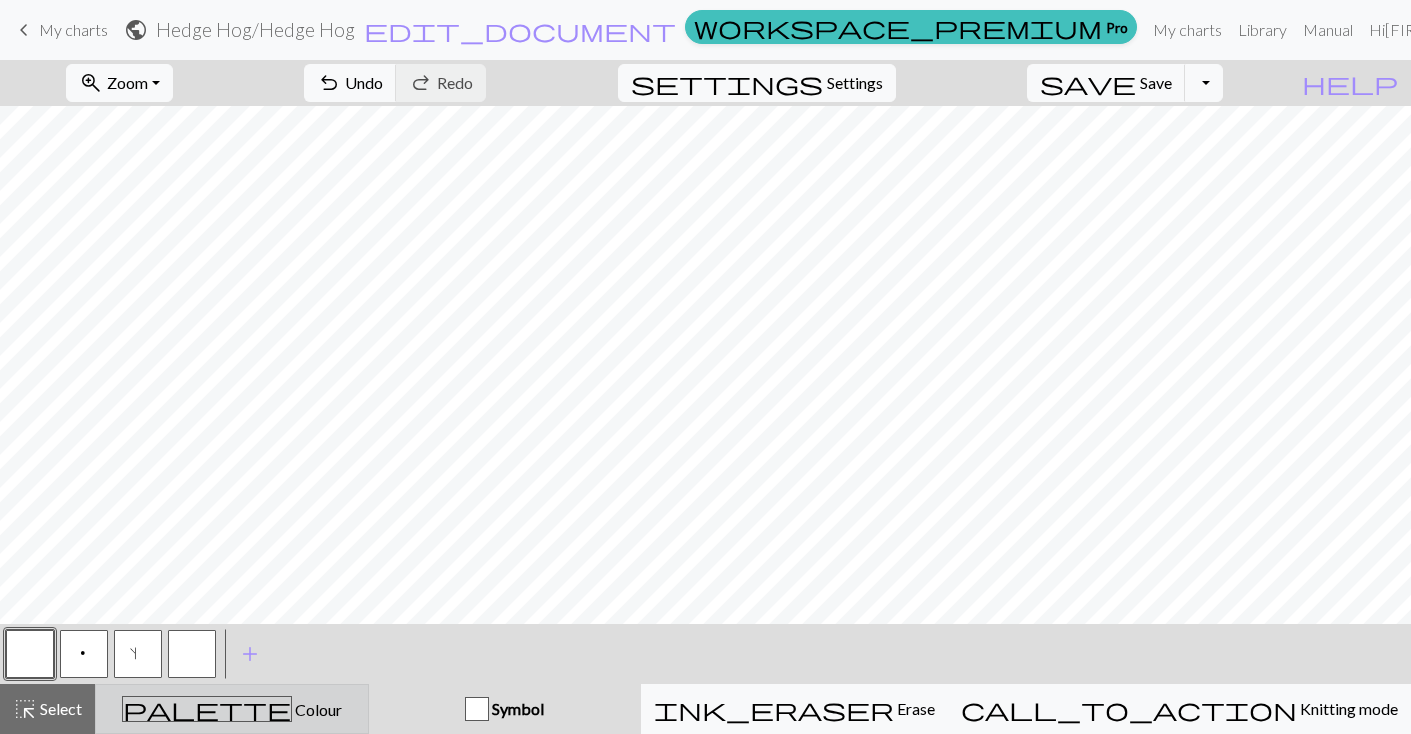 click on "Colour" at bounding box center (317, 709) 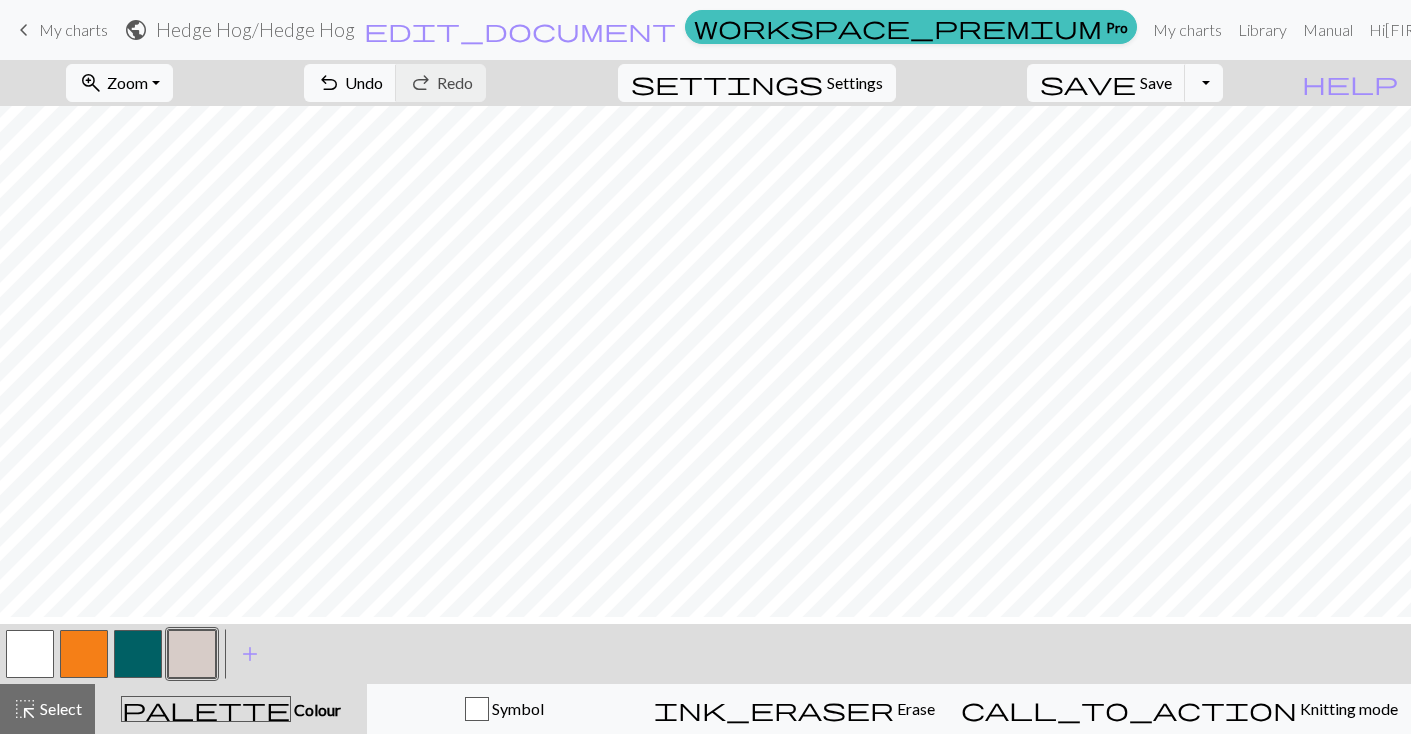 scroll, scrollTop: 22, scrollLeft: 0, axis: vertical 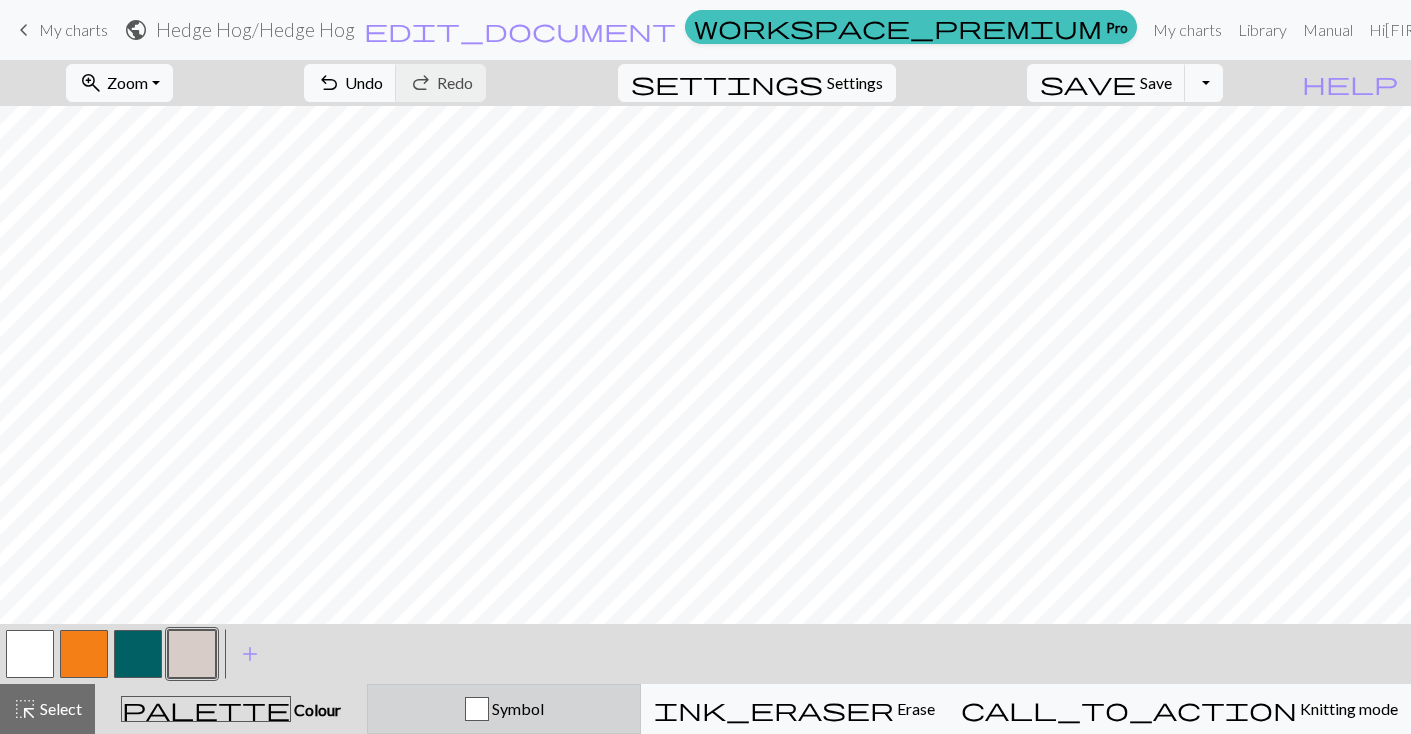 click on "Symbol" at bounding box center (504, 709) 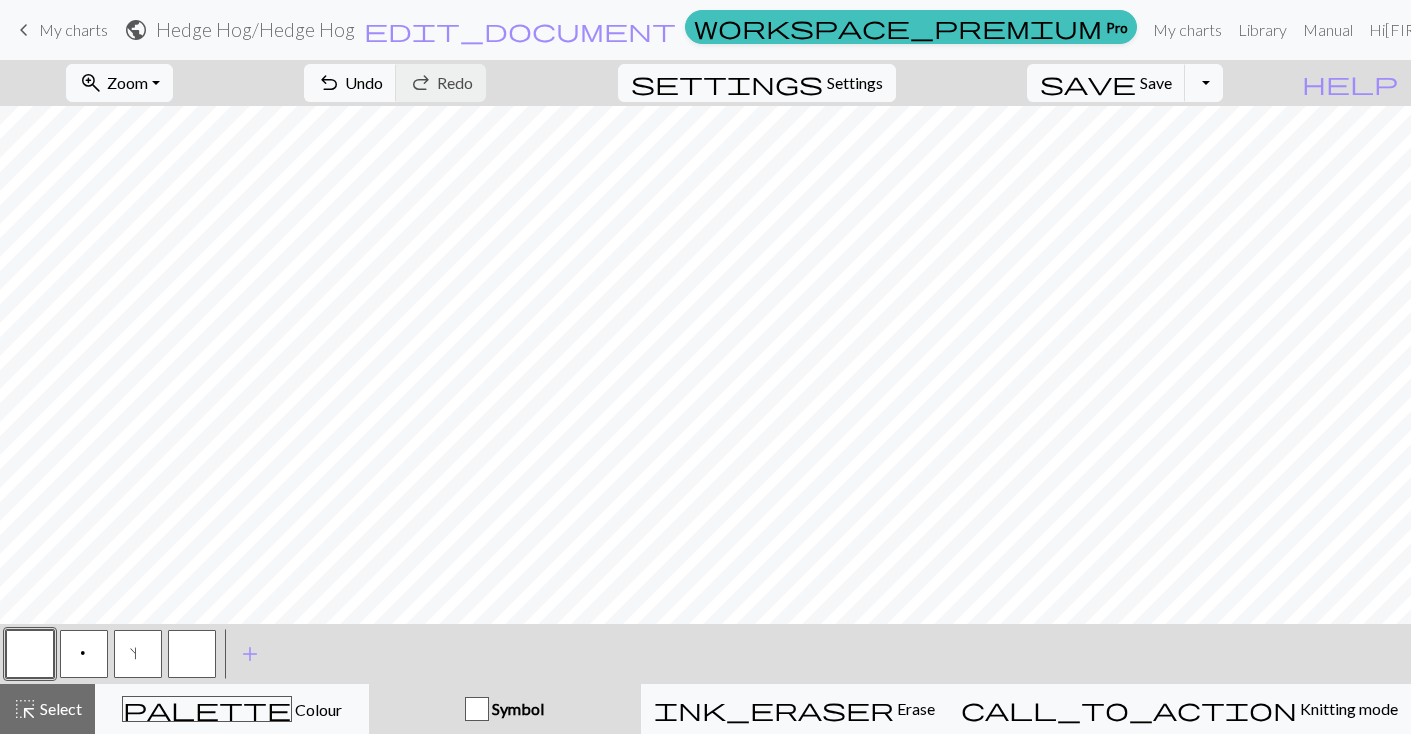 click on "Symbol" at bounding box center [505, 709] 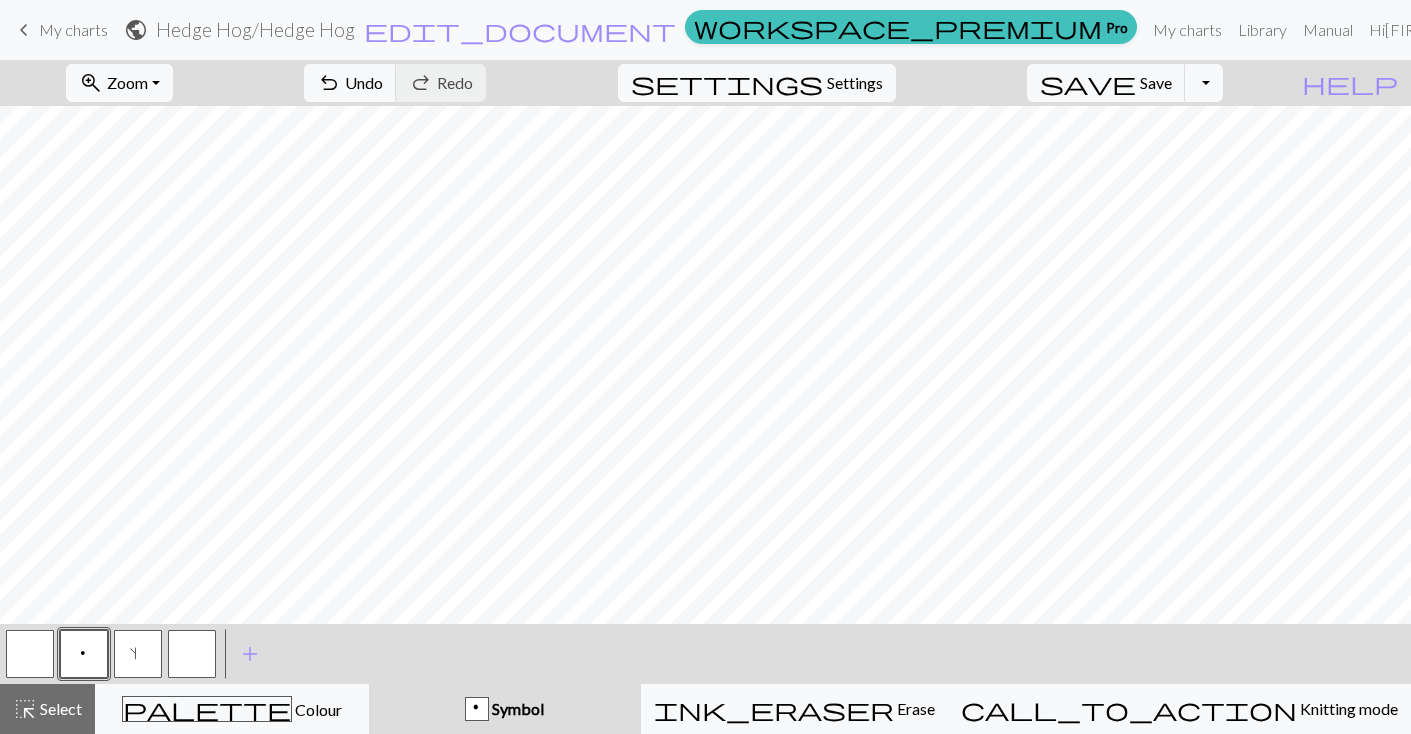 scroll, scrollTop: 172, scrollLeft: 0, axis: vertical 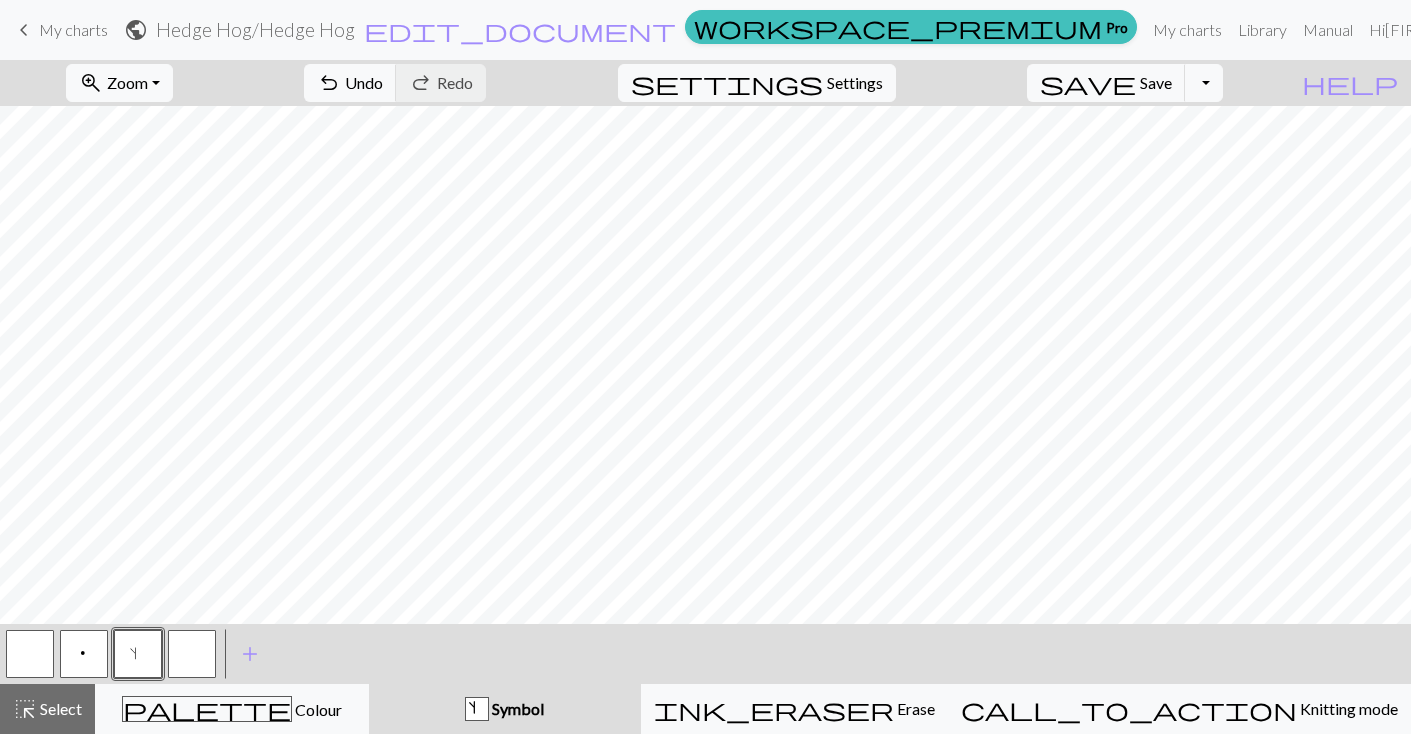 click on "s" at bounding box center (138, 654) 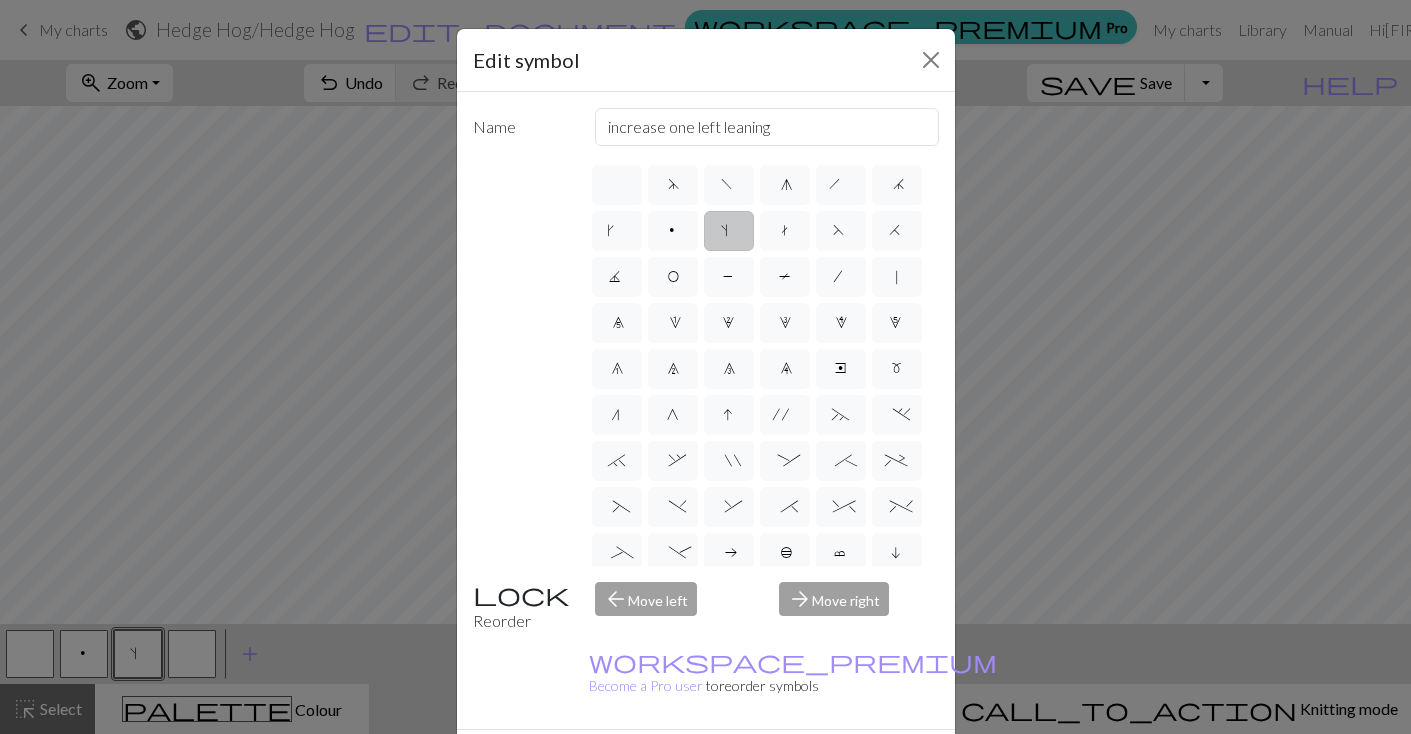 click on "Edit symbol Name increase one left leaning d f g h j k p s t F H J O P T / | 0 1 2 3 4 5 6 7 8 9 e m n G I ' ~ . ` , " : ; + ( ) & * ^ % _ - a b c i l o r u v w x y z A B C D E K L M N R S U V W X Y < > Reorder arrow_back Move left arrow_forward Move right workspace_premium Become a Pro user   to  reorder symbols Delete Done Cancel" at bounding box center [705, 367] 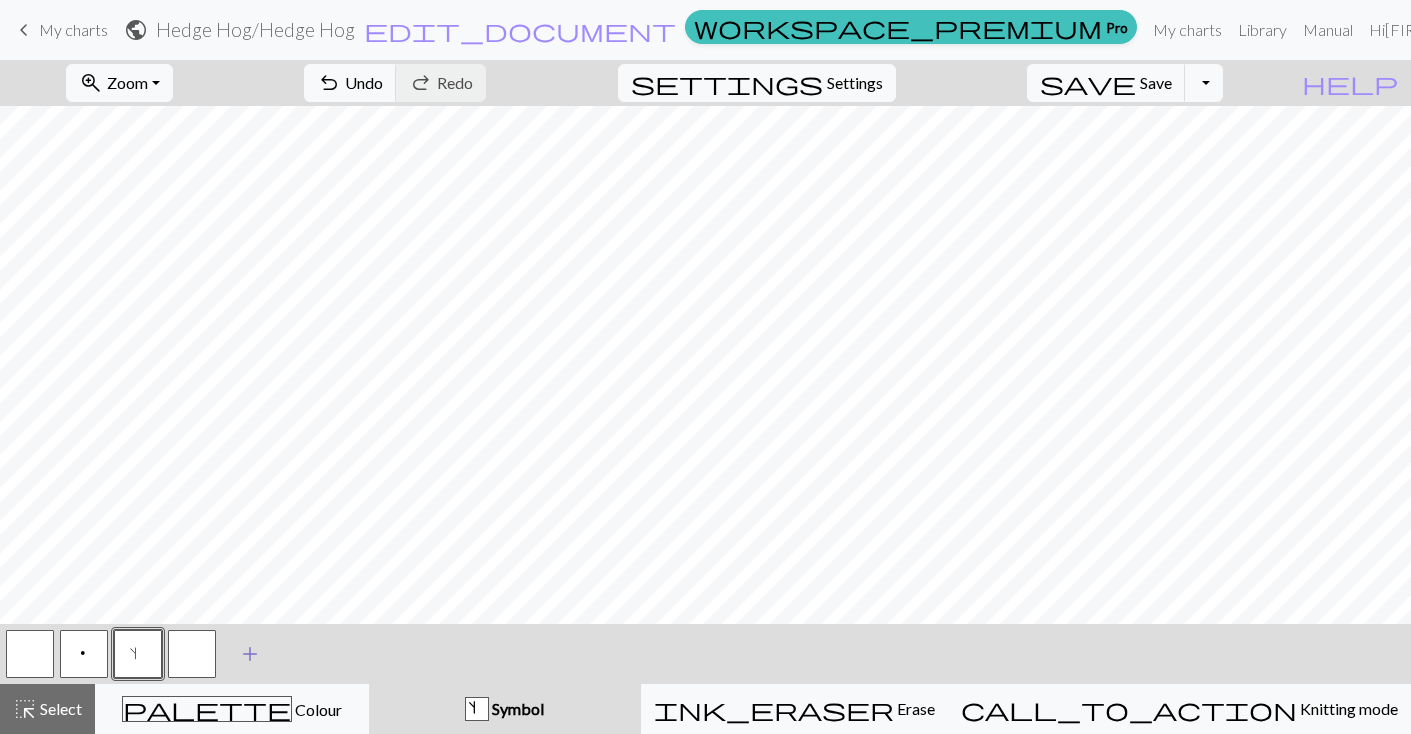 click on "add" at bounding box center [250, 654] 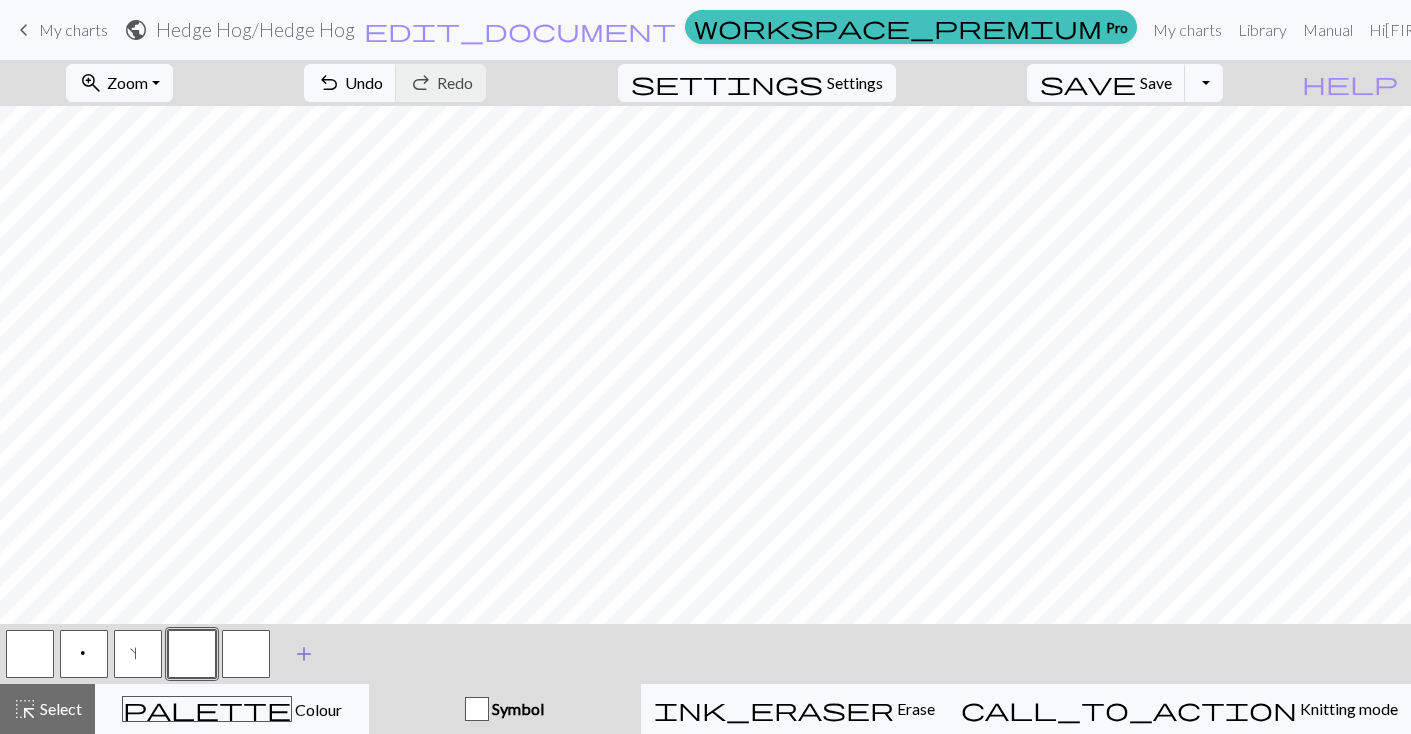click on "add" at bounding box center [304, 654] 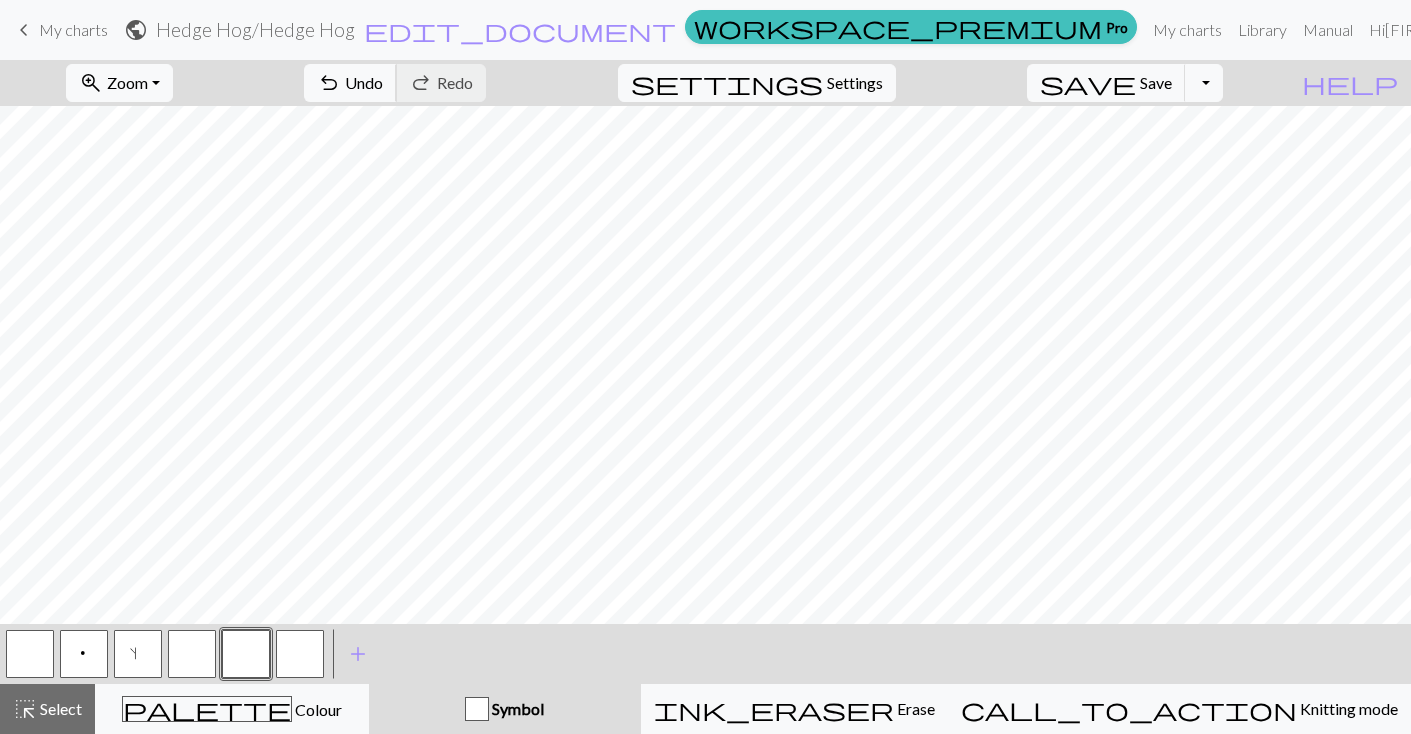 click on "Undo" at bounding box center [364, 82] 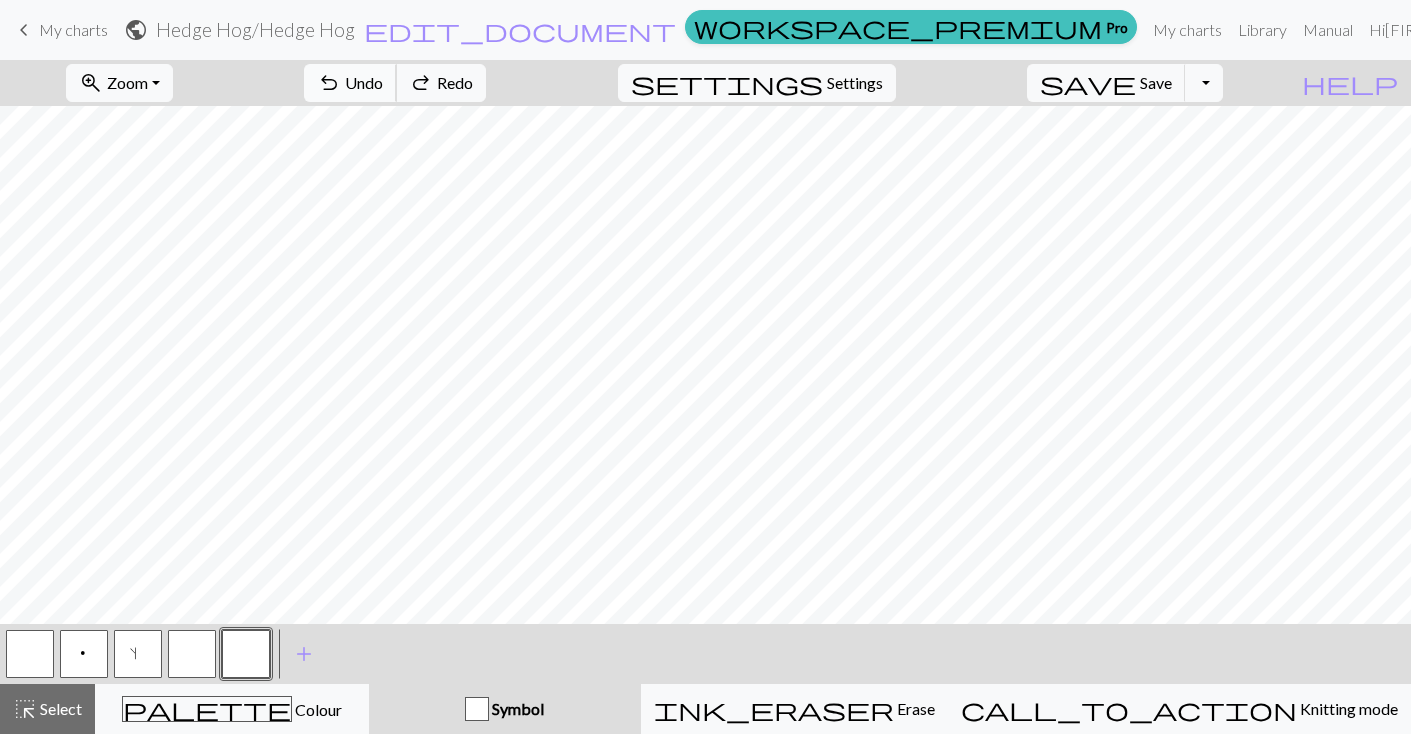 click on "Undo" at bounding box center (364, 82) 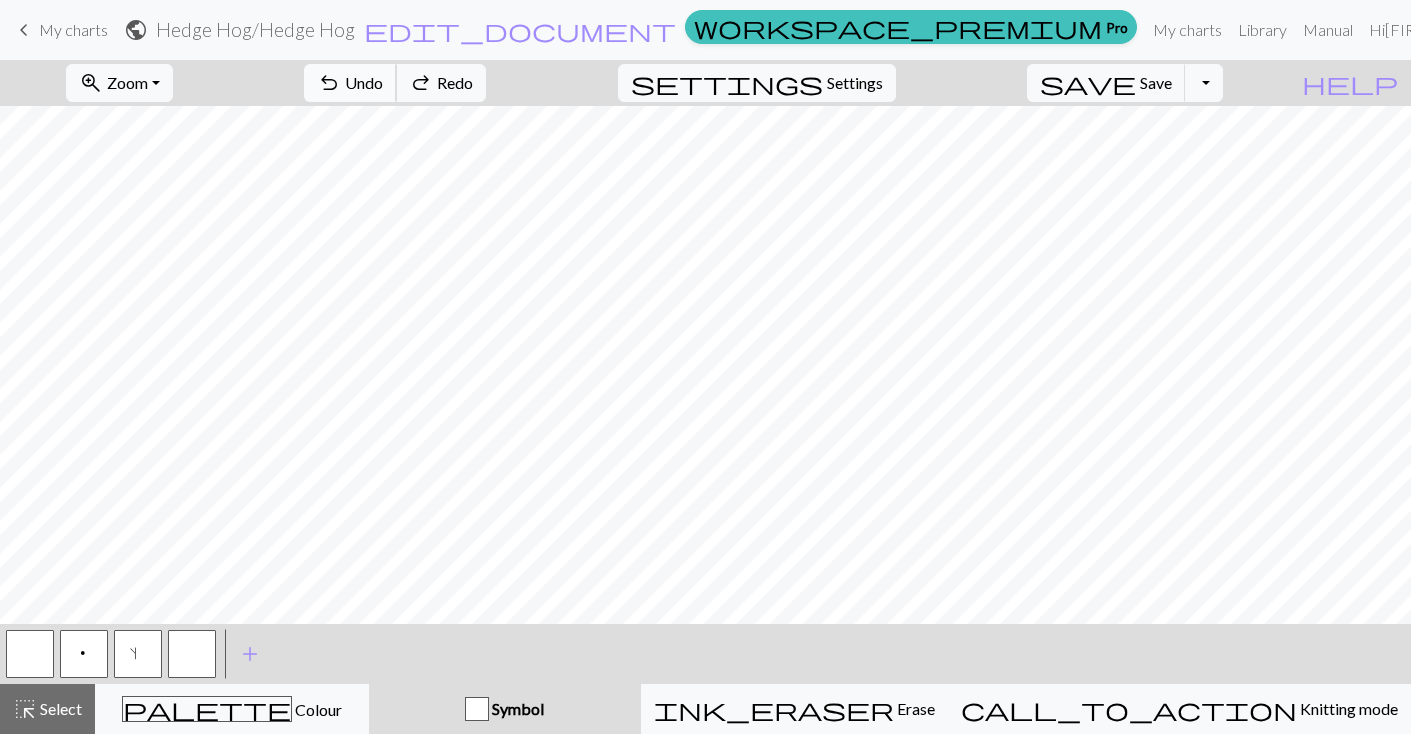 click on "Undo" at bounding box center (364, 82) 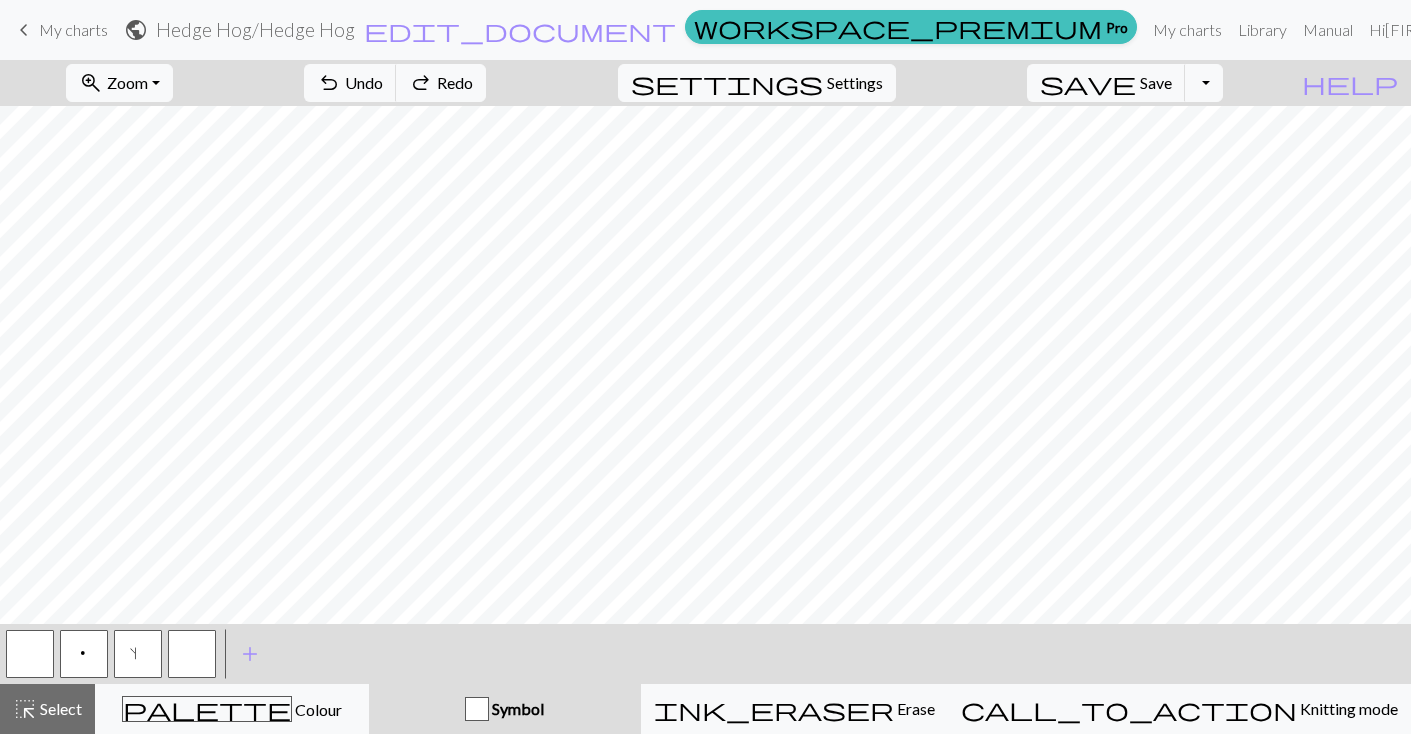click on "< p s > add Add a  symbol" at bounding box center [705, 654] 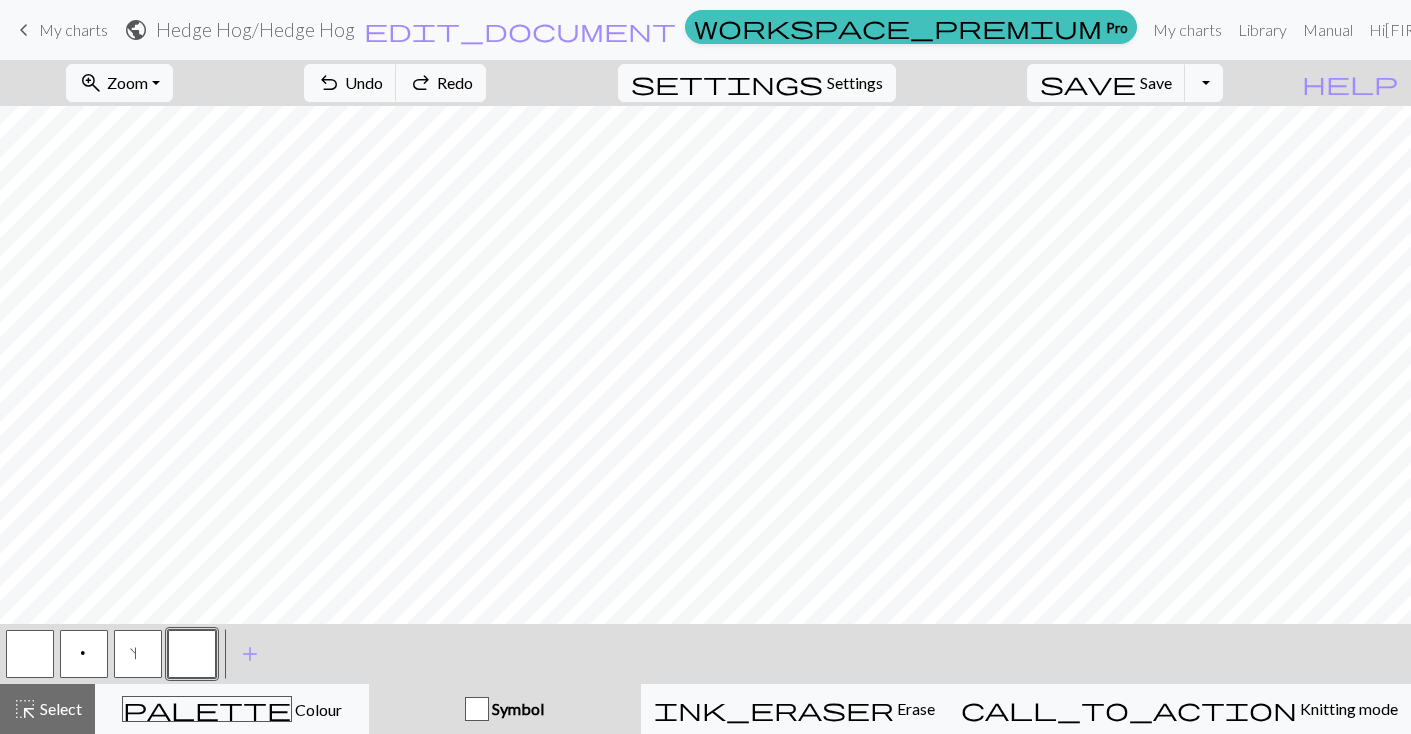 click on "Symbol" at bounding box center (516, 708) 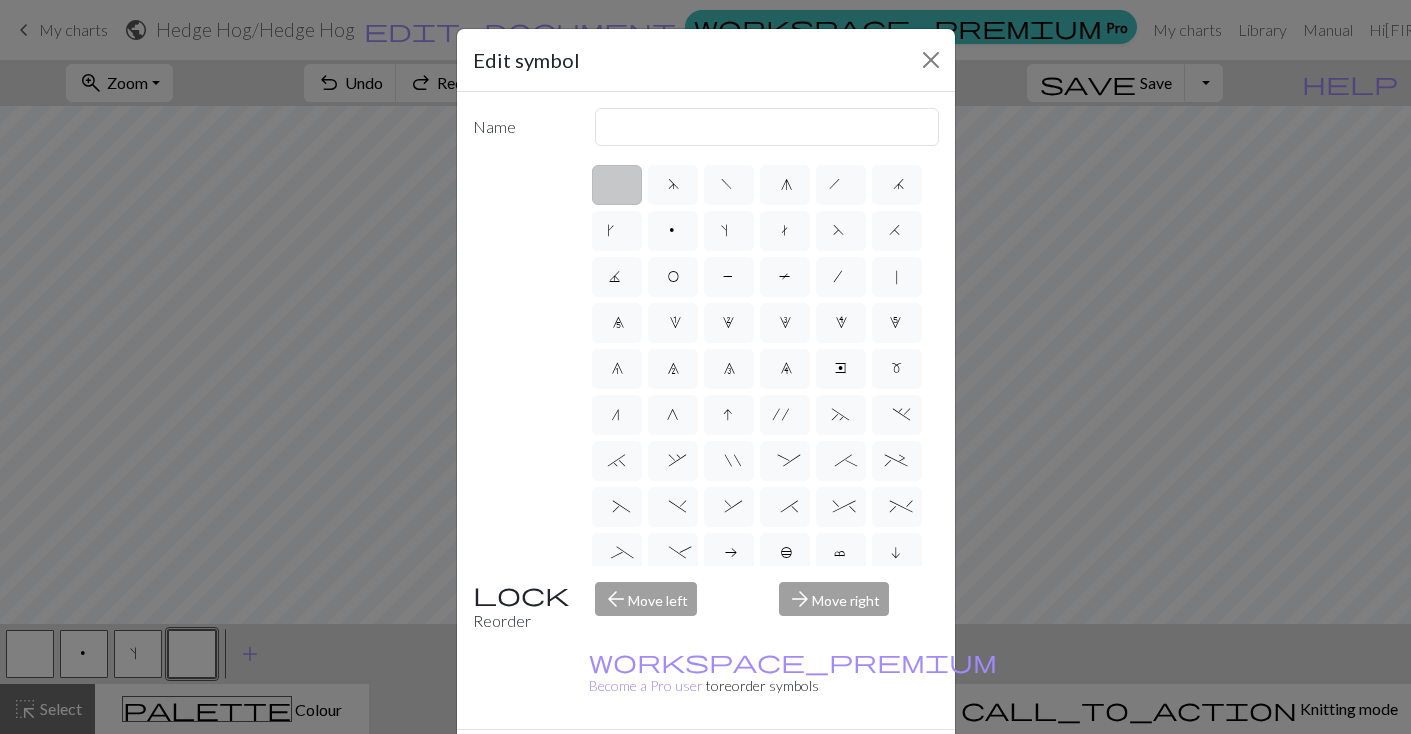 click on "Edit symbol Name d f g h j k p s t F H J O P T / | 0 1 2 3 4 5 6 7 8 9 e m n G I ' ~ . ` , " : ; + ( ) & * ^ % _ - a b c i l o r u v w x y z A B C D E K L M N R S U V W X Y < > Reorder arrow_back Move left arrow_forward Move right workspace_premium Become a Pro user   to  reorder symbols Delete Done Cancel" at bounding box center (705, 367) 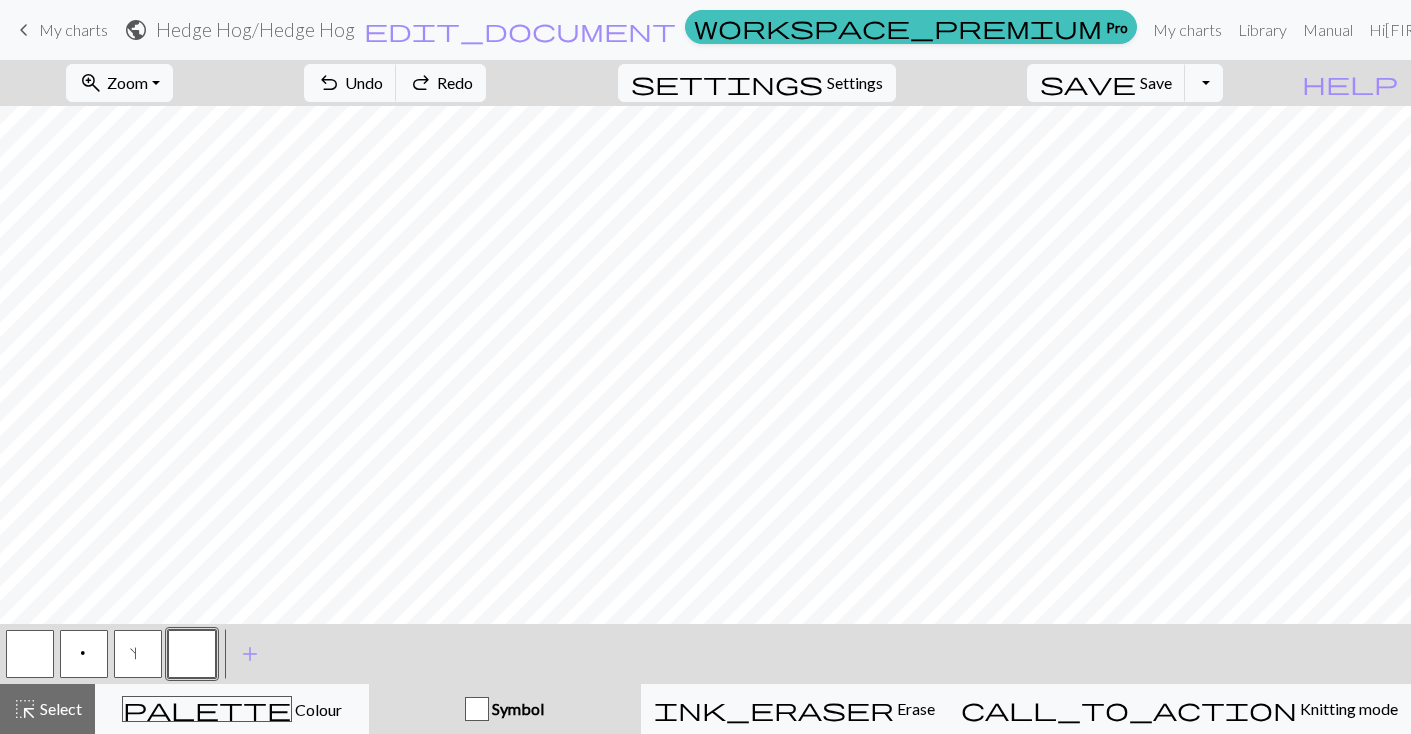 click at bounding box center (192, 654) 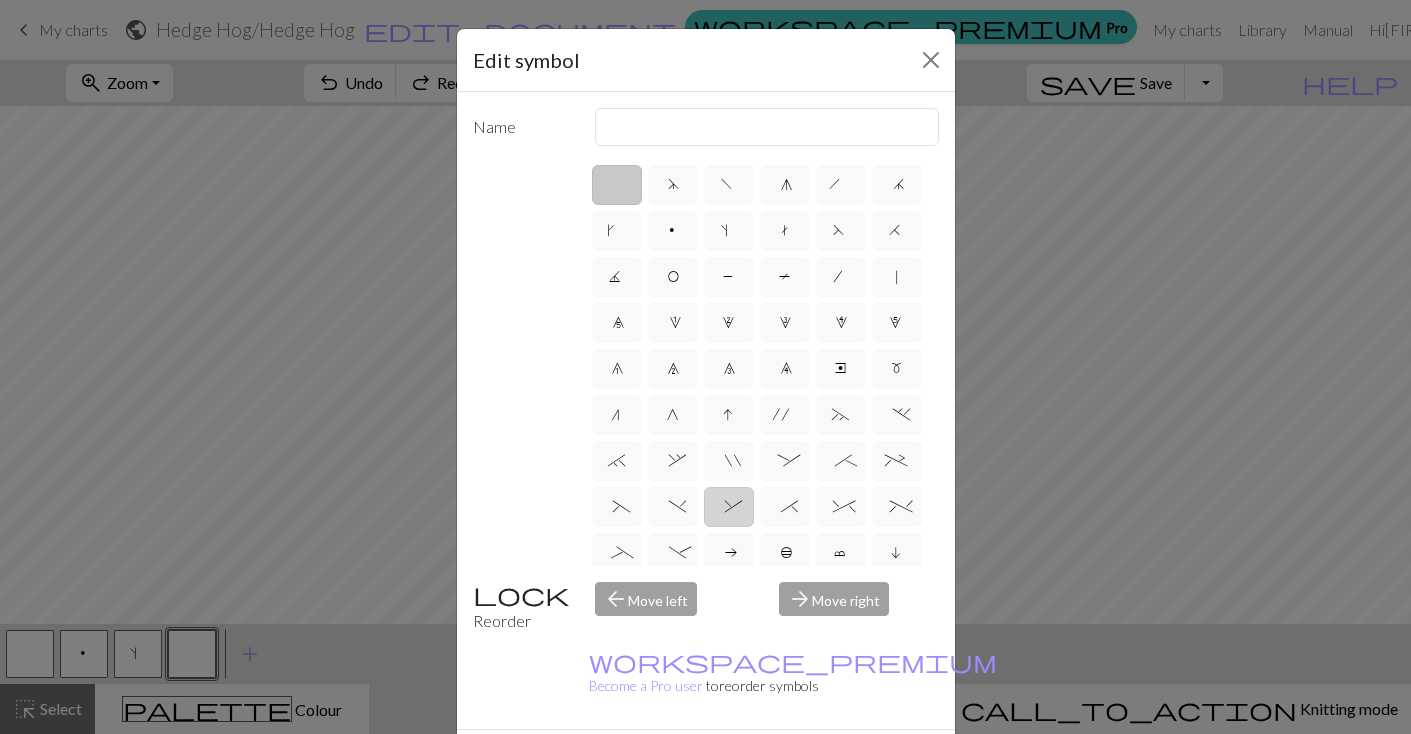click on "&" at bounding box center (729, 509) 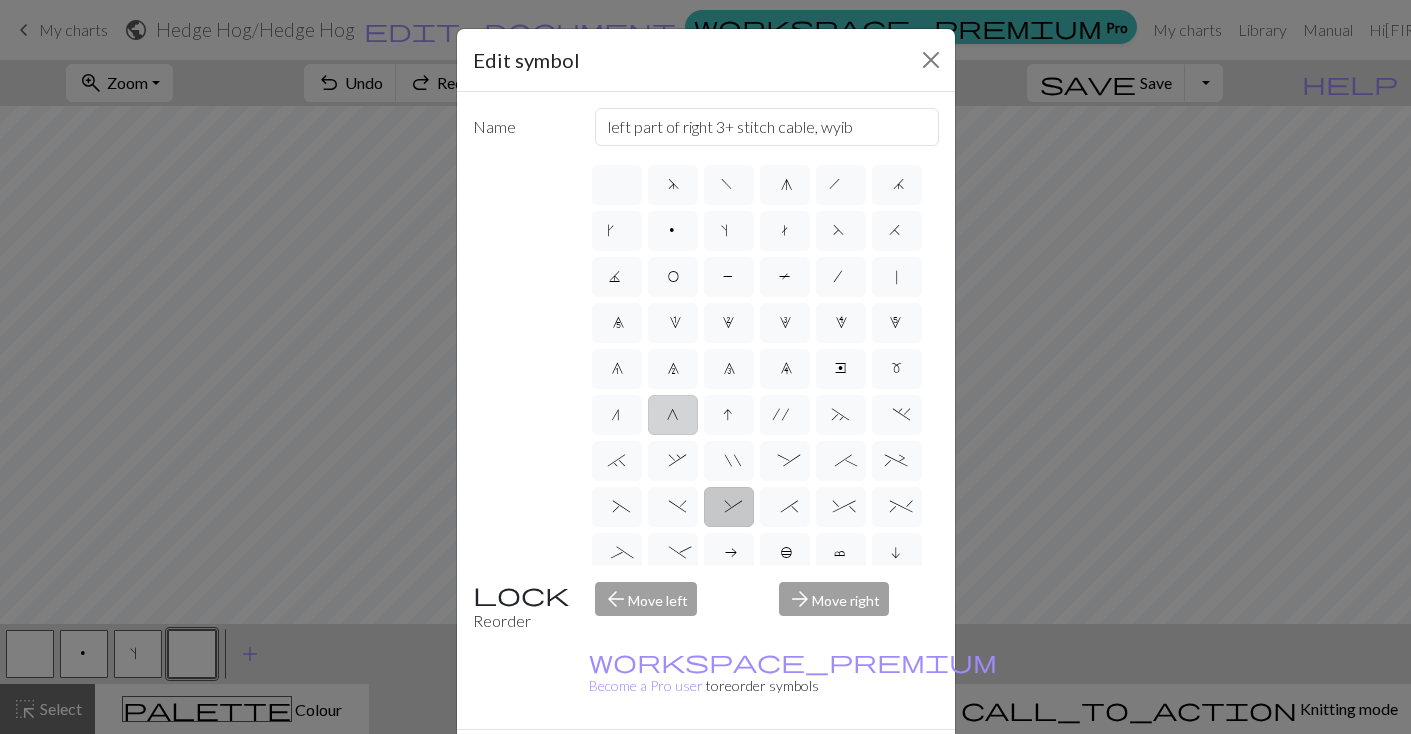 click on "G" at bounding box center [673, 415] 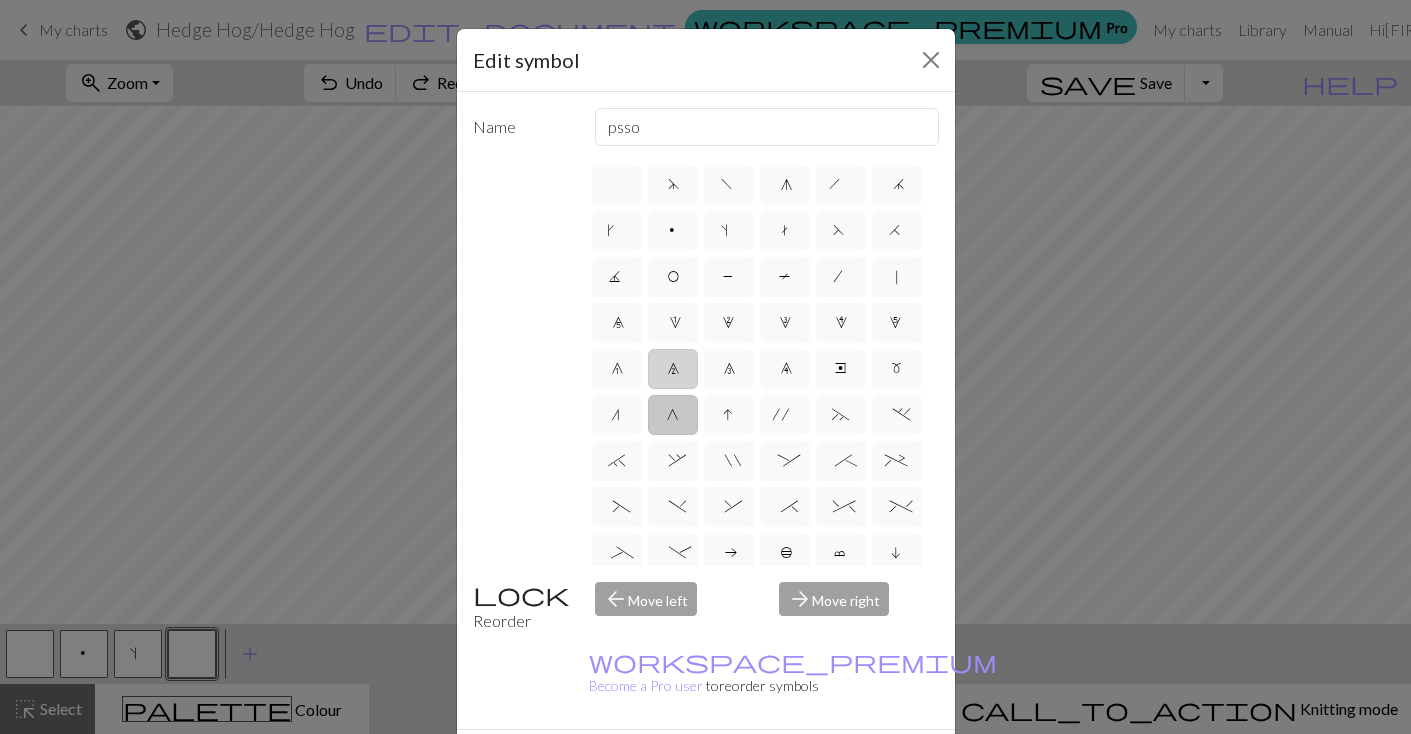click on "7" at bounding box center (673, 369) 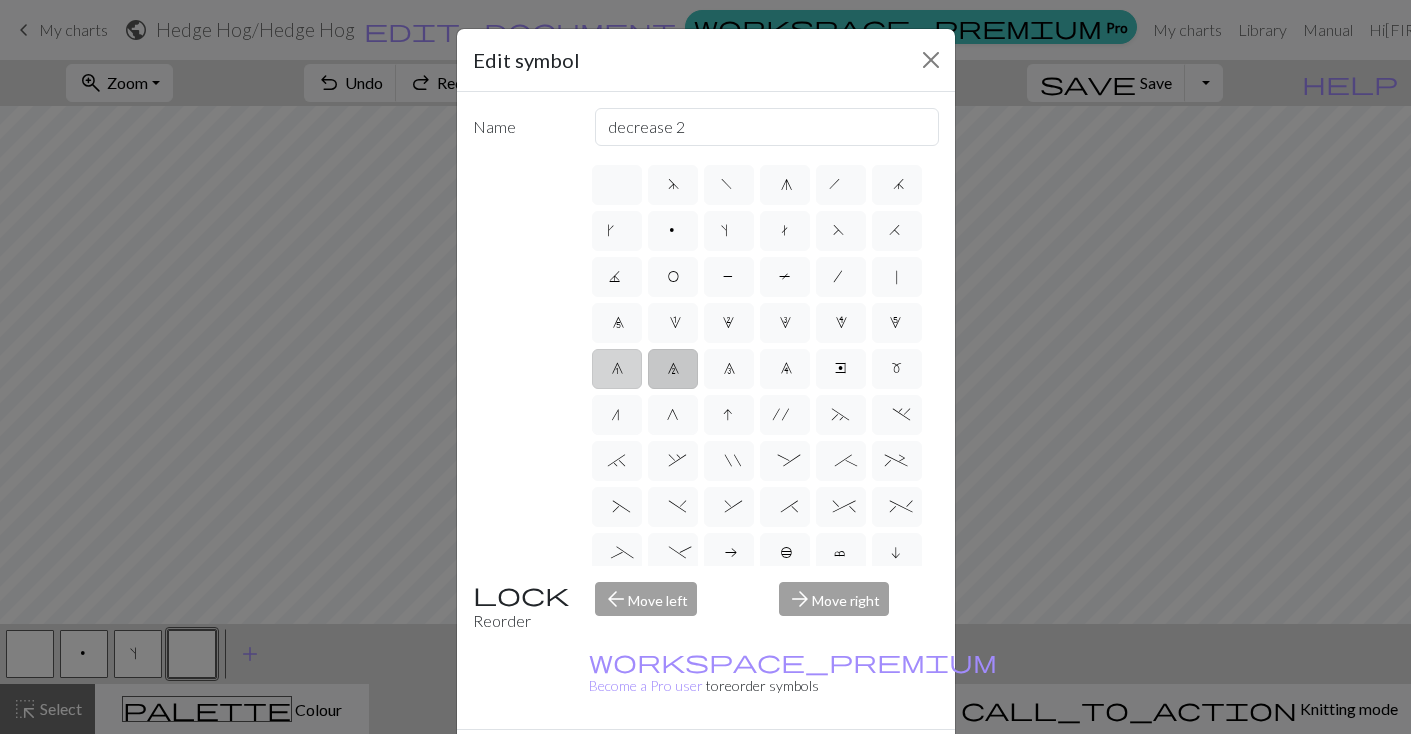 click on "6" at bounding box center (617, 369) 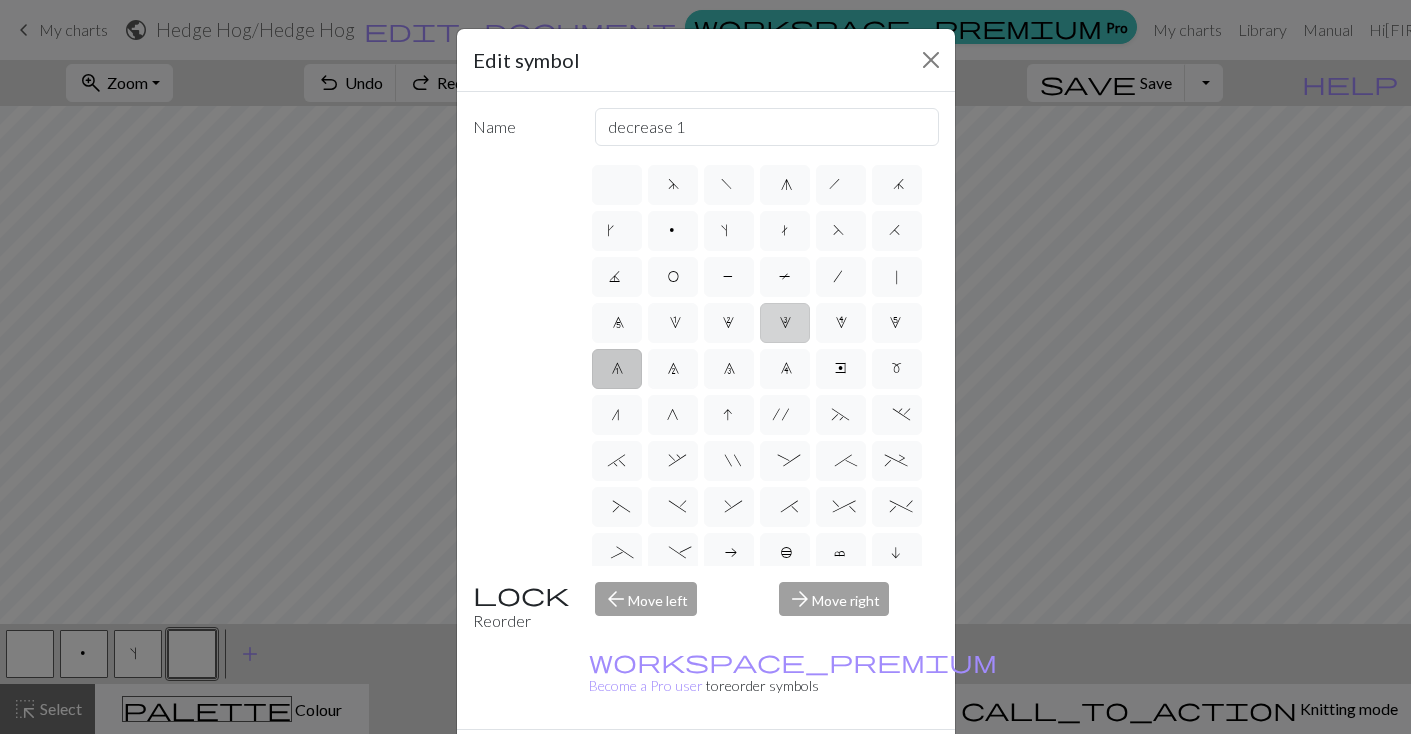 click on "3" at bounding box center [785, 325] 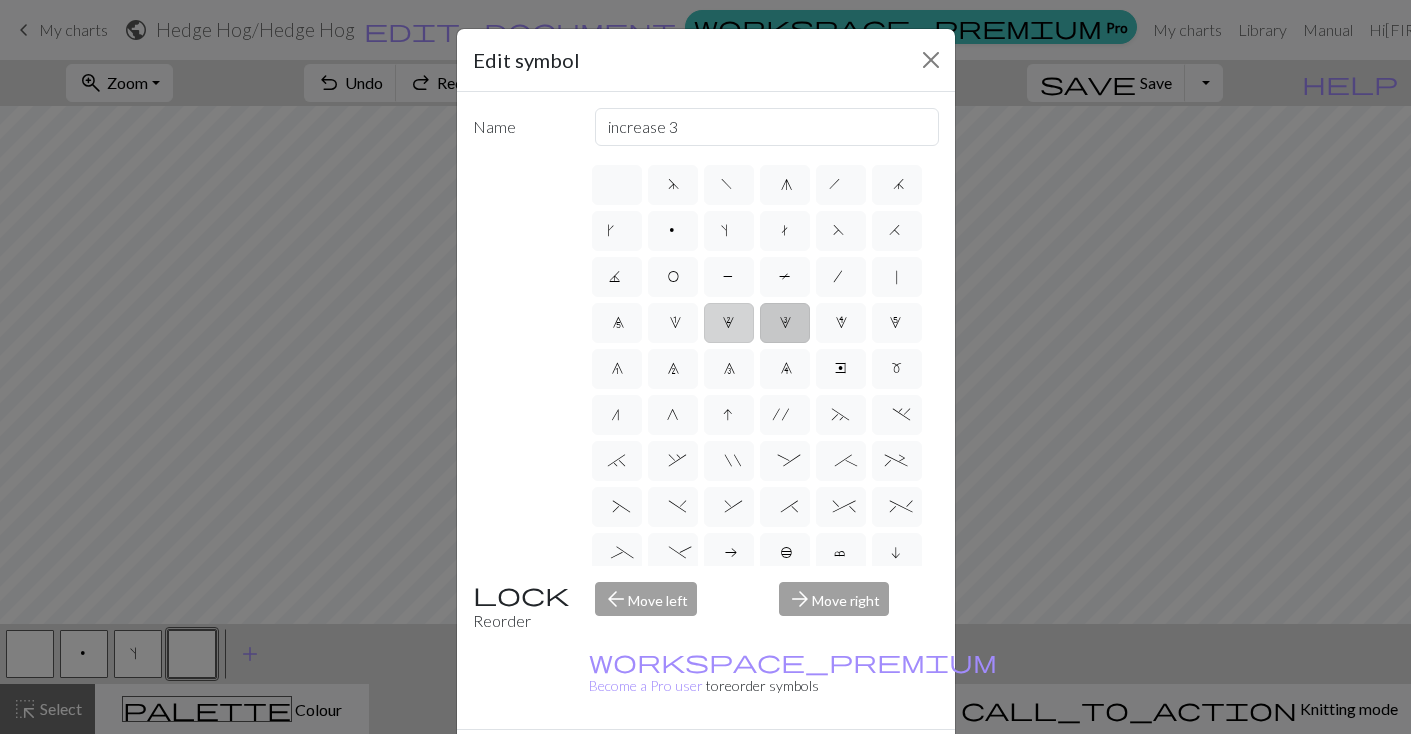 click on "2" at bounding box center (729, 325) 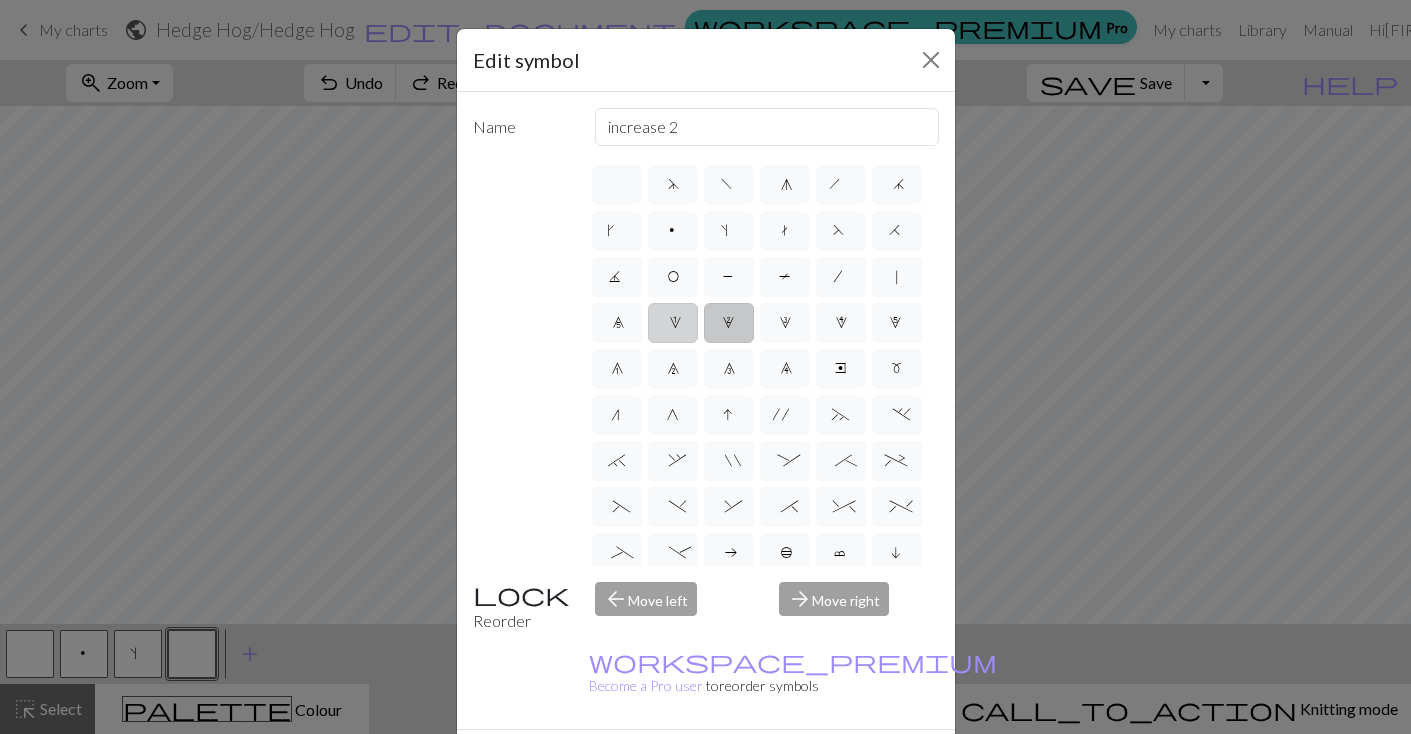 click on "1" at bounding box center (673, 323) 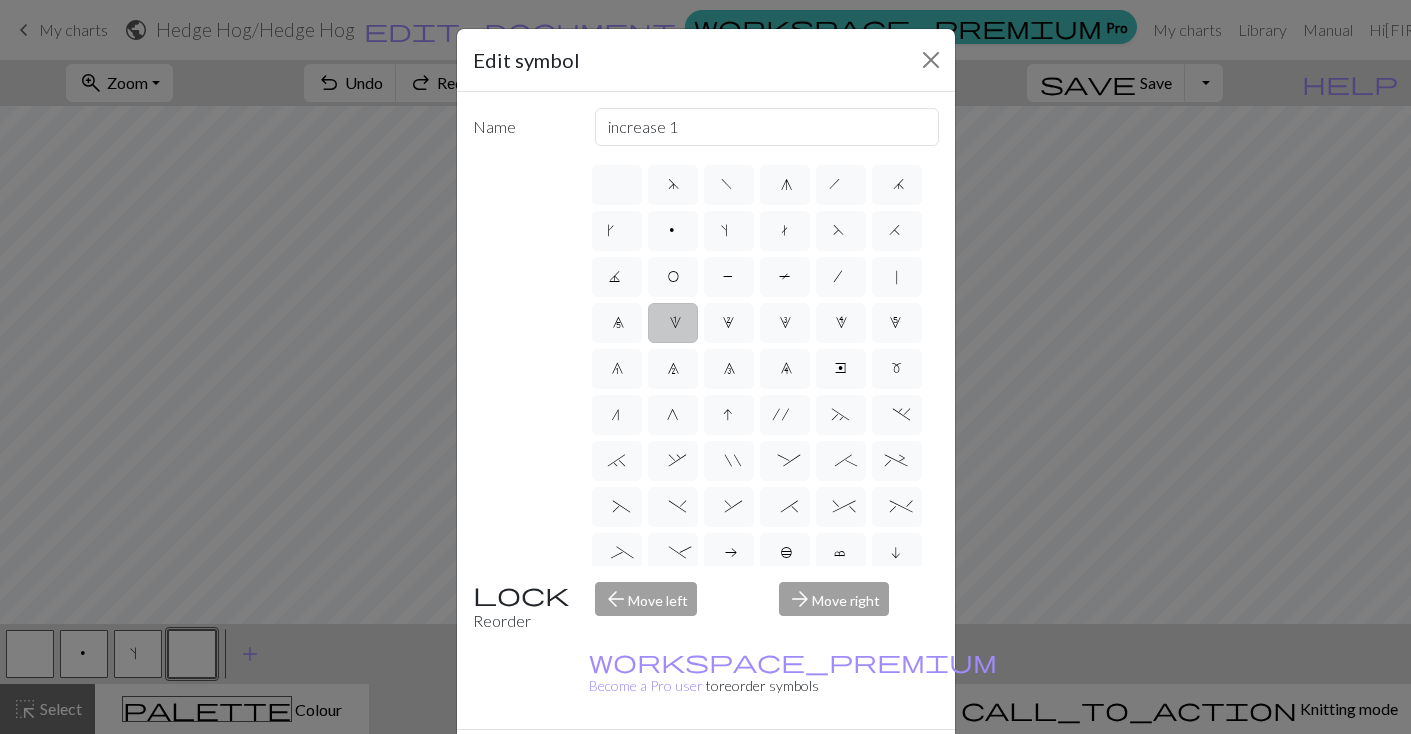 click on "1" at bounding box center (673, 323) 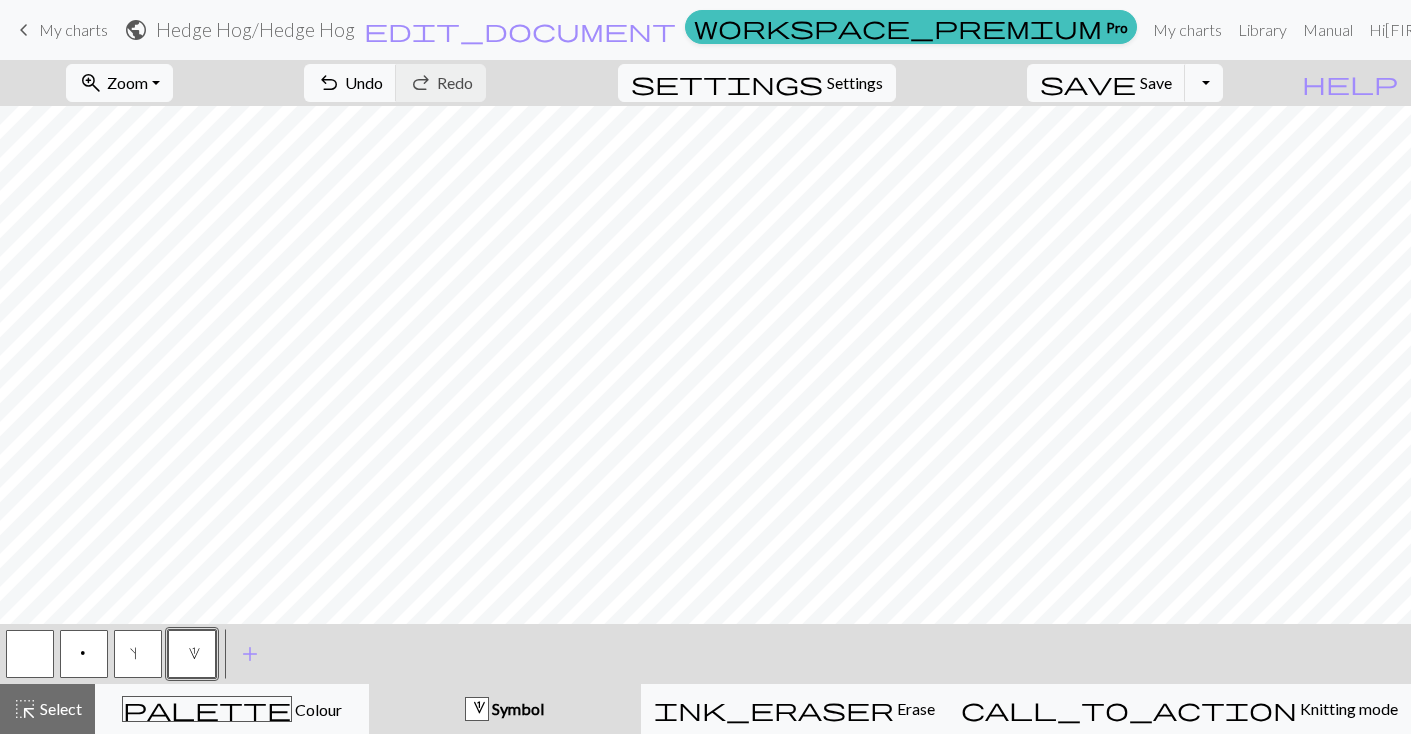 click at bounding box center [30, 654] 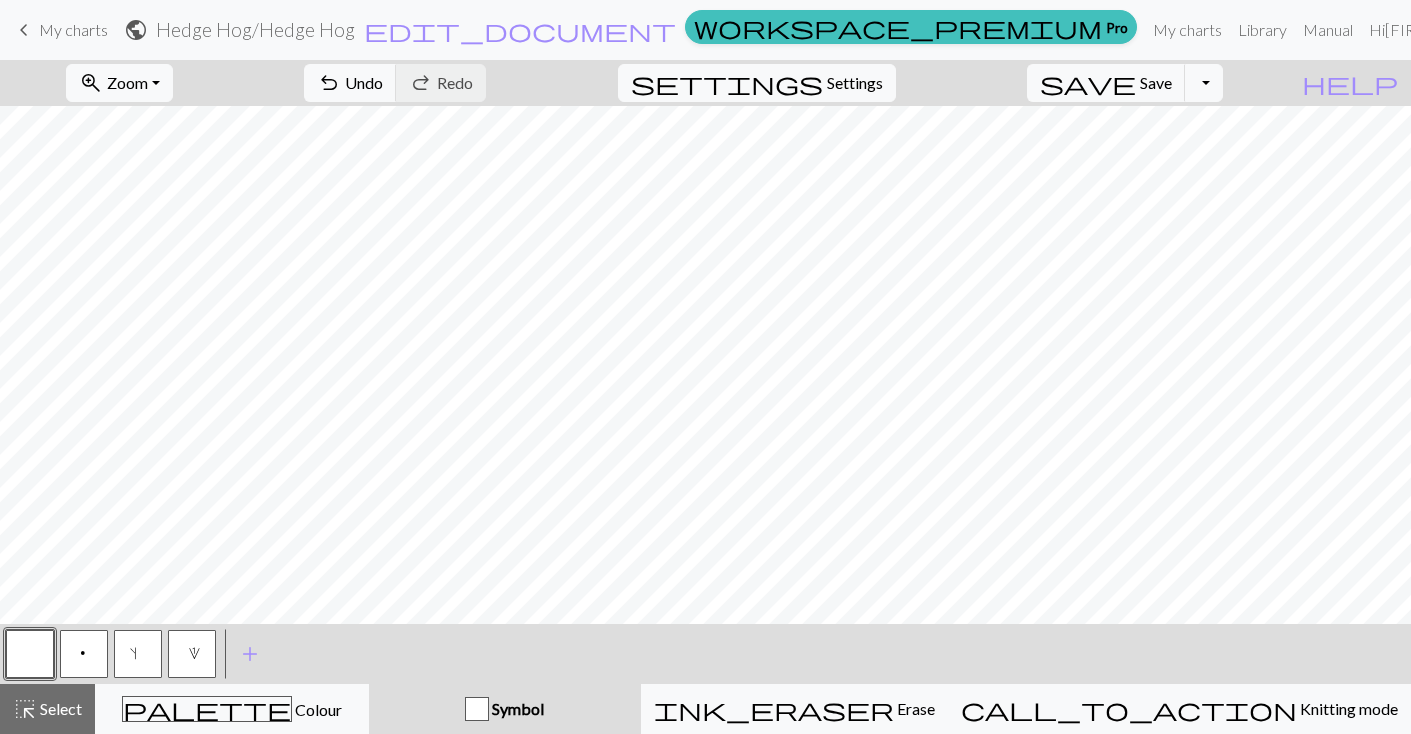 click on "1" at bounding box center (192, 654) 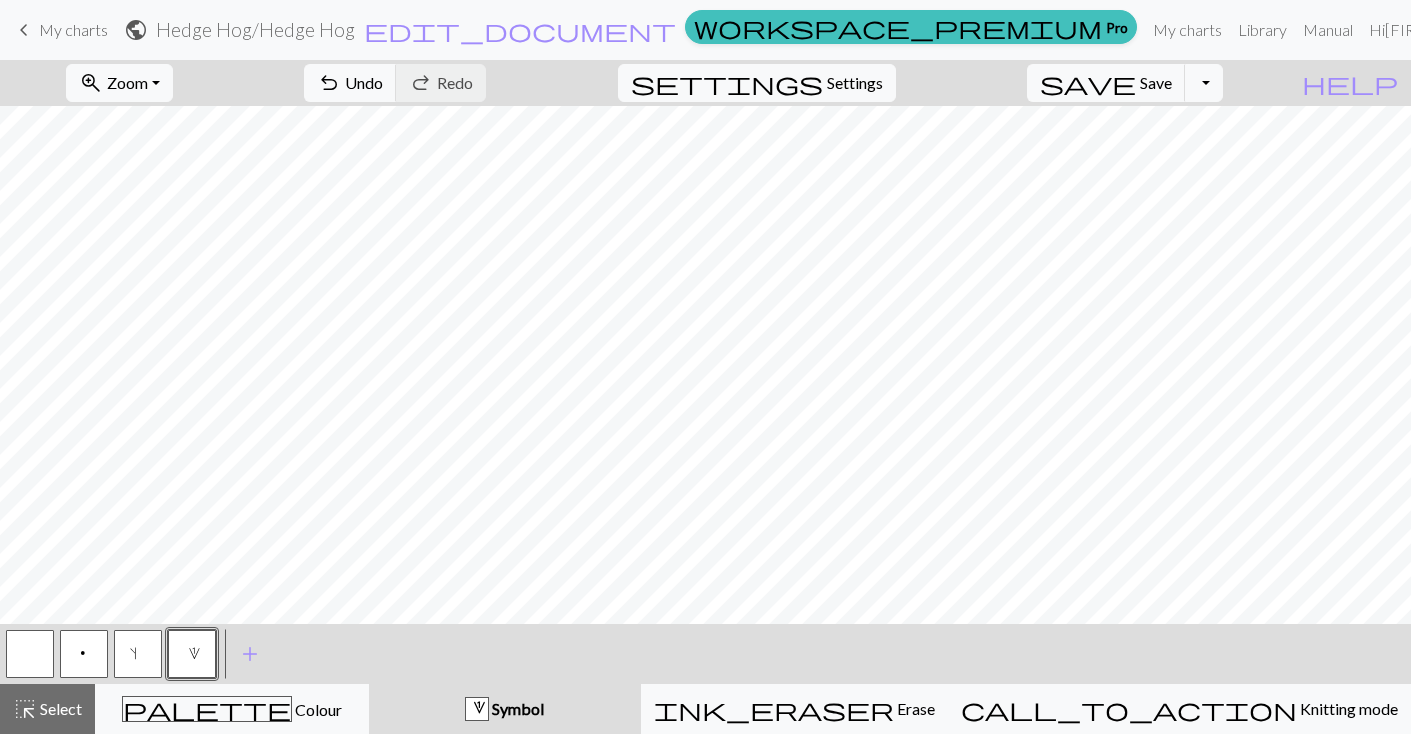 click at bounding box center [30, 654] 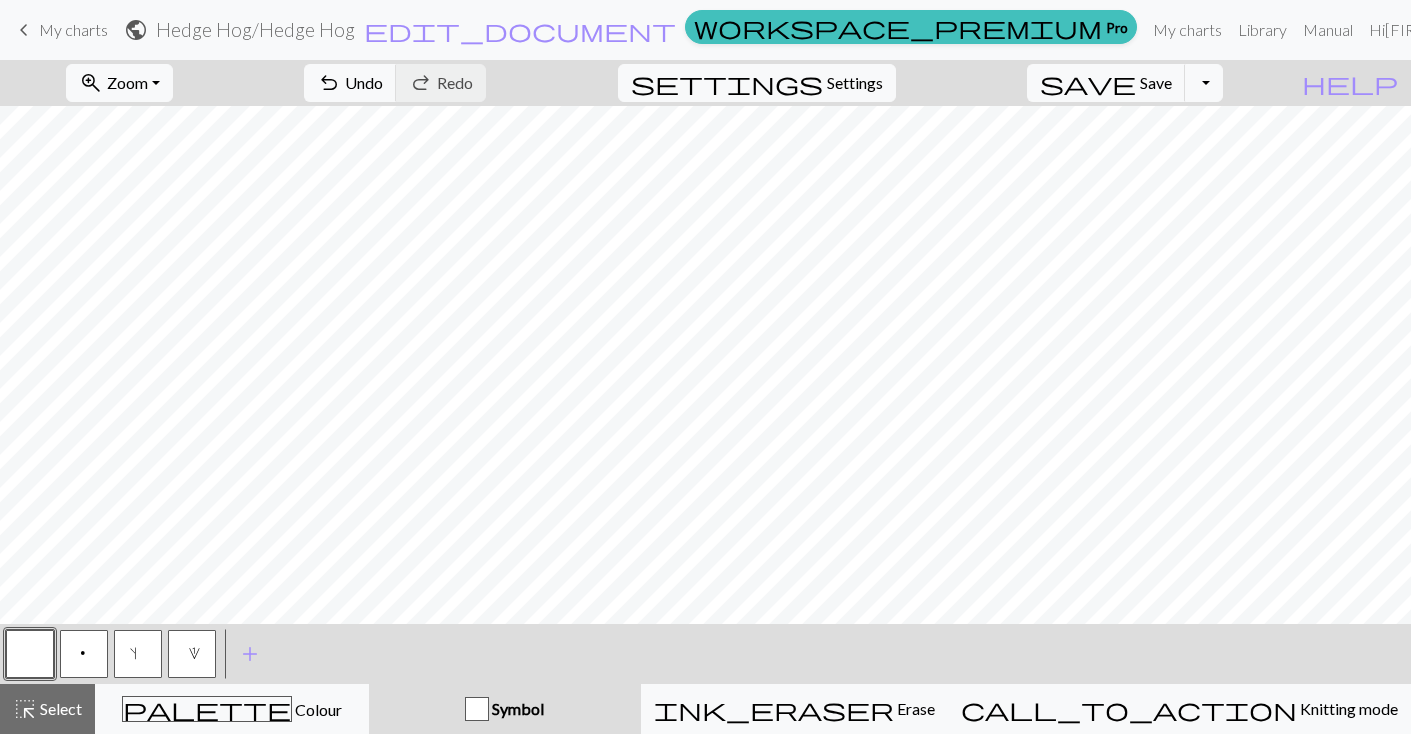 click on "1" at bounding box center (192, 654) 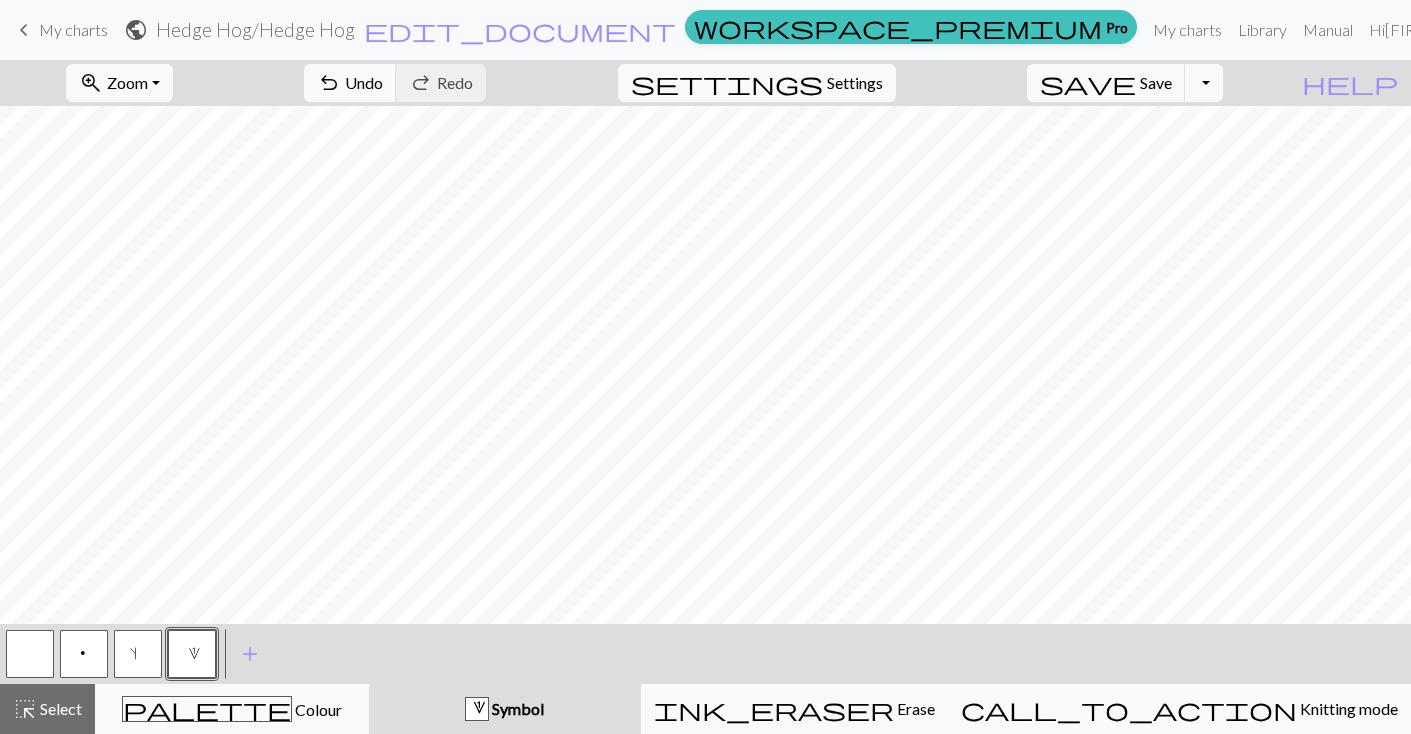 click at bounding box center [30, 654] 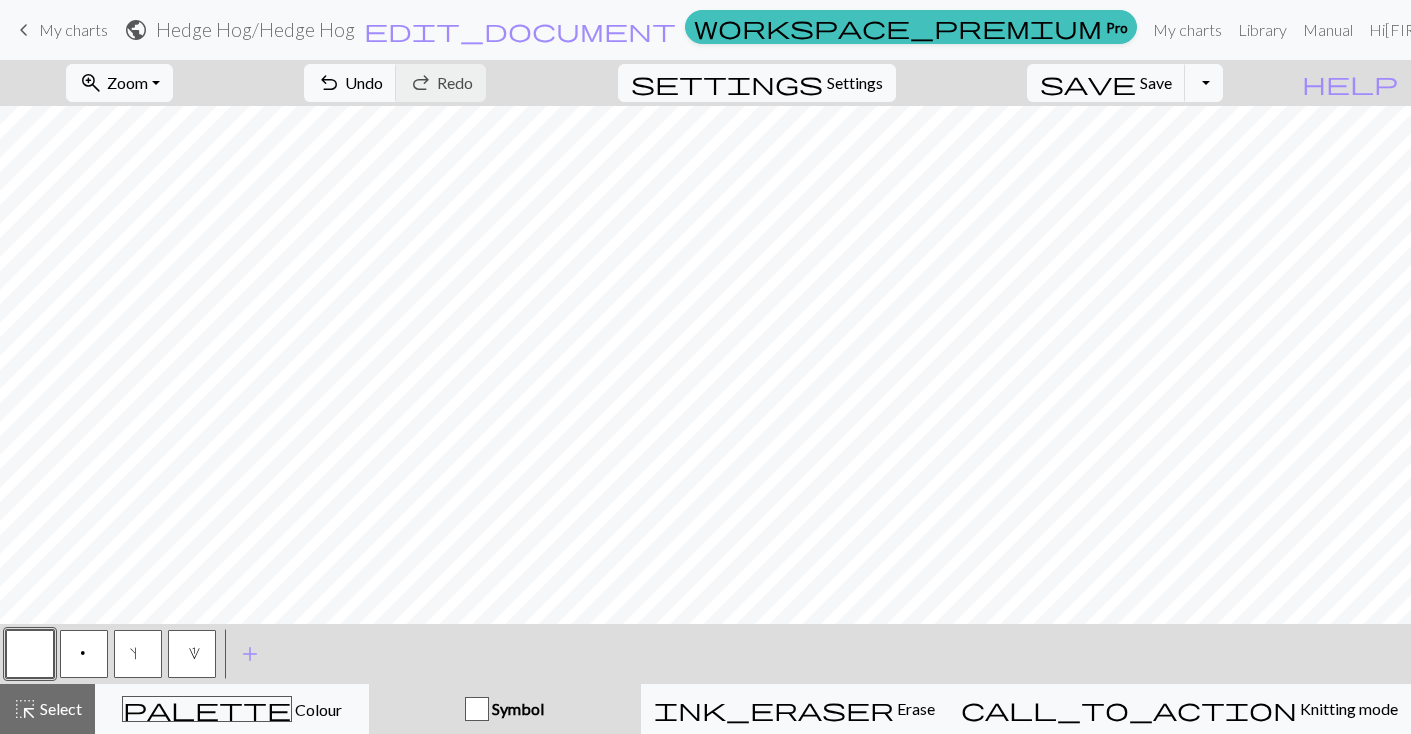 click on "1" at bounding box center [192, 654] 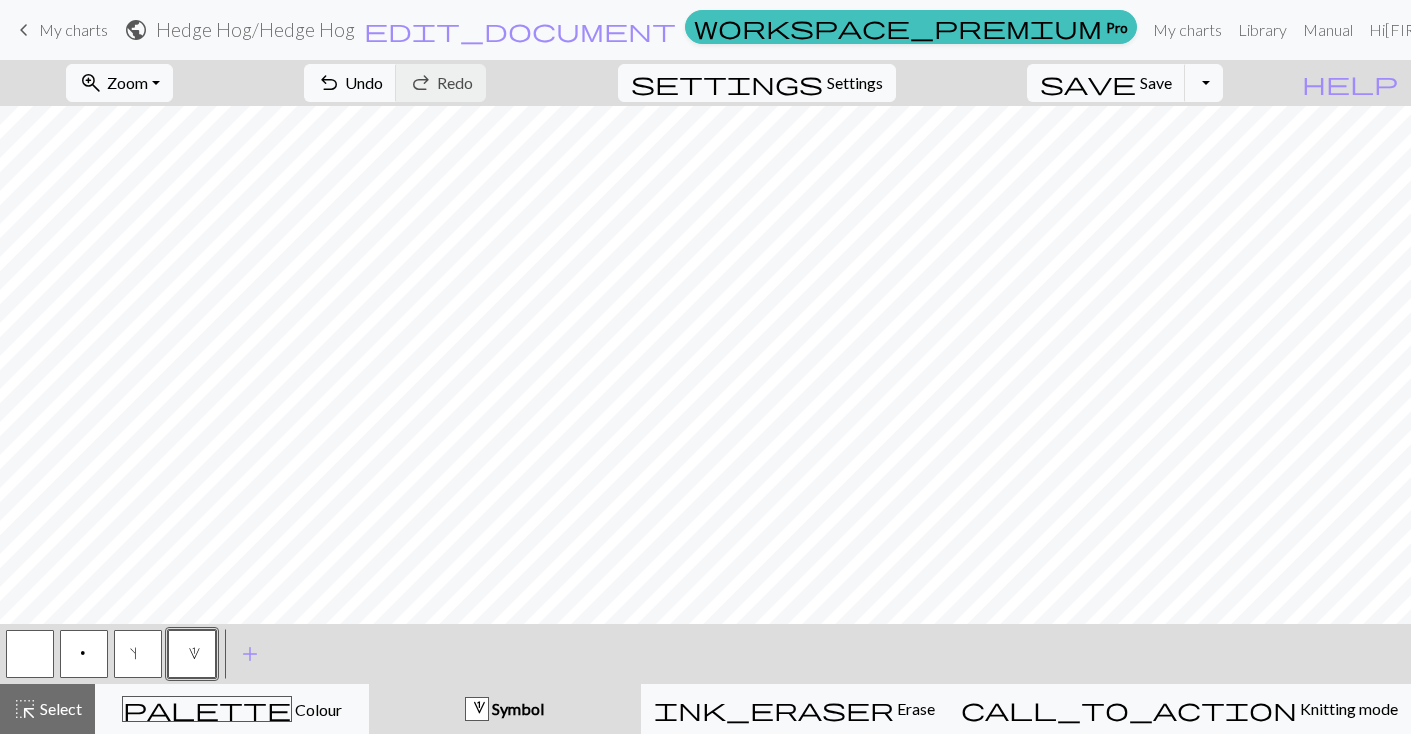 click at bounding box center (30, 654) 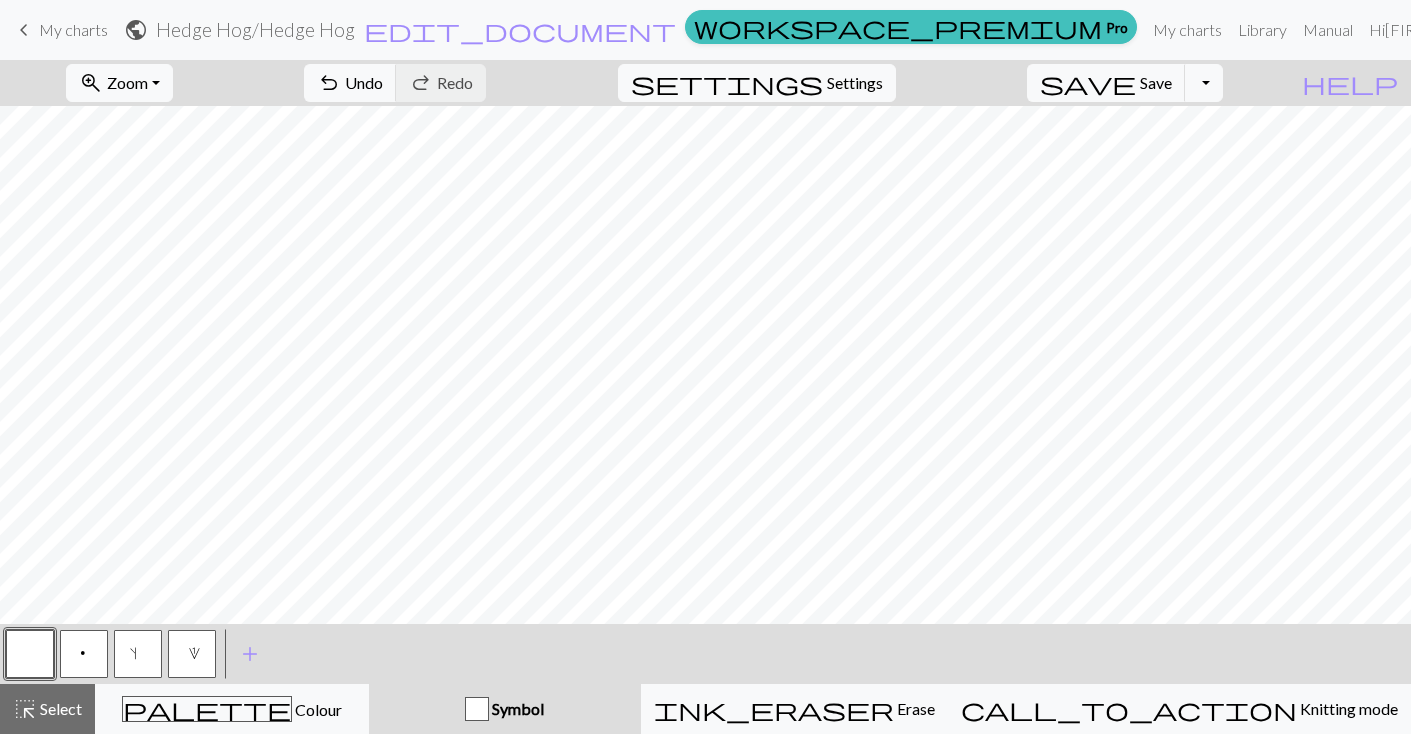 click on "1" at bounding box center (192, 654) 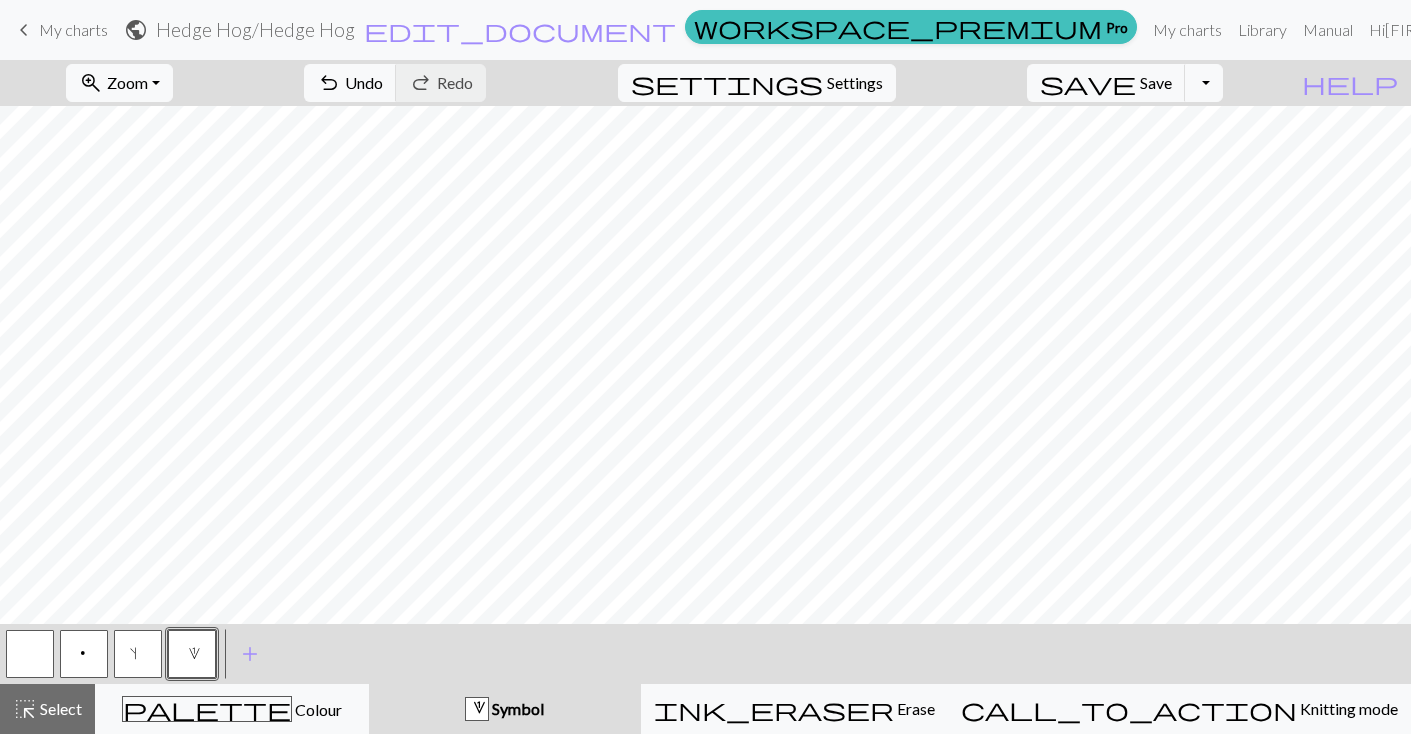 click at bounding box center (30, 654) 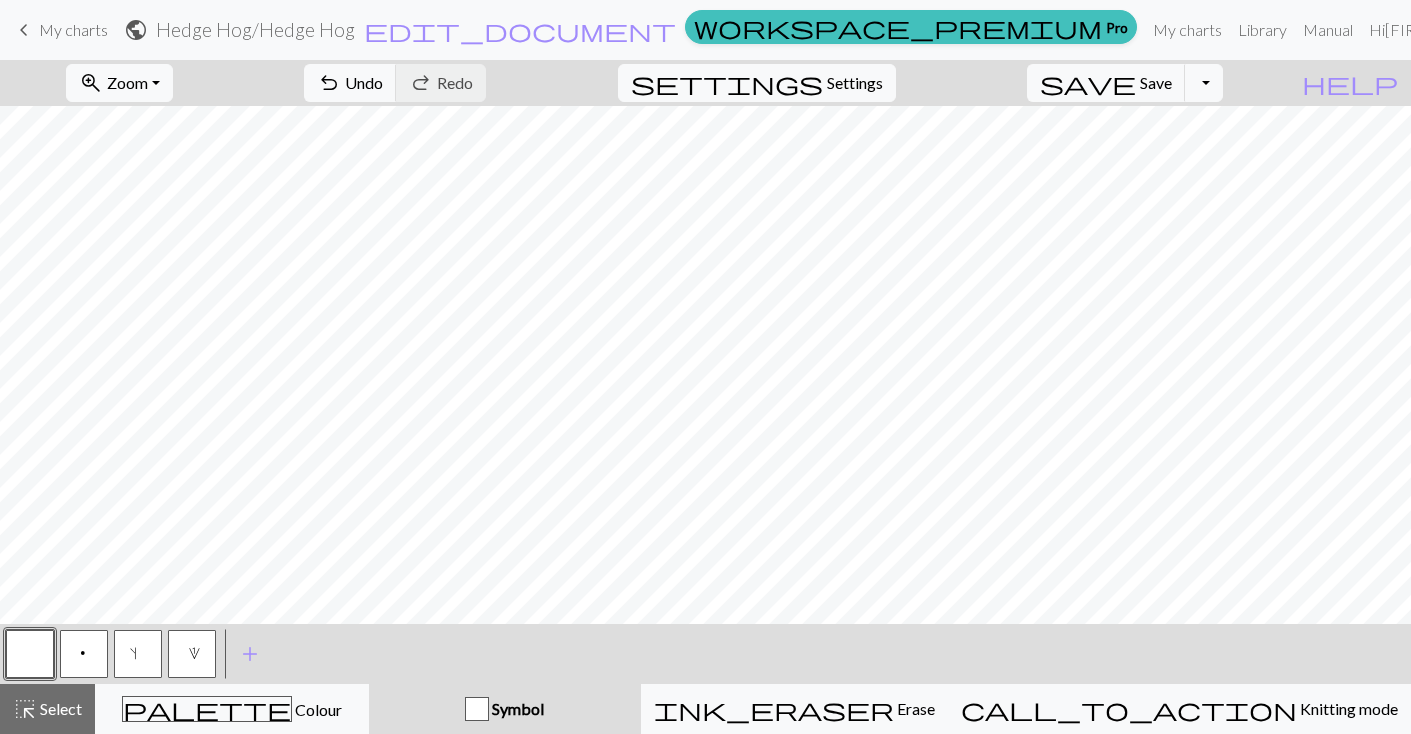 click on "1" at bounding box center (192, 654) 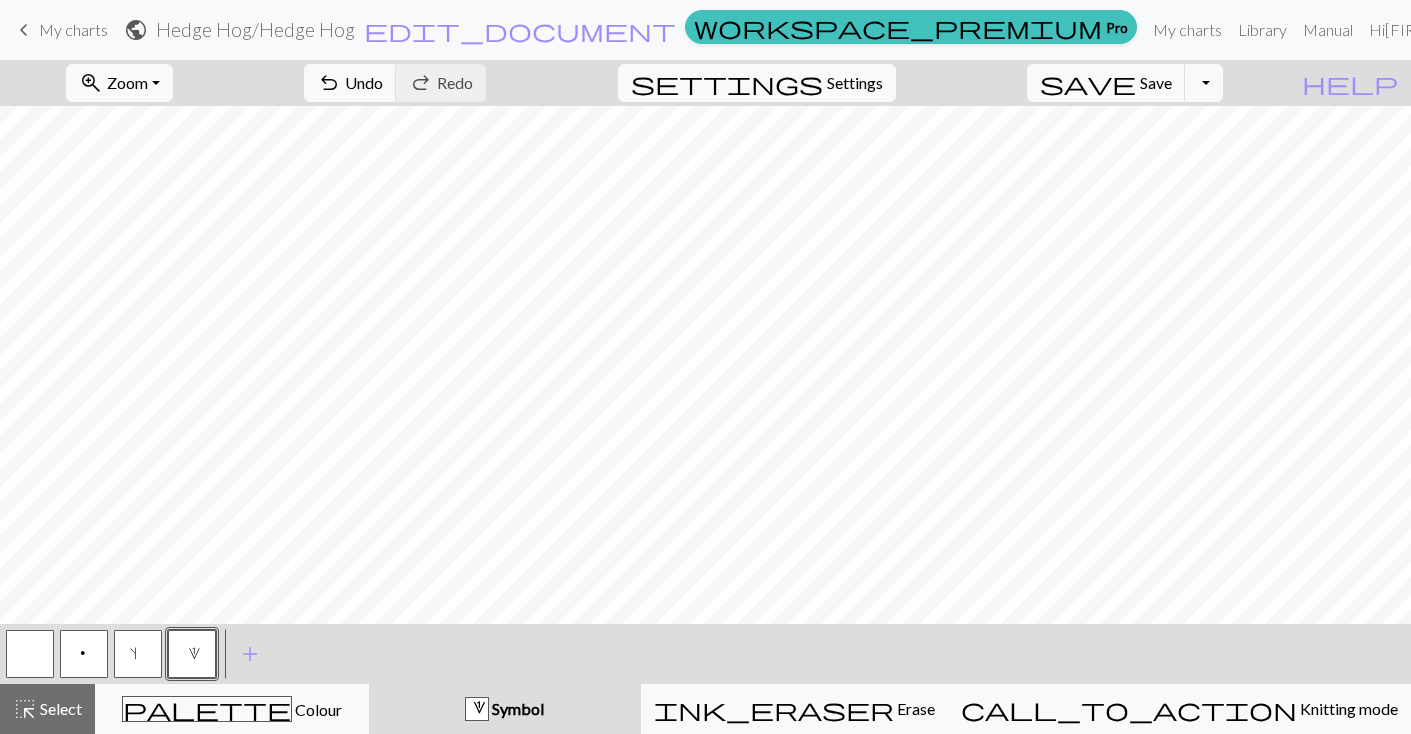 click at bounding box center (30, 654) 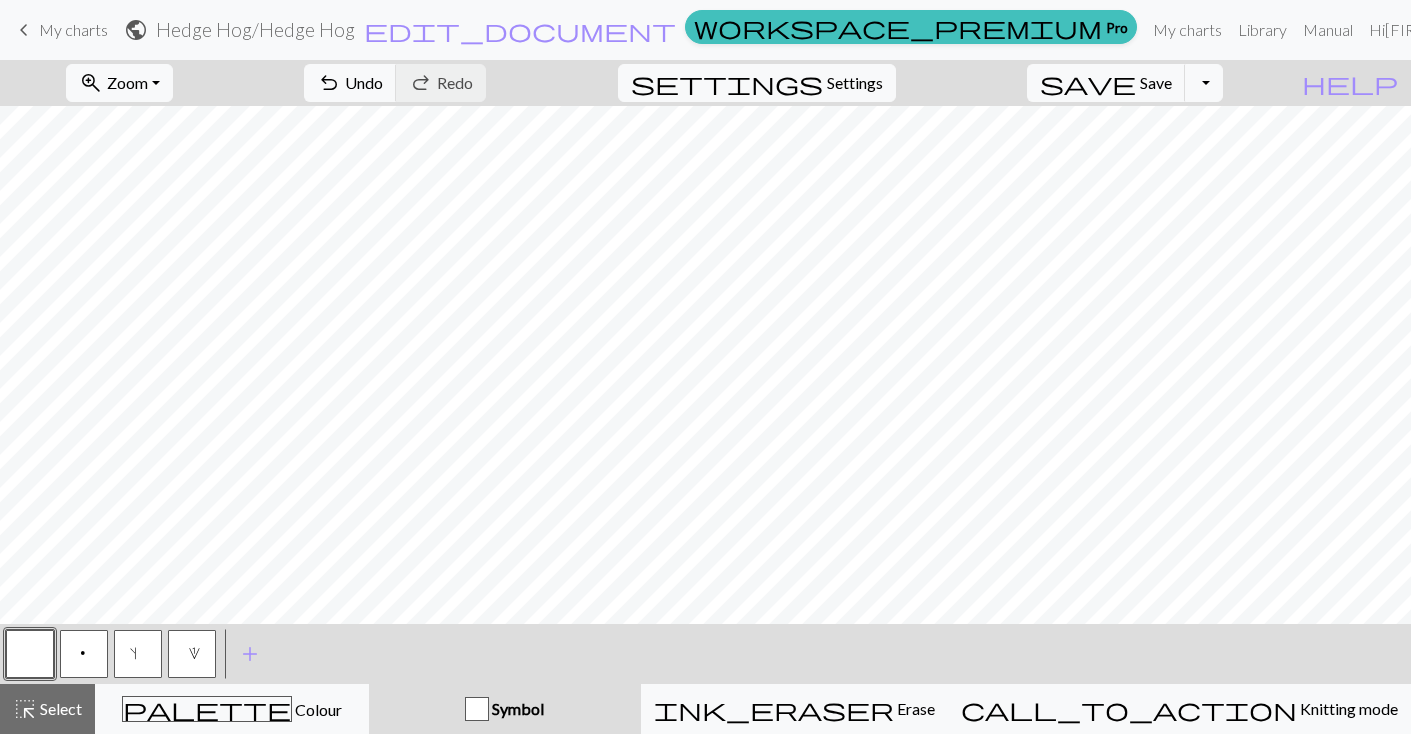 click on "Symbol" at bounding box center [516, 708] 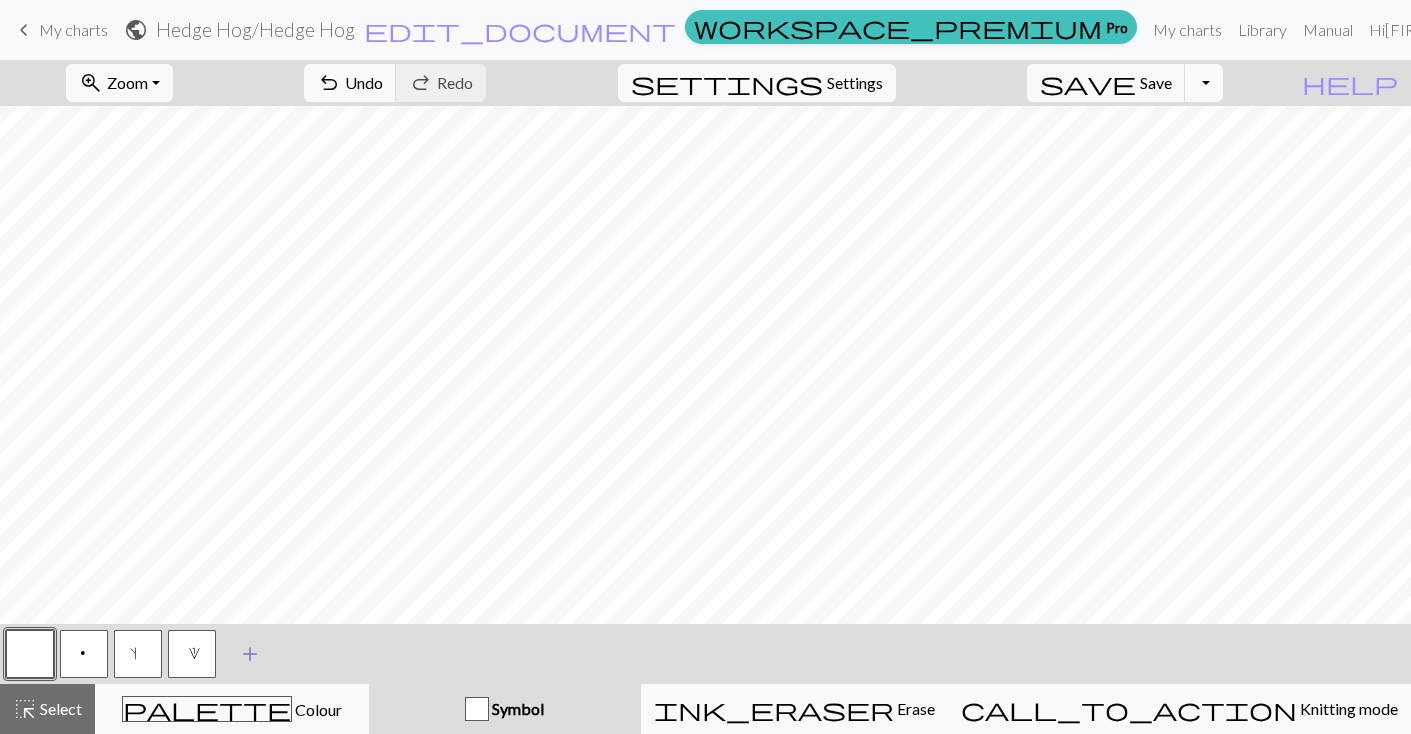 click on "add" at bounding box center [250, 654] 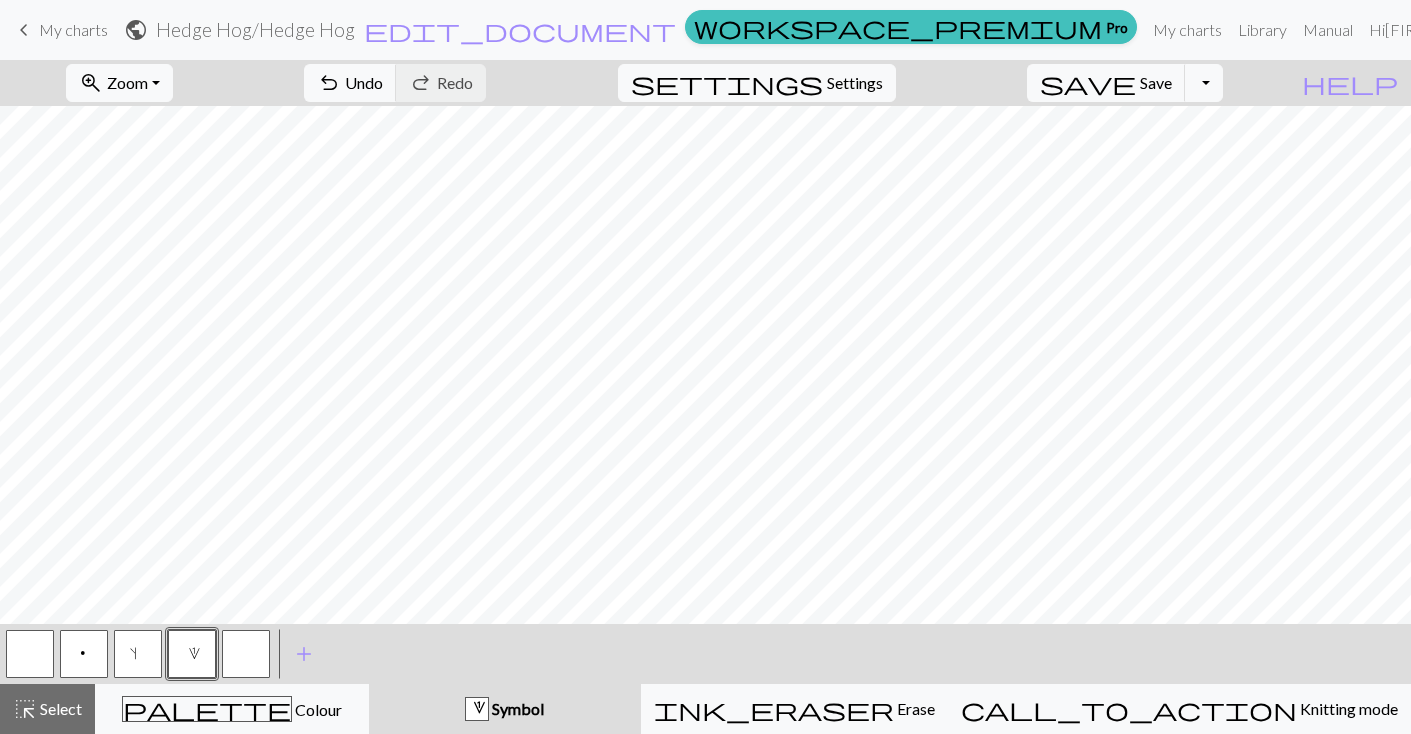 click at bounding box center [246, 654] 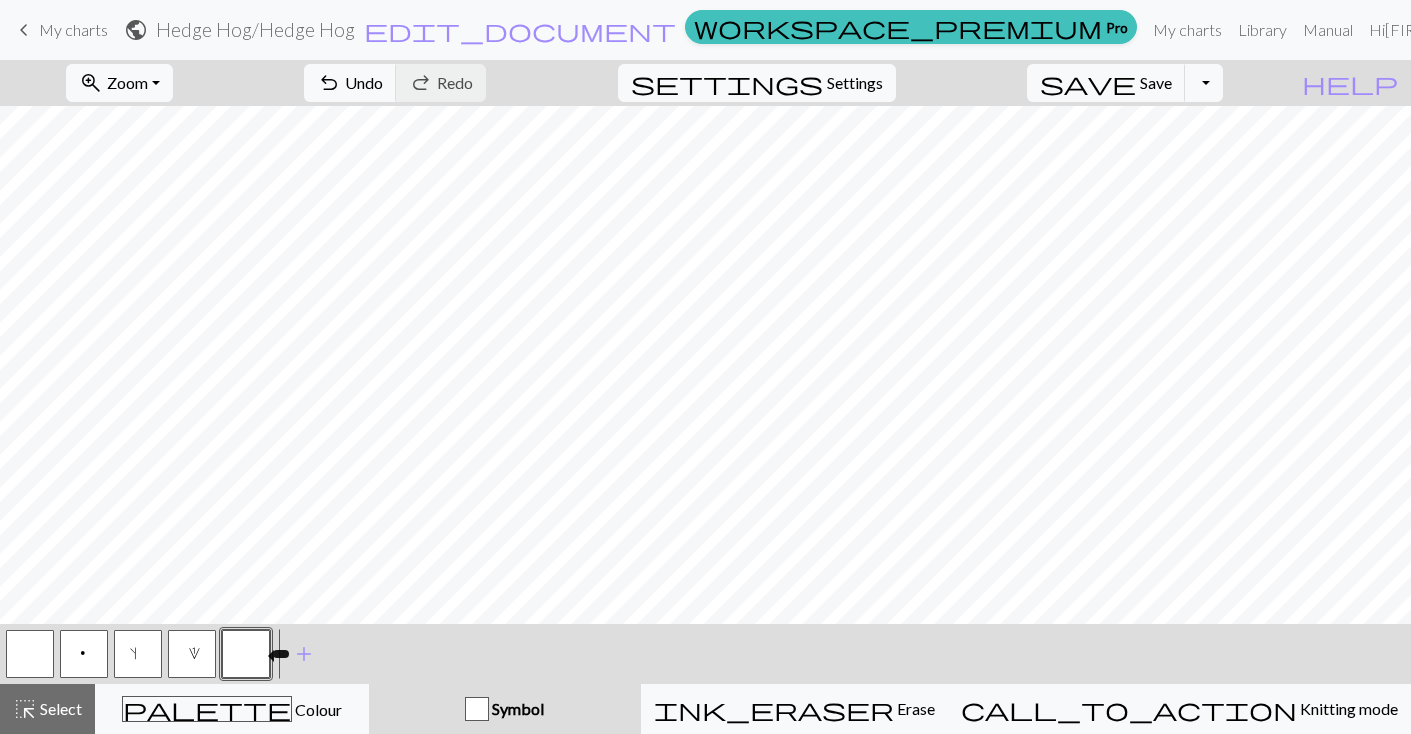 click at bounding box center [246, 654] 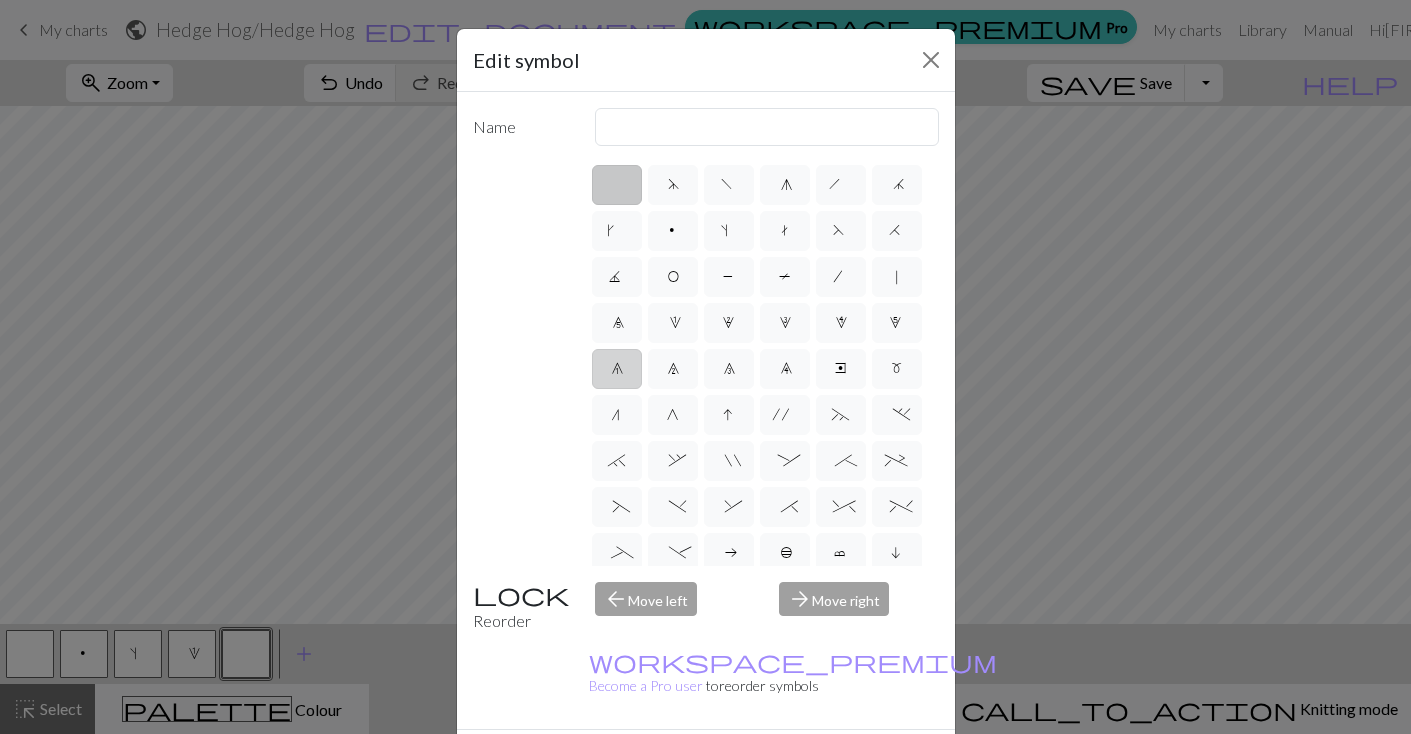 click on "6" at bounding box center (617, 369) 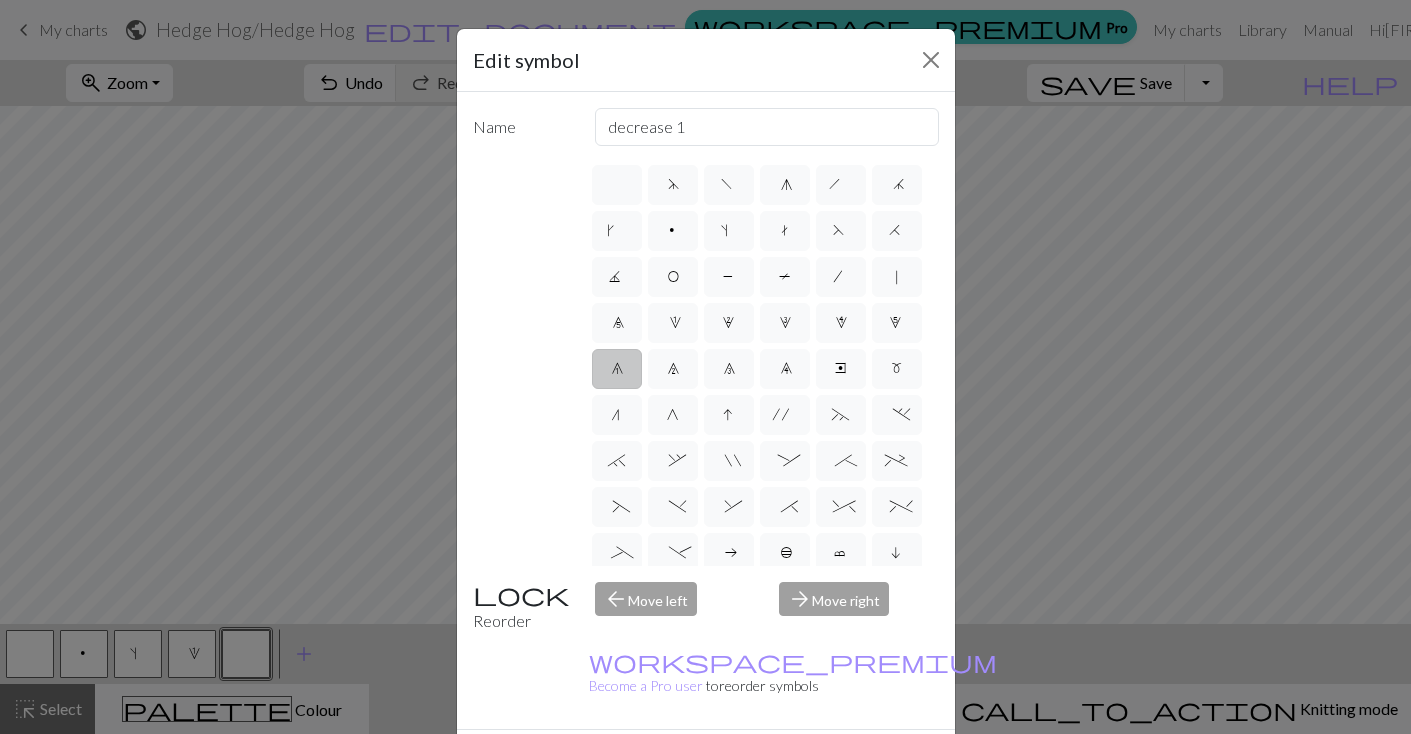 click on "Done" at bounding box center (826, 765) 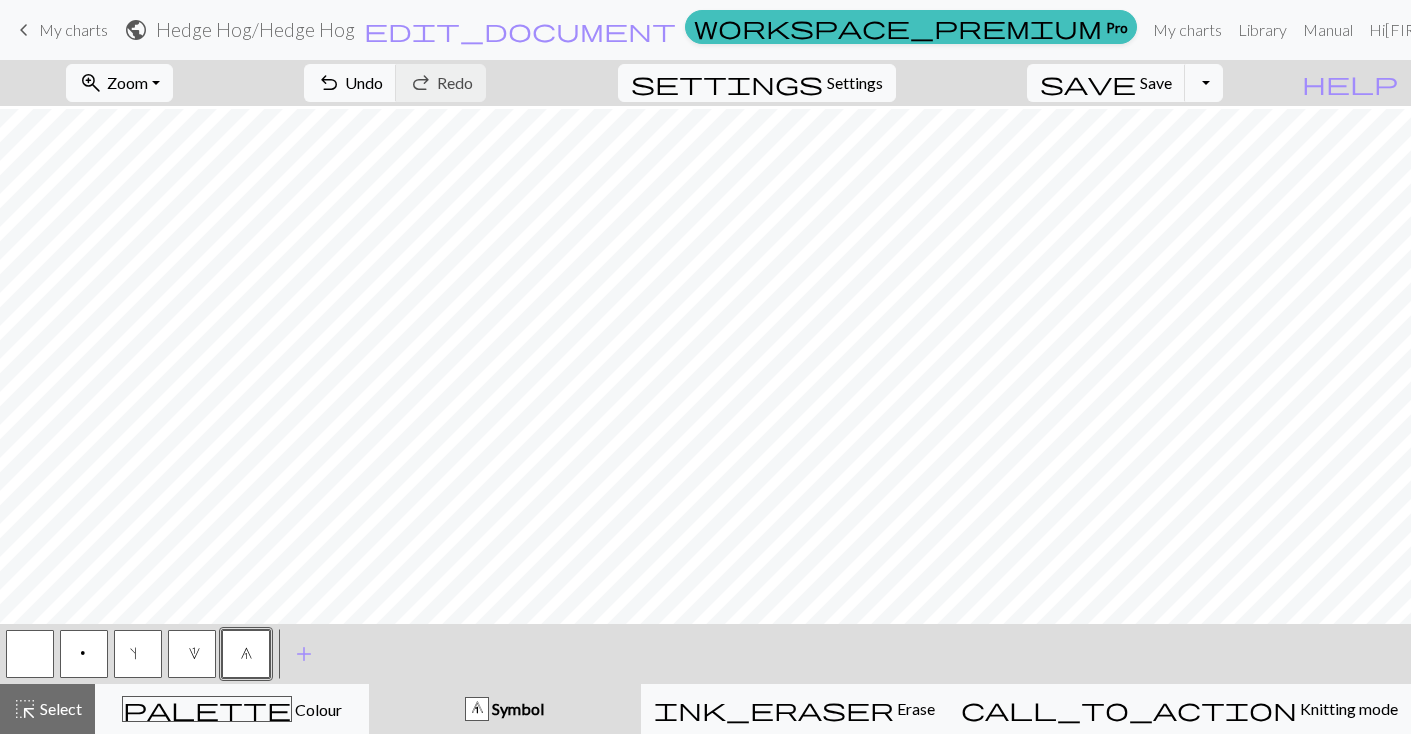 scroll, scrollTop: 126, scrollLeft: 0, axis: vertical 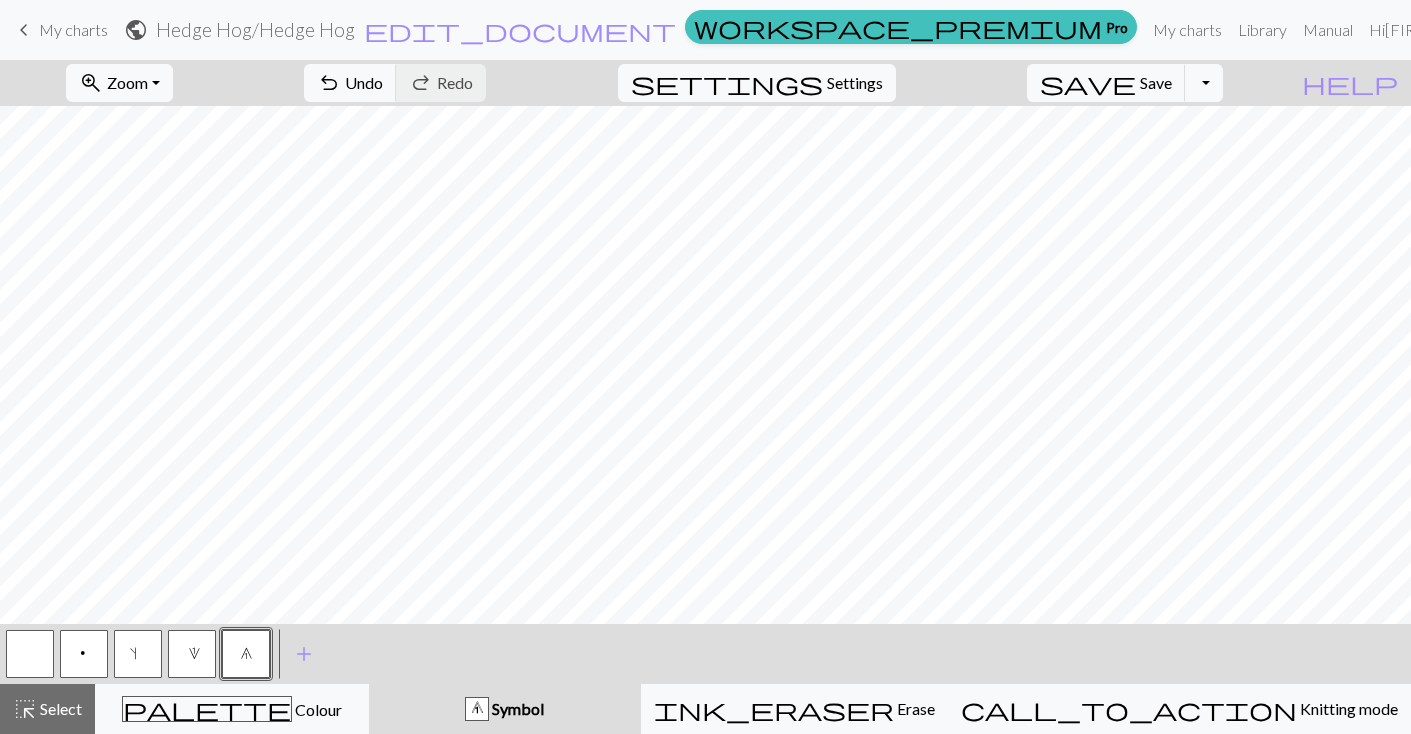 click on "< p s 1 6 > add Add a  symbol" at bounding box center (705, 654) 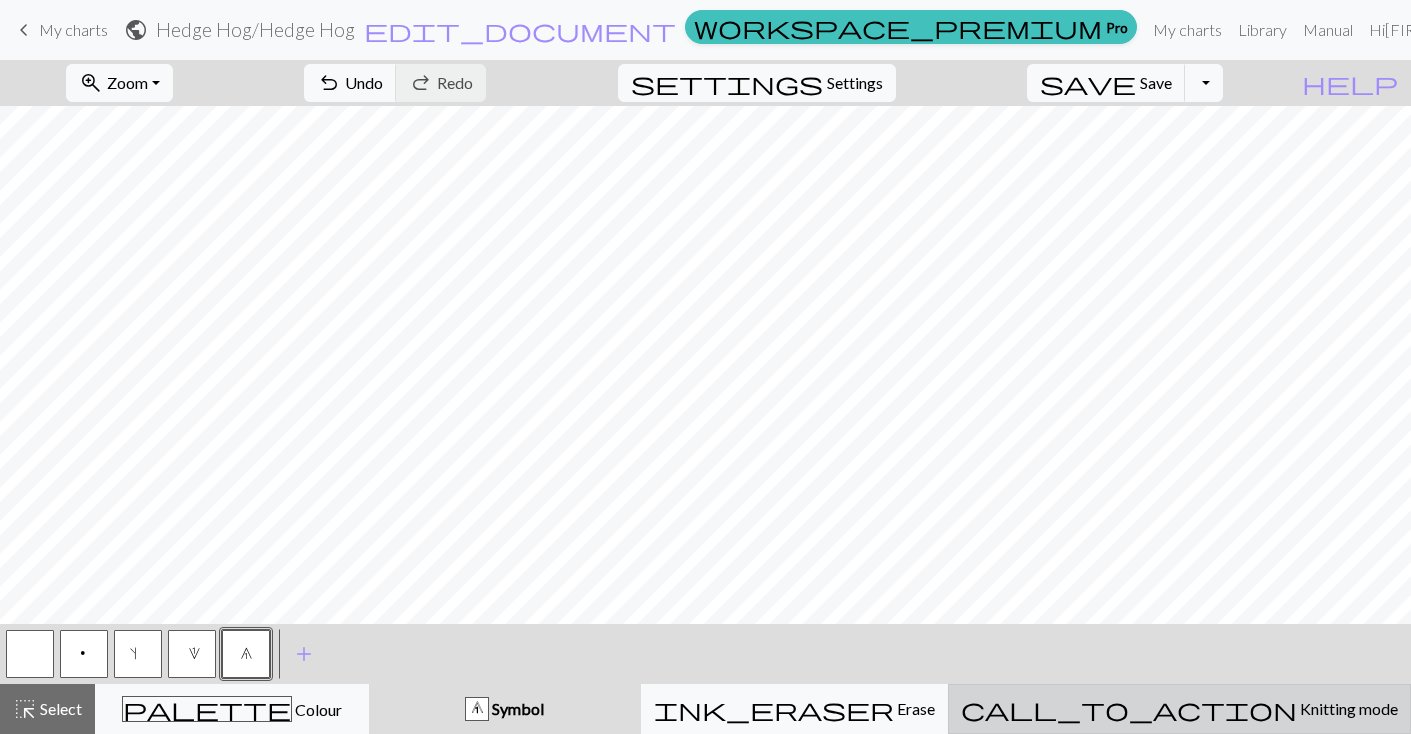 click on "call_to_action   Knitting mode   Knitting mode" at bounding box center [1179, 709] 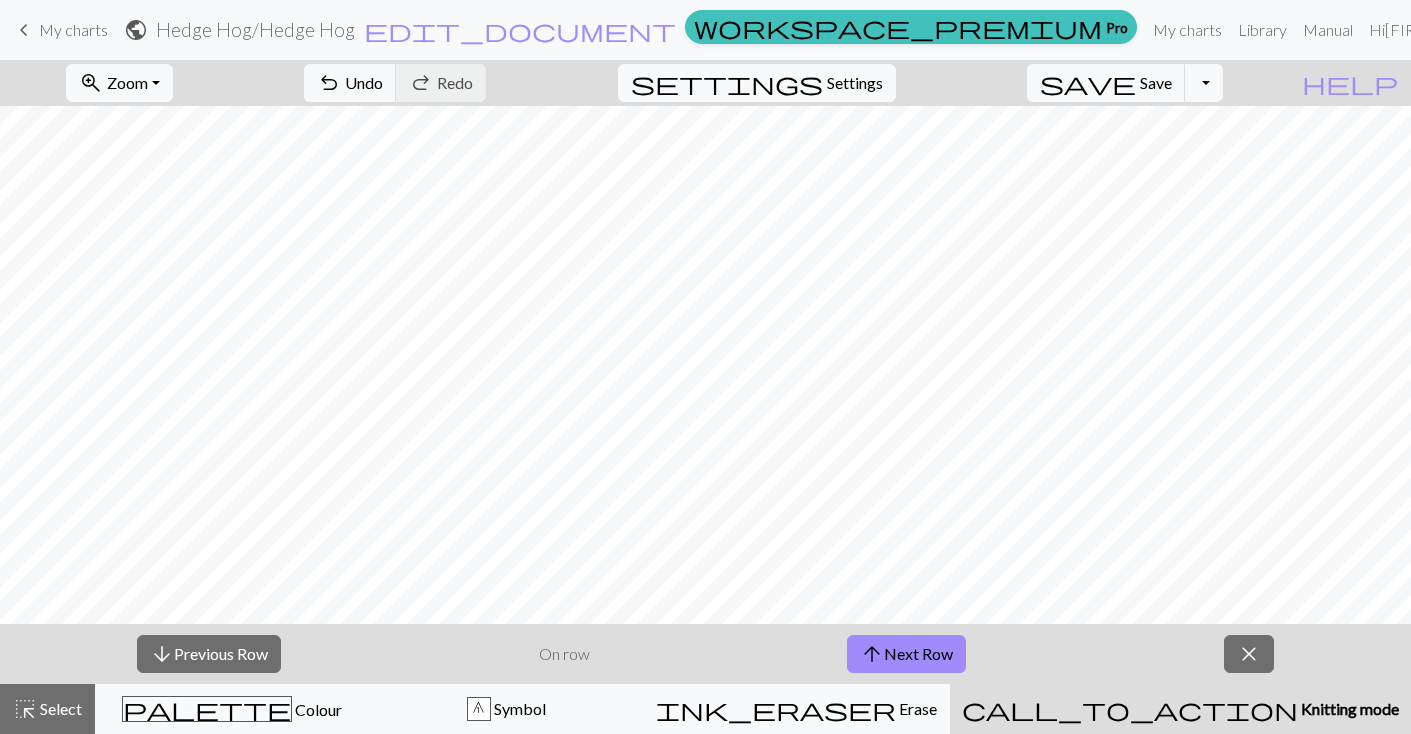 click on "Knitting mode" at bounding box center [1348, 708] 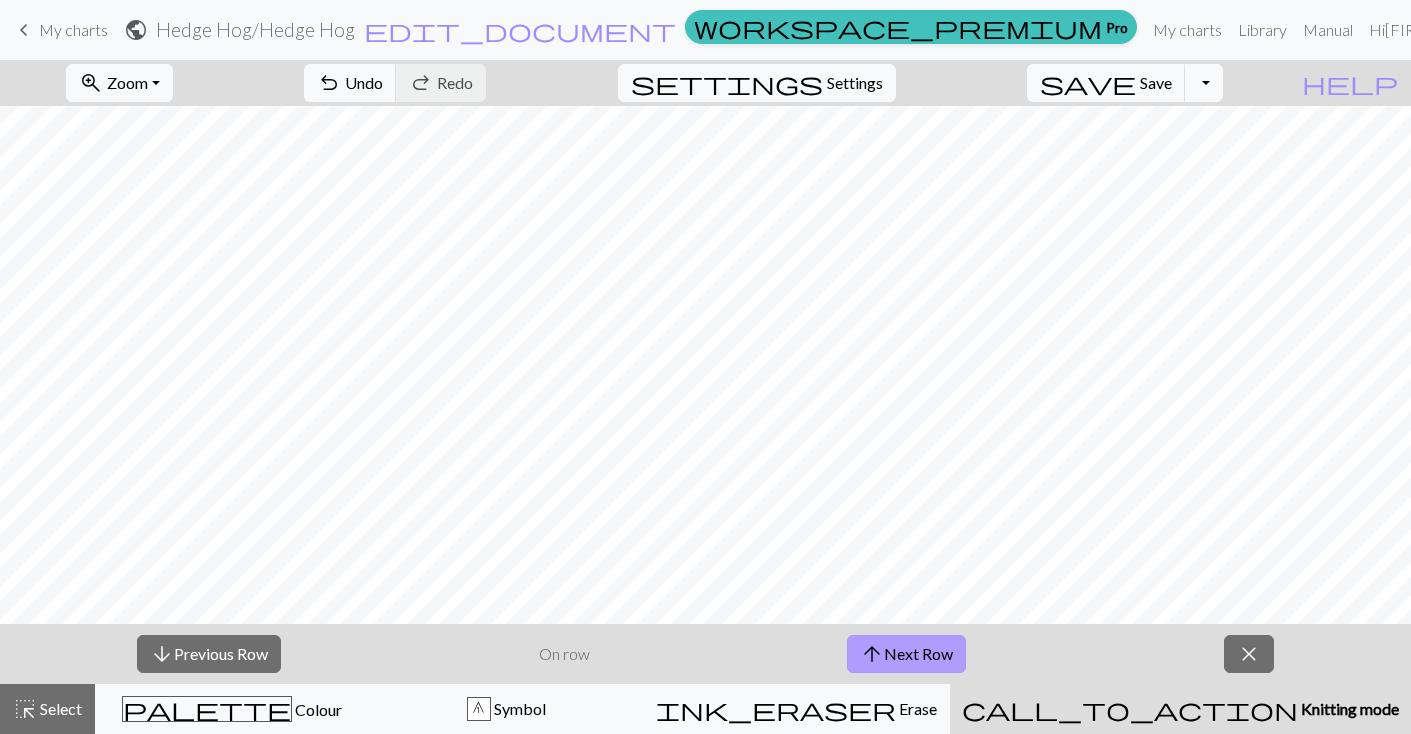 click on "arrow_upward  Next Row" at bounding box center (906, 654) 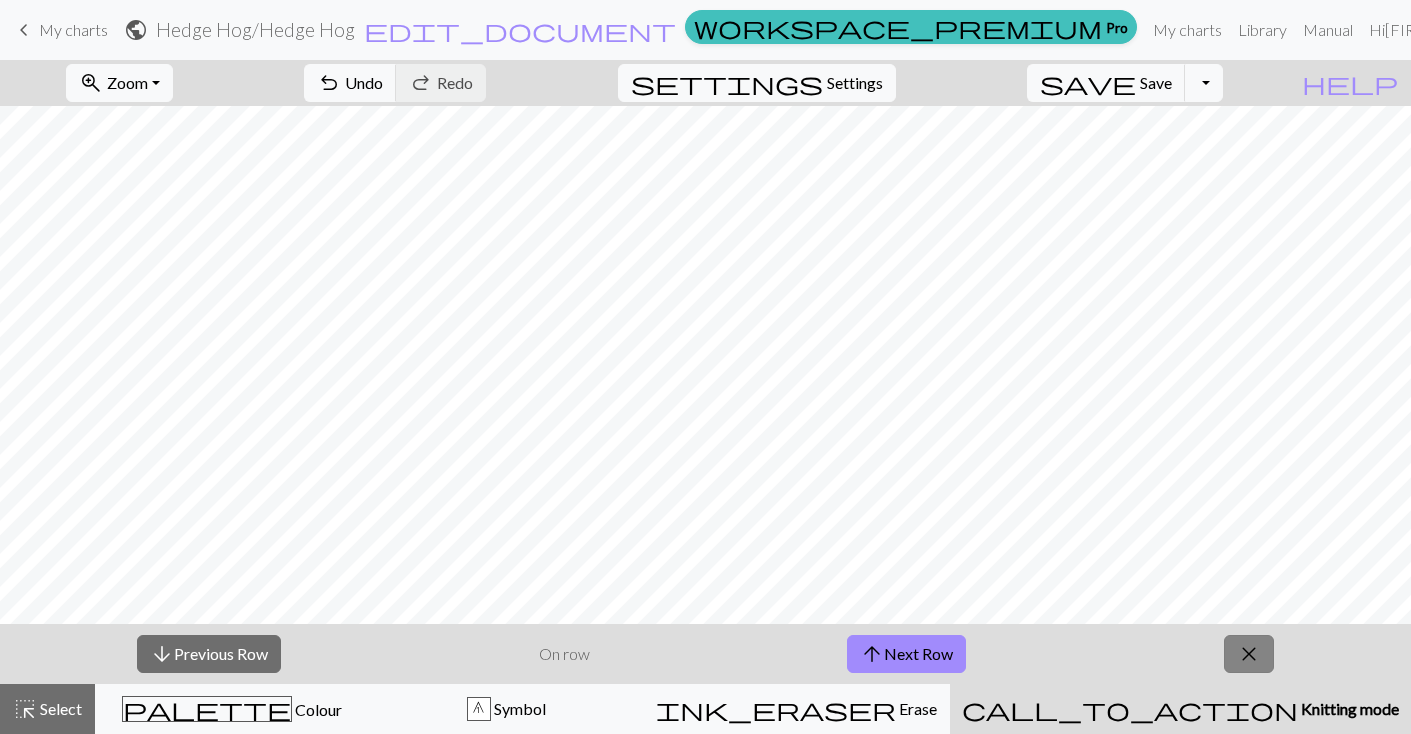 click on "close" at bounding box center (1249, 654) 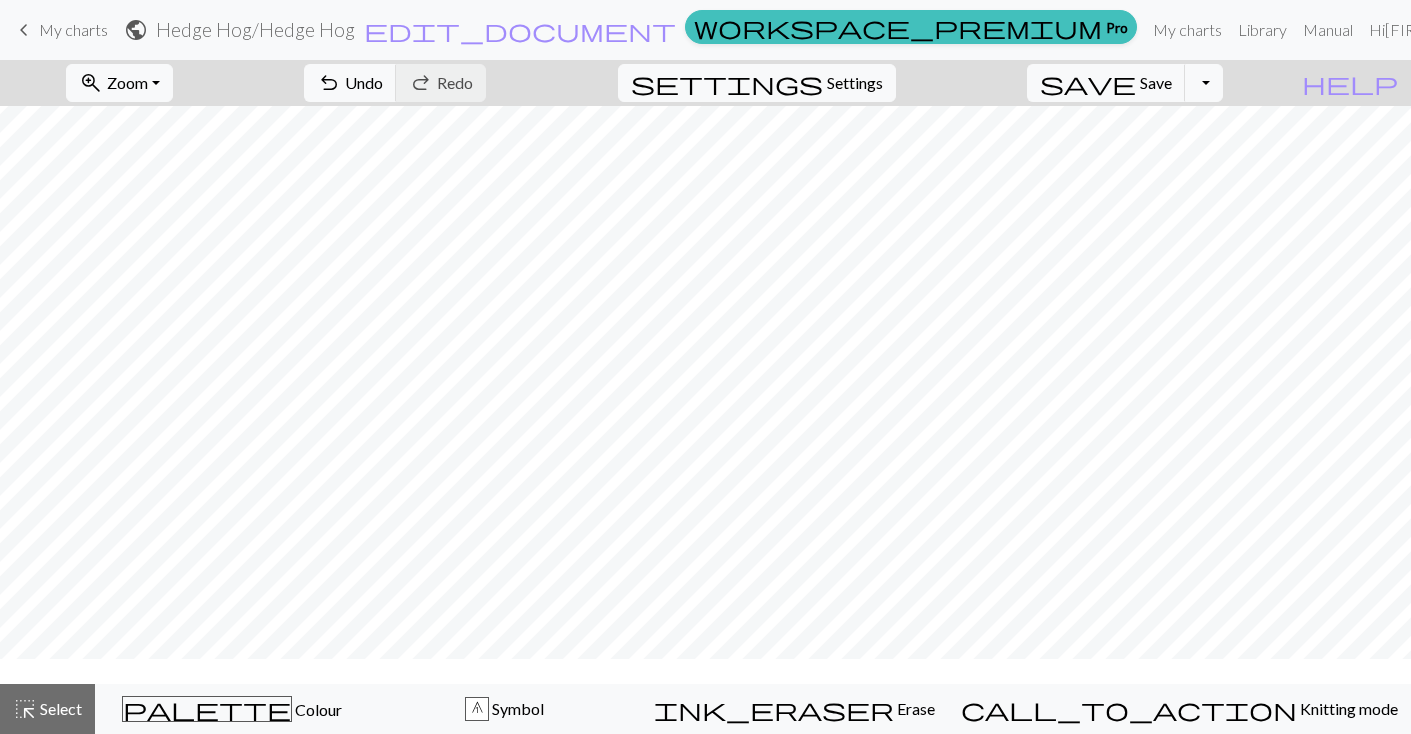 scroll, scrollTop: 0, scrollLeft: 0, axis: both 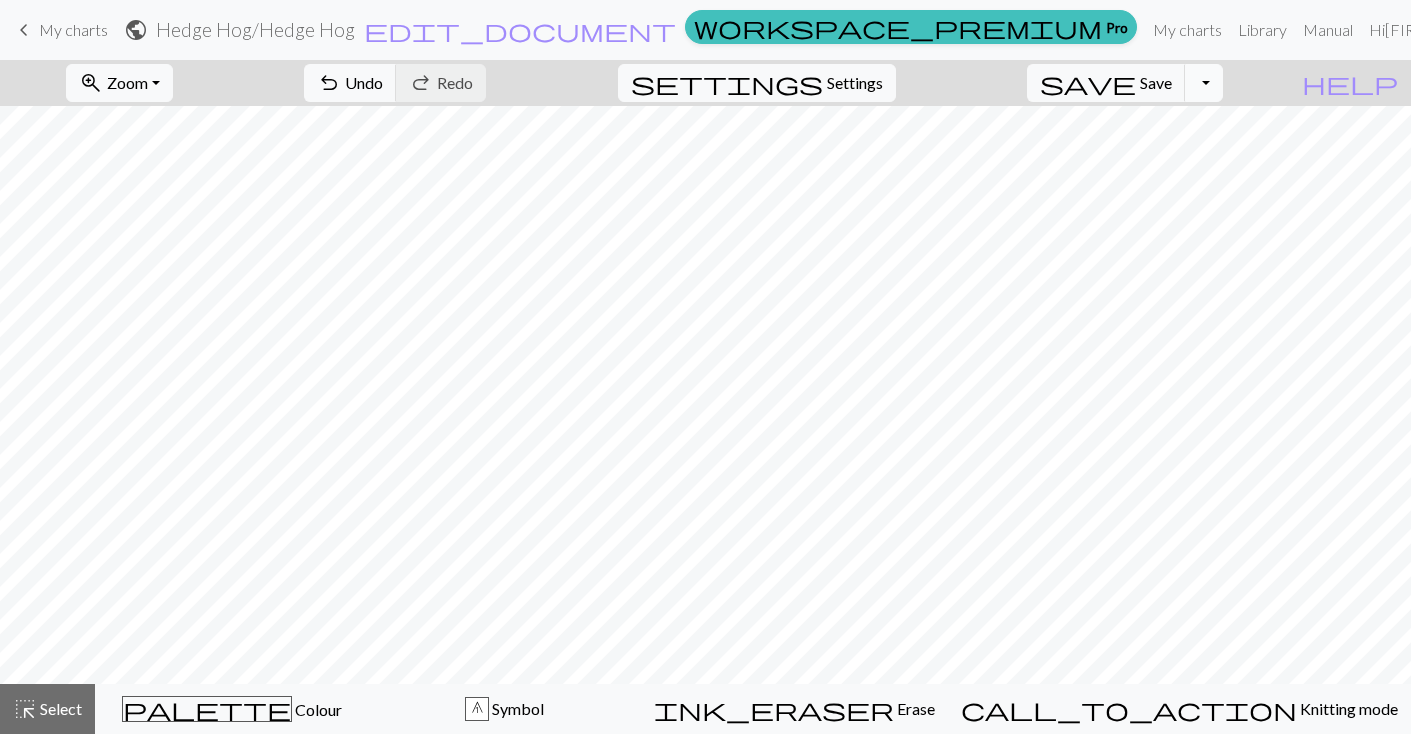 click on "Toggle Dropdown" at bounding box center [1204, 83] 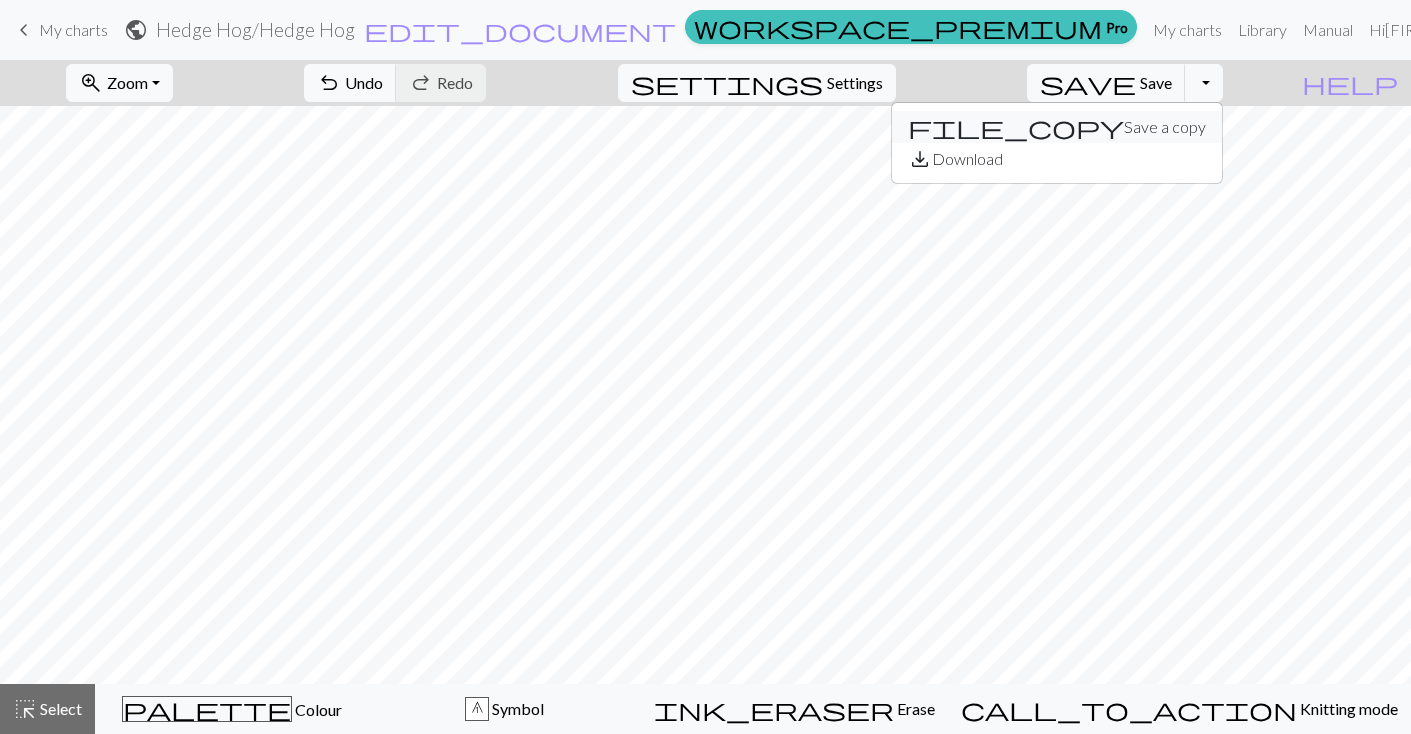 click on "file_copy  Save a copy" at bounding box center [1057, 127] 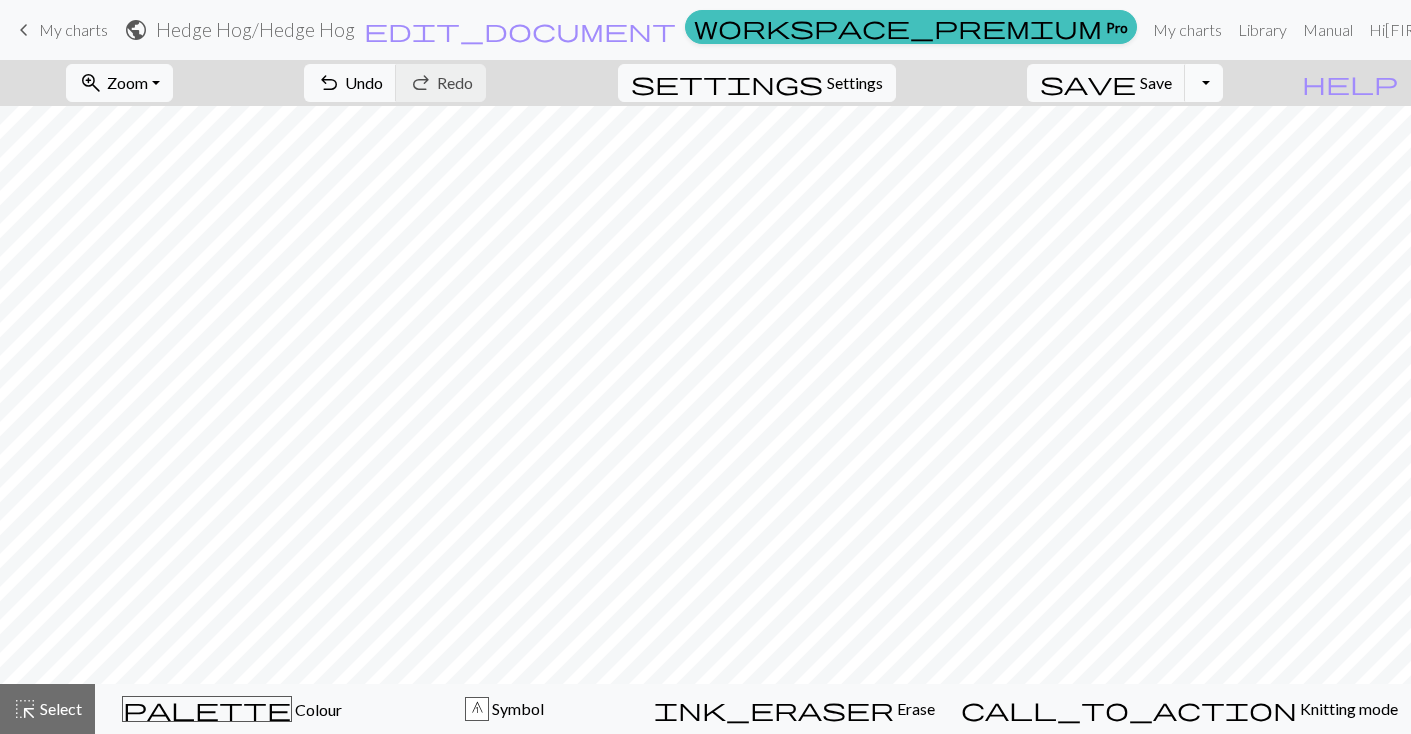 click on "Toggle Dropdown" at bounding box center [1204, 83] 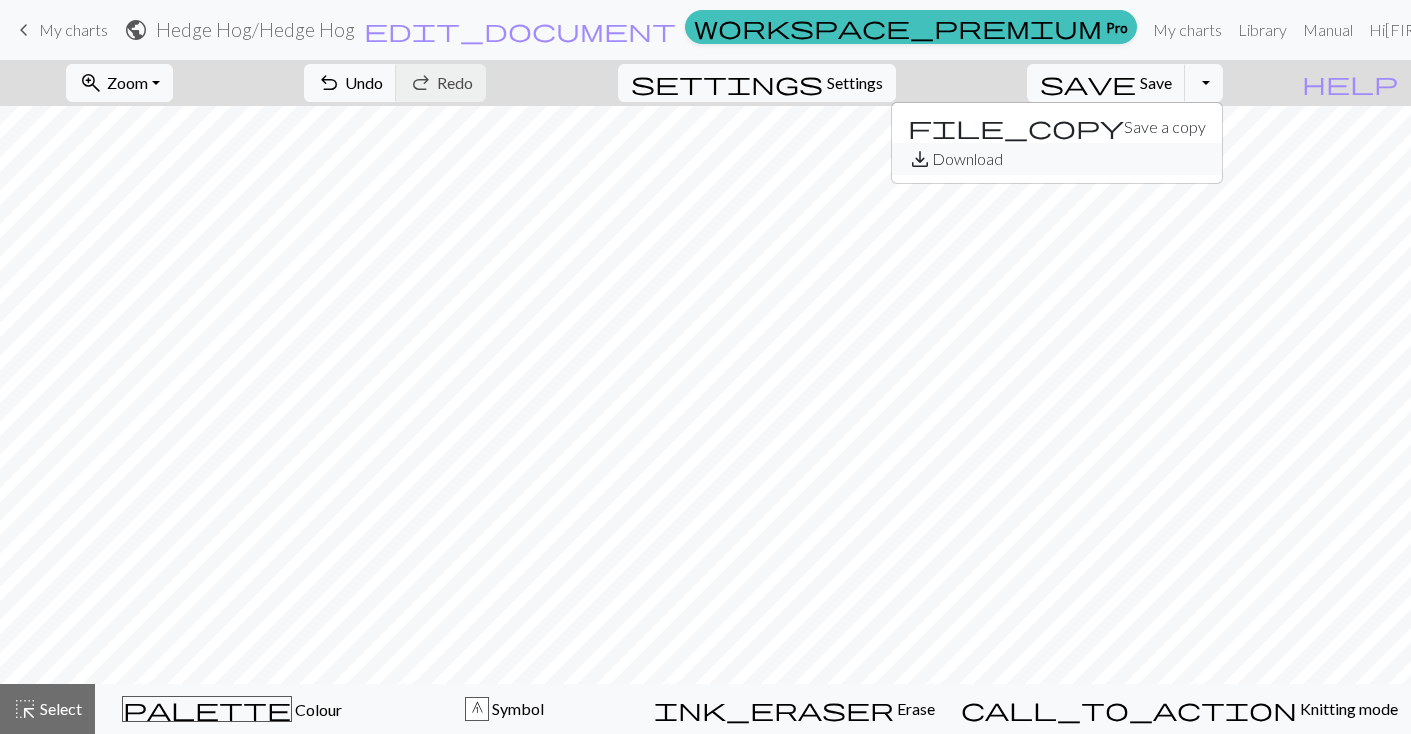 click on "save_alt  Download" at bounding box center (1057, 159) 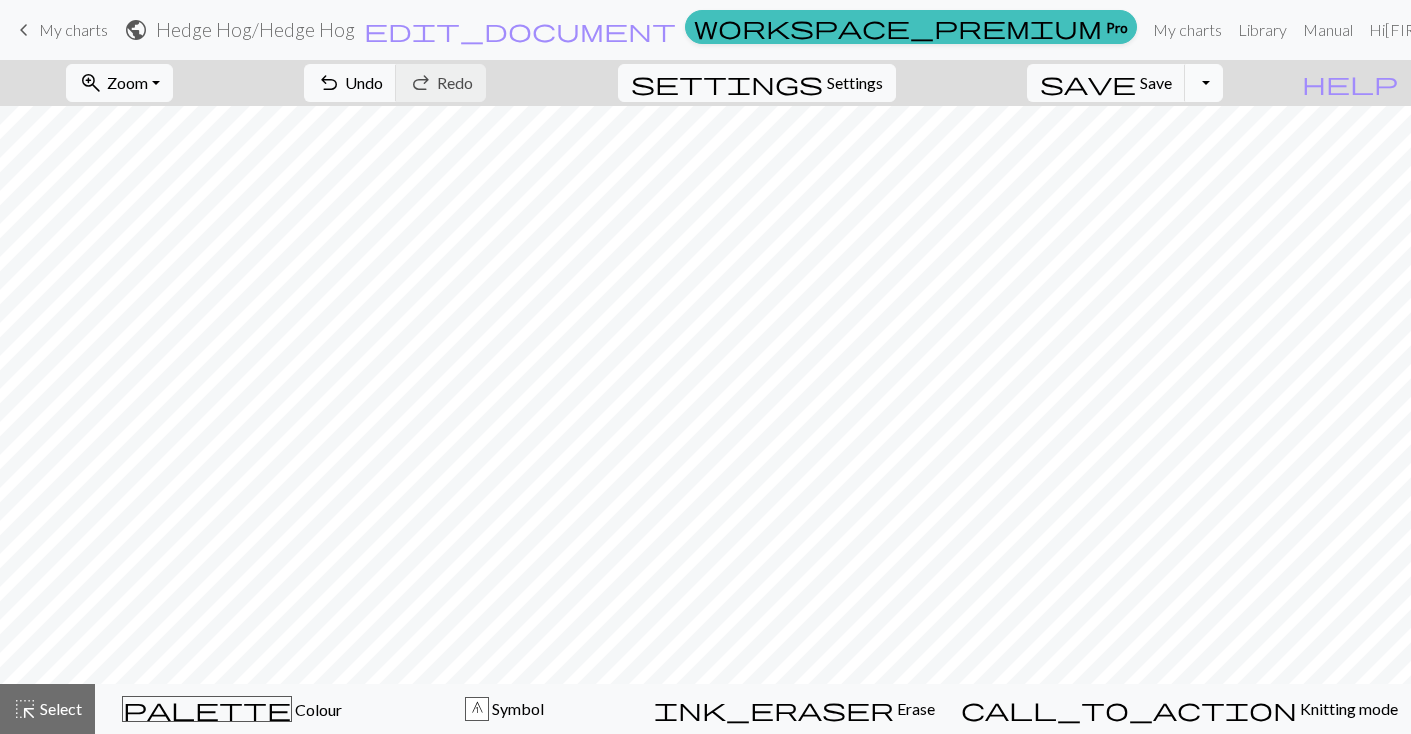 click on "Toggle Dropdown" at bounding box center (1204, 83) 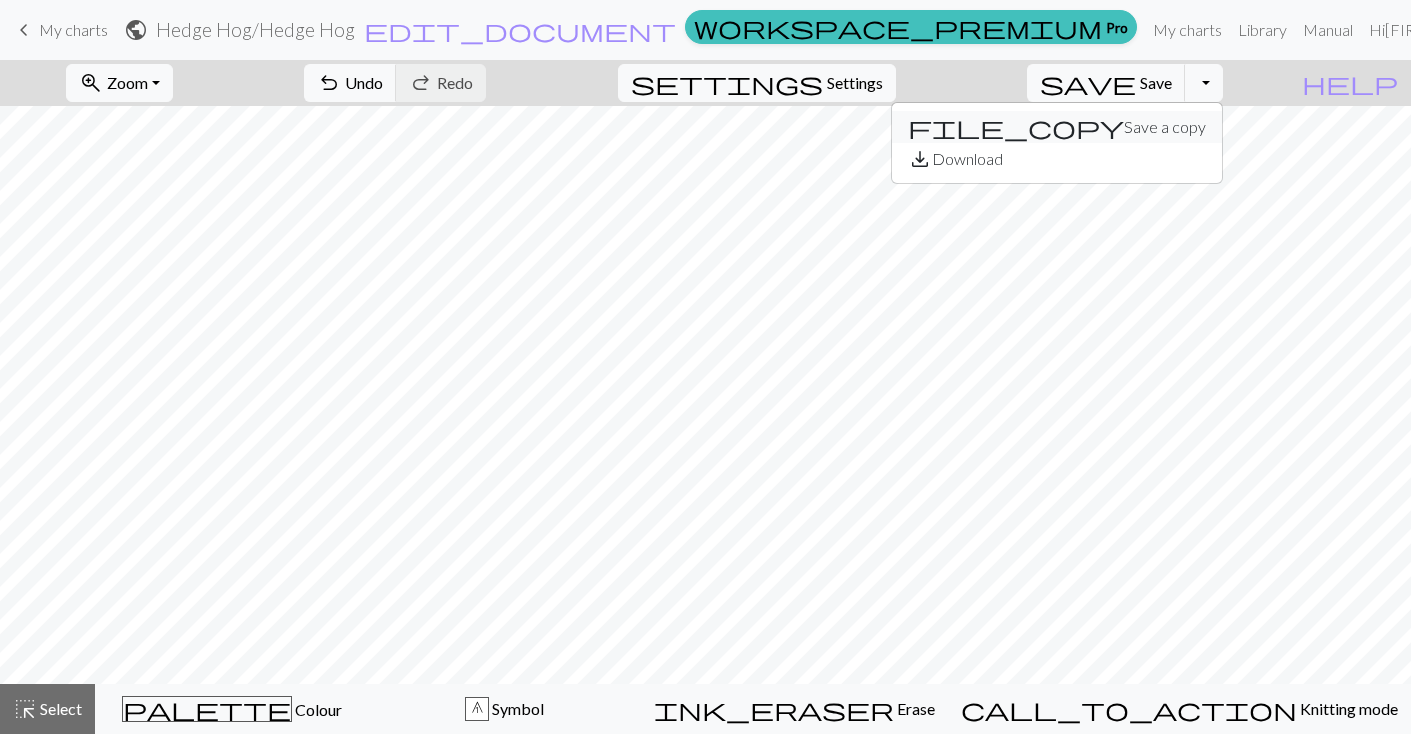 click on "file_copy  Save a copy" at bounding box center [1057, 127] 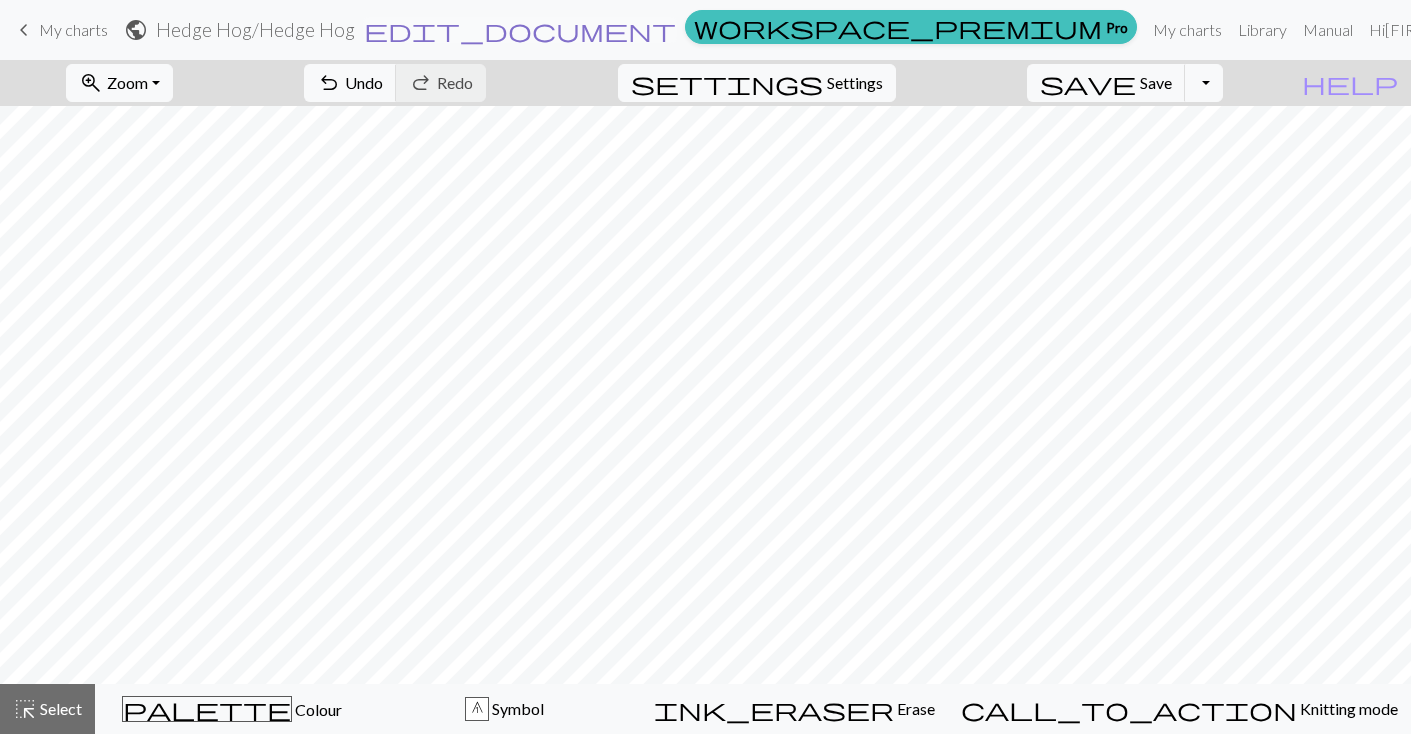 click on "Your download is ready! Download" at bounding box center (706, 58) 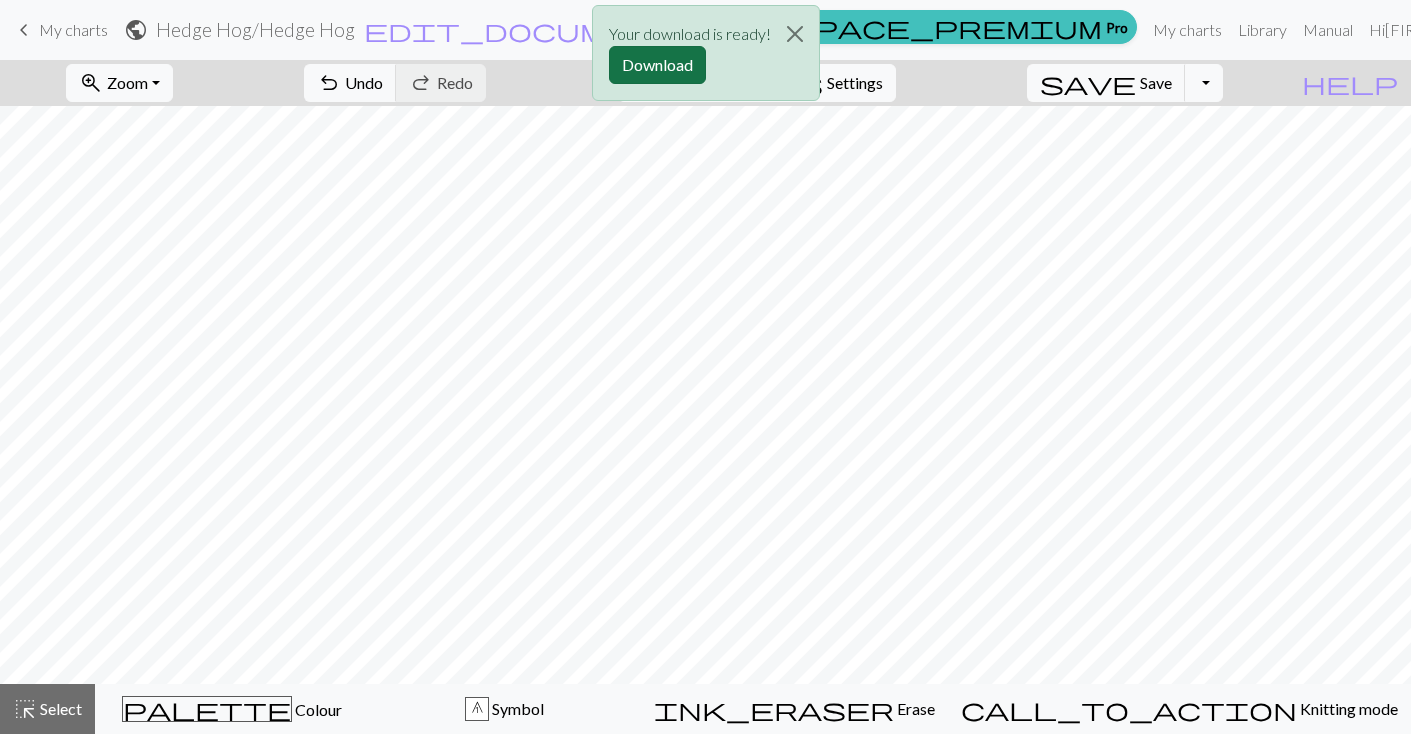 click on "Download" at bounding box center [657, 65] 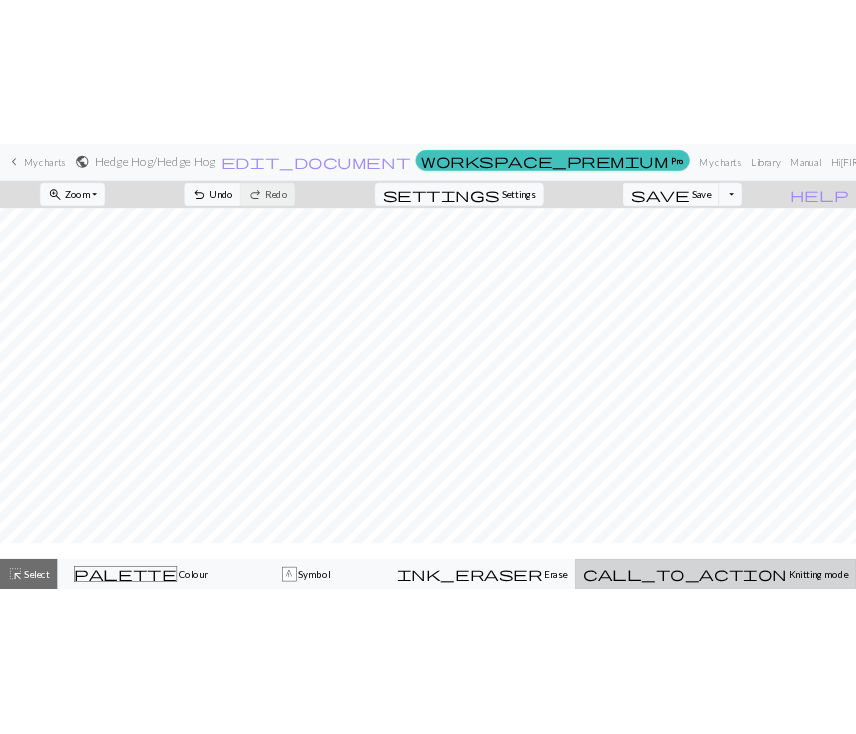 scroll, scrollTop: 0, scrollLeft: 0, axis: both 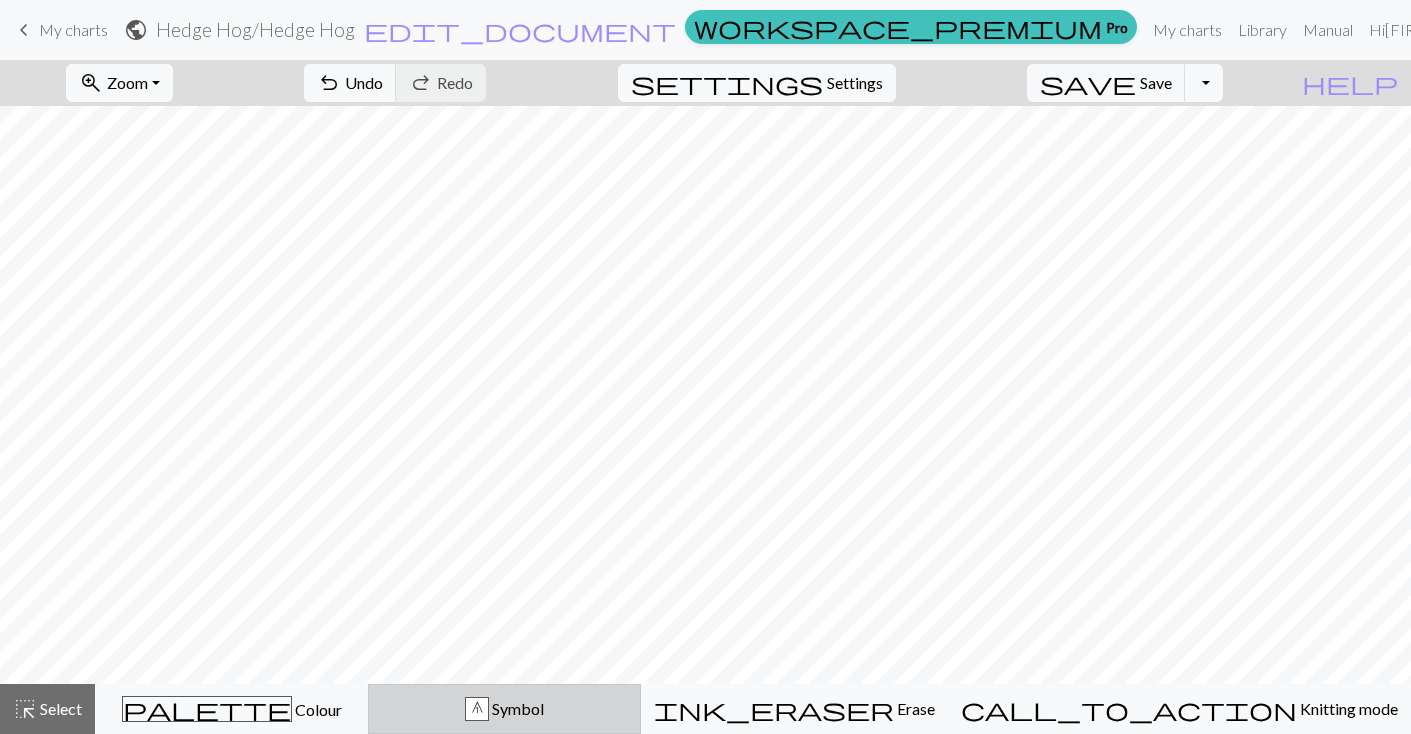 click on "6   Symbol" at bounding box center (504, 709) 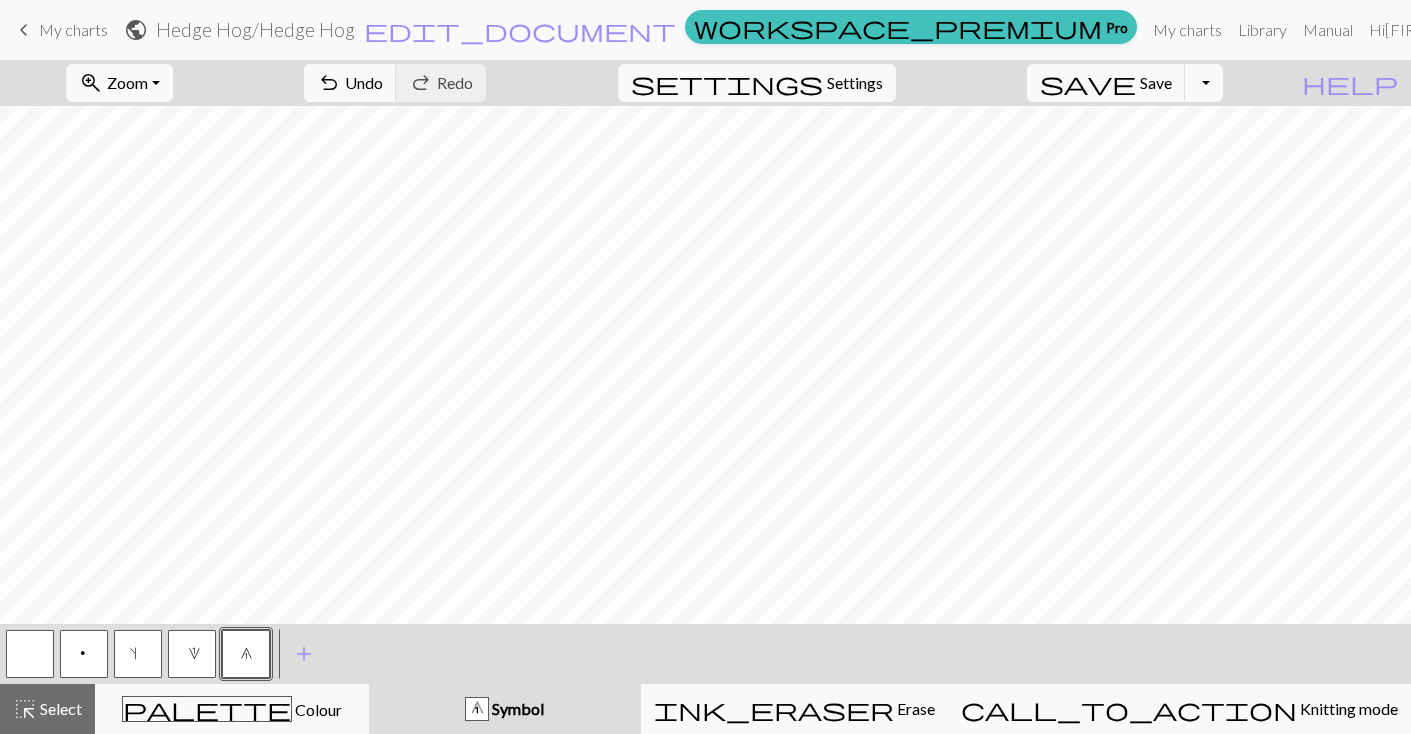 click on "p" at bounding box center [84, 654] 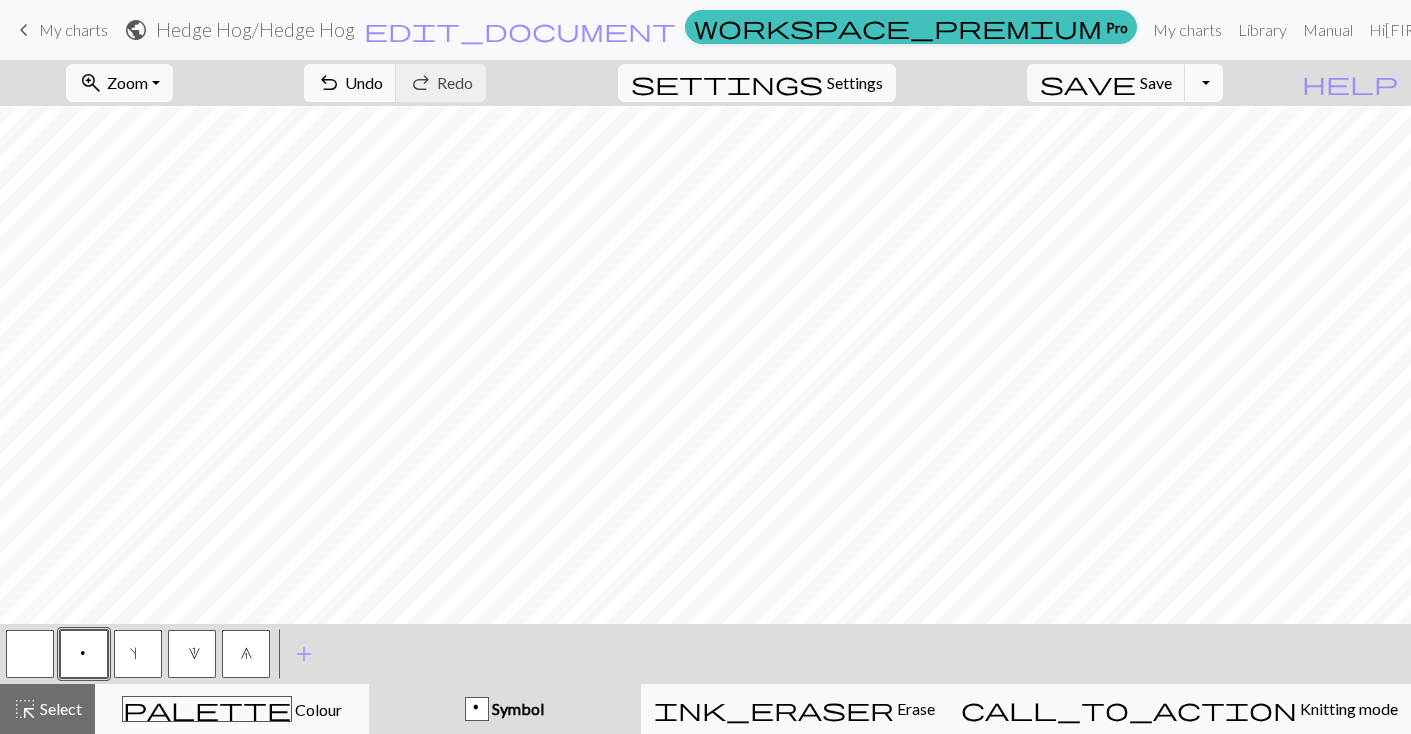 click on "1" at bounding box center (192, 654) 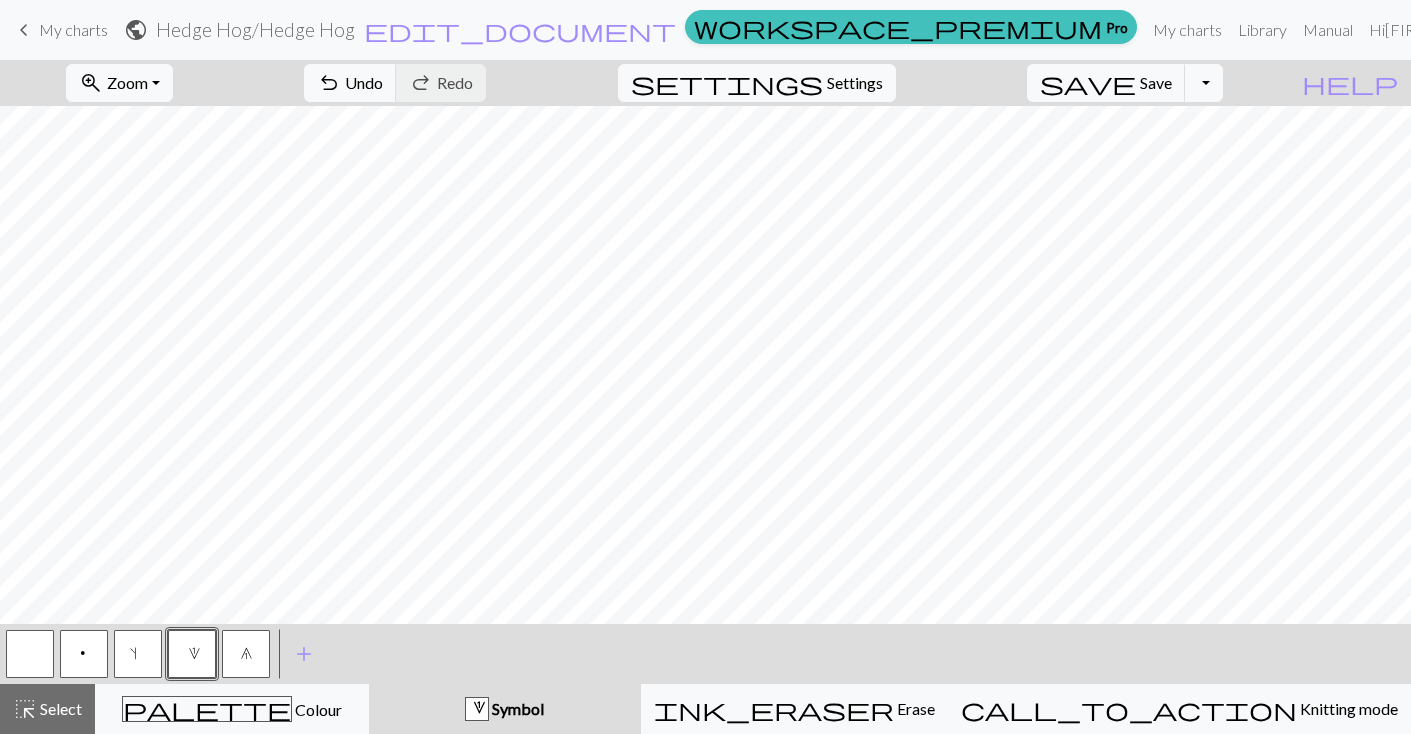 click on "6" at bounding box center [246, 656] 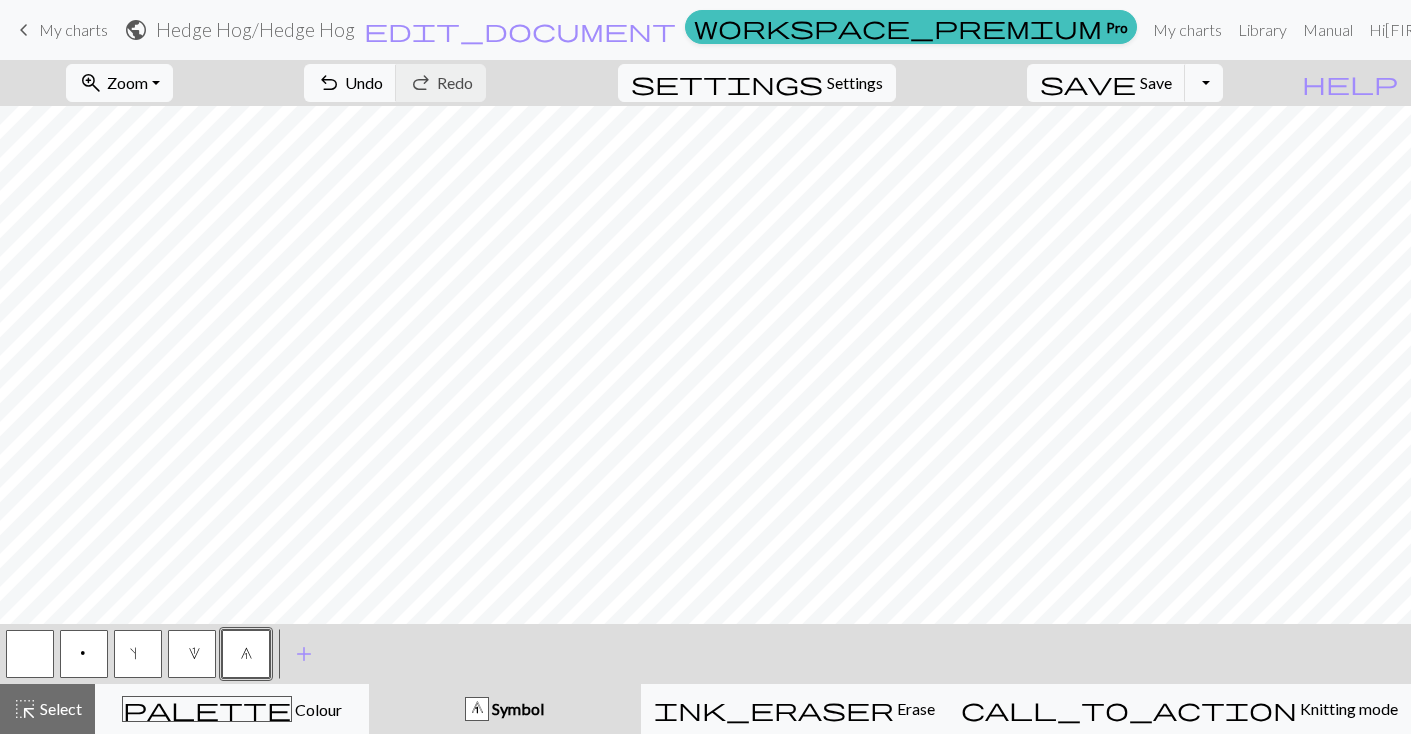 click on "1" at bounding box center (192, 656) 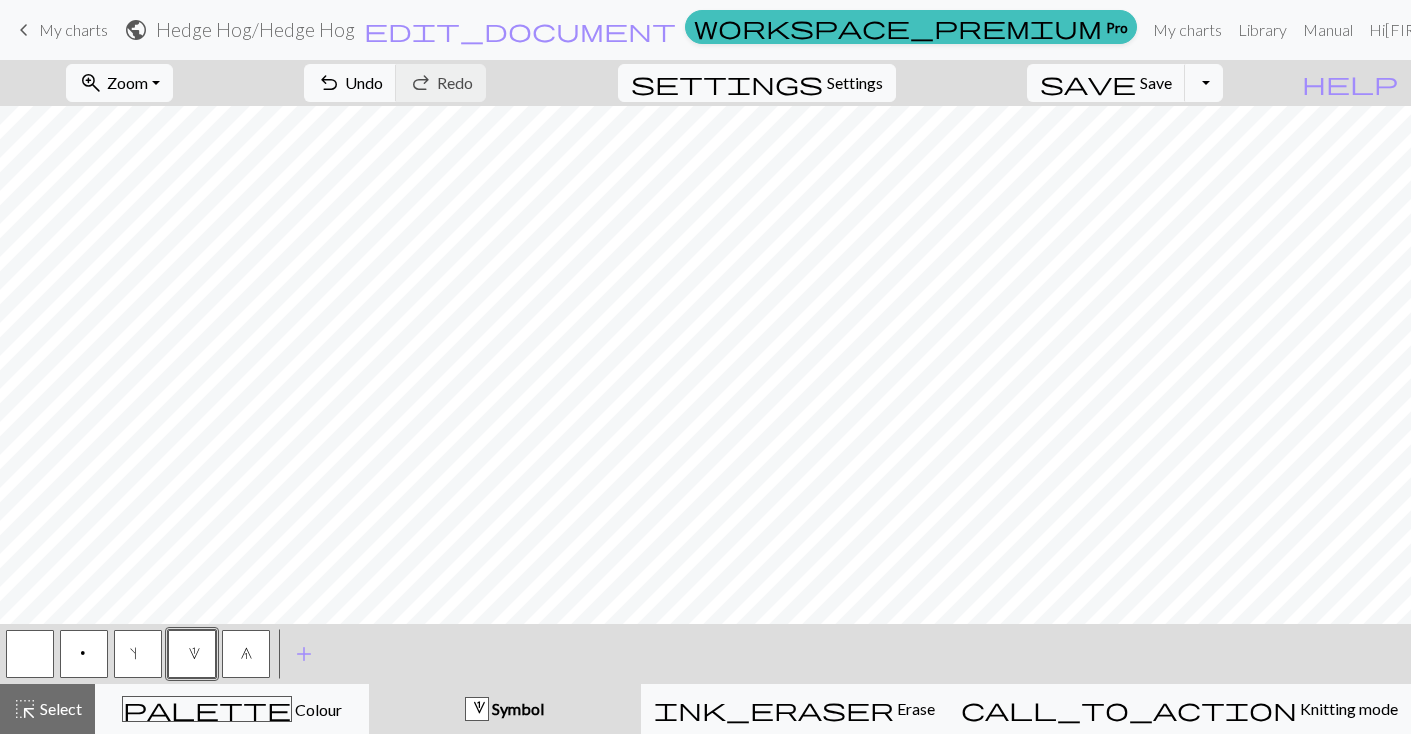 click on "p" at bounding box center (84, 656) 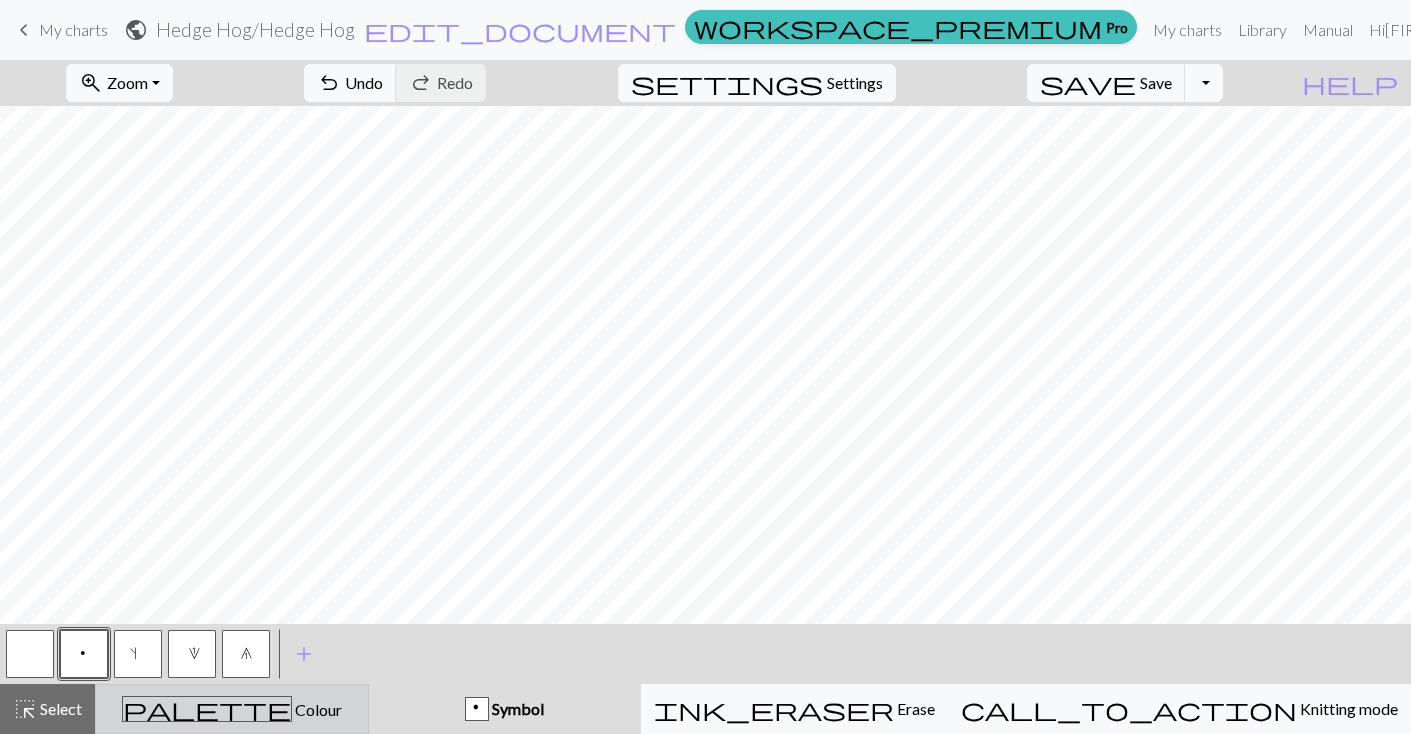 click on "palette   Colour   Colour" at bounding box center [232, 709] 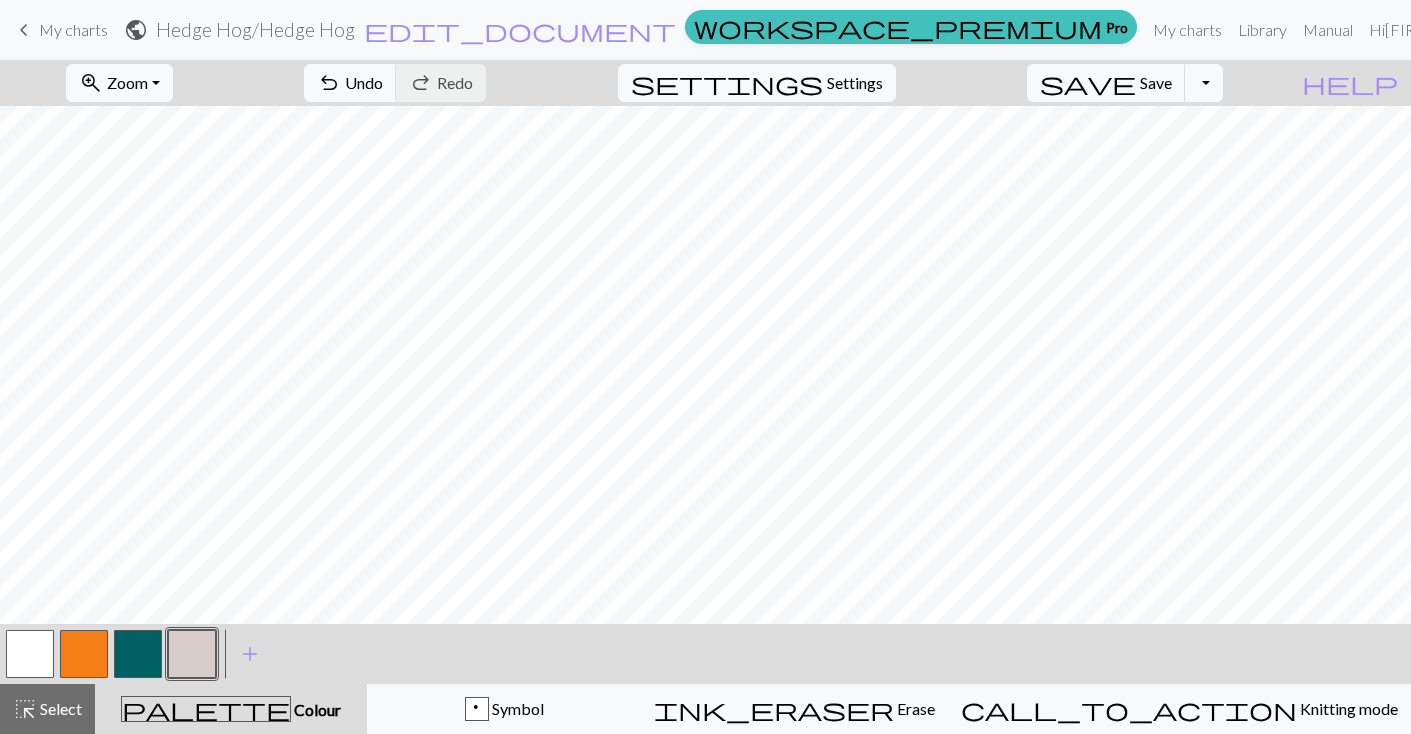 click at bounding box center (192, 654) 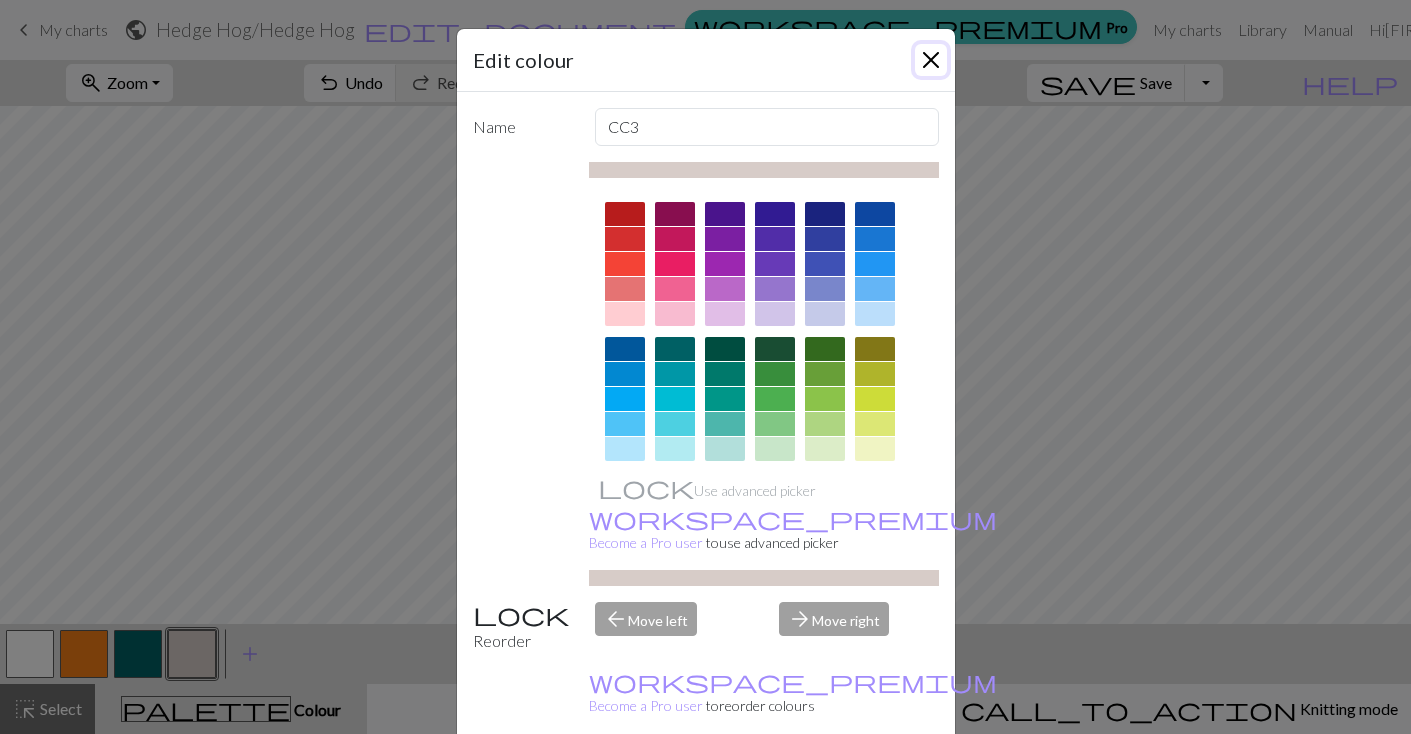 click at bounding box center (931, 60) 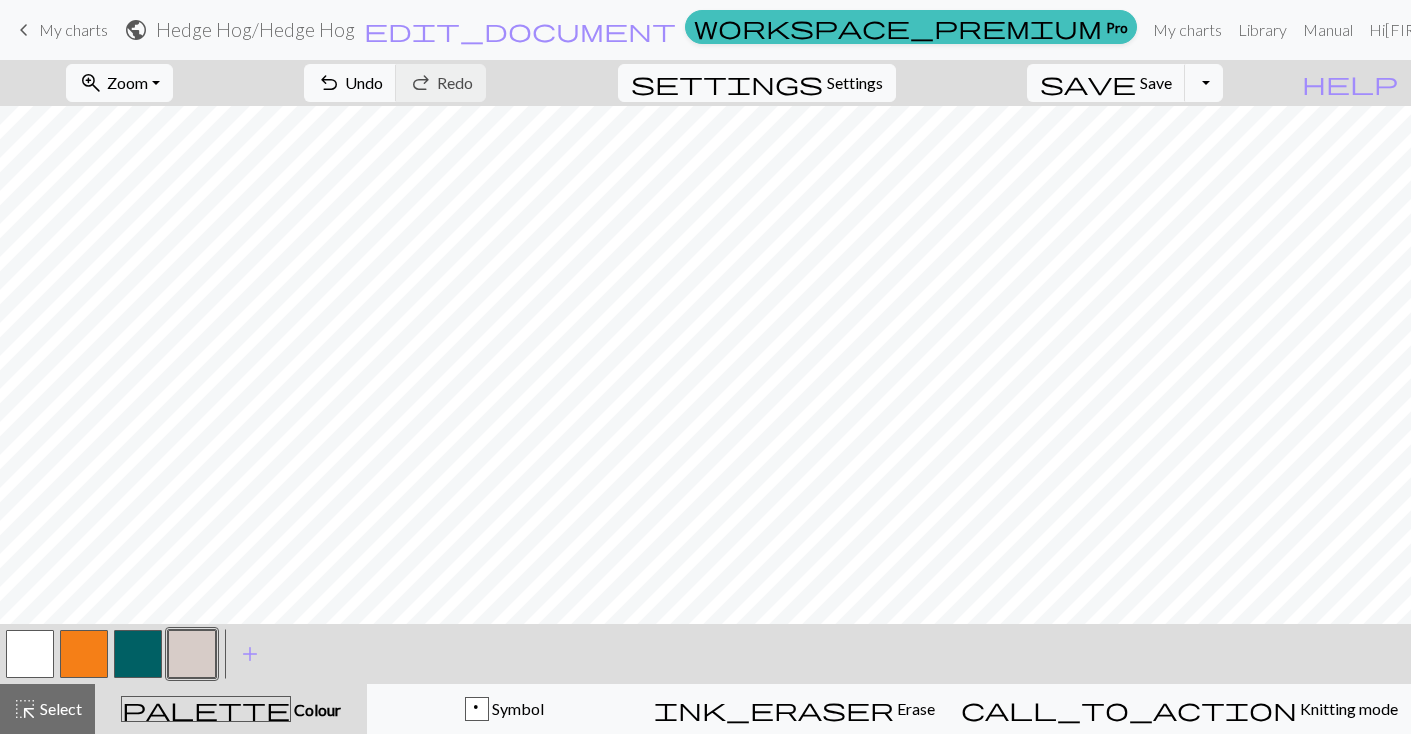click at bounding box center (30, 654) 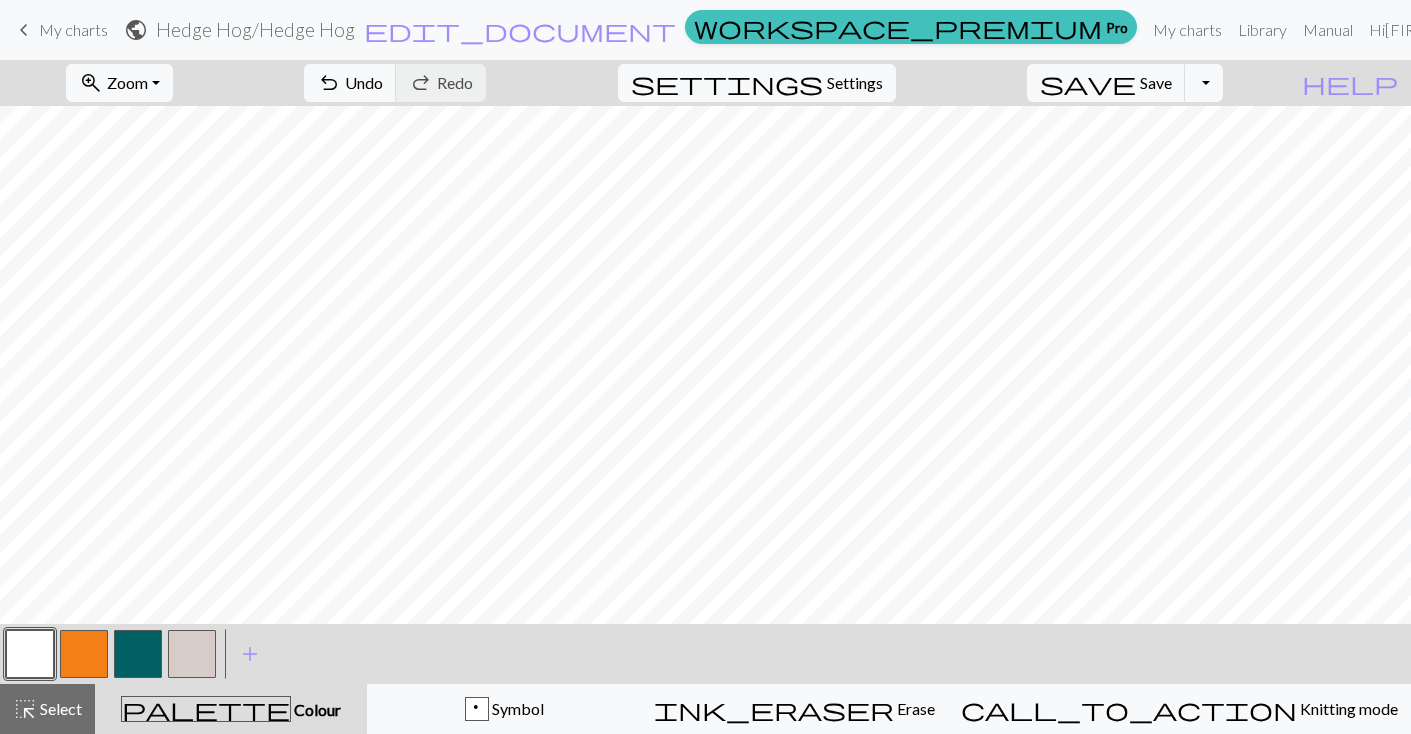 click at bounding box center (192, 654) 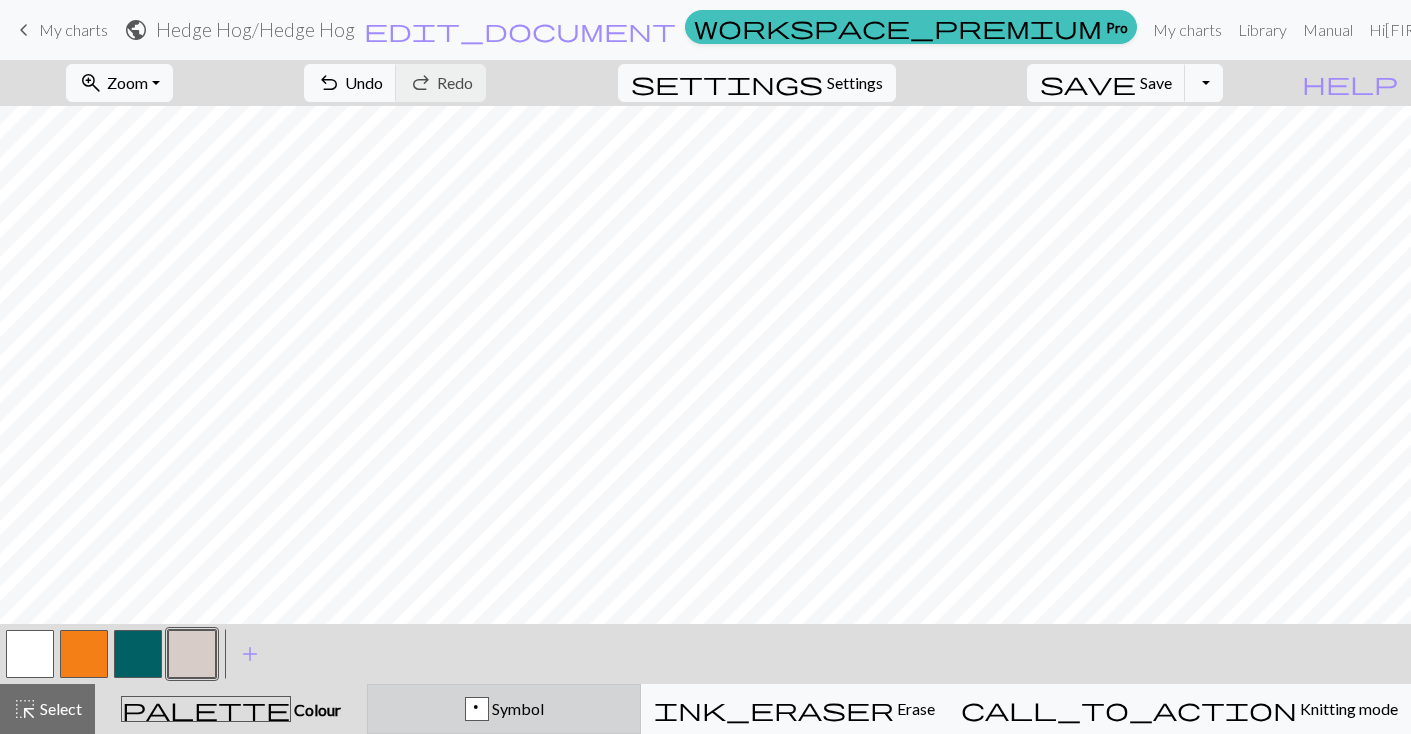 click on "p   Symbol" at bounding box center [504, 709] 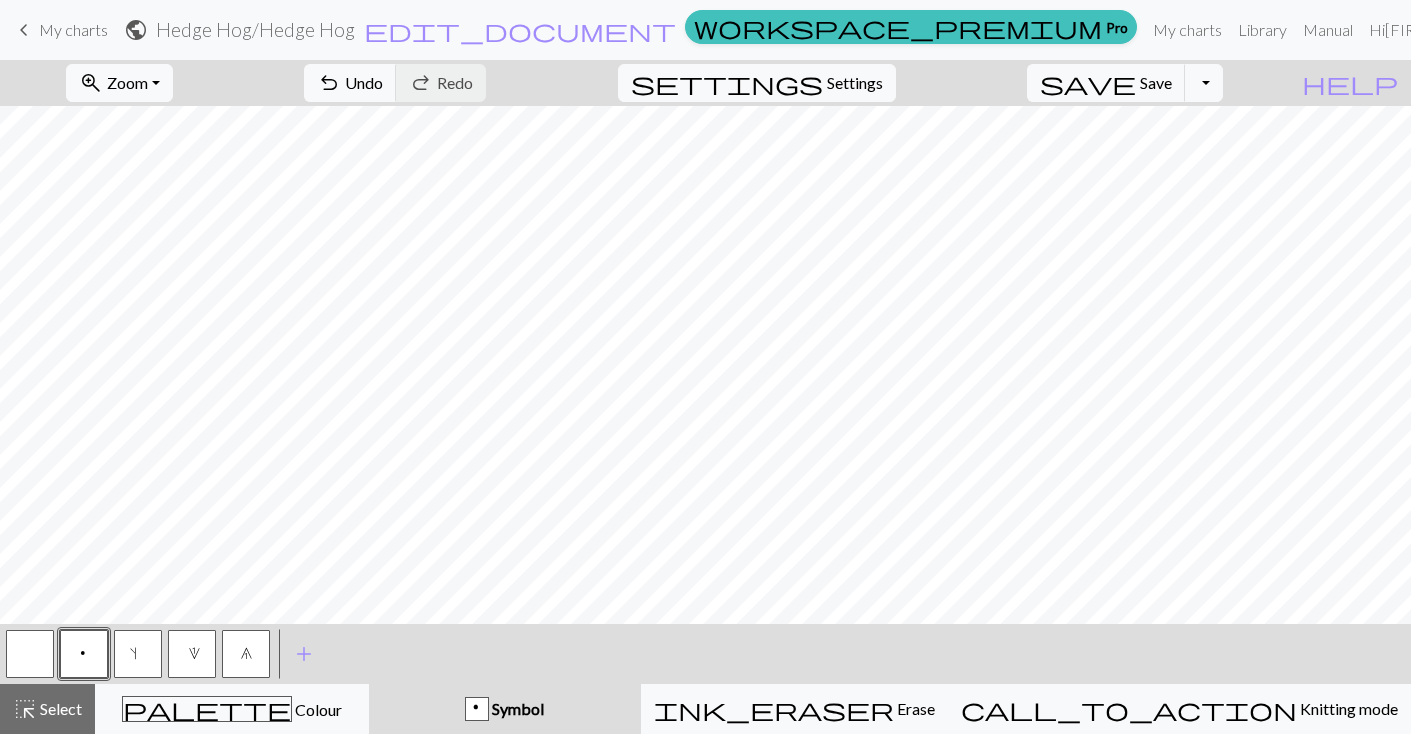 click at bounding box center (30, 654) 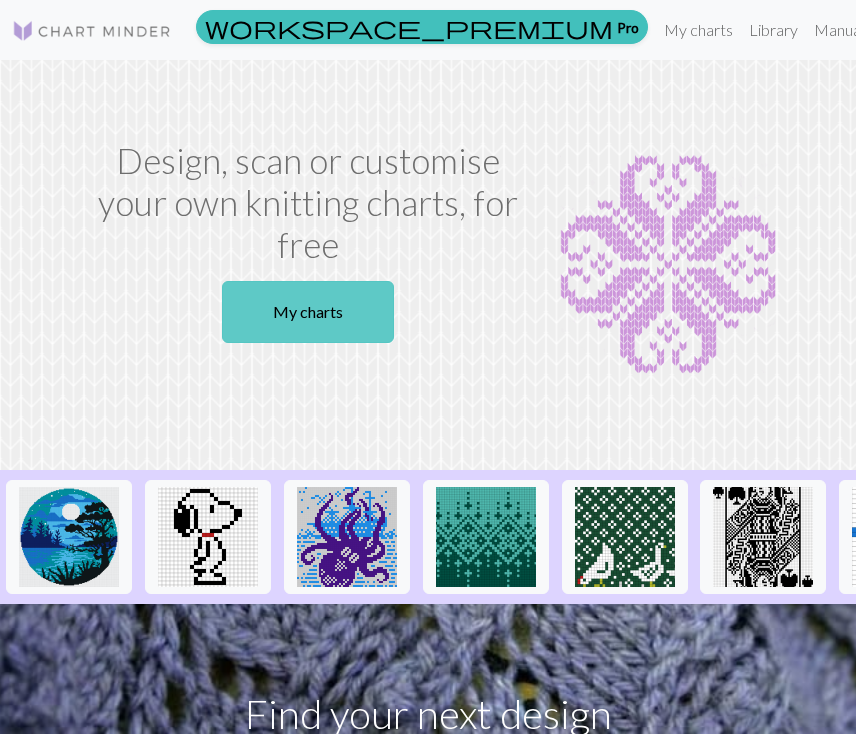 click on "My charts" at bounding box center [308, 312] 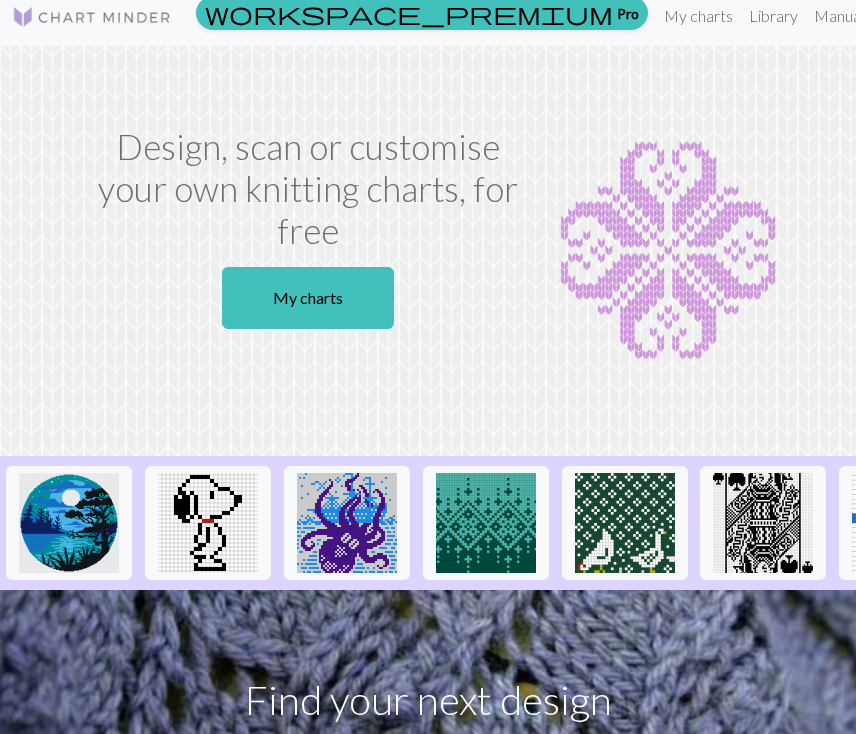 scroll, scrollTop: 0, scrollLeft: 0, axis: both 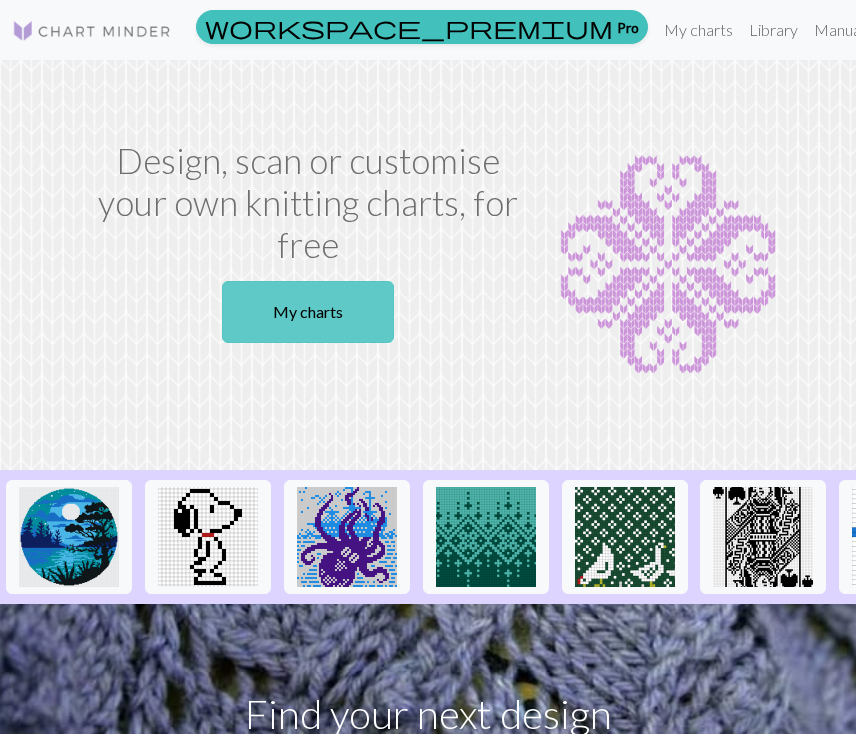 click on "My charts" at bounding box center (308, 312) 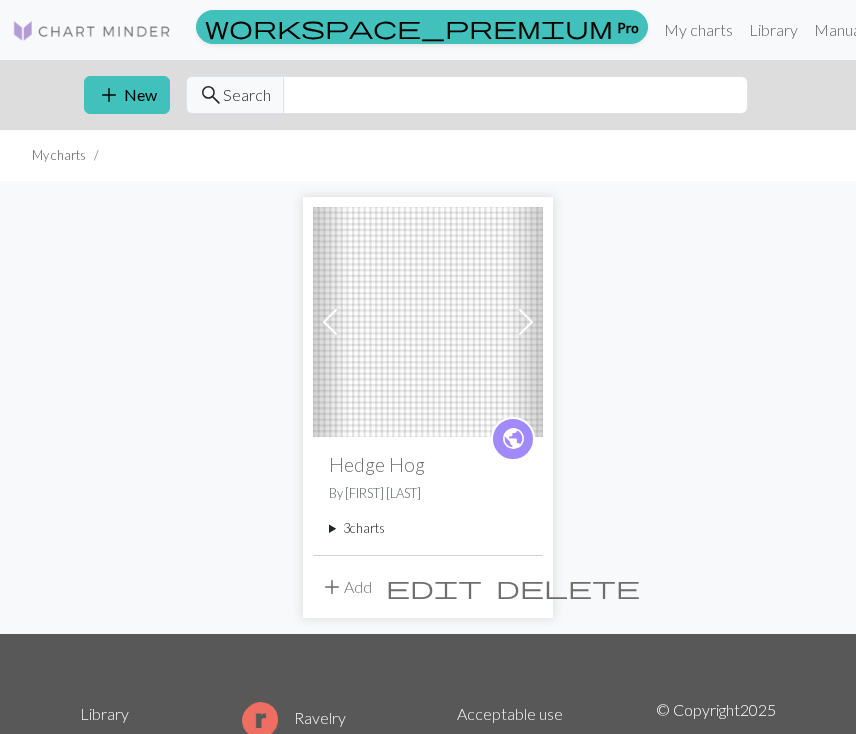 click at bounding box center [428, 322] 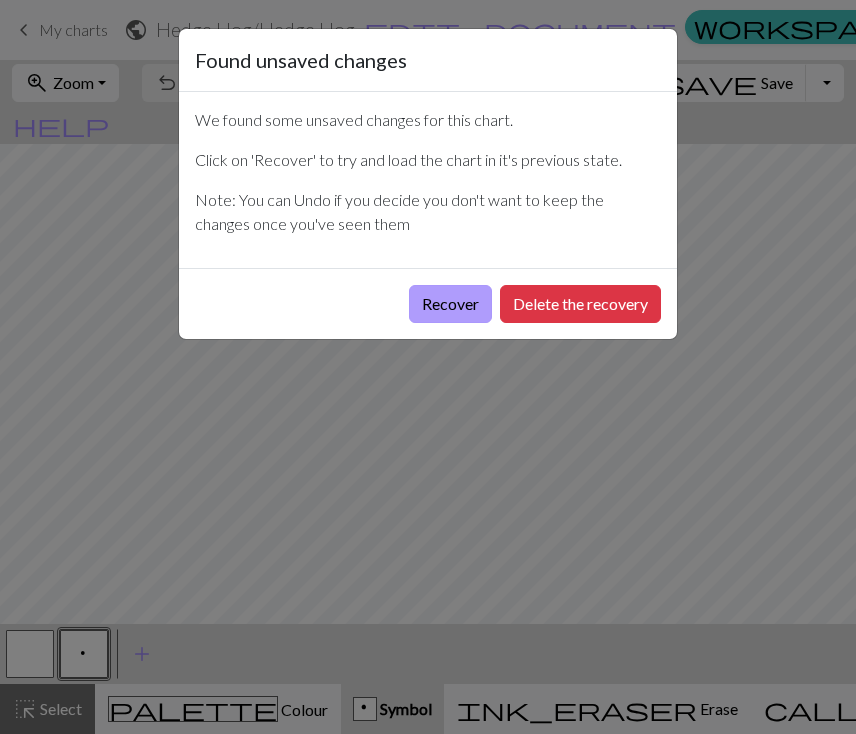 click on "Recover" at bounding box center (450, 304) 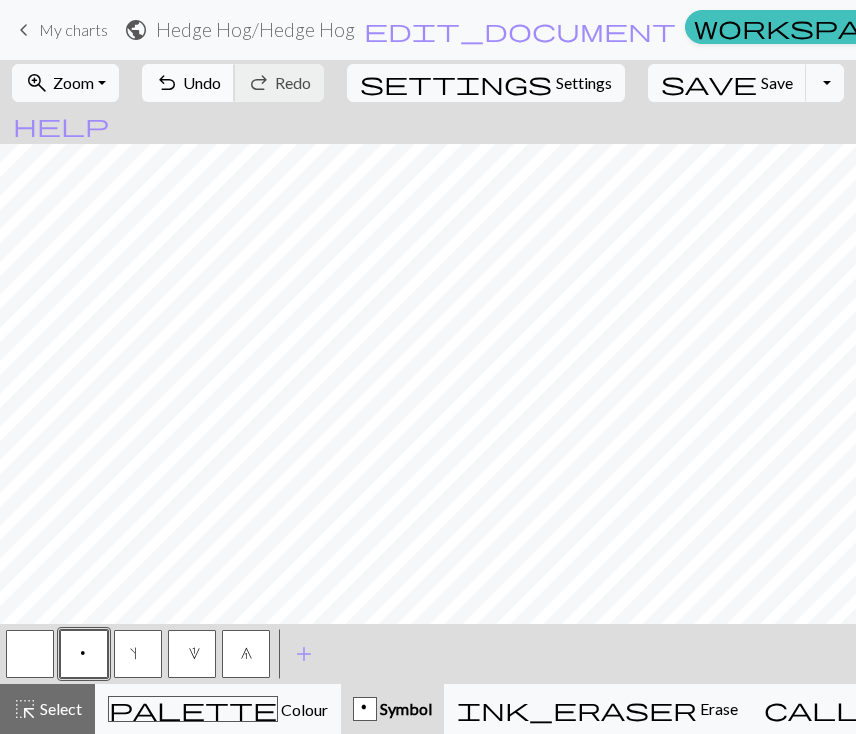 click on "undo" at bounding box center (167, 83) 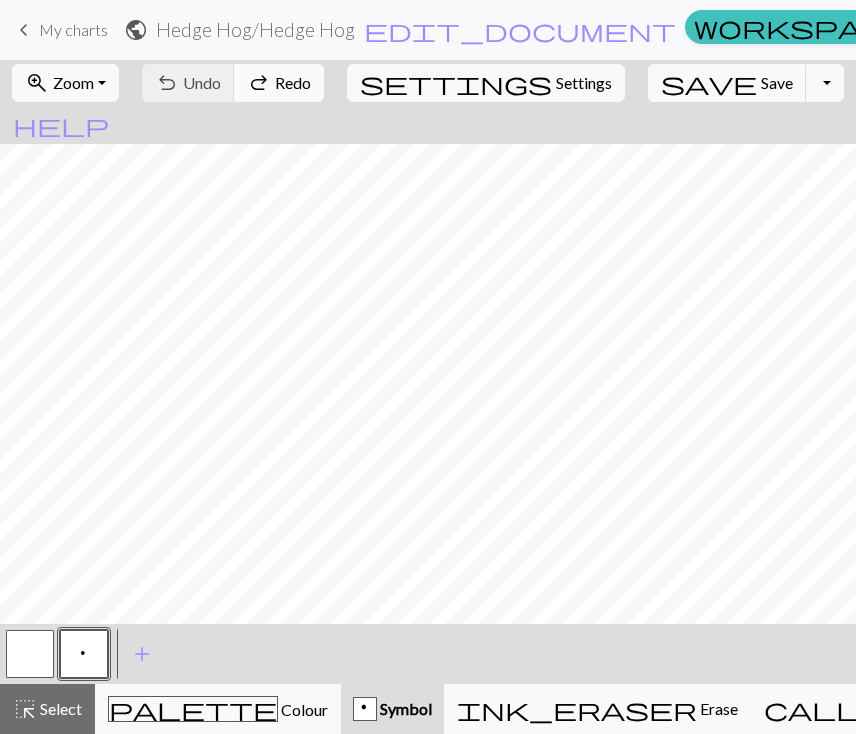 click on "redo Redo Redo" at bounding box center [279, 83] 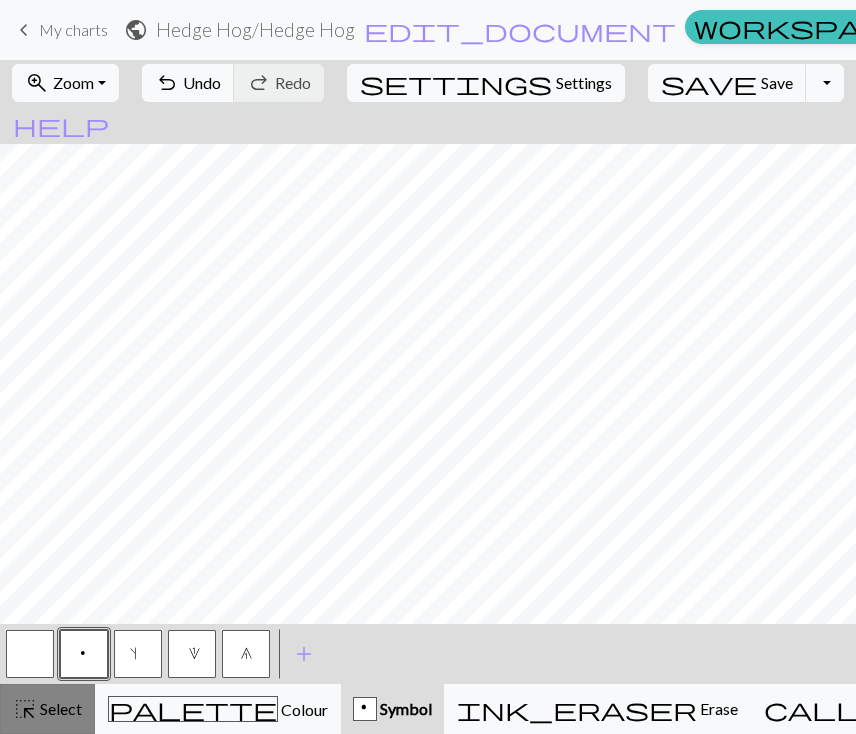 click on "Select" at bounding box center [59, 708] 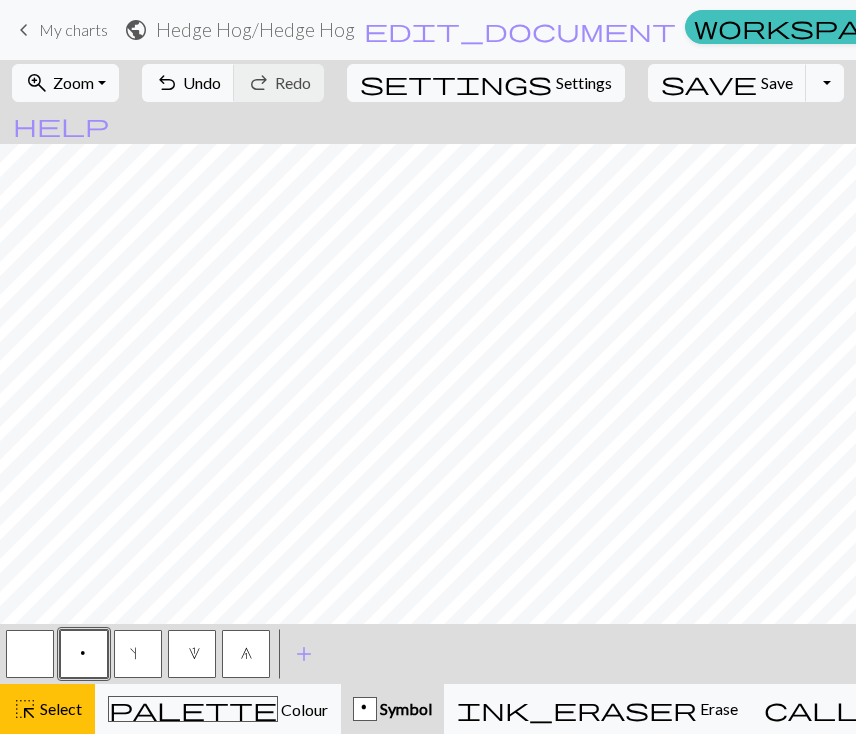 click on "< p s 1 6 > add Add a  symbol" at bounding box center [428, 654] 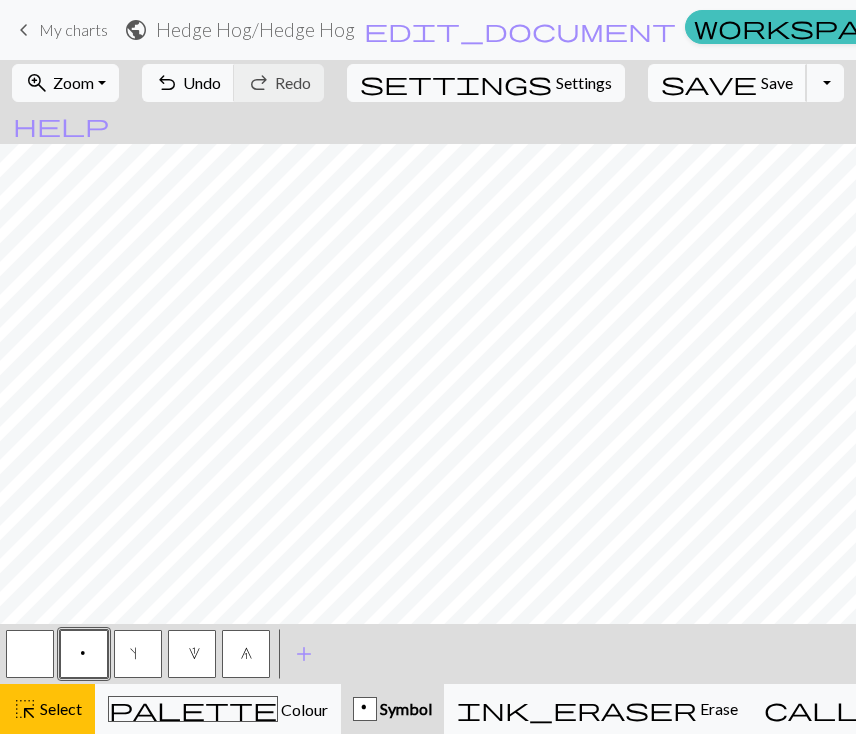 click on "Save" at bounding box center (777, 82) 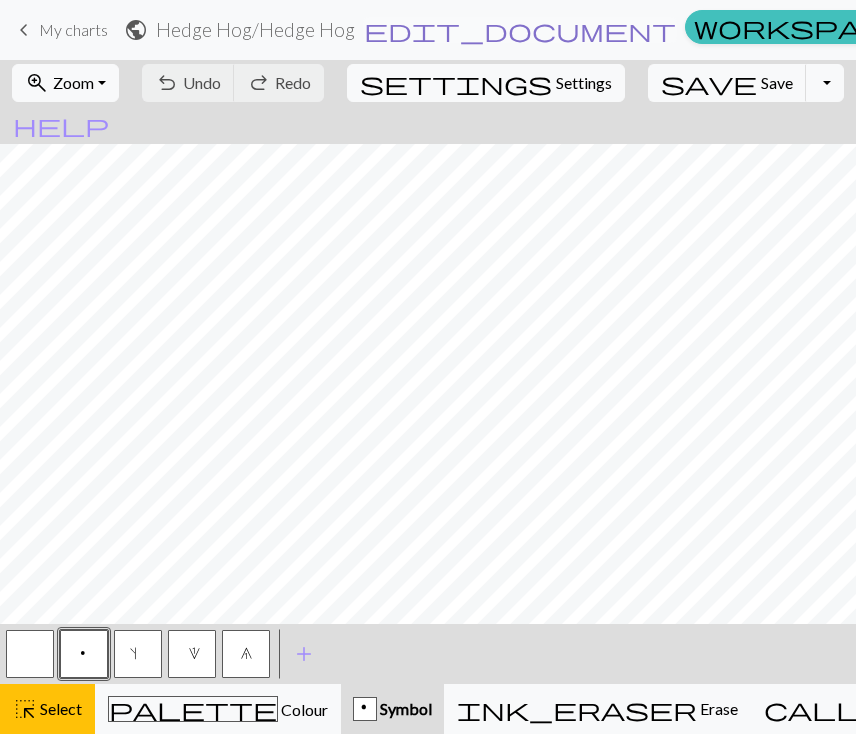 click on "edit_document" at bounding box center [520, 30] 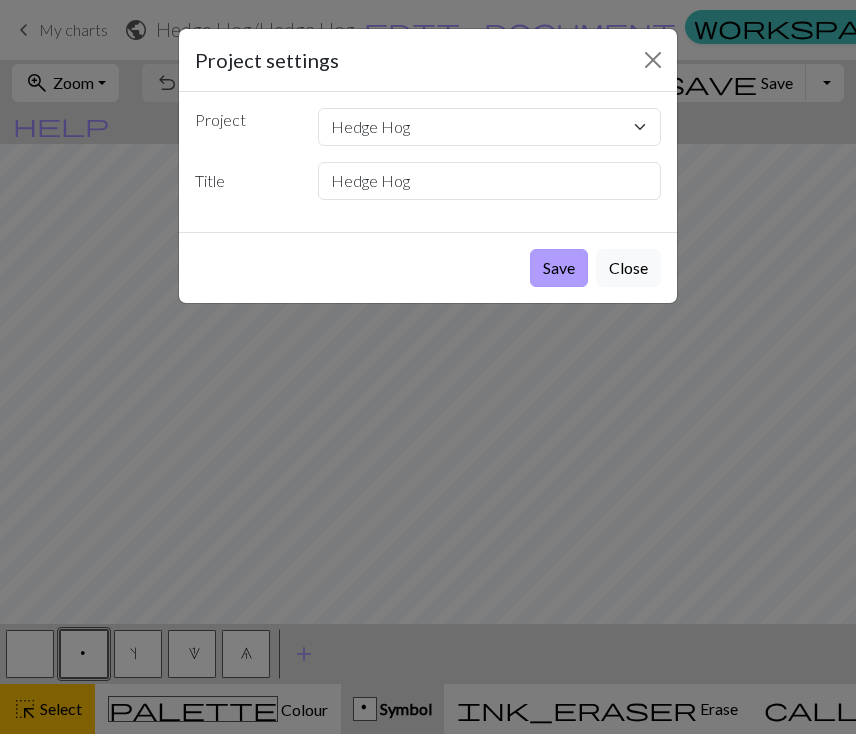 click on "Save" at bounding box center (559, 268) 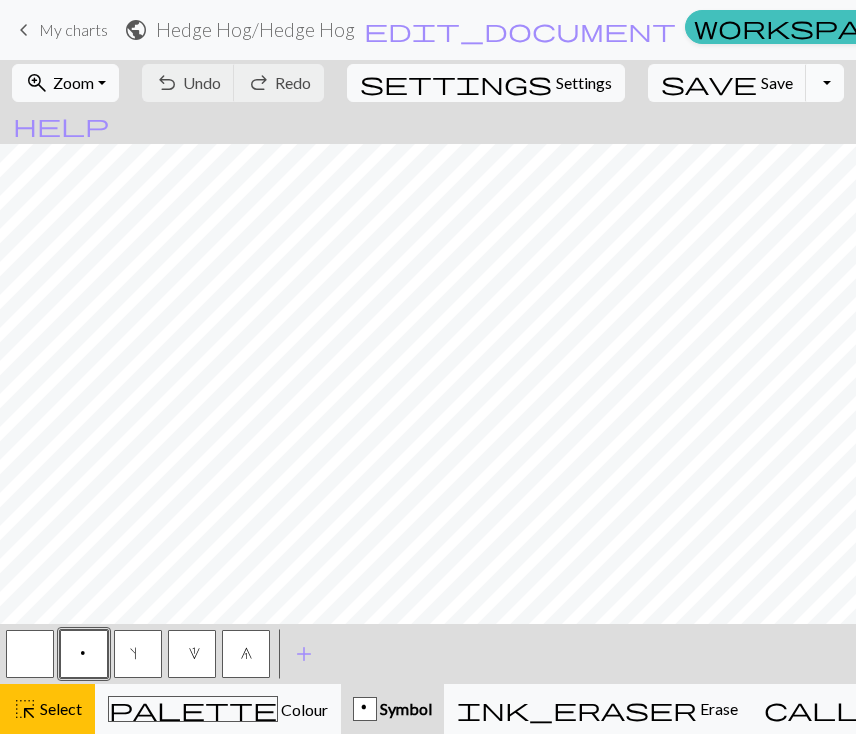 click on "Toggle Dropdown" at bounding box center (825, 83) 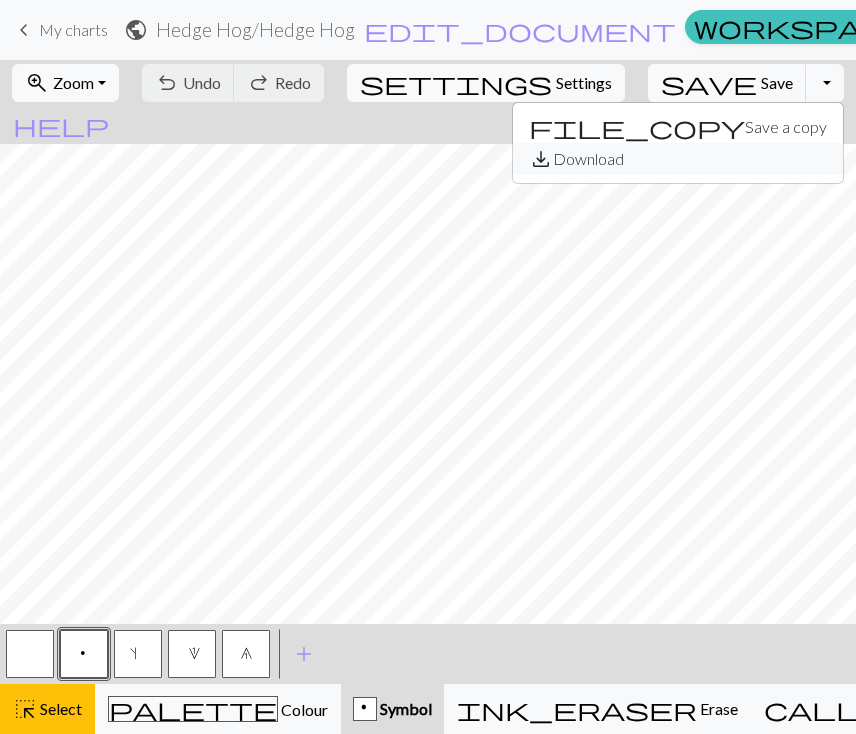 click on "save_alt  Download" at bounding box center (678, 159) 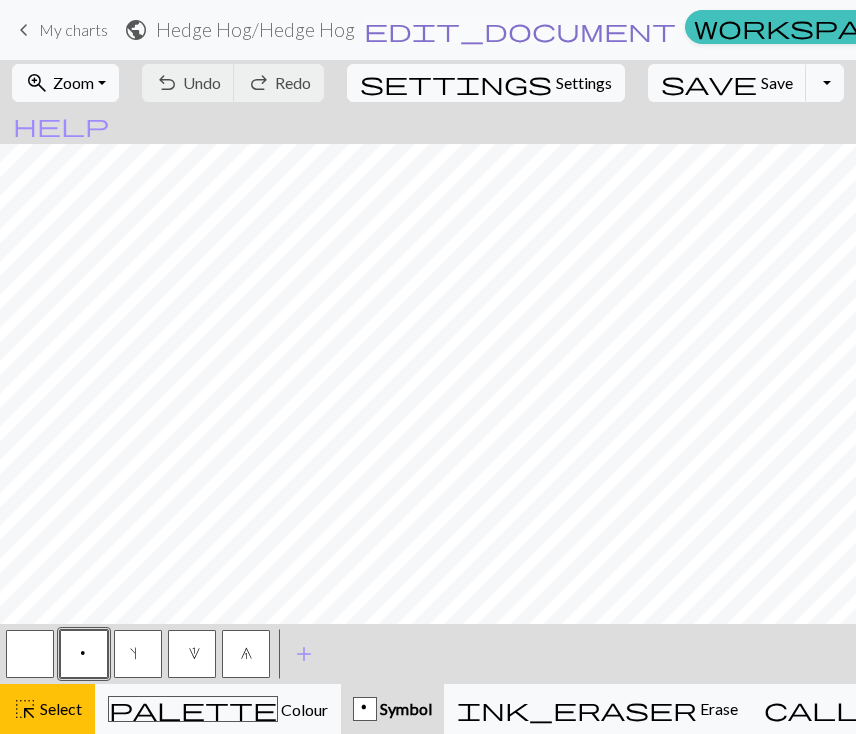 click on "edit_document" at bounding box center (520, 30) 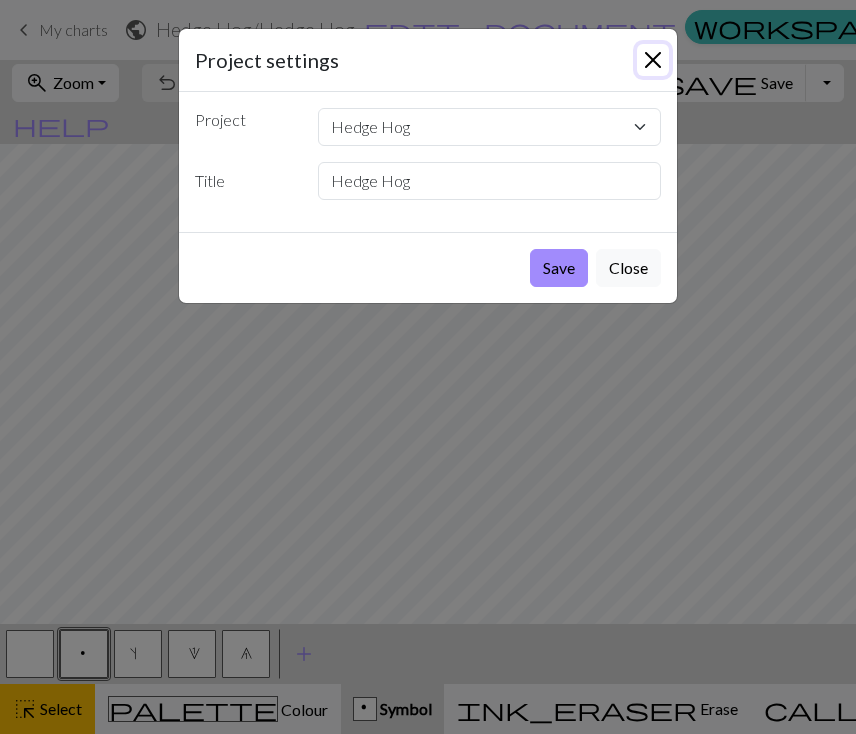 click at bounding box center [653, 60] 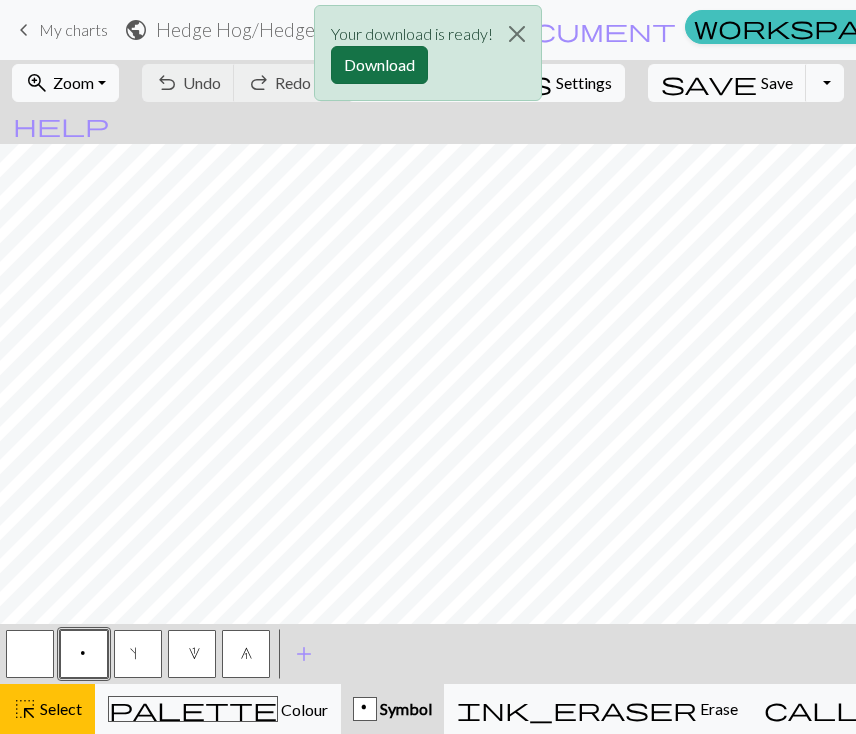 click on "Download" at bounding box center (379, 65) 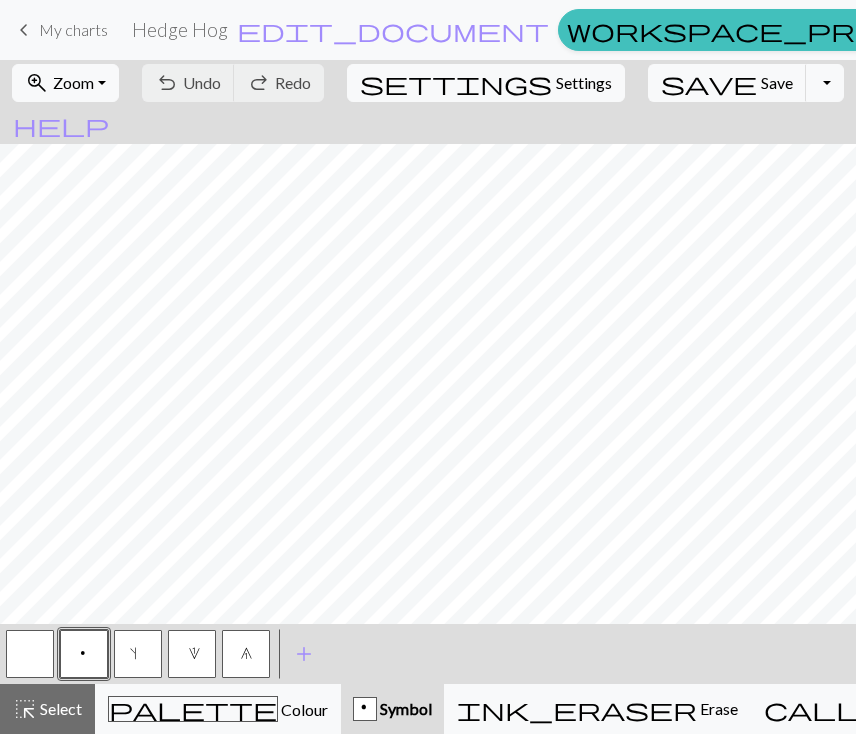 scroll, scrollTop: 0, scrollLeft: 0, axis: both 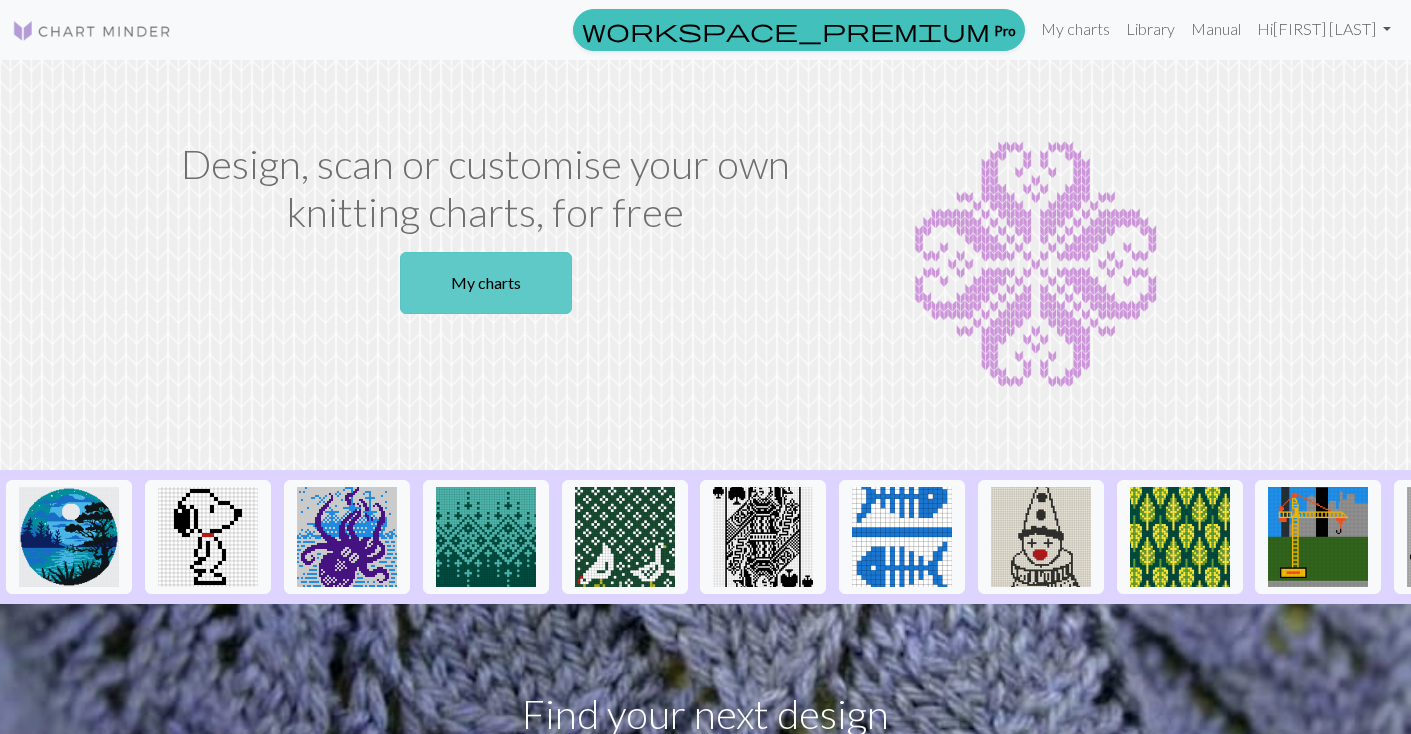 click on "My charts" at bounding box center (486, 283) 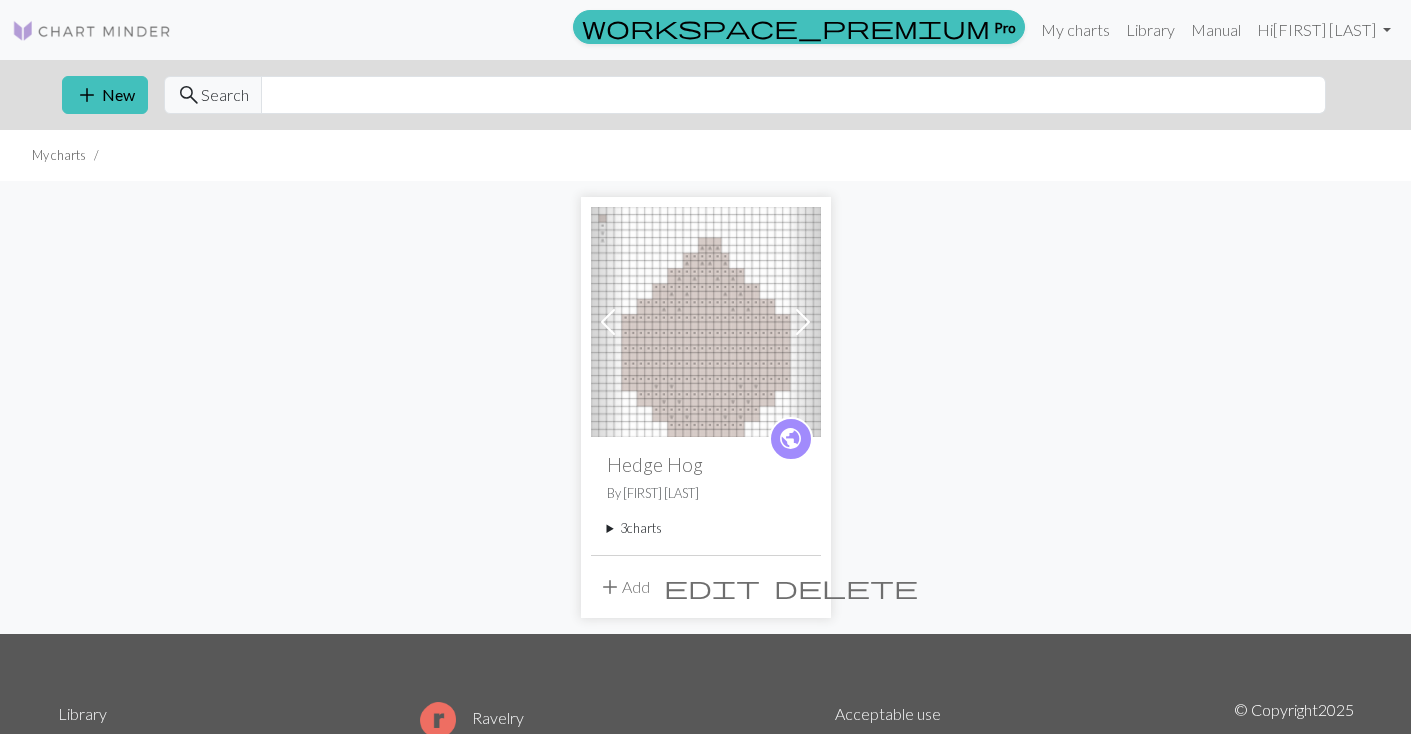 click on "edit" at bounding box center (712, 587) 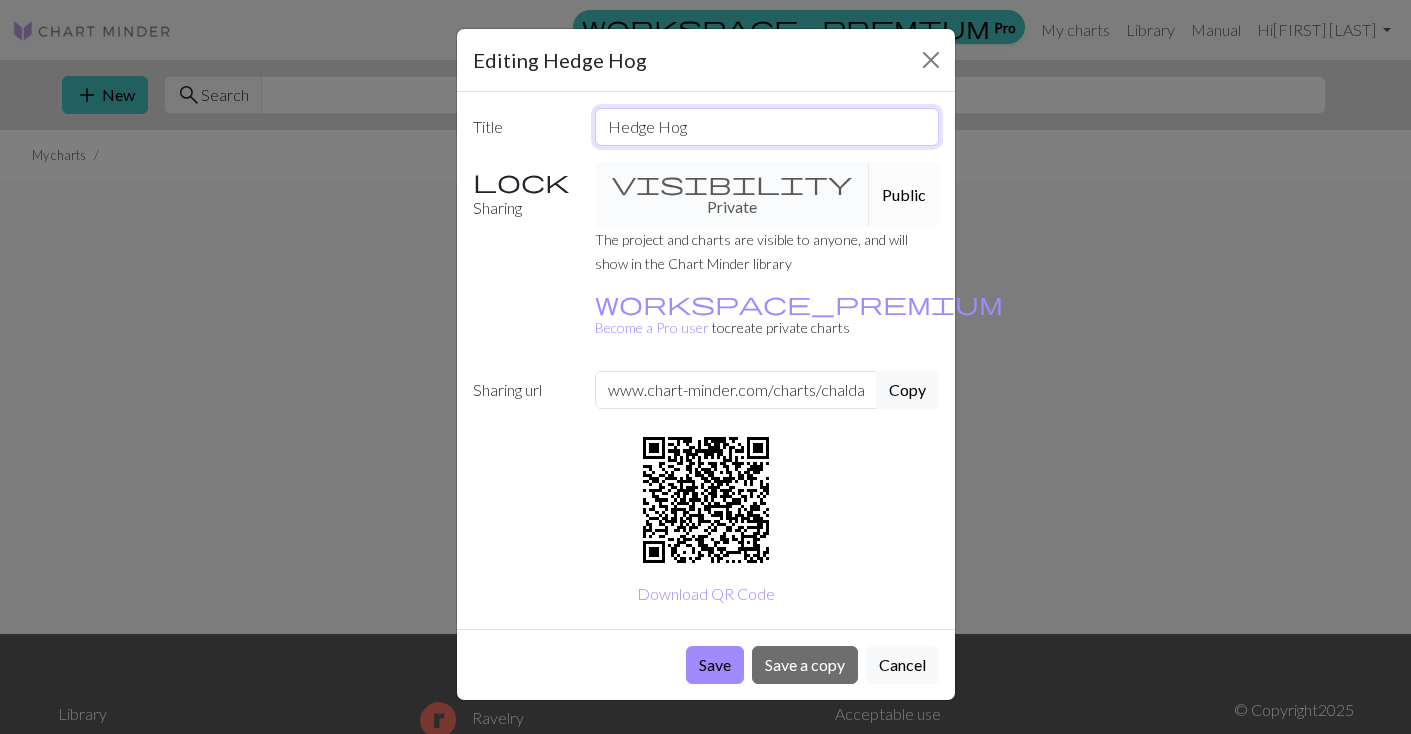 click on "Hedge Hog" at bounding box center (767, 127) 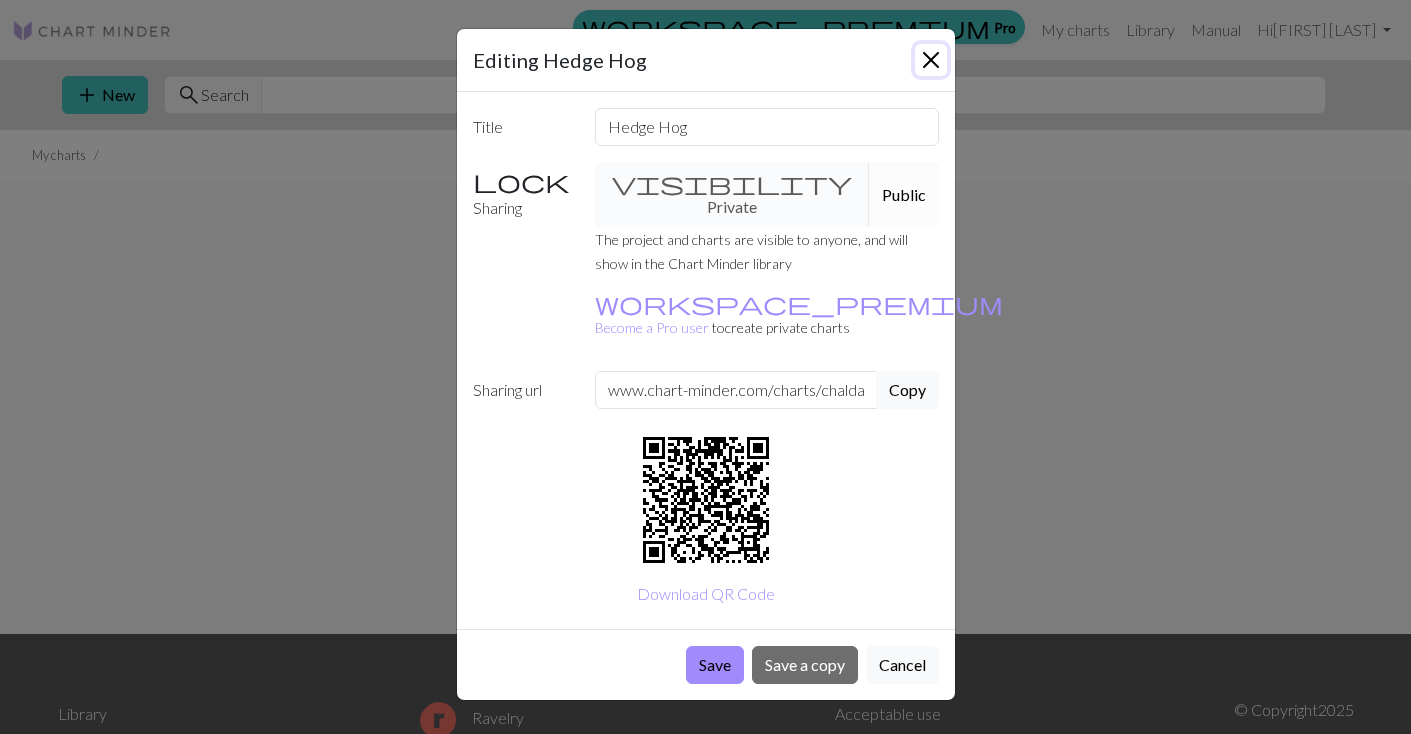 click at bounding box center (931, 60) 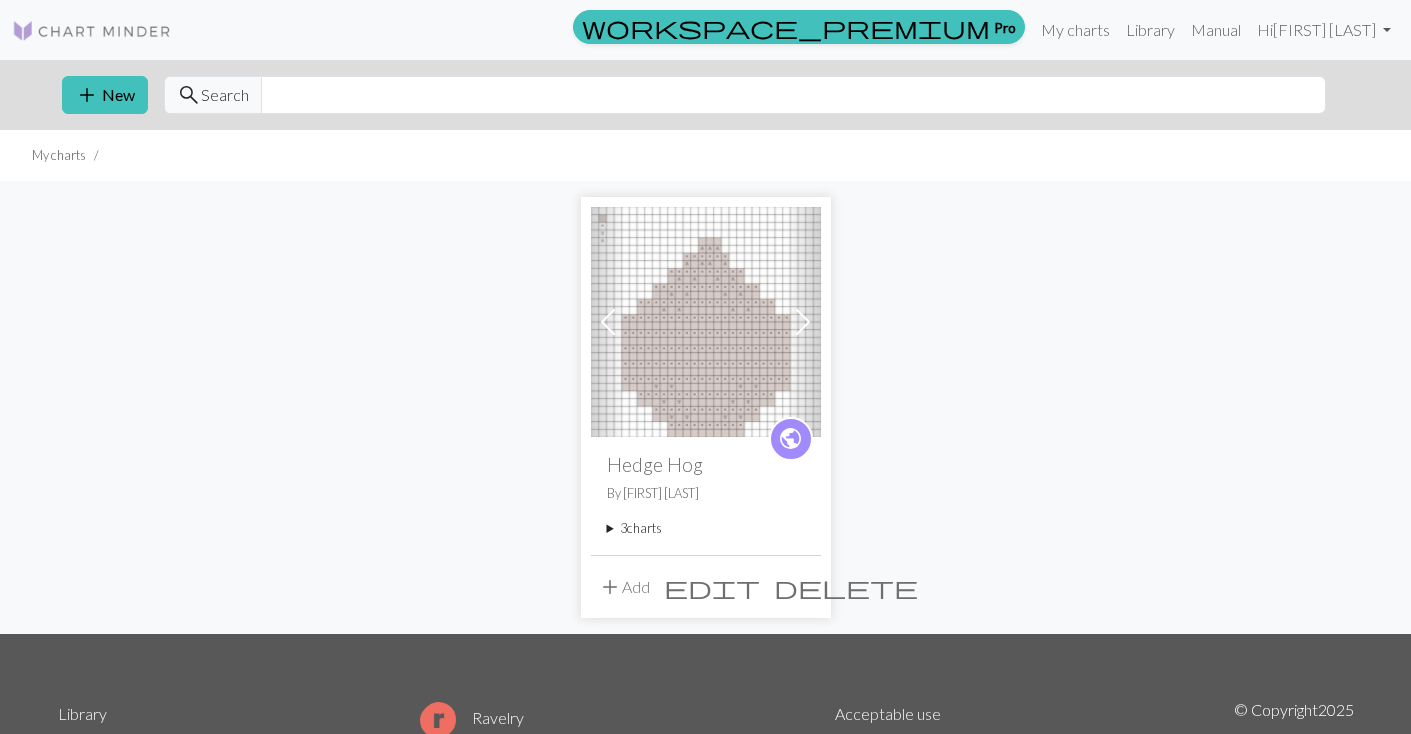 click at bounding box center (706, 322) 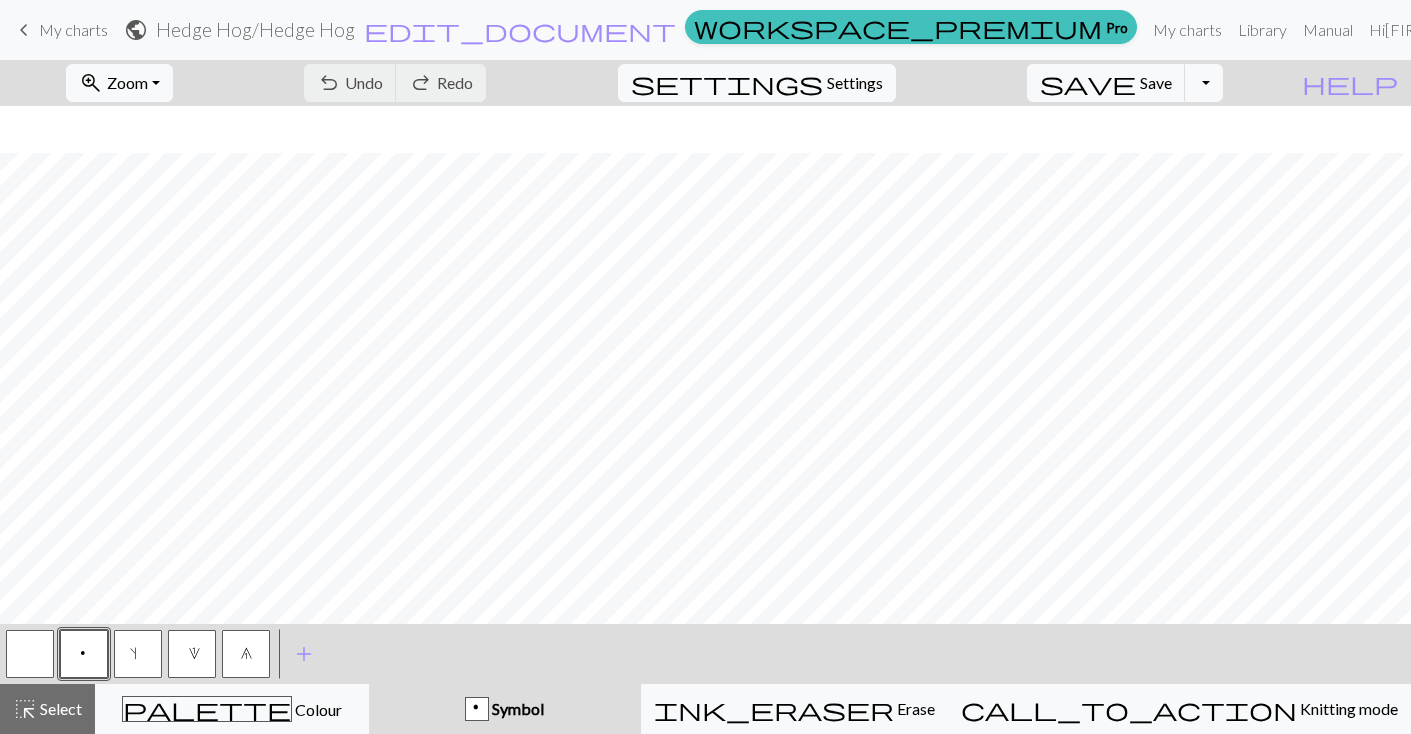 scroll, scrollTop: 172, scrollLeft: 0, axis: vertical 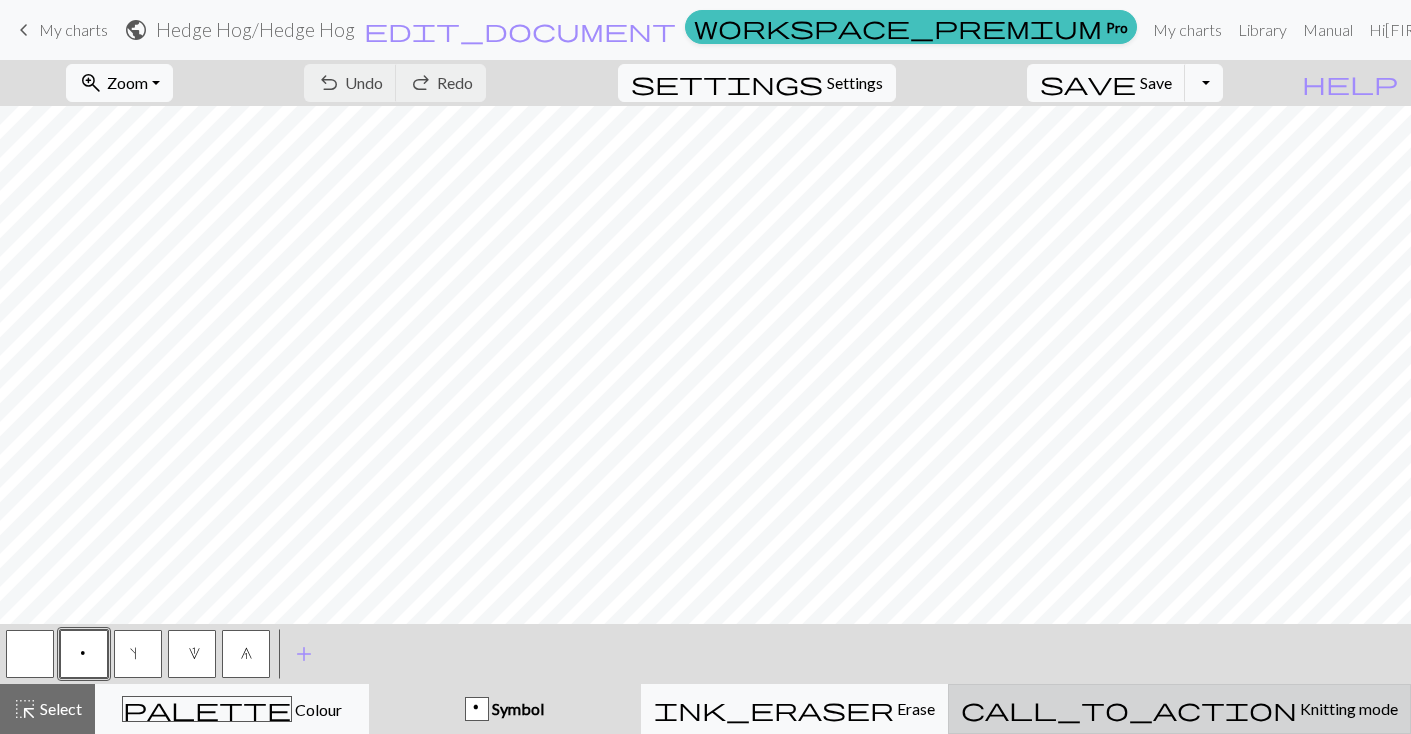 click on "Knitting mode" at bounding box center (1347, 708) 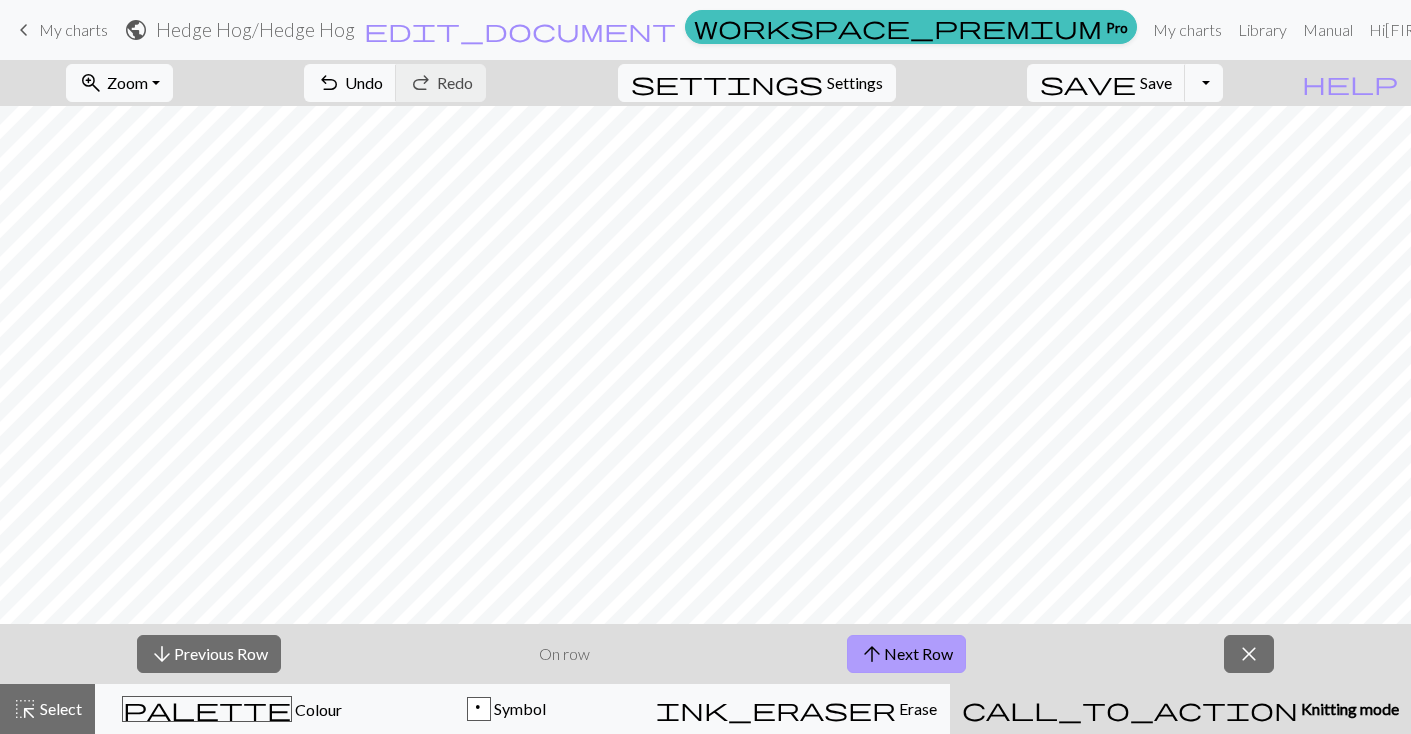 click on "arrow_upward" at bounding box center [872, 654] 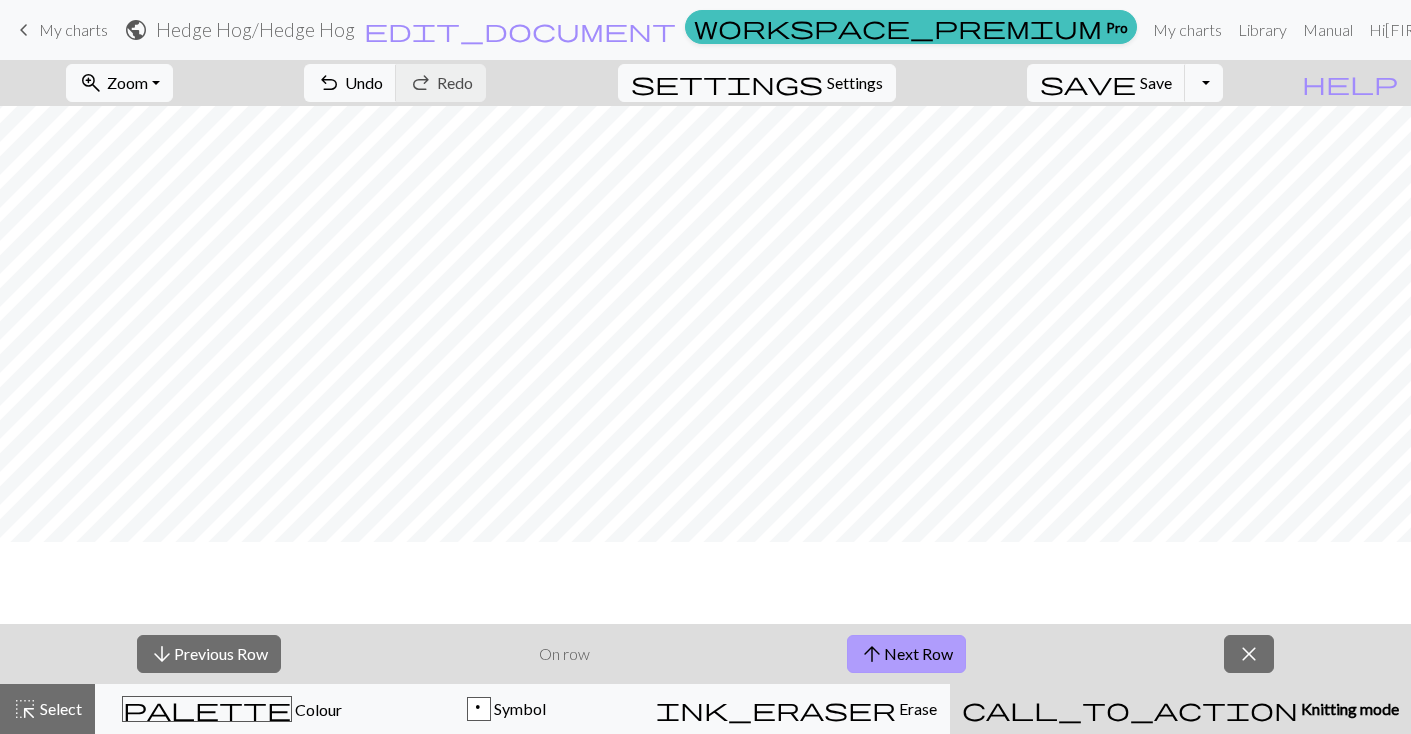 scroll, scrollTop: 0, scrollLeft: 0, axis: both 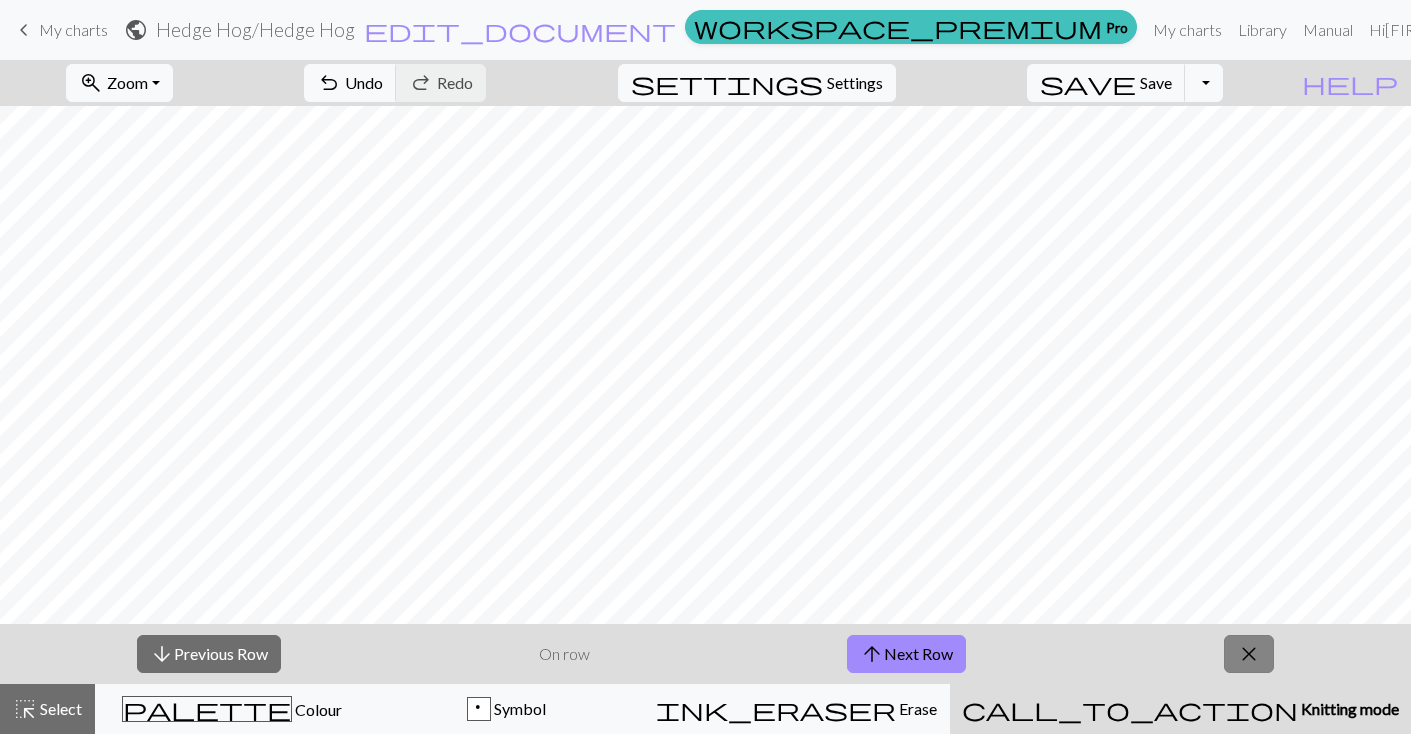click on "close" at bounding box center [1249, 654] 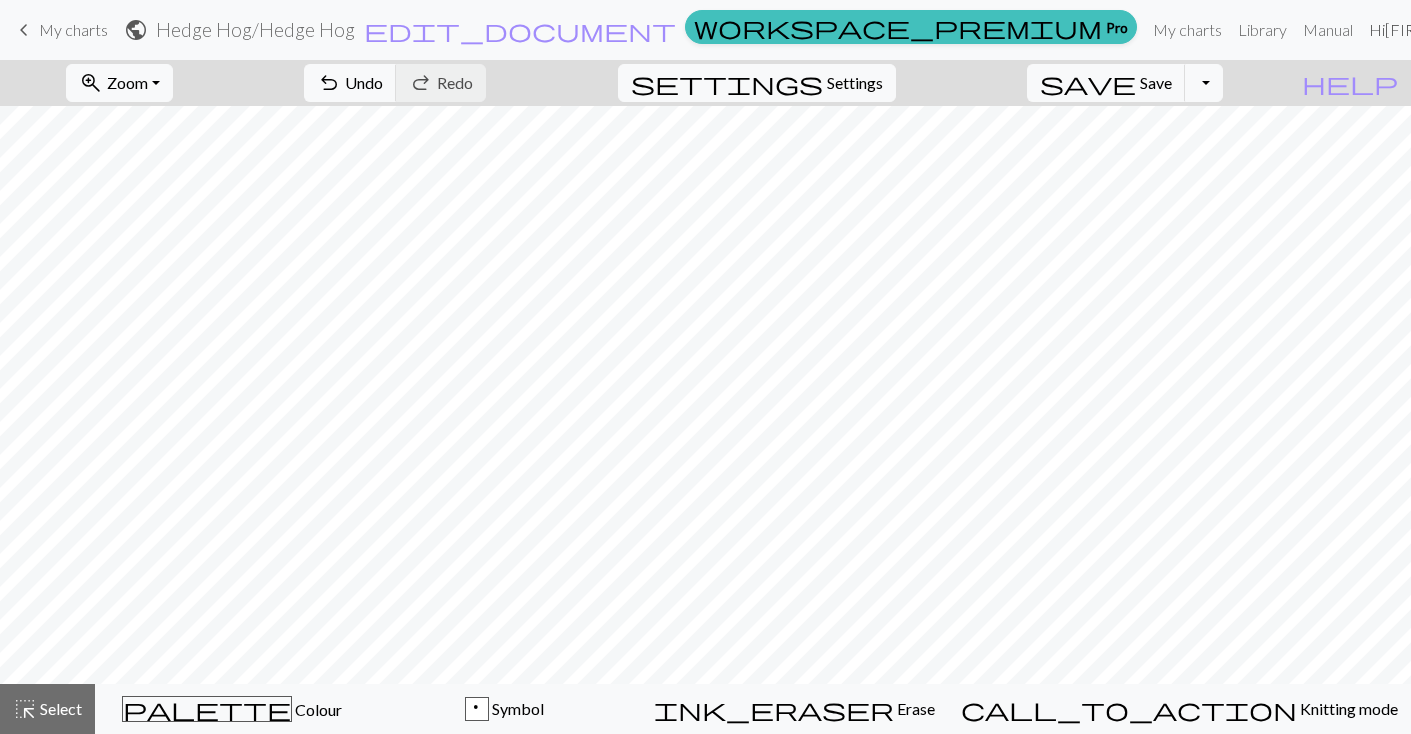 click on "Hi  [FIRST] [LAST]" at bounding box center [1436, 30] 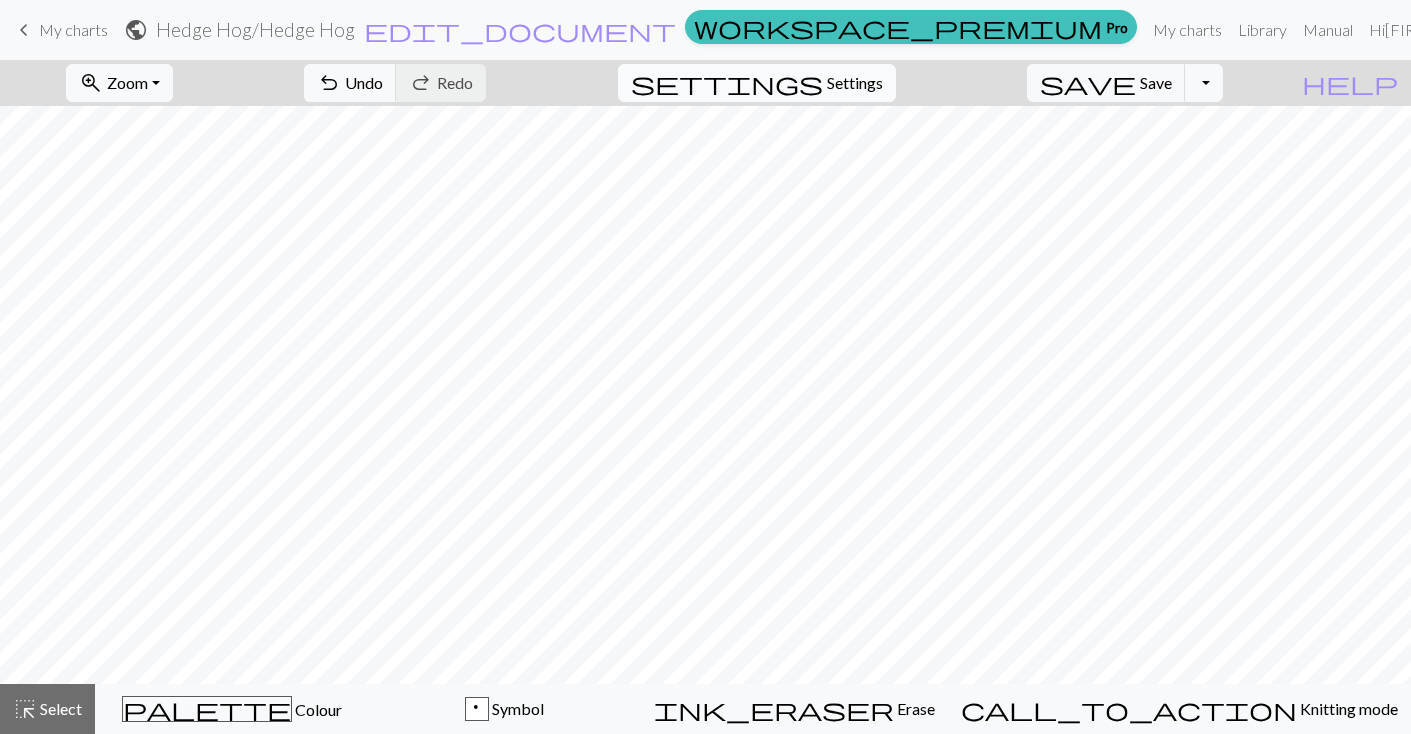 click on "Settings" at bounding box center [855, 83] 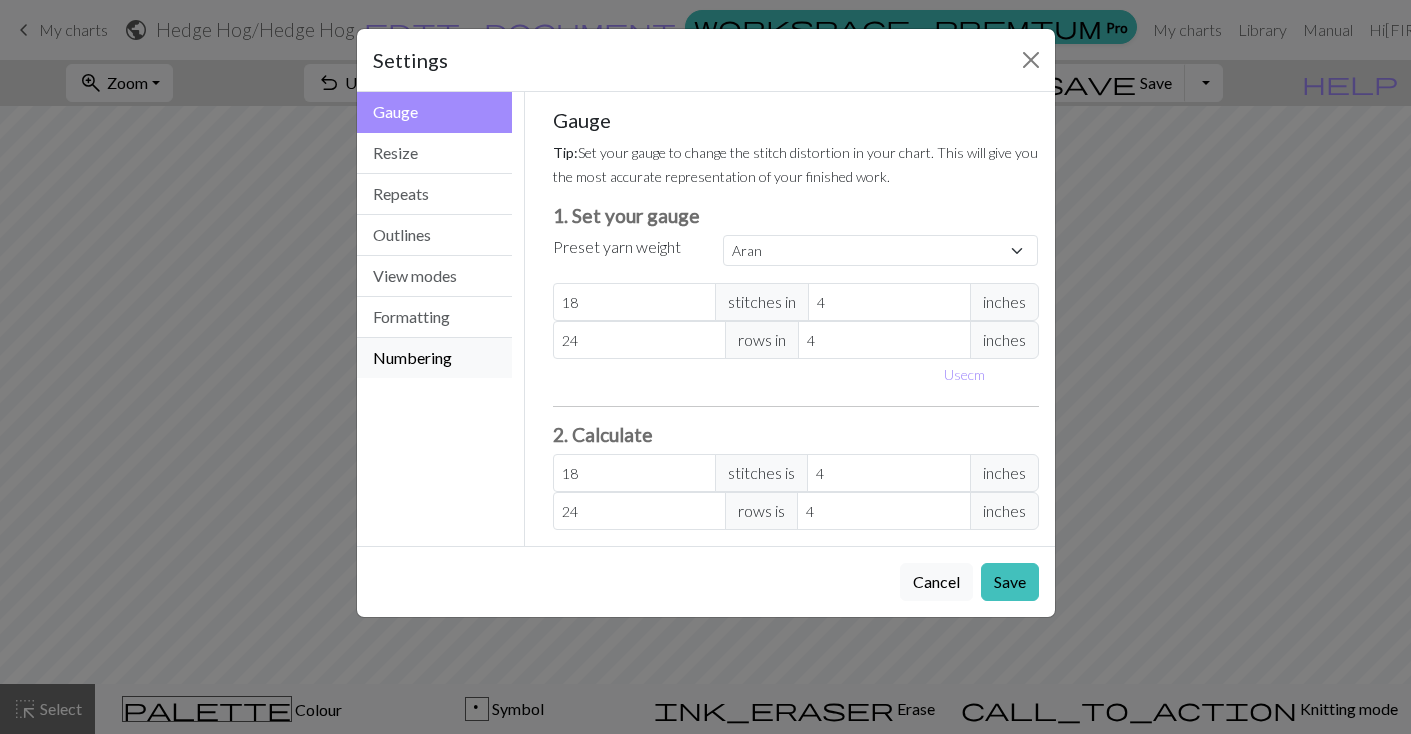 click on "Numbering" at bounding box center [435, 358] 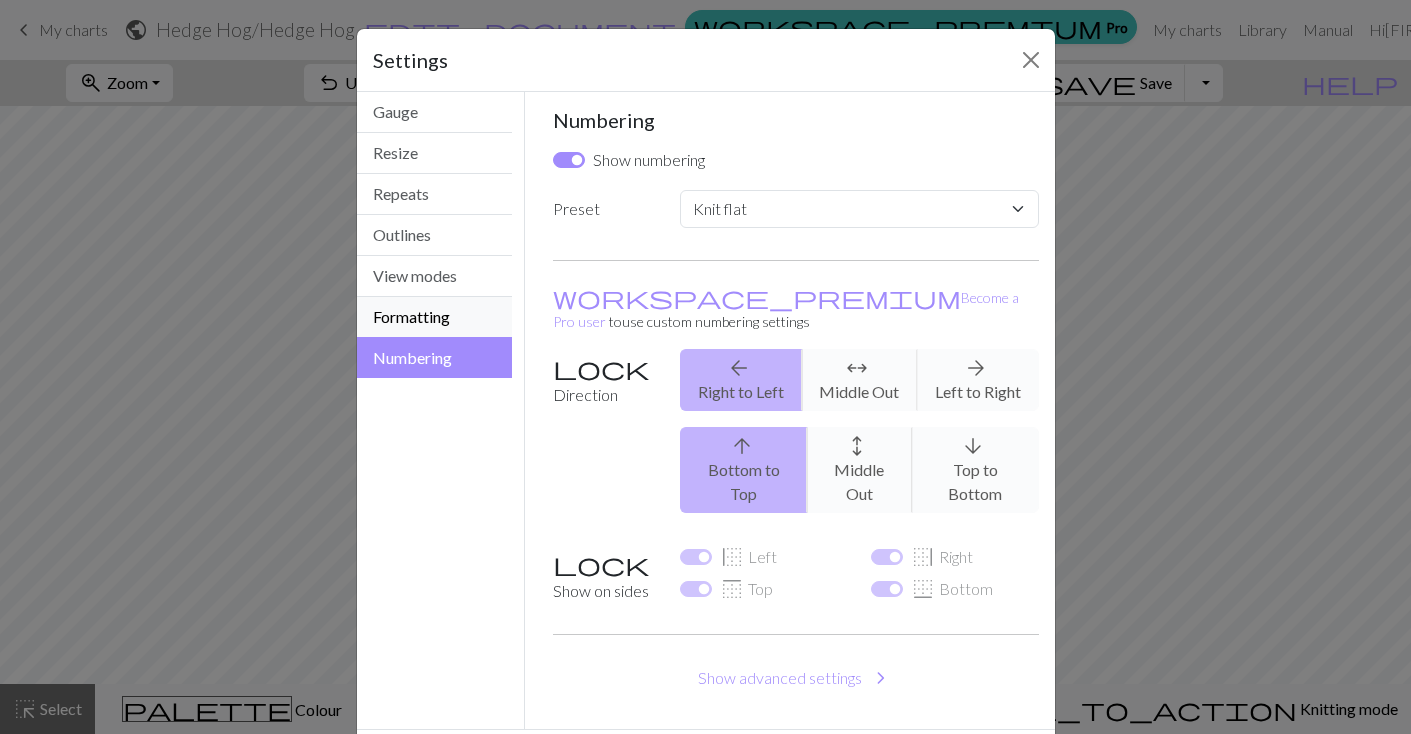 click on "Formatting" at bounding box center (435, 317) 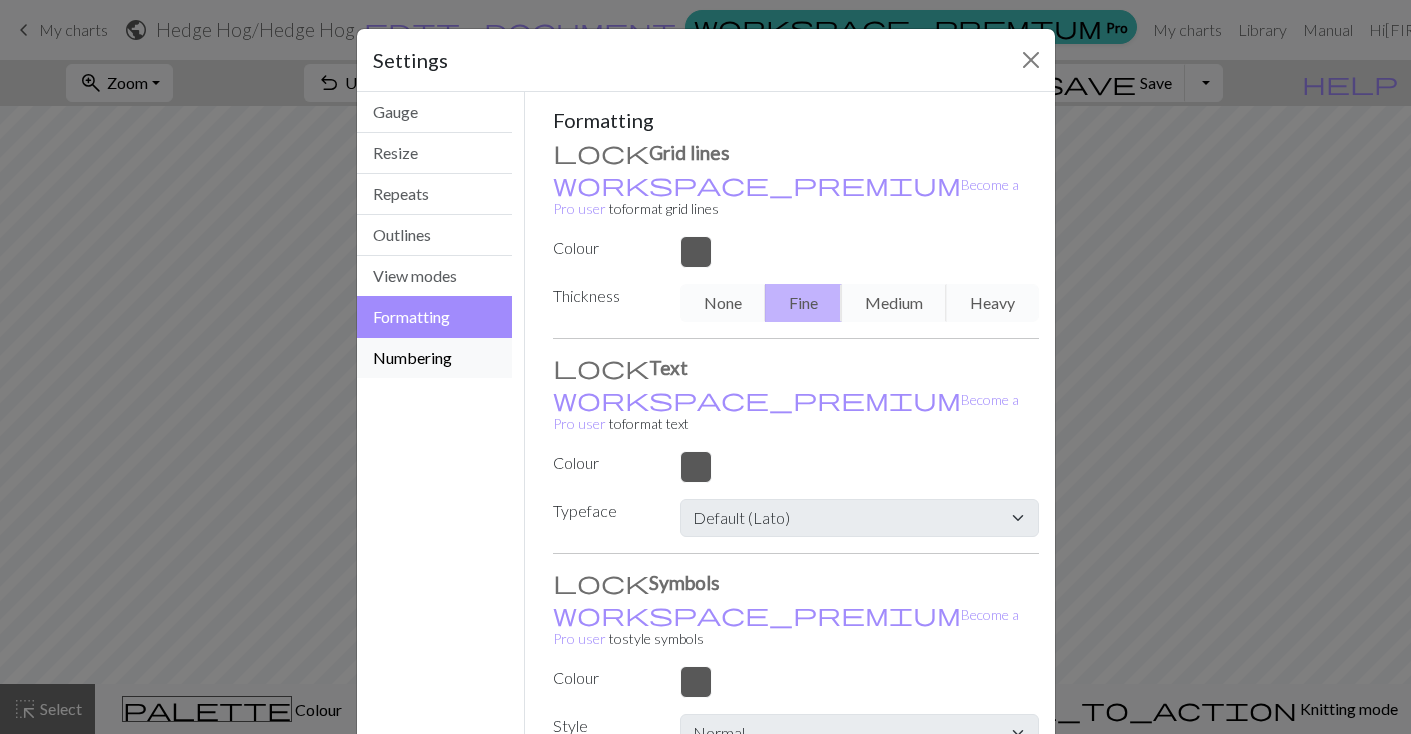 click on "Numbering" at bounding box center [435, 358] 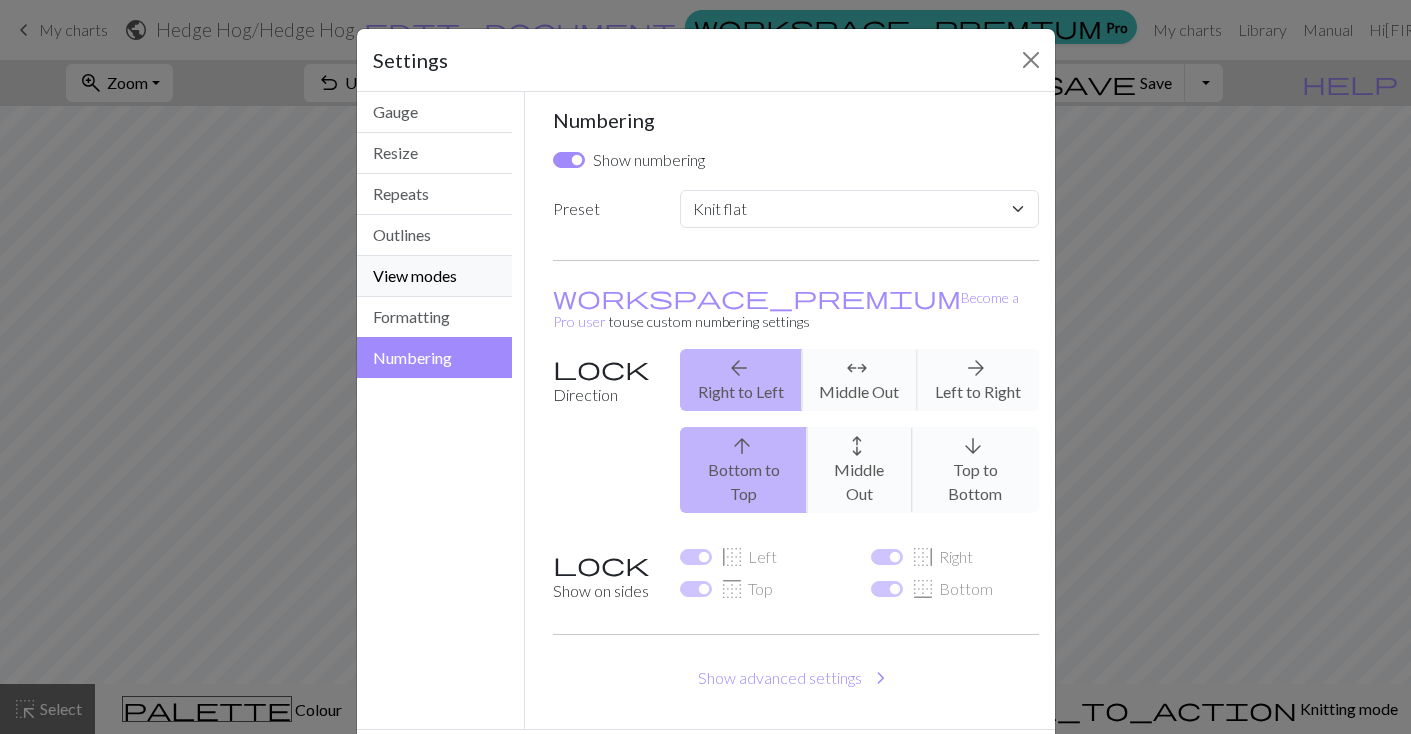 click on "View modes" at bounding box center [435, 276] 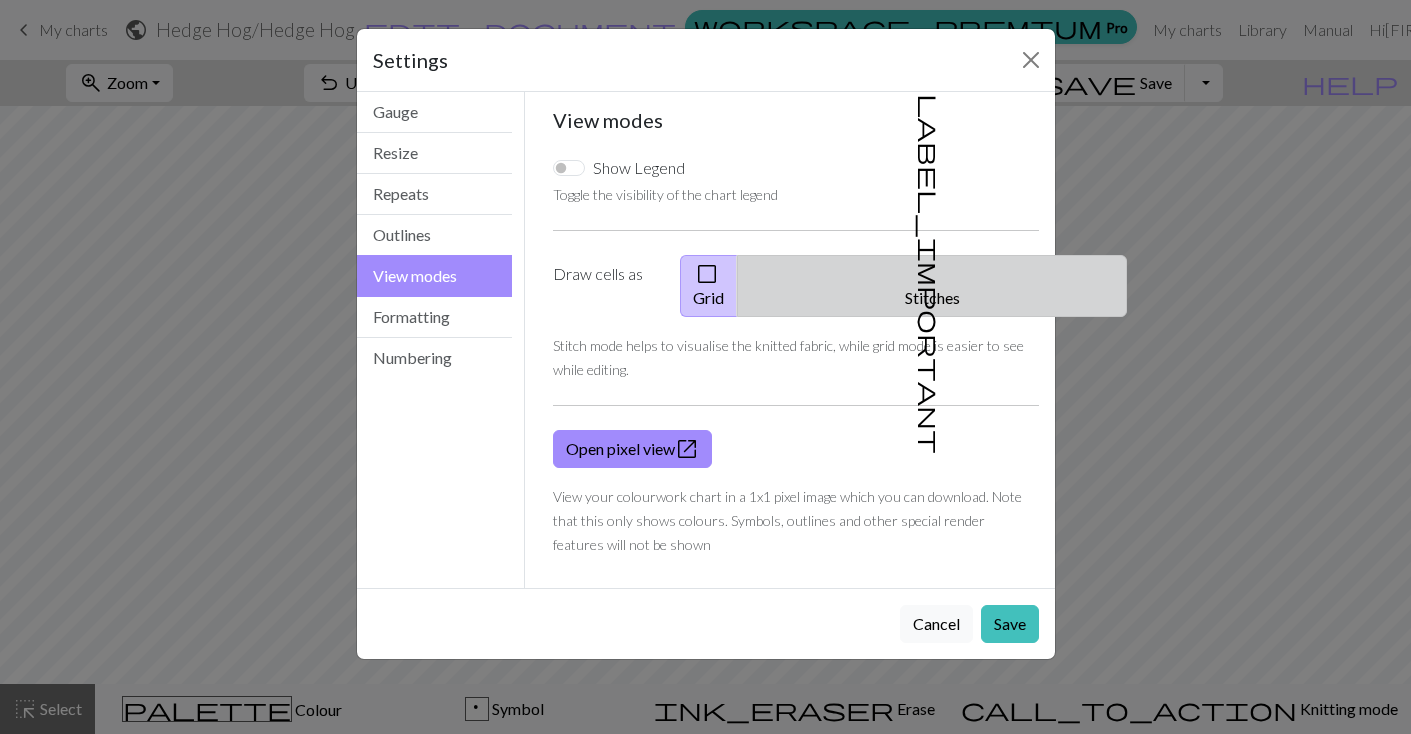 click on "label_important Stitches" at bounding box center (932, 286) 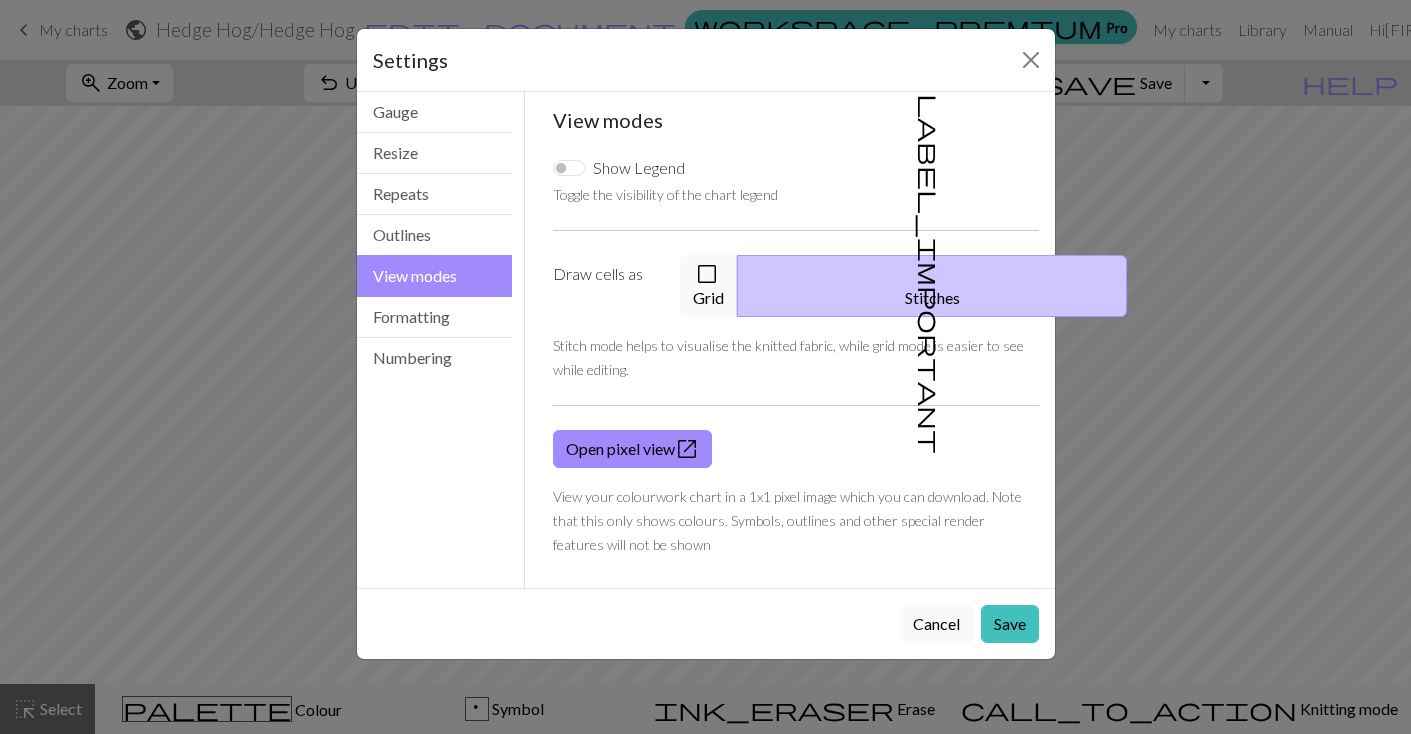 click on "Settings View modes Gauge Resize Repeats Outlines View modes Formatting Numbering Gauge Resize Repeats Outlines View modes Formatting Numbering Gauge Tip:  Set your gauge to change the stitch distortion in your chart. This will give you the most accurate representation of your finished work. 1. Set your gauge Preset yarn weight Custom Square Lace Light Fingering Fingering Sport Double knit Worsted Aran Bulky Super Bulky 18 stitches in  4 inches 24 rows in  4 inches Use  cm 2. Calculate 18 stitches is 4 inches 24 rows is 4 inches Resize your chart Tip:  Changes will be applied from the bottom right. To change rows and columns in other areas (e.g. within the chart or at the top), use the select tool or click the grid numbers to select then insert or remove from the top toolbar. Width 30 Height 30 Repeats workspace_premium Become a Pro user   to  visualise repeats Tip:   This will show your entire chart repeated, so you can preview what joining panels look like together. arrow_forward  Horizontal 1  Vertical 1" at bounding box center [705, 367] 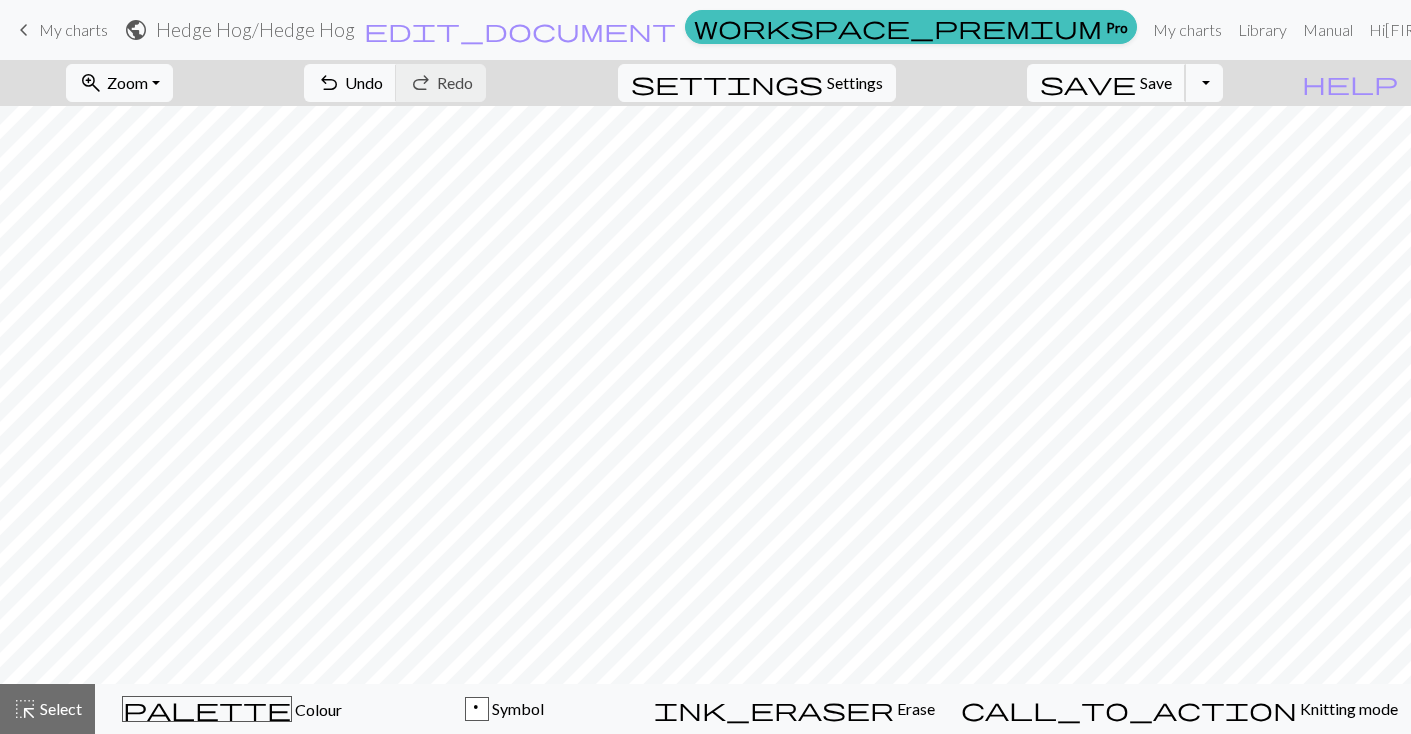 scroll, scrollTop: 88, scrollLeft: 0, axis: vertical 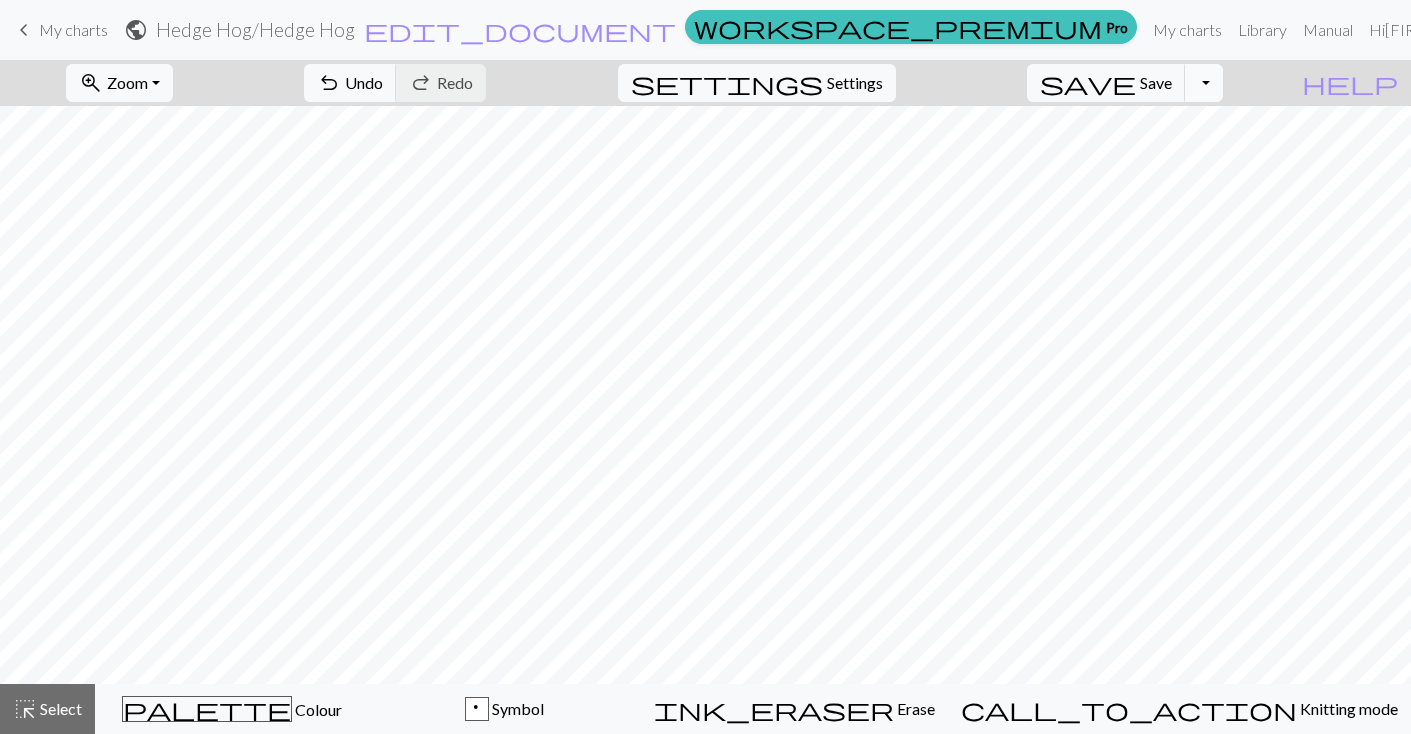 click on "Toggle Dropdown" at bounding box center (1204, 83) 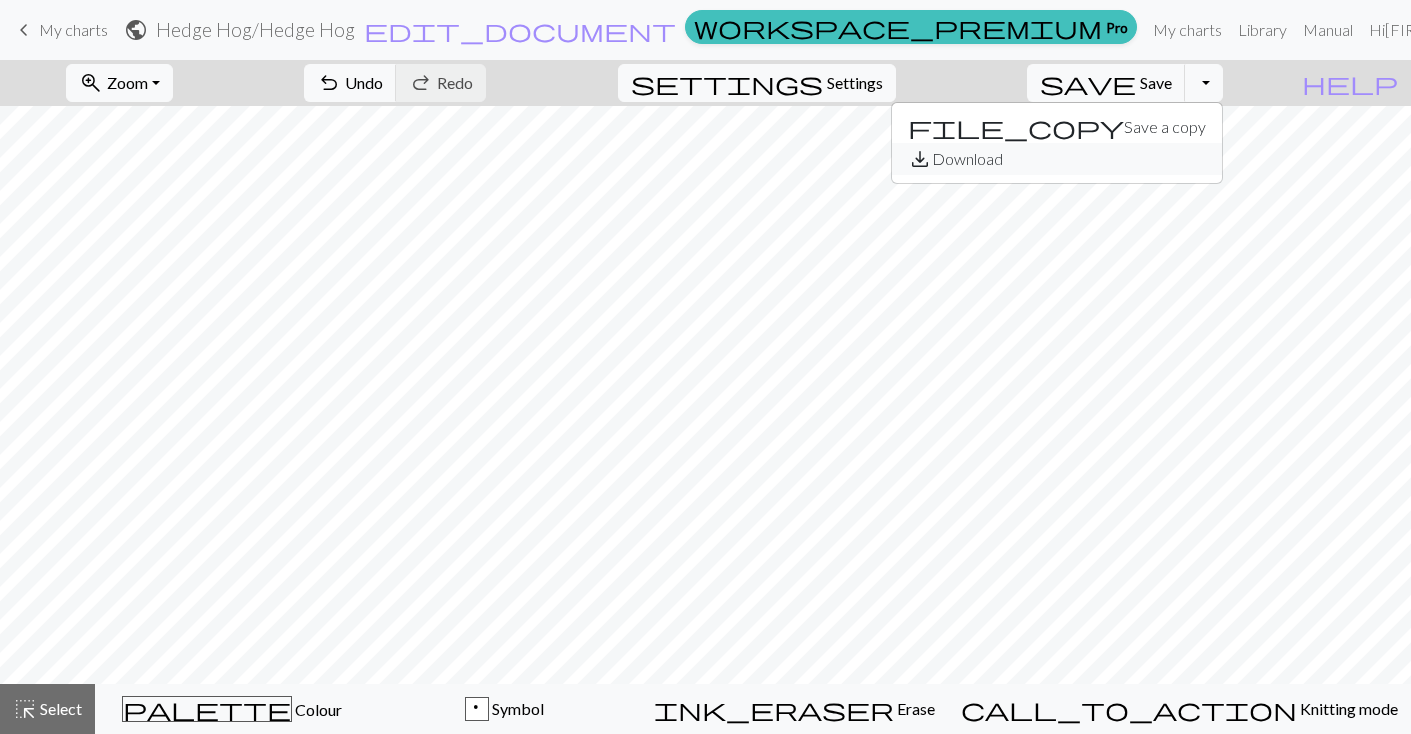 click on "save_alt  Download" at bounding box center (1057, 159) 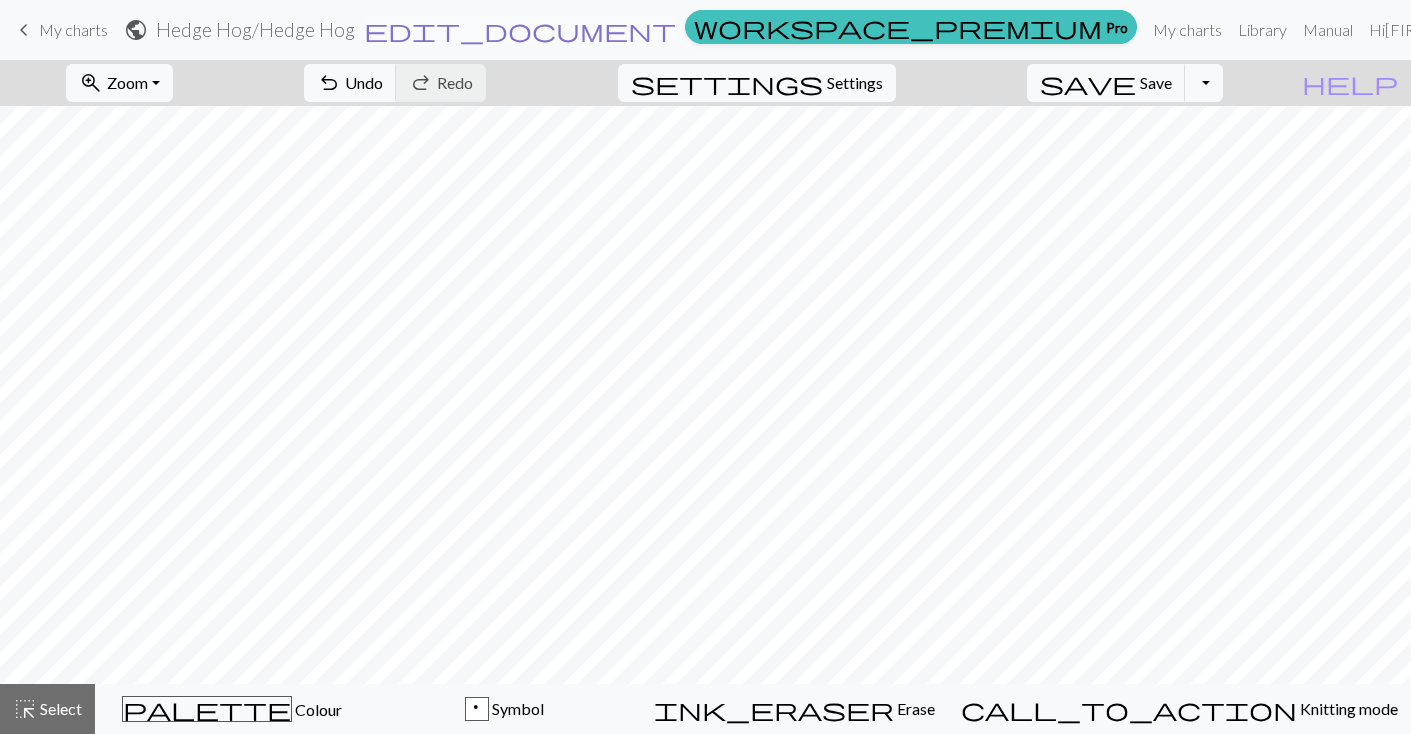 click on "edit_document" at bounding box center [520, 30] 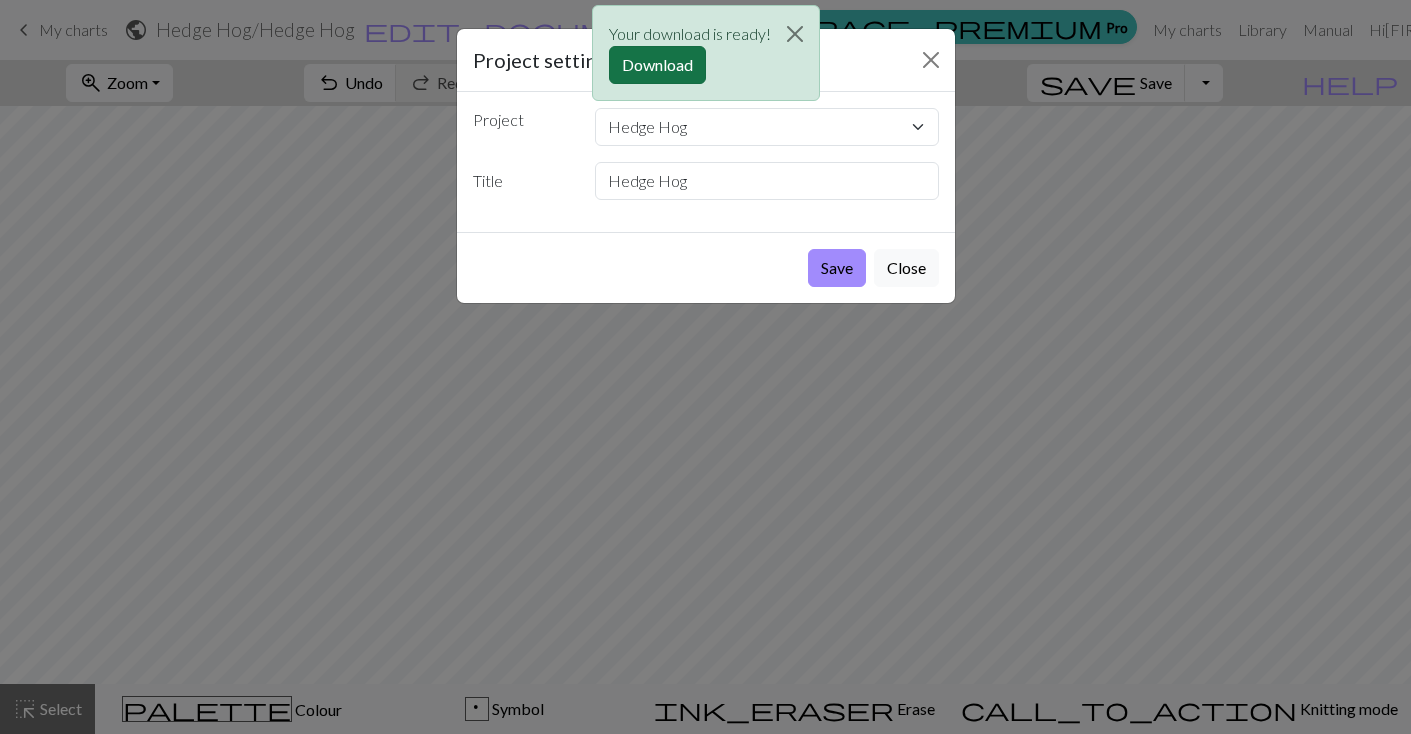 click on "Download" at bounding box center [657, 65] 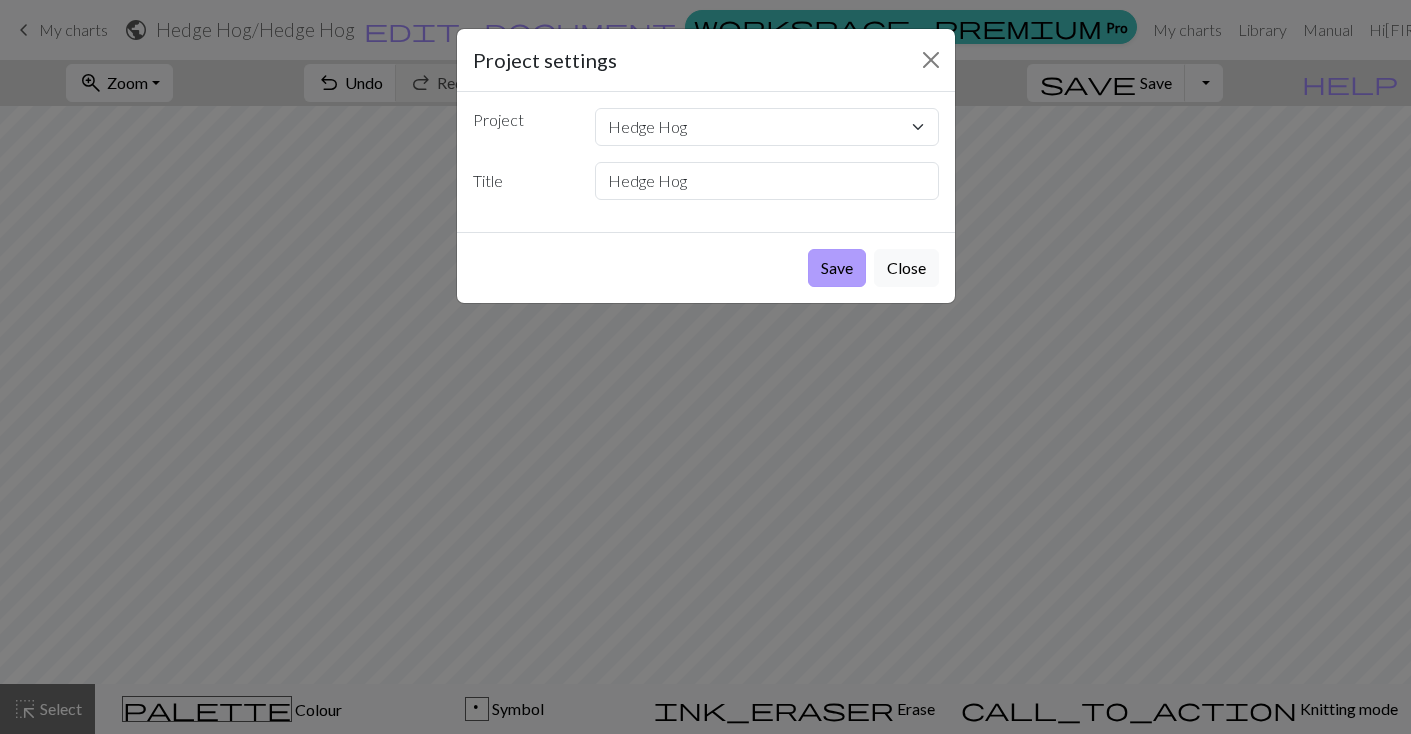 click on "Save" at bounding box center [837, 268] 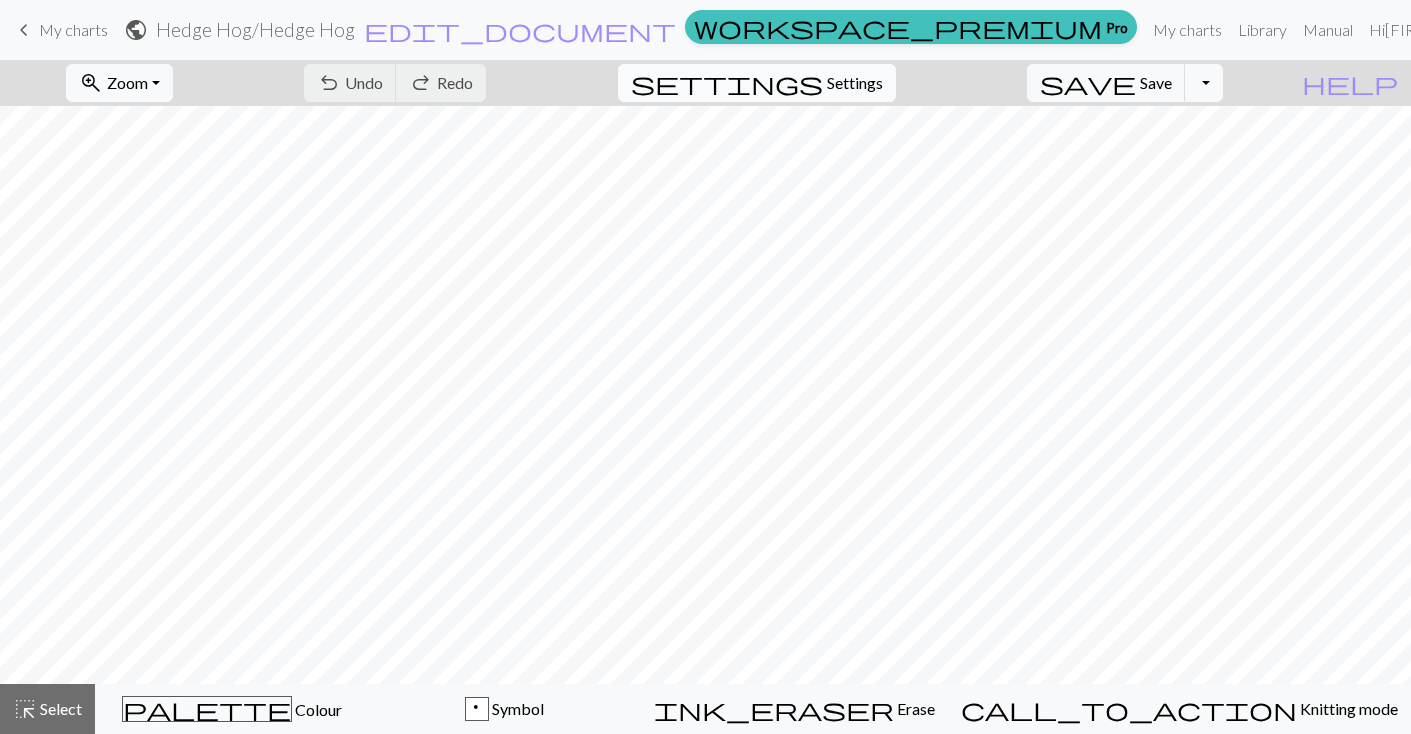 click on "Settings" at bounding box center (855, 83) 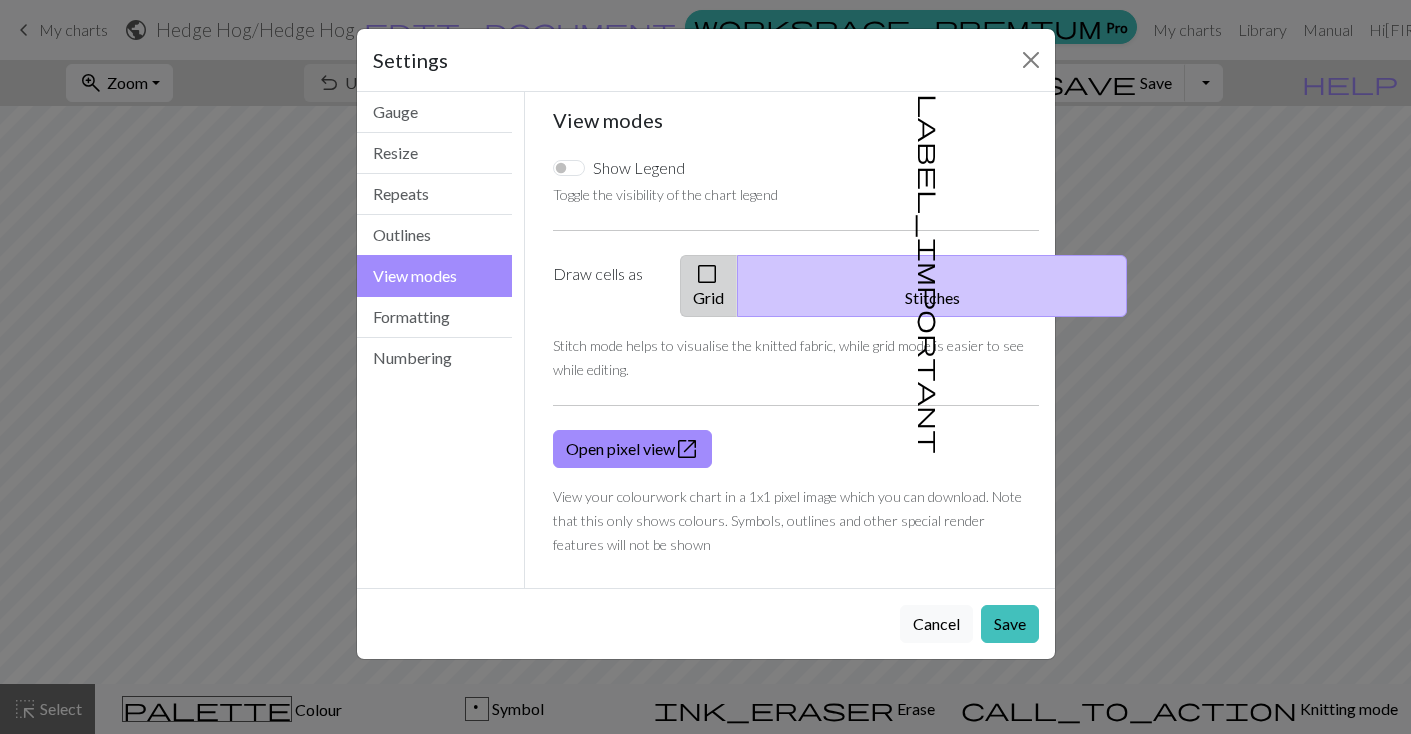 click on "check_box_outline_blank Grid" at bounding box center [709, 286] 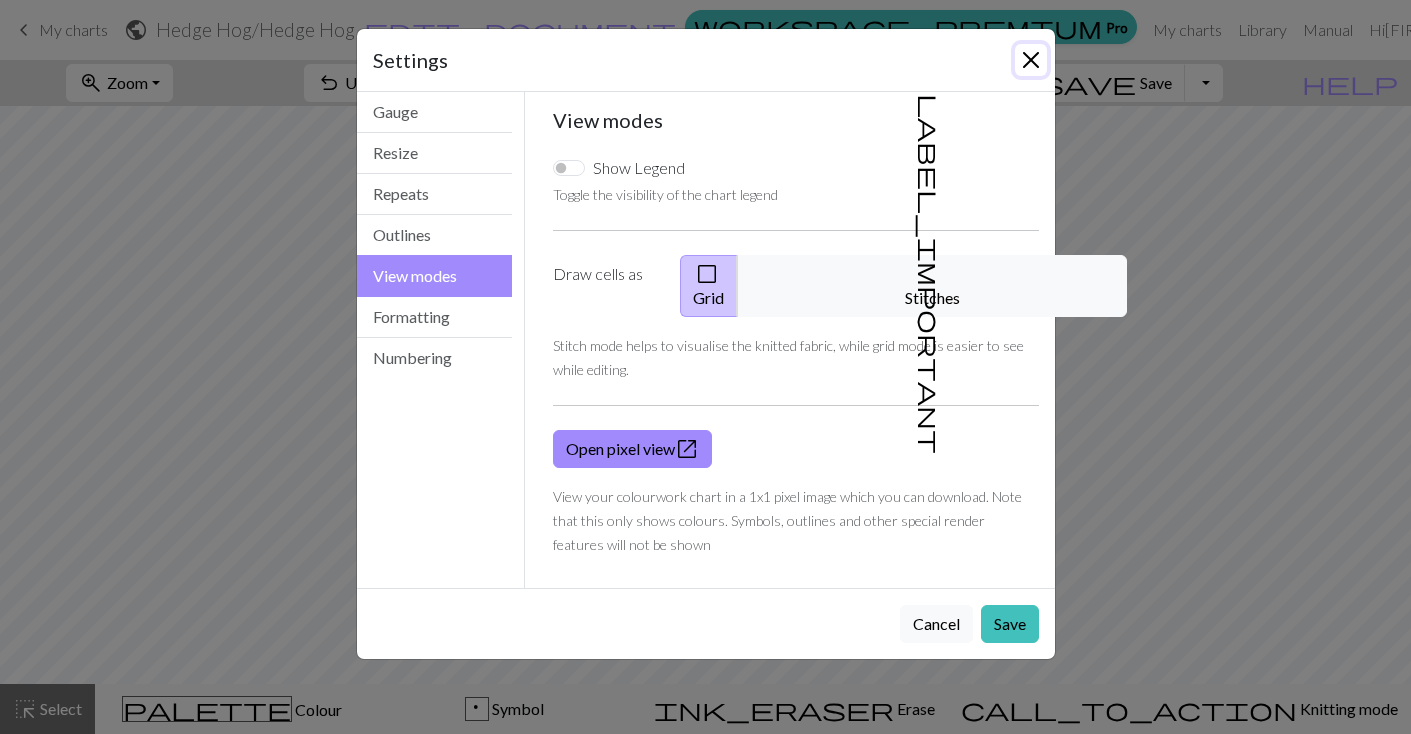 click at bounding box center (1031, 60) 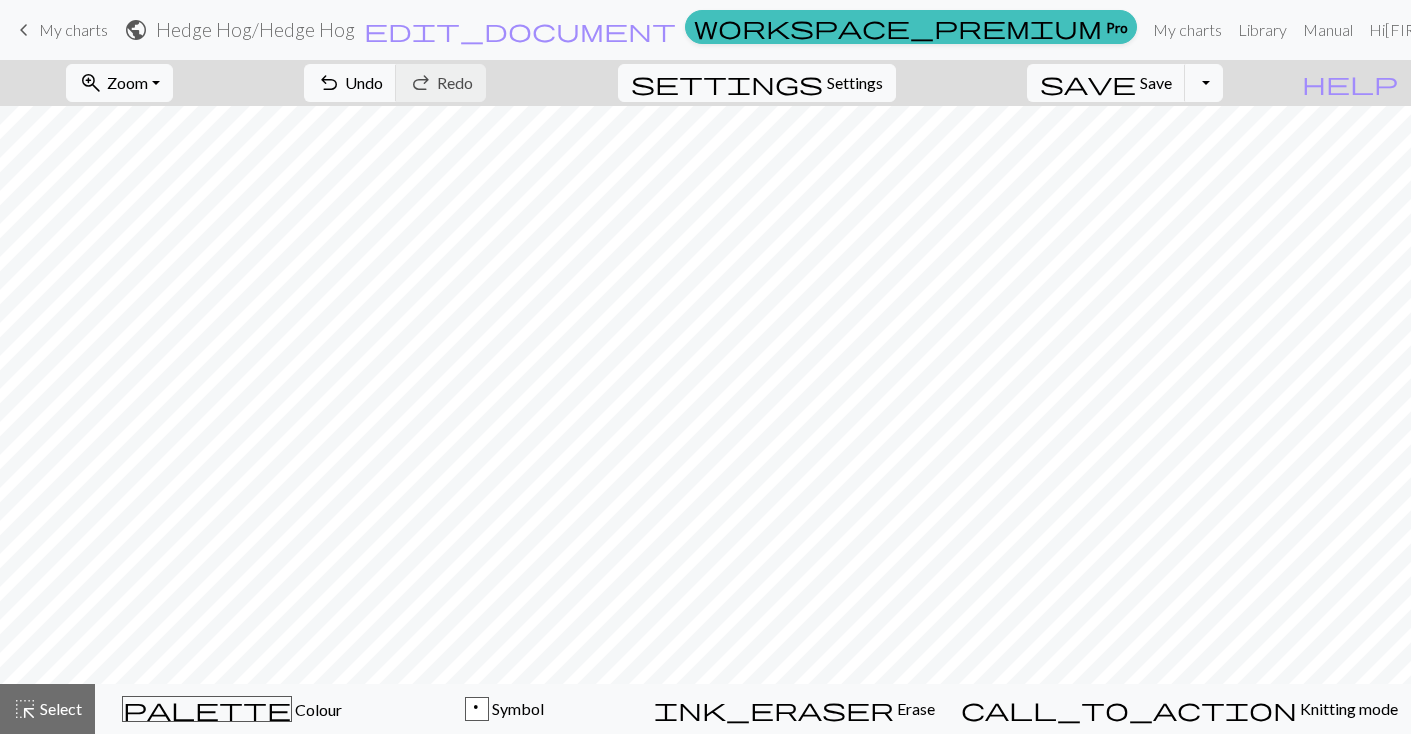 click on "My charts" at bounding box center (73, 29) 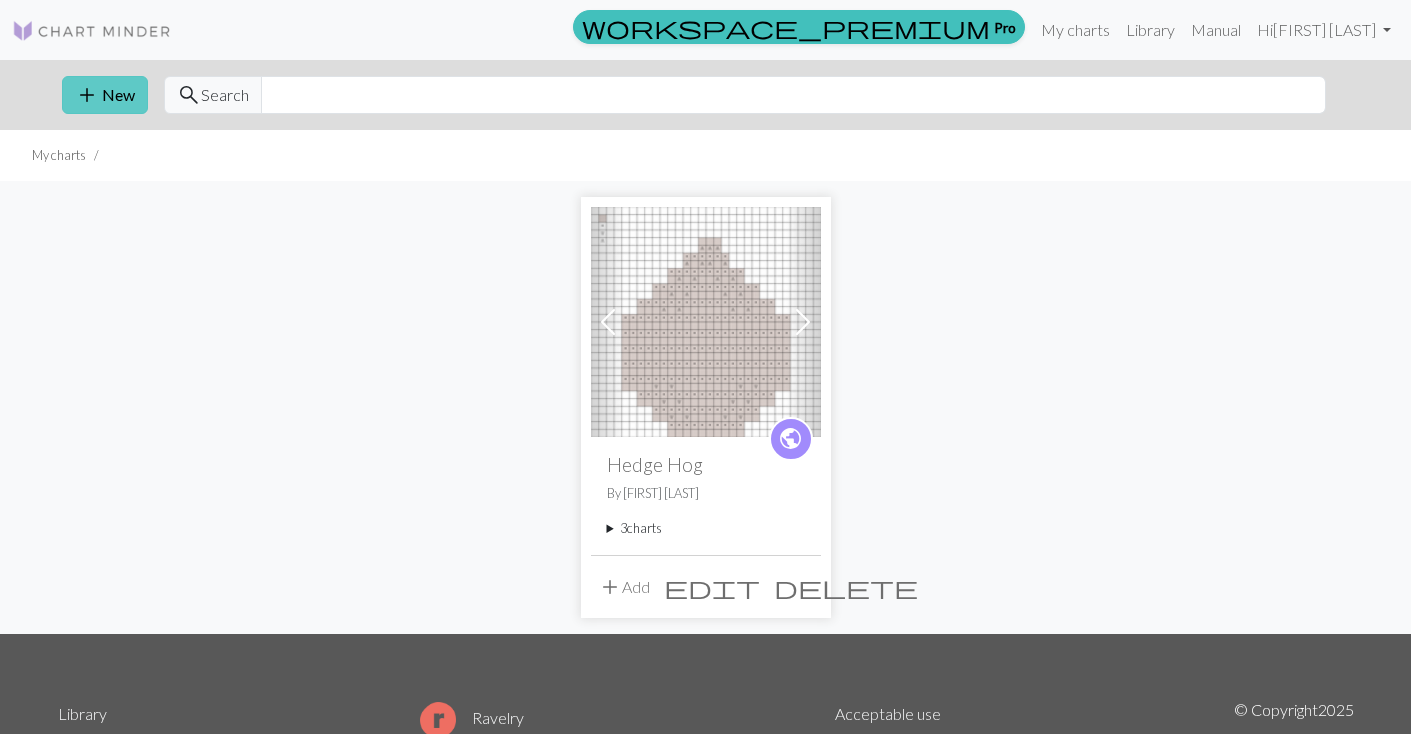 click on "add   New" at bounding box center [105, 95] 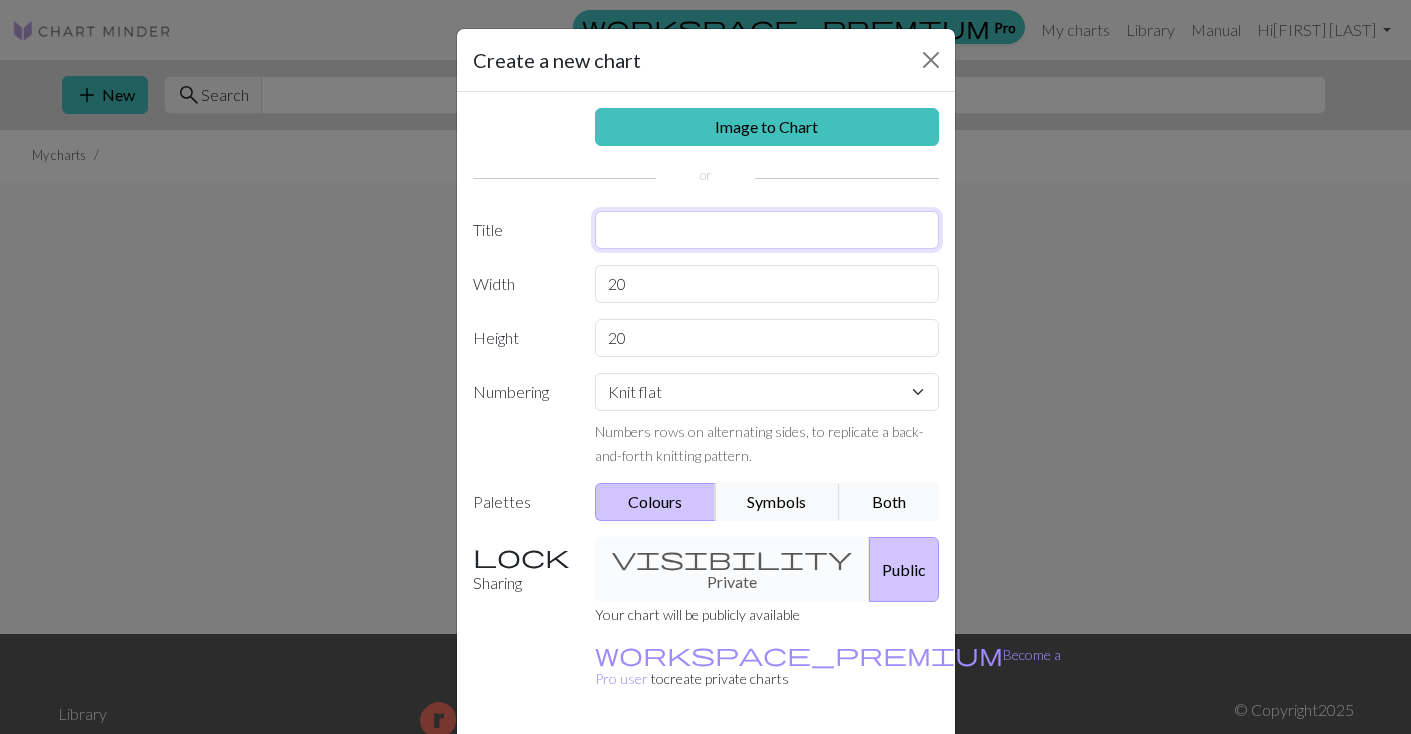 click at bounding box center [767, 230] 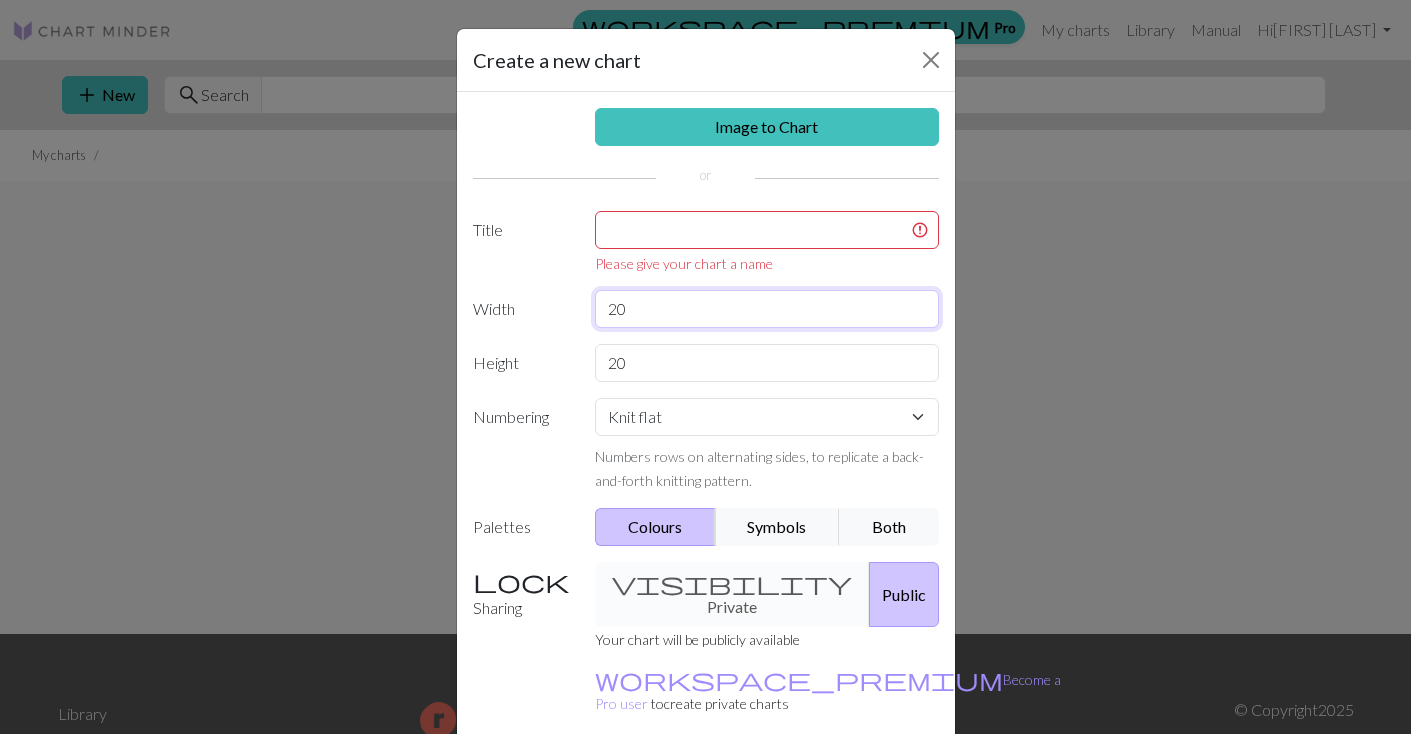 drag, startPoint x: 634, startPoint y: 285, endPoint x: 611, endPoint y: 285, distance: 23 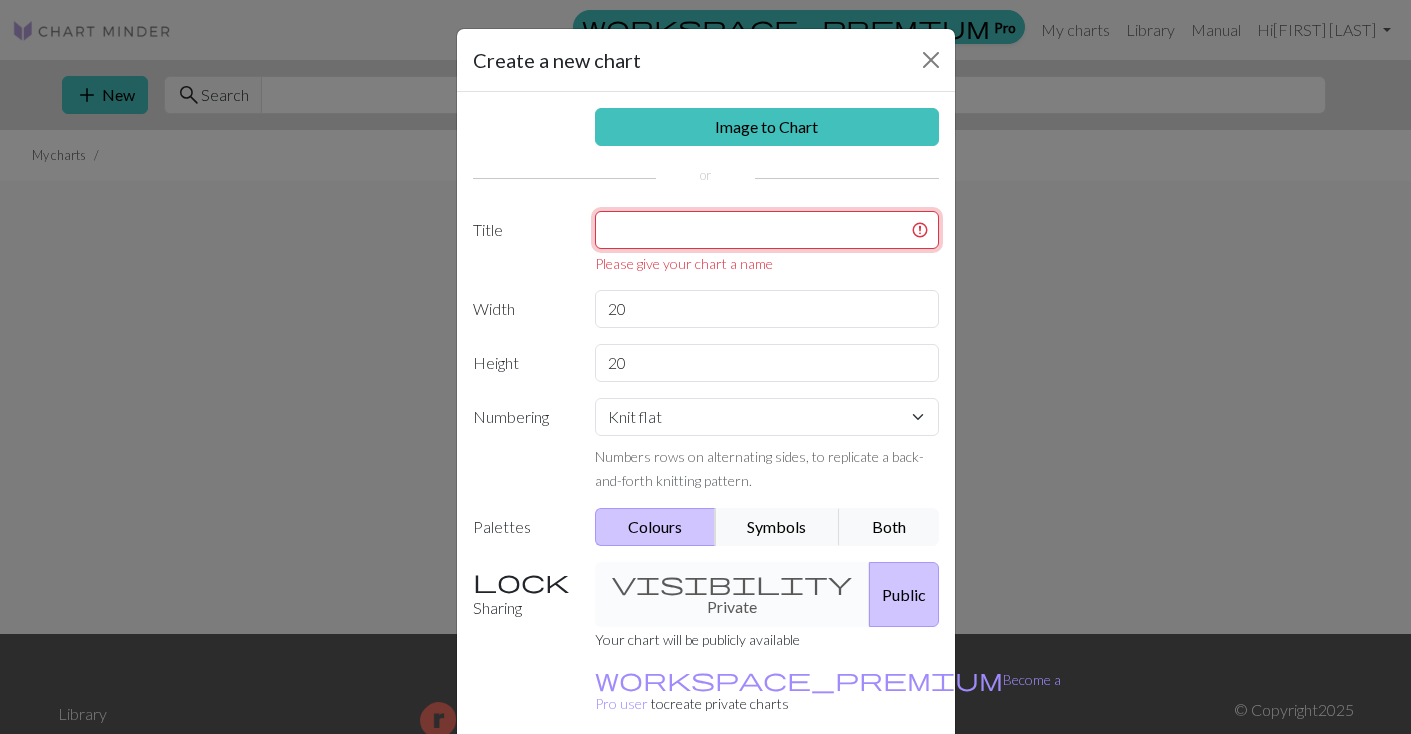 click at bounding box center [767, 230] 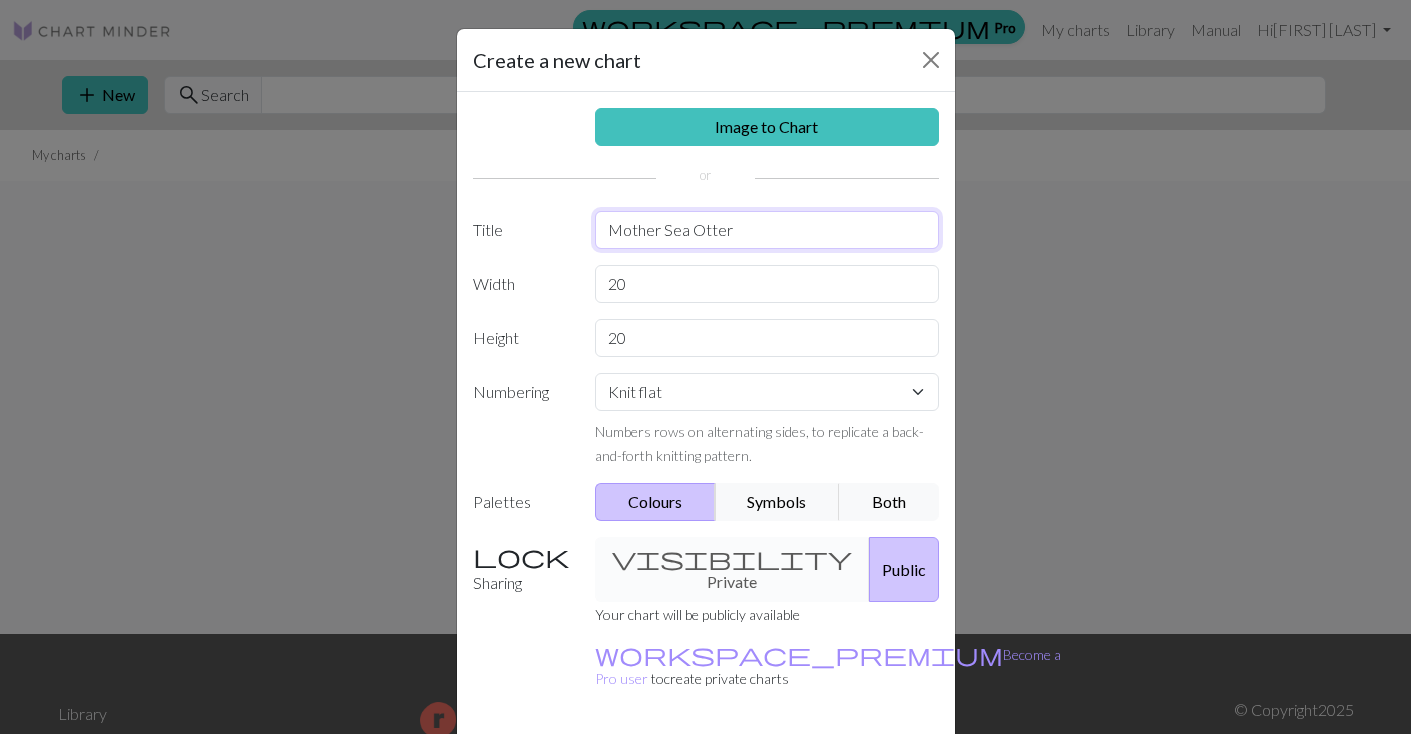 type on "Mother Sea Otter" 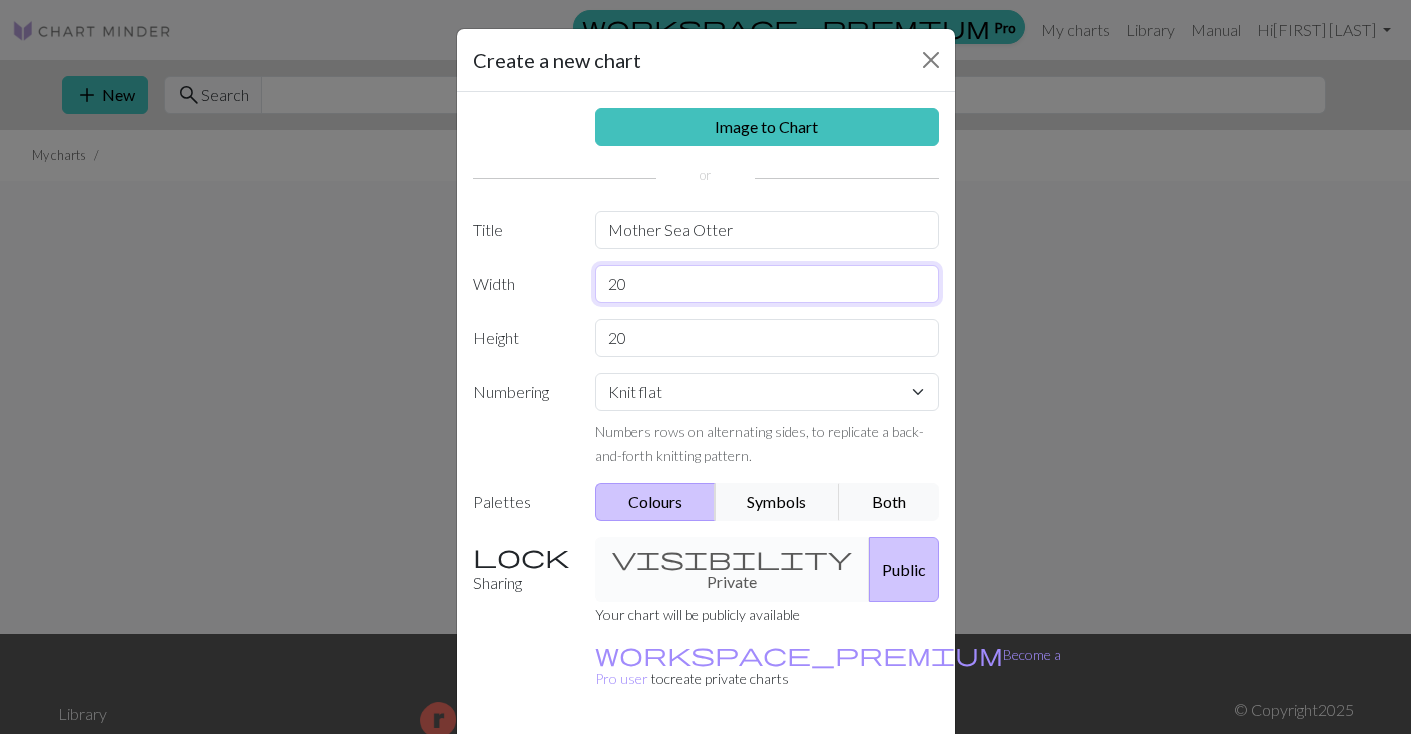 drag, startPoint x: 634, startPoint y: 283, endPoint x: 604, endPoint y: 283, distance: 30 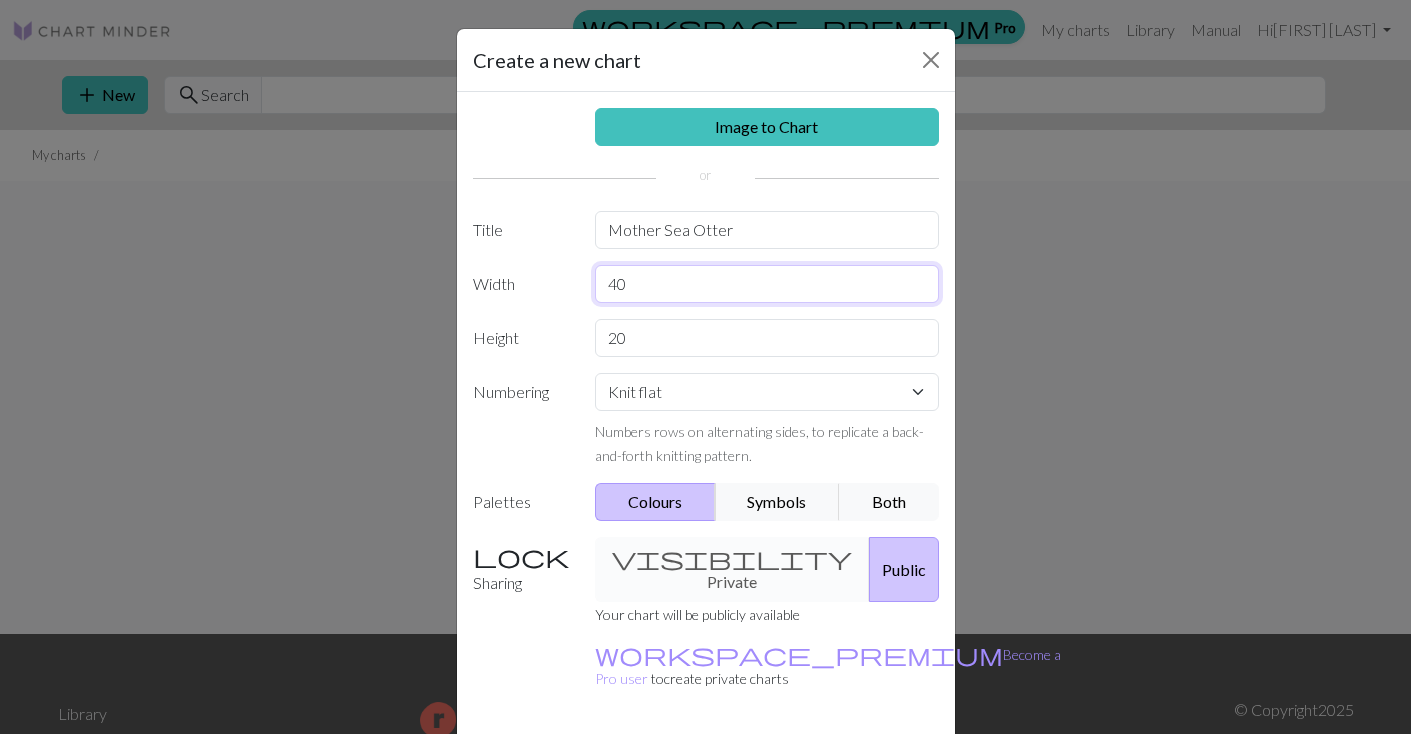 type on "40" 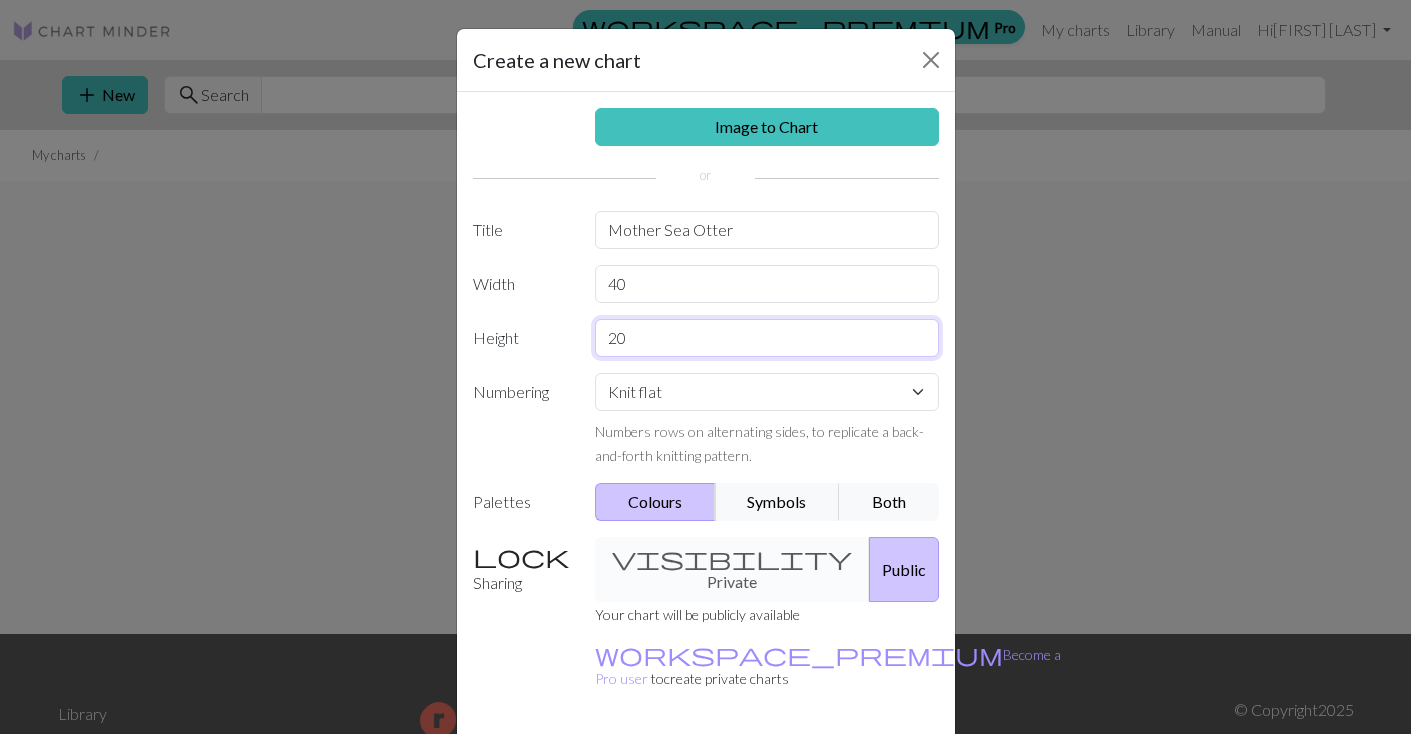 drag, startPoint x: 632, startPoint y: 341, endPoint x: 607, endPoint y: 341, distance: 25 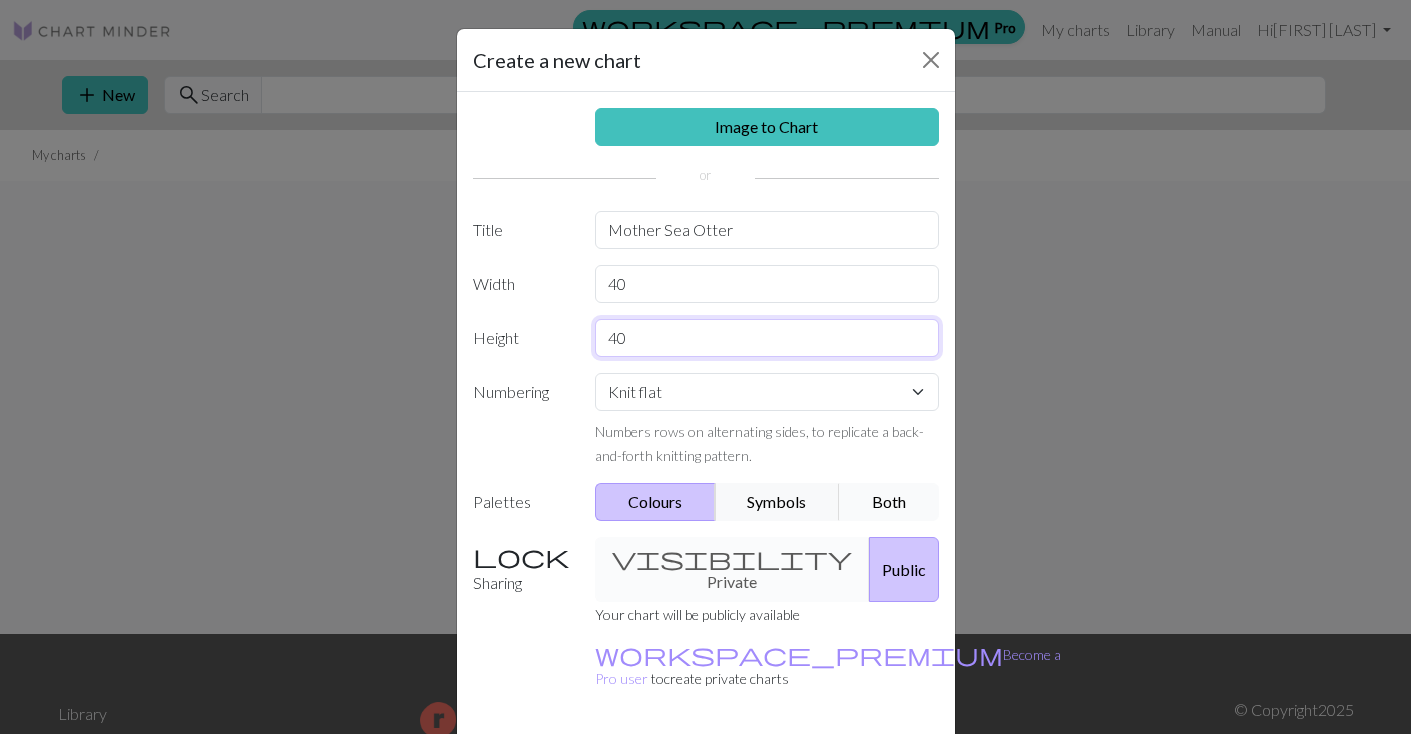 type on "40" 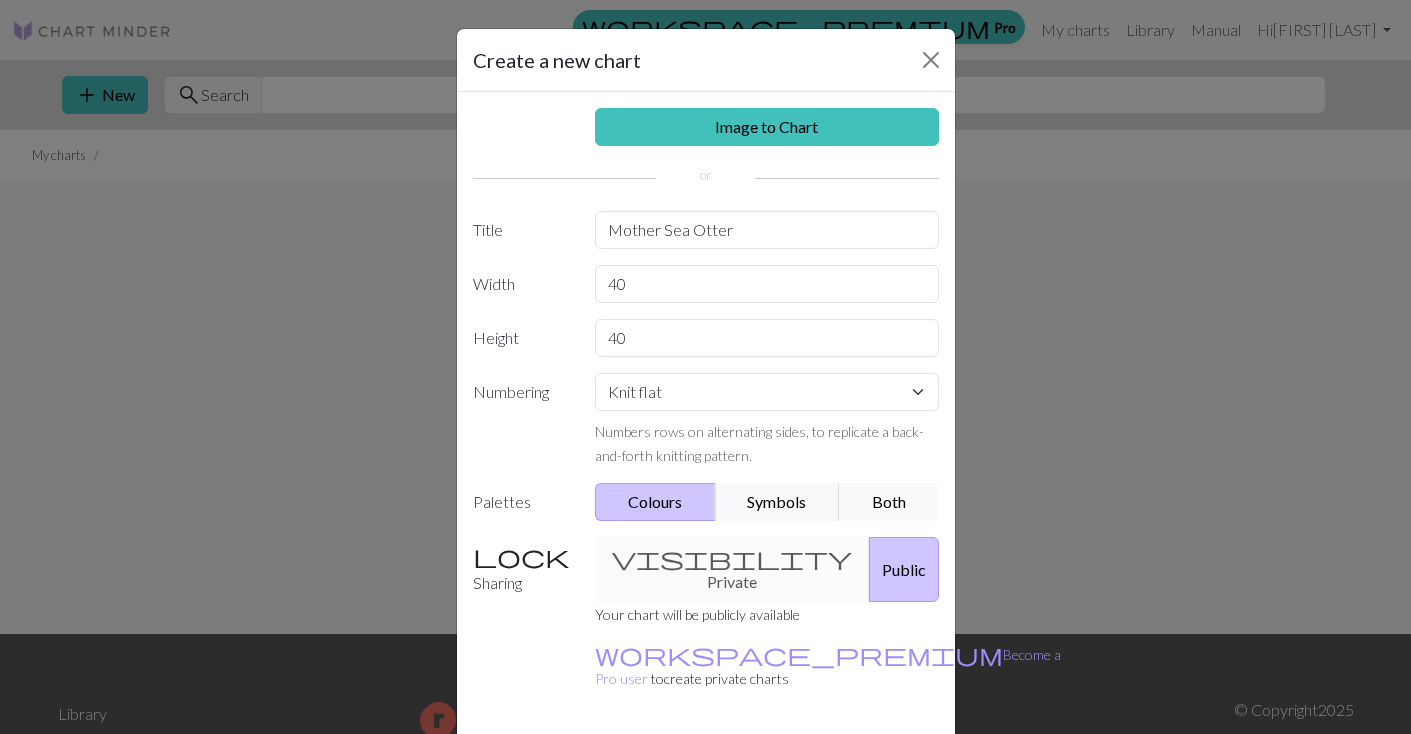 click on "Both" at bounding box center (889, 502) 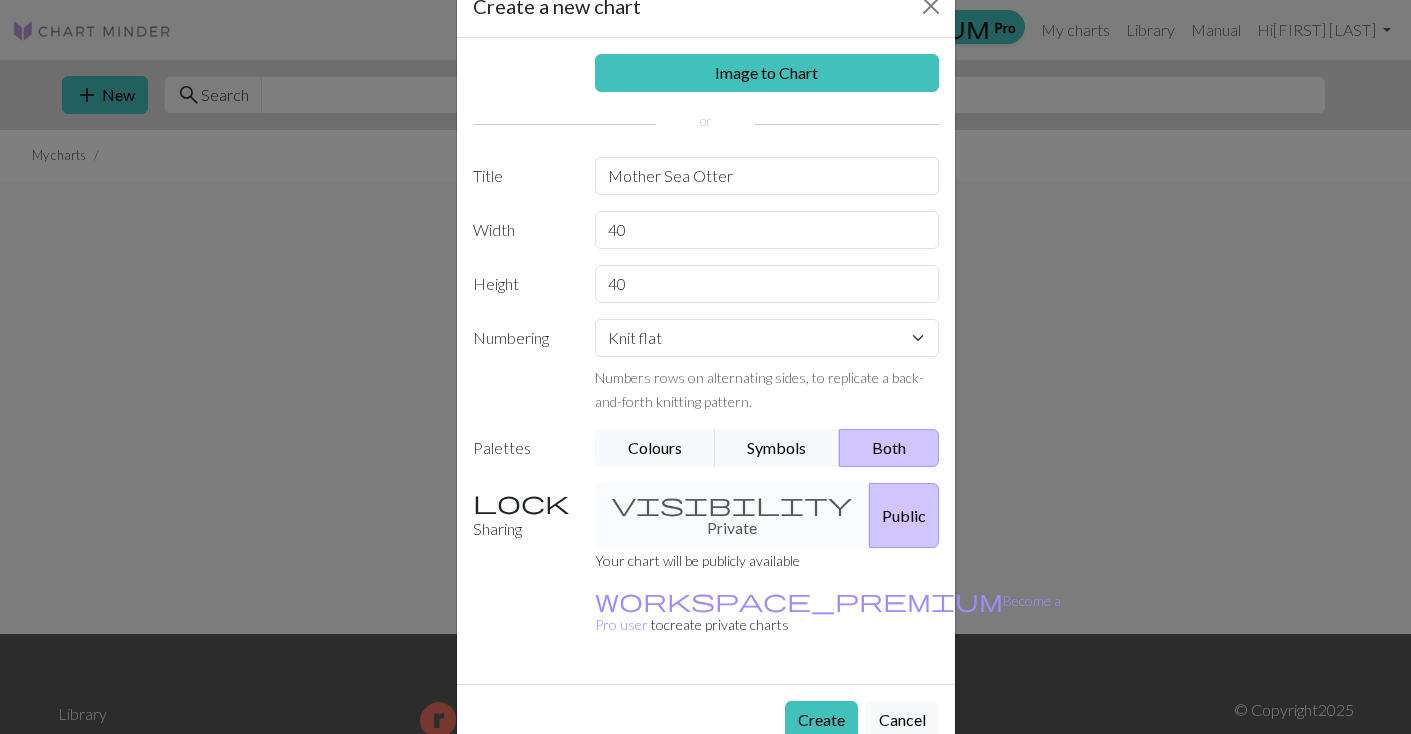 scroll, scrollTop: 55, scrollLeft: 0, axis: vertical 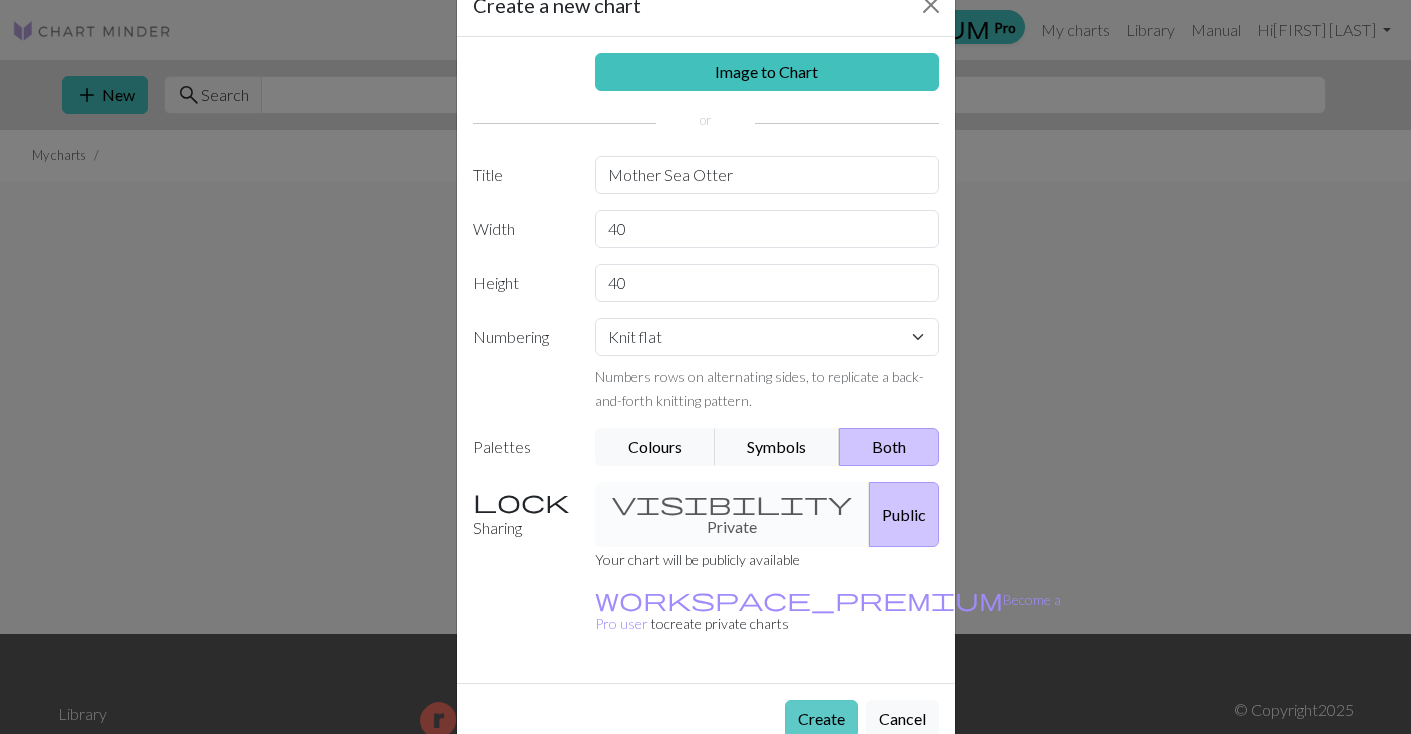 click on "Create" at bounding box center (821, 719) 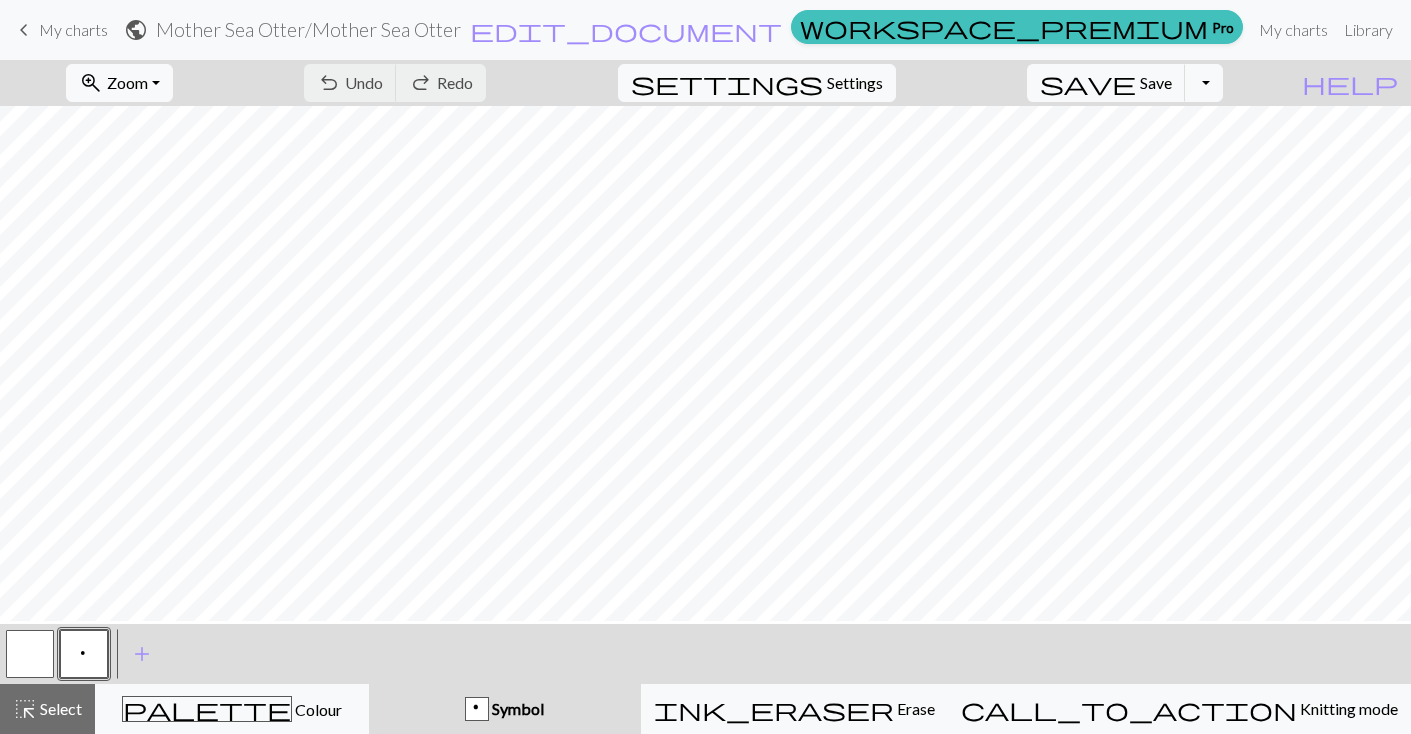 scroll, scrollTop: 372, scrollLeft: 0, axis: vertical 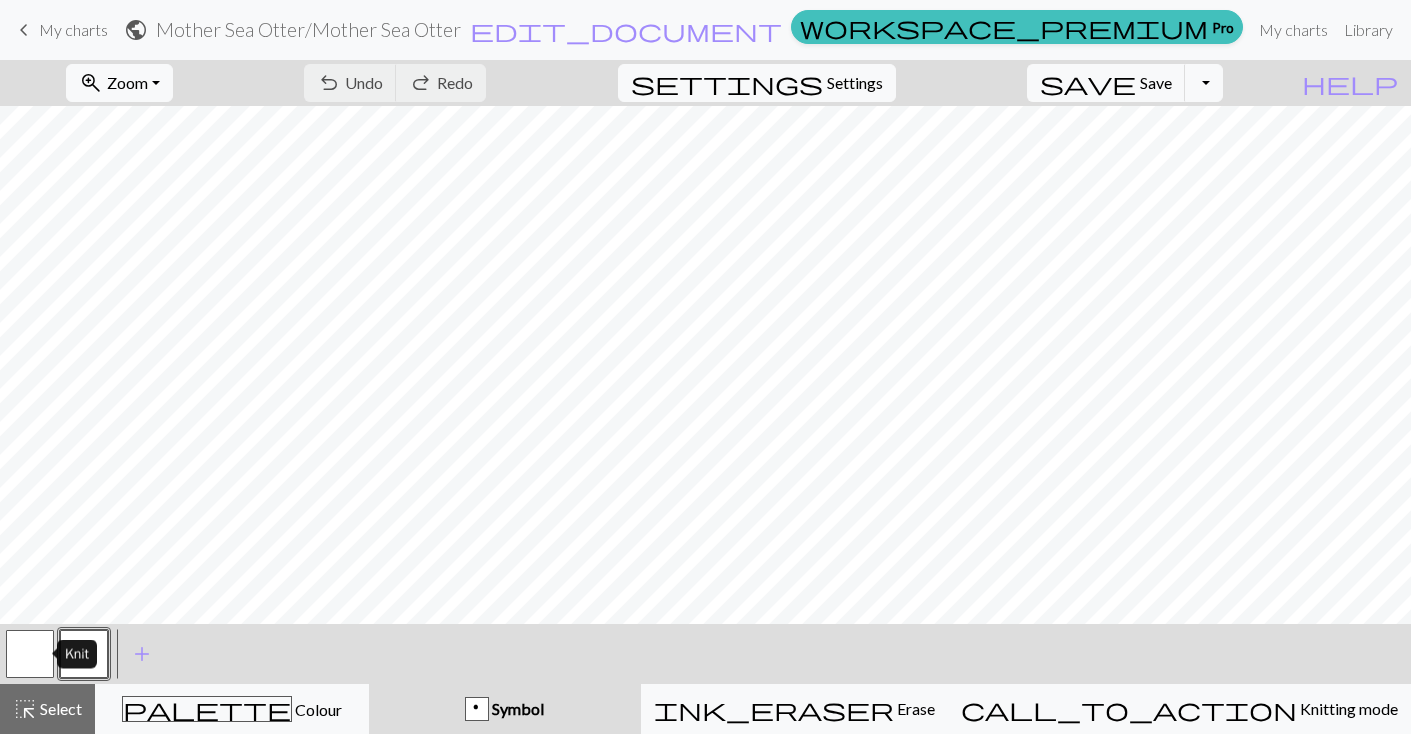click at bounding box center [30, 654] 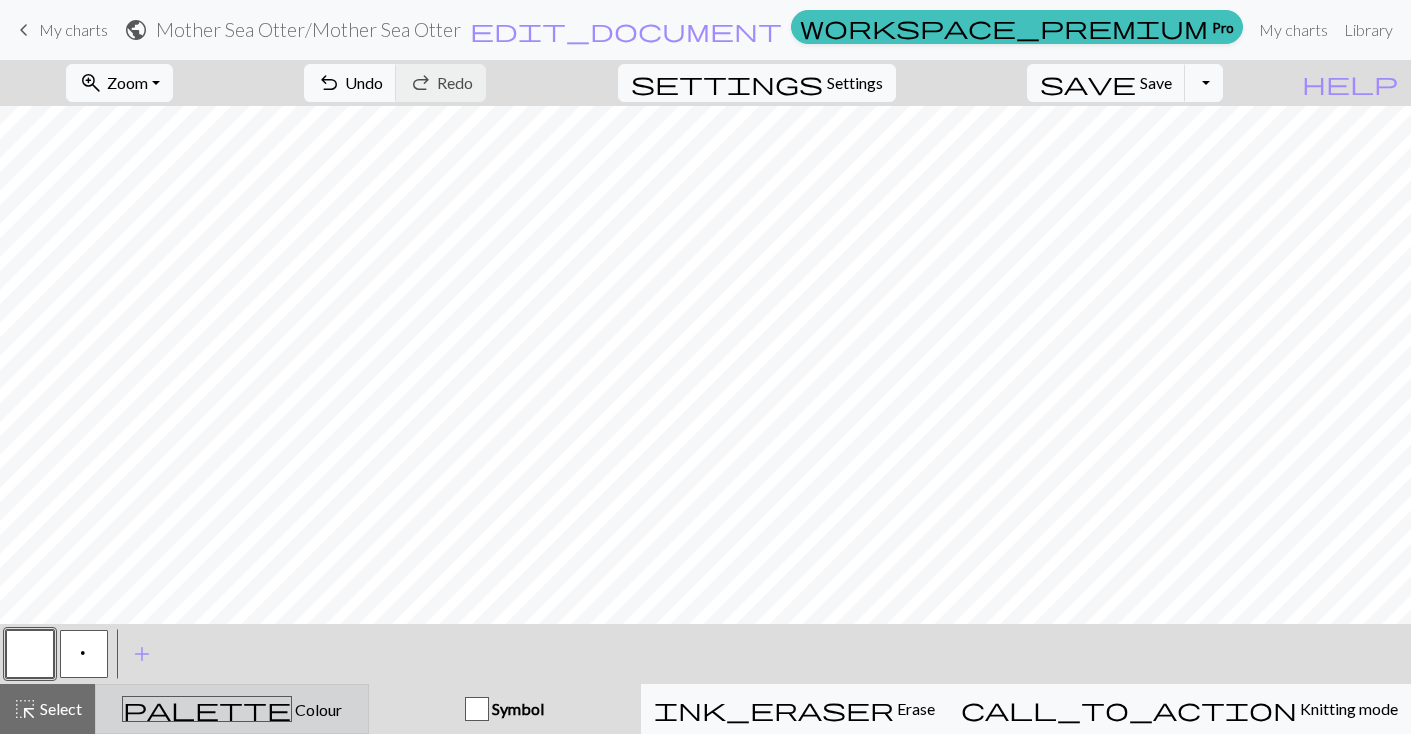 click on "Colour" at bounding box center [317, 709] 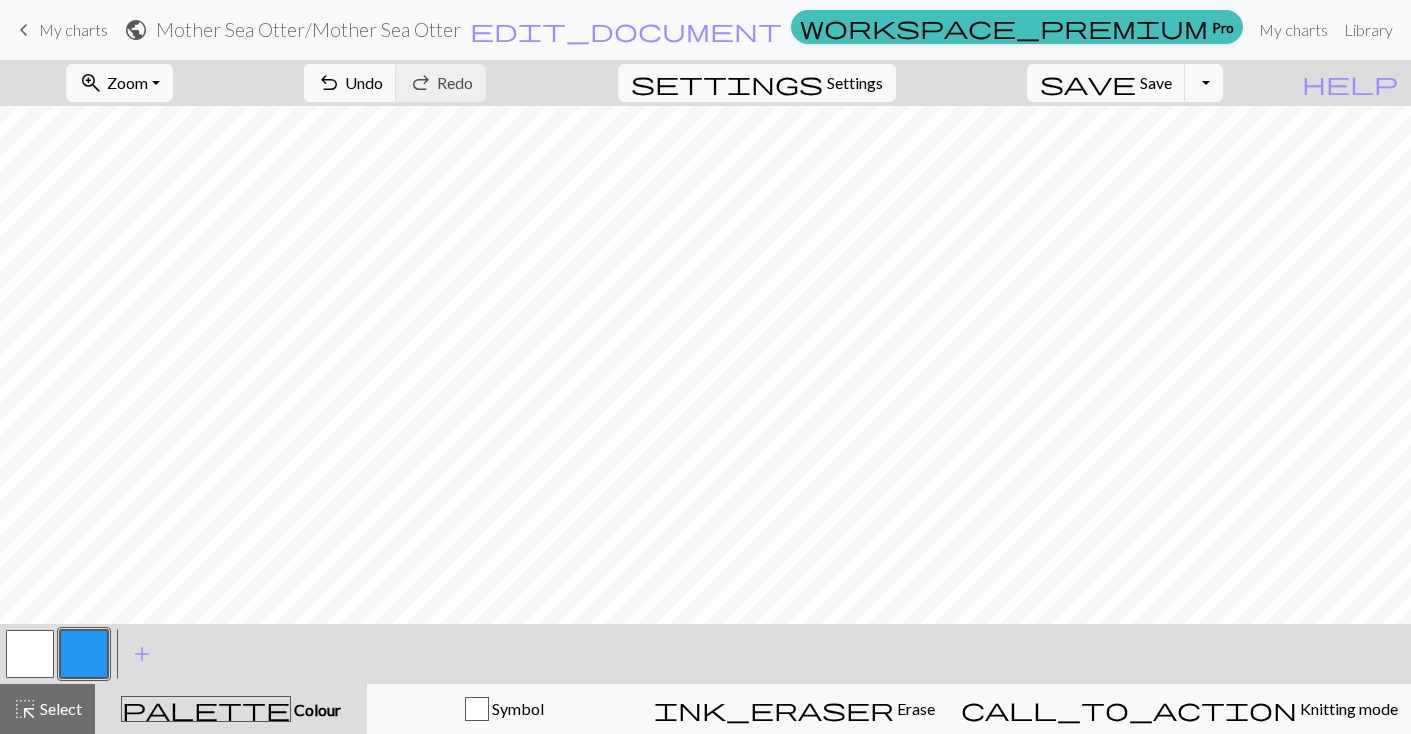 click at bounding box center [84, 654] 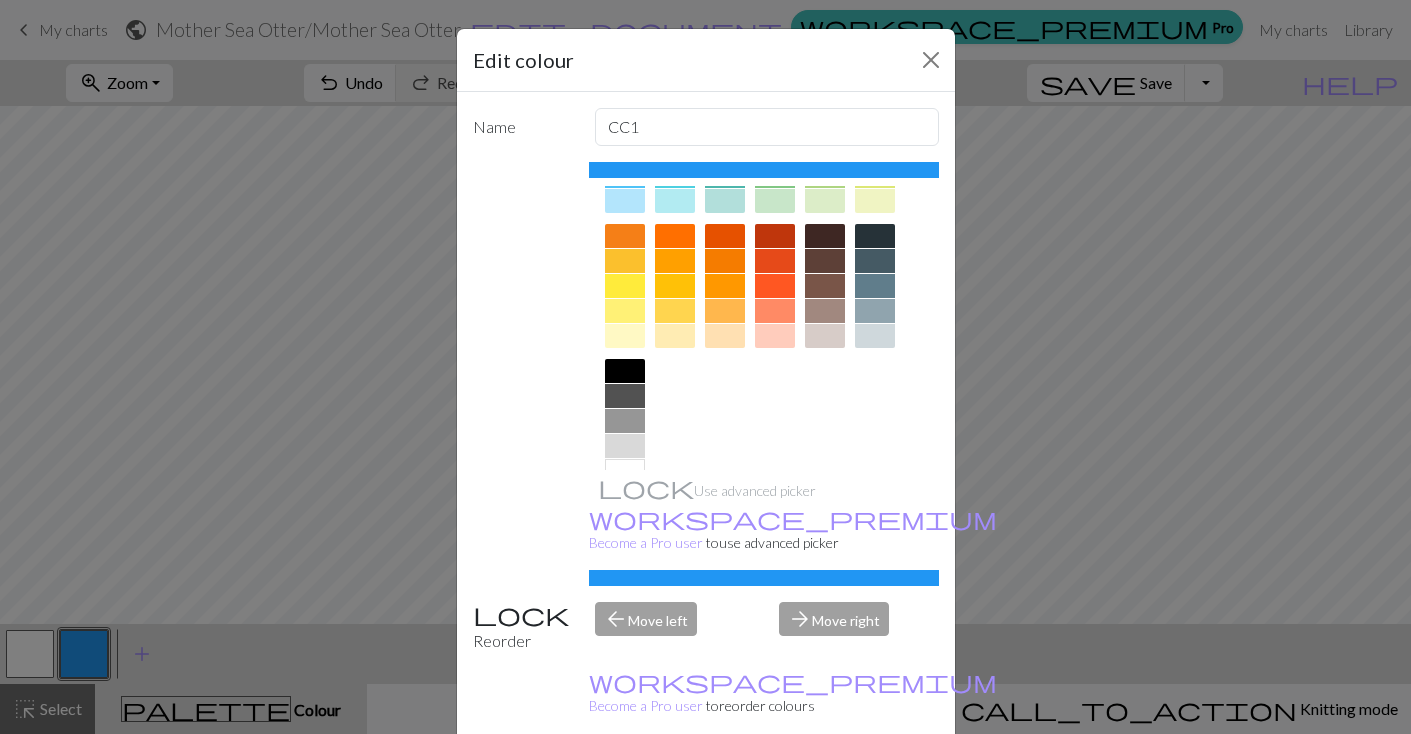 scroll, scrollTop: 284, scrollLeft: 0, axis: vertical 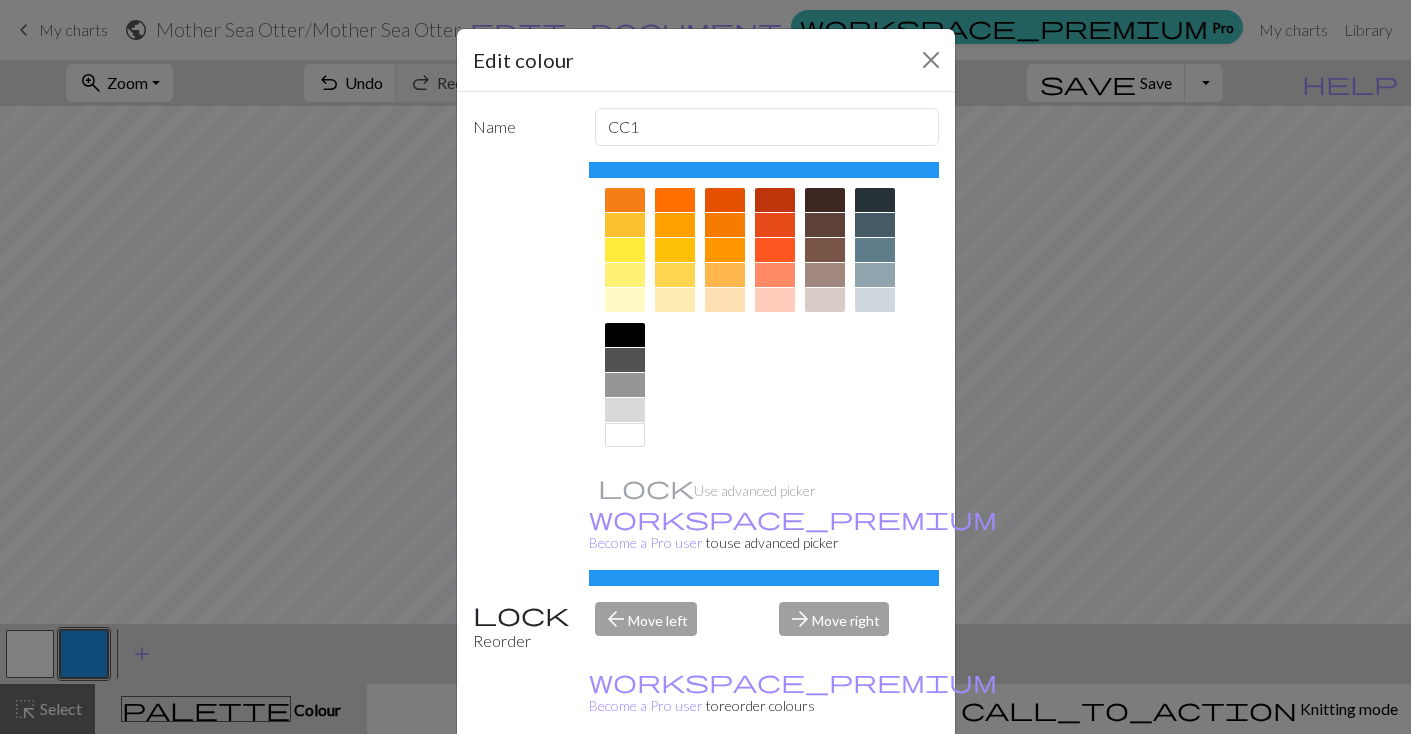 click at bounding box center [675, 300] 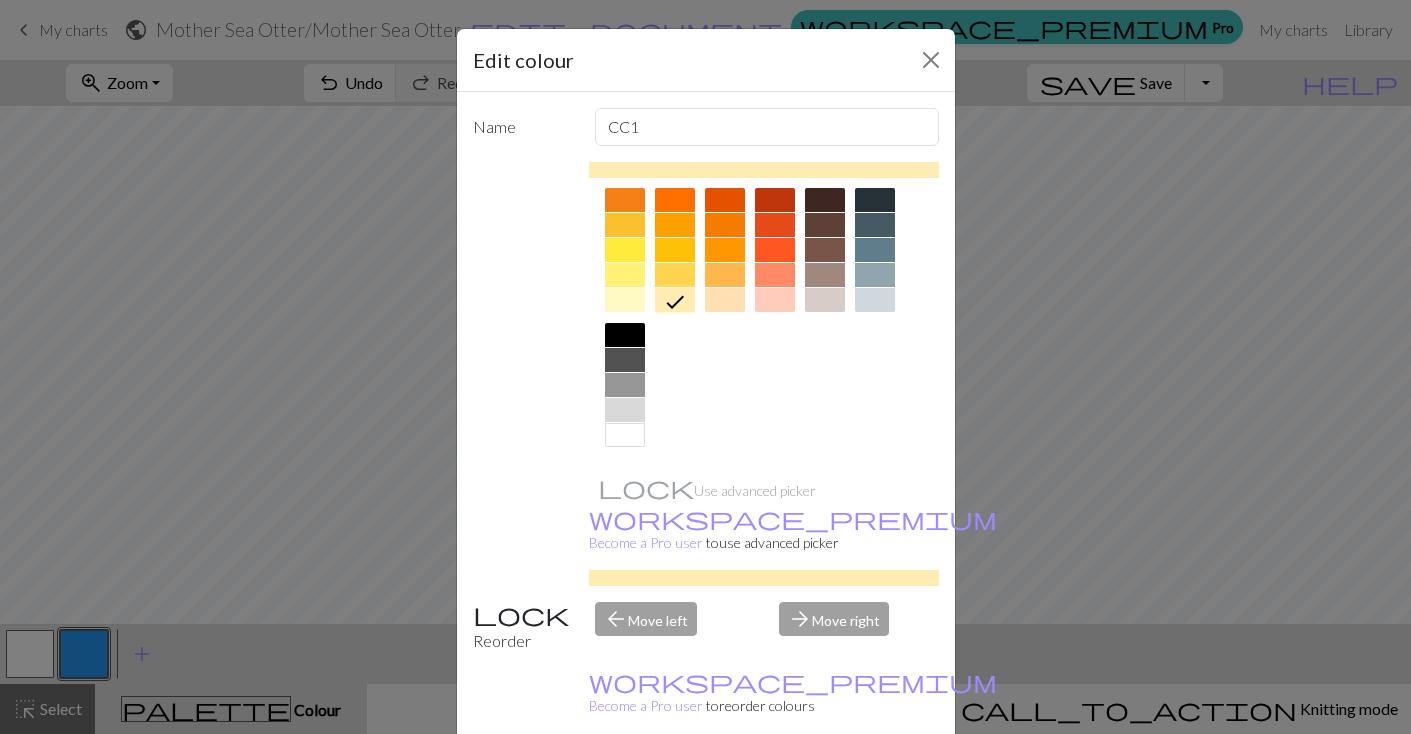 click on "Done" at bounding box center (826, 785) 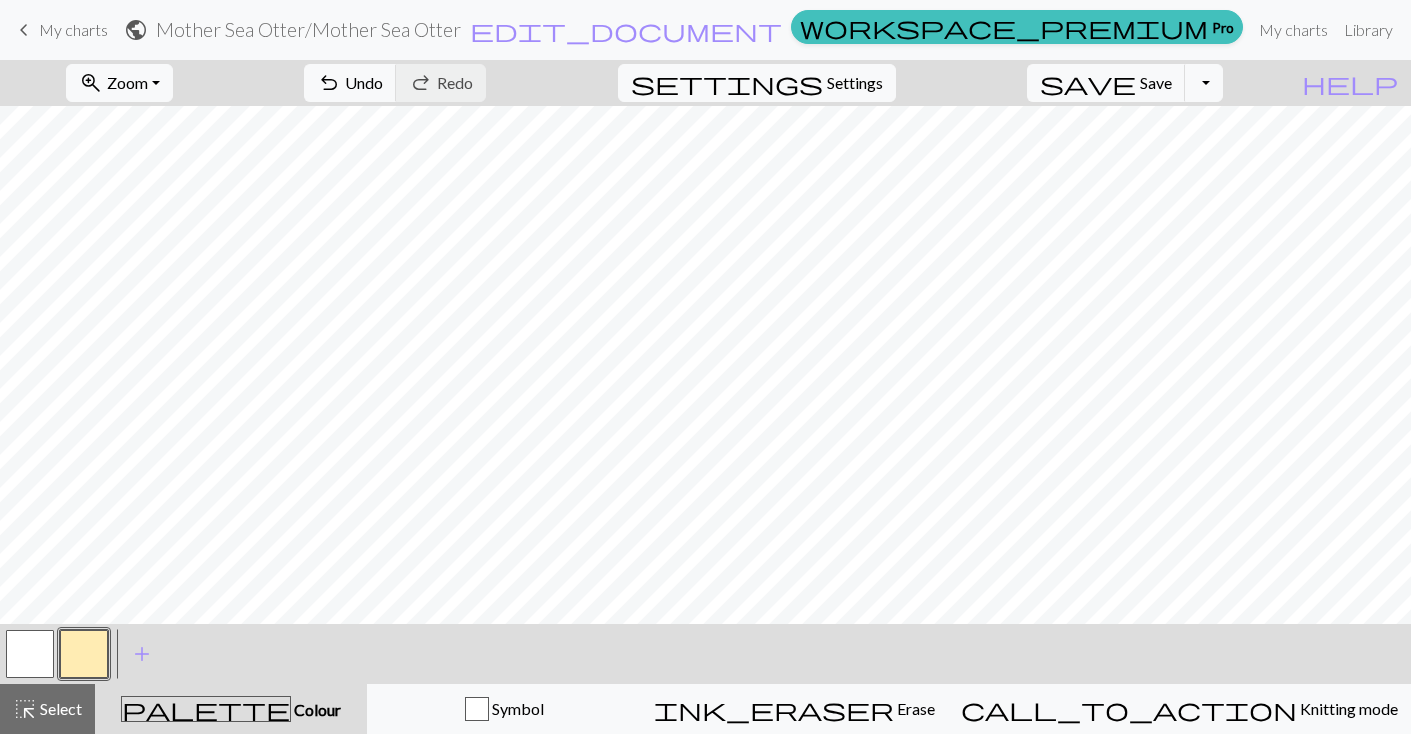 scroll, scrollTop: 141, scrollLeft: 0, axis: vertical 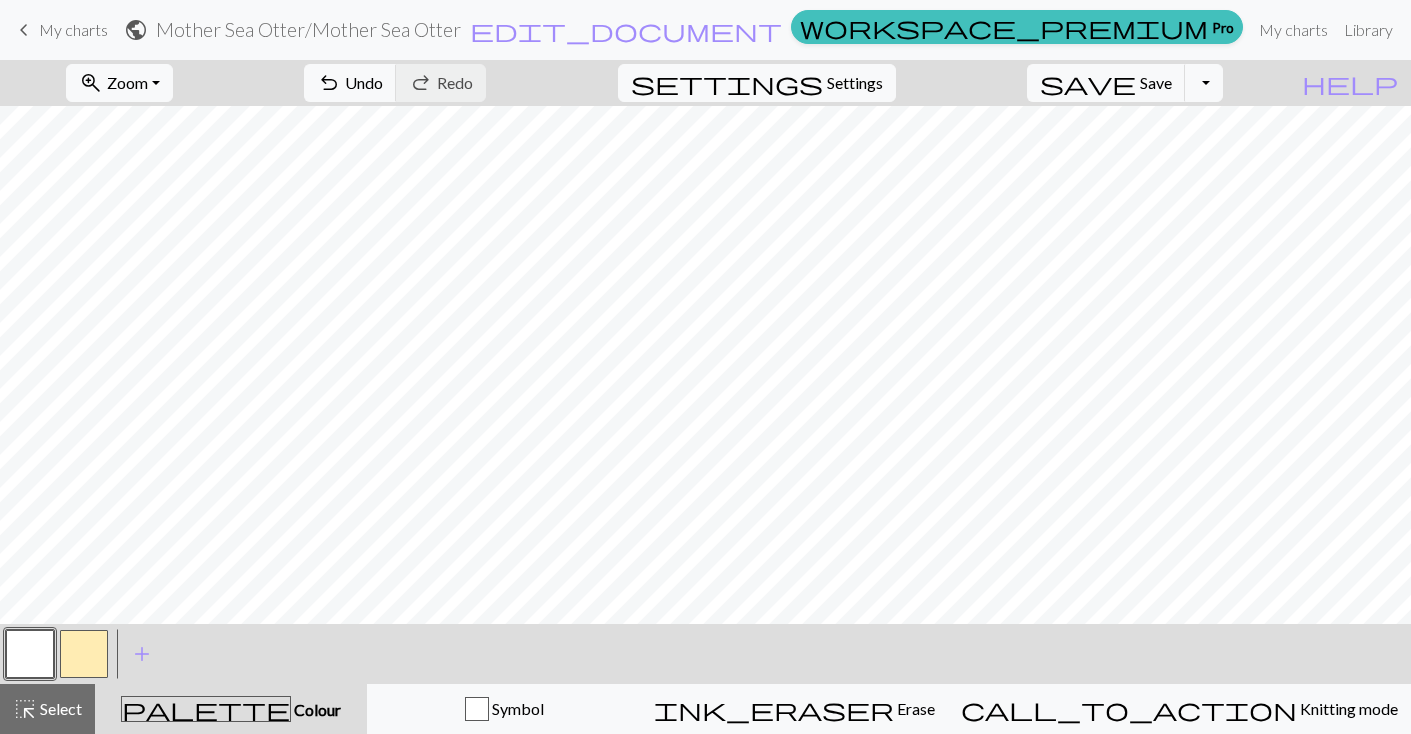 click at bounding box center [84, 654] 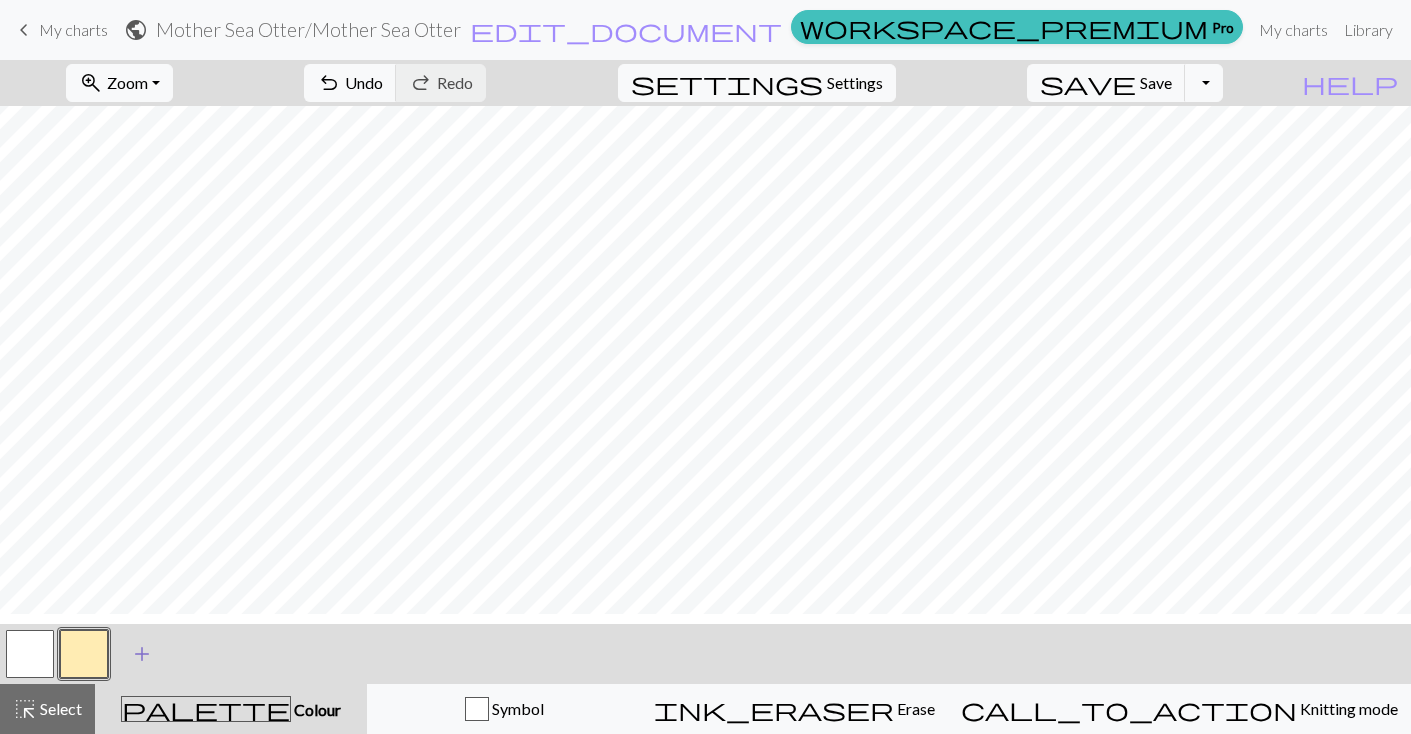 scroll, scrollTop: 0, scrollLeft: 0, axis: both 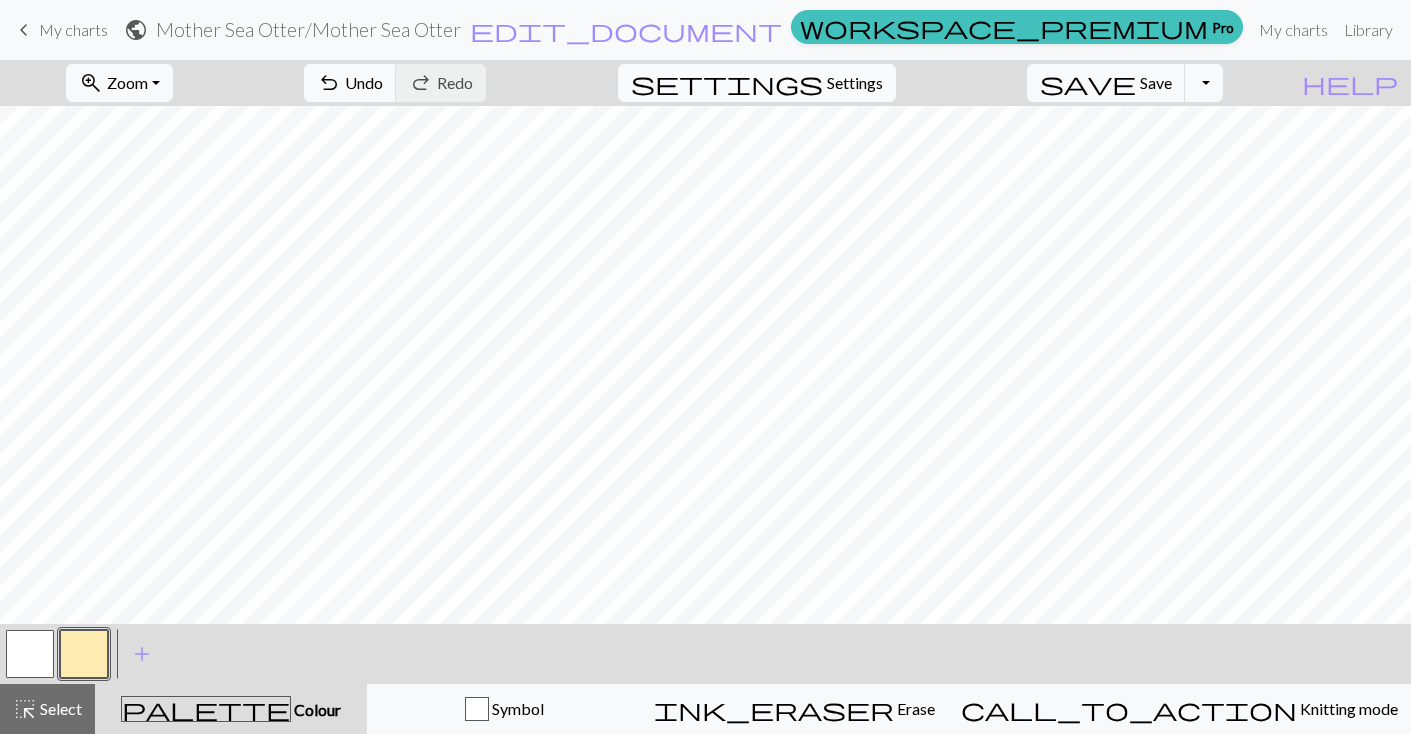 click on "Settings" at bounding box center (855, 83) 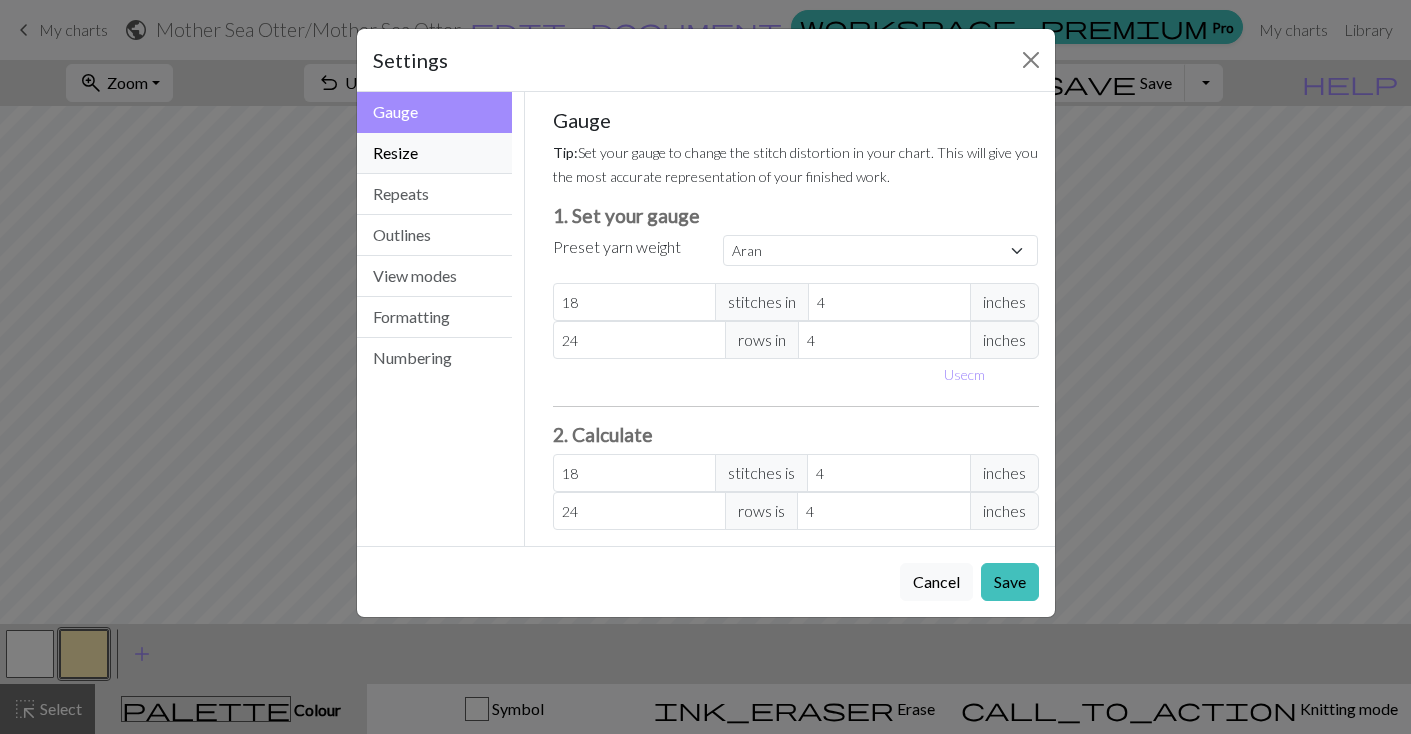 click on "Resize" at bounding box center (435, 153) 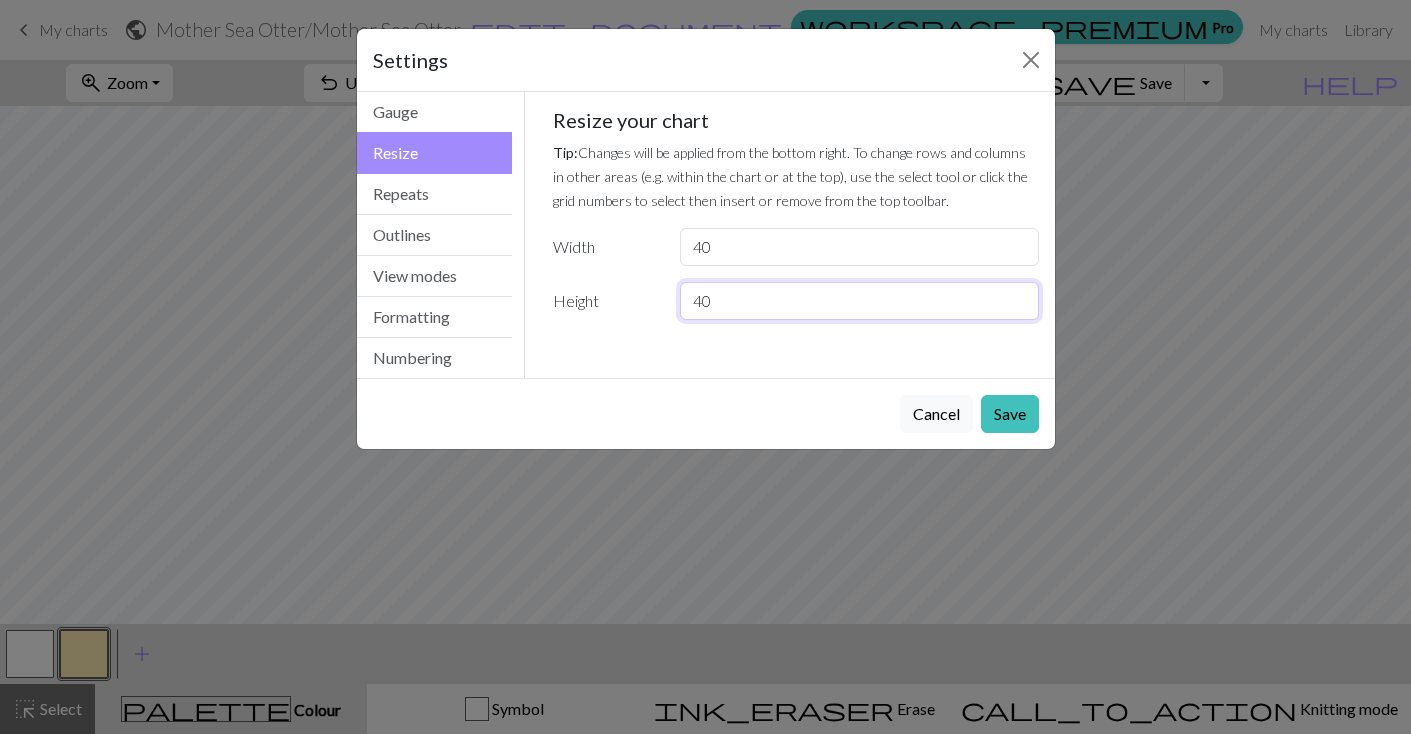 drag, startPoint x: 719, startPoint y: 301, endPoint x: 688, endPoint y: 299, distance: 31.06445 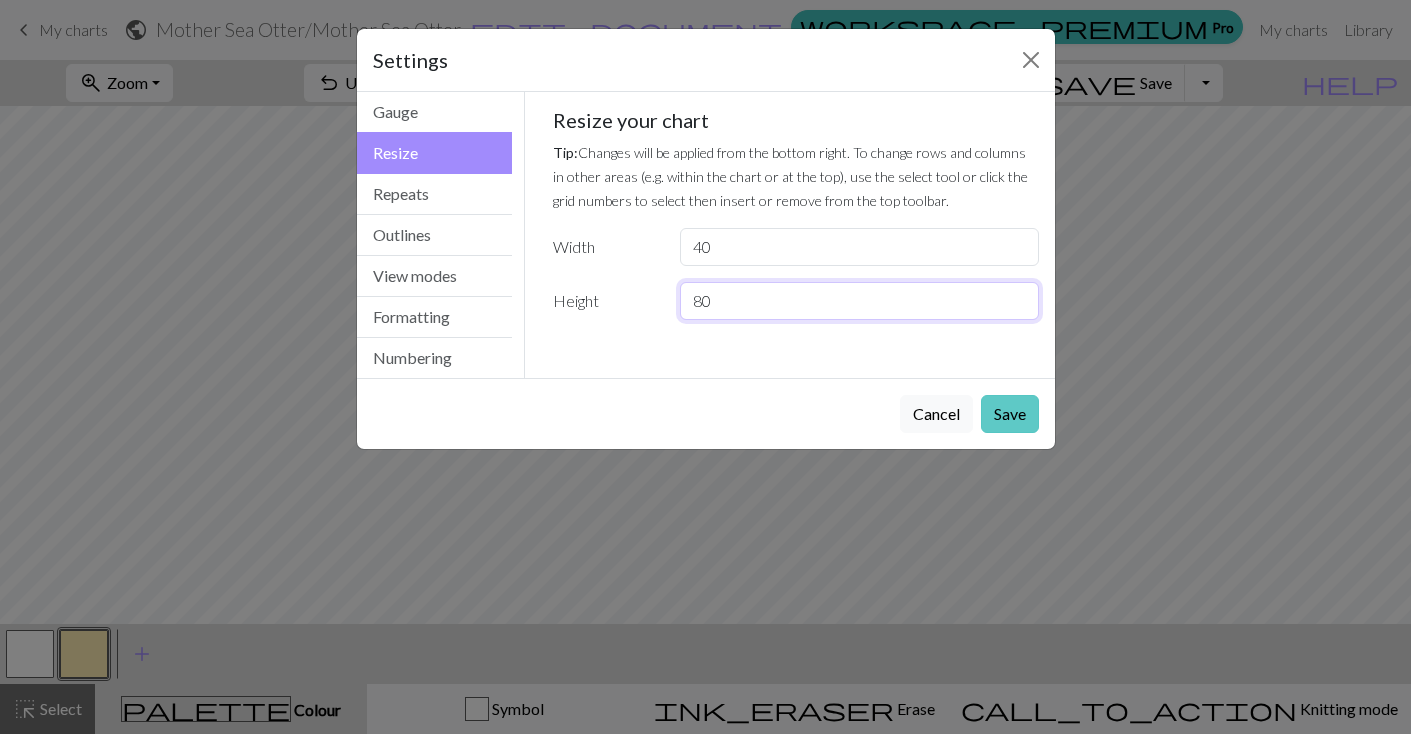 type on "80" 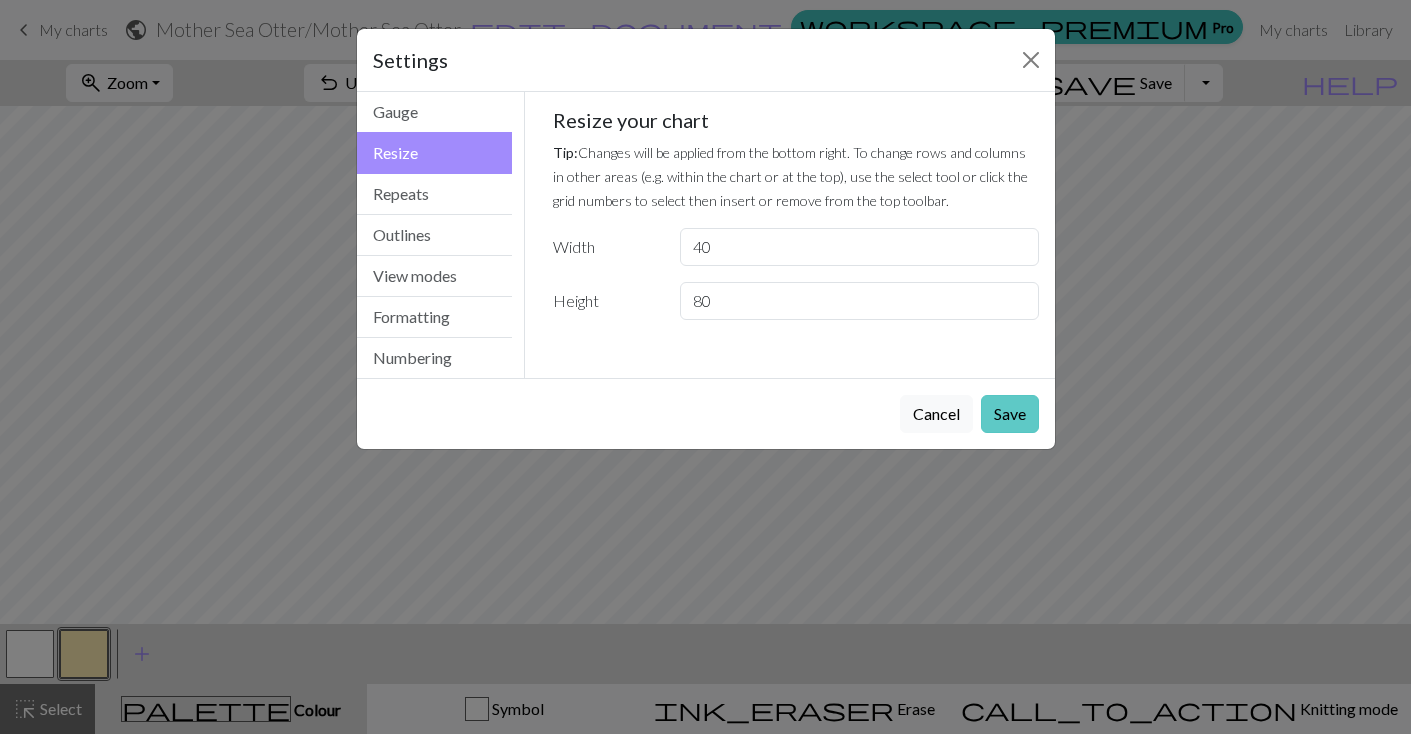 click on "Save" at bounding box center (1010, 414) 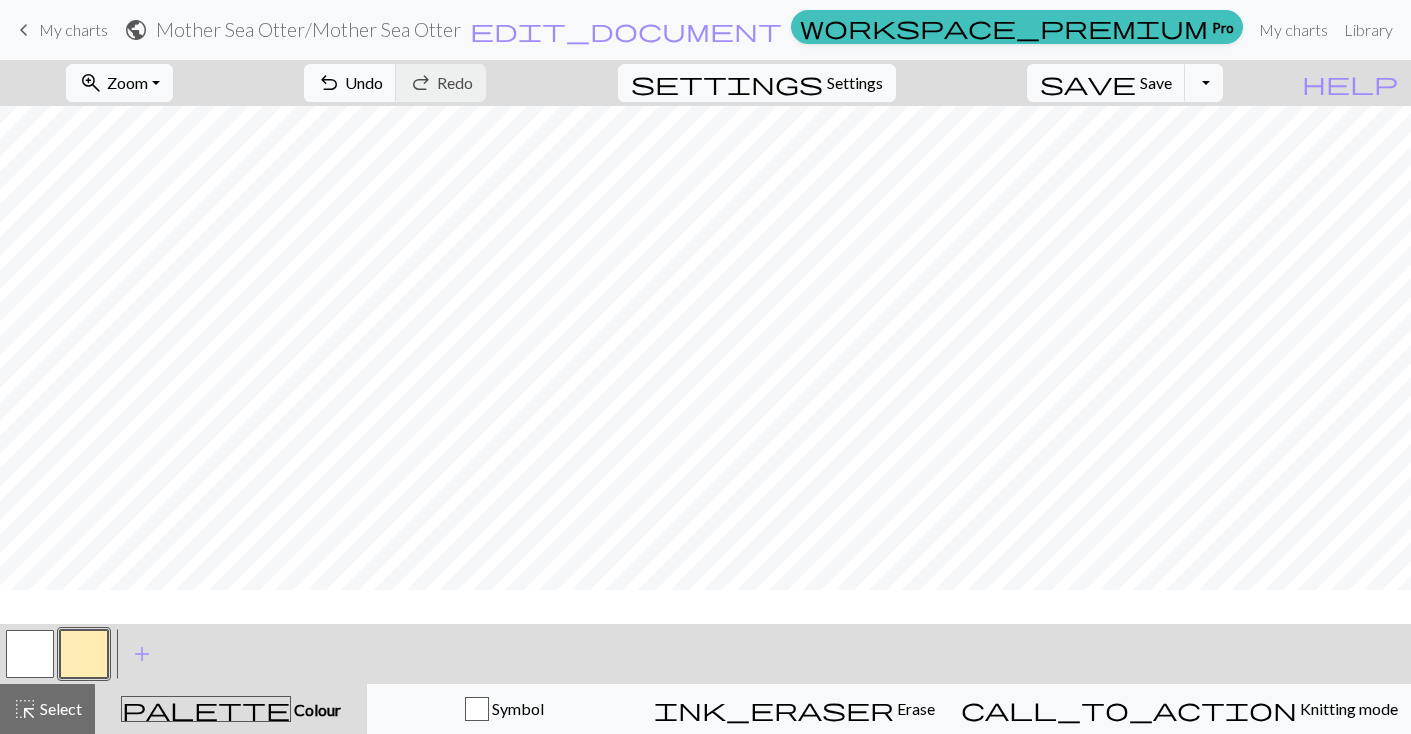 scroll, scrollTop: 0, scrollLeft: 0, axis: both 